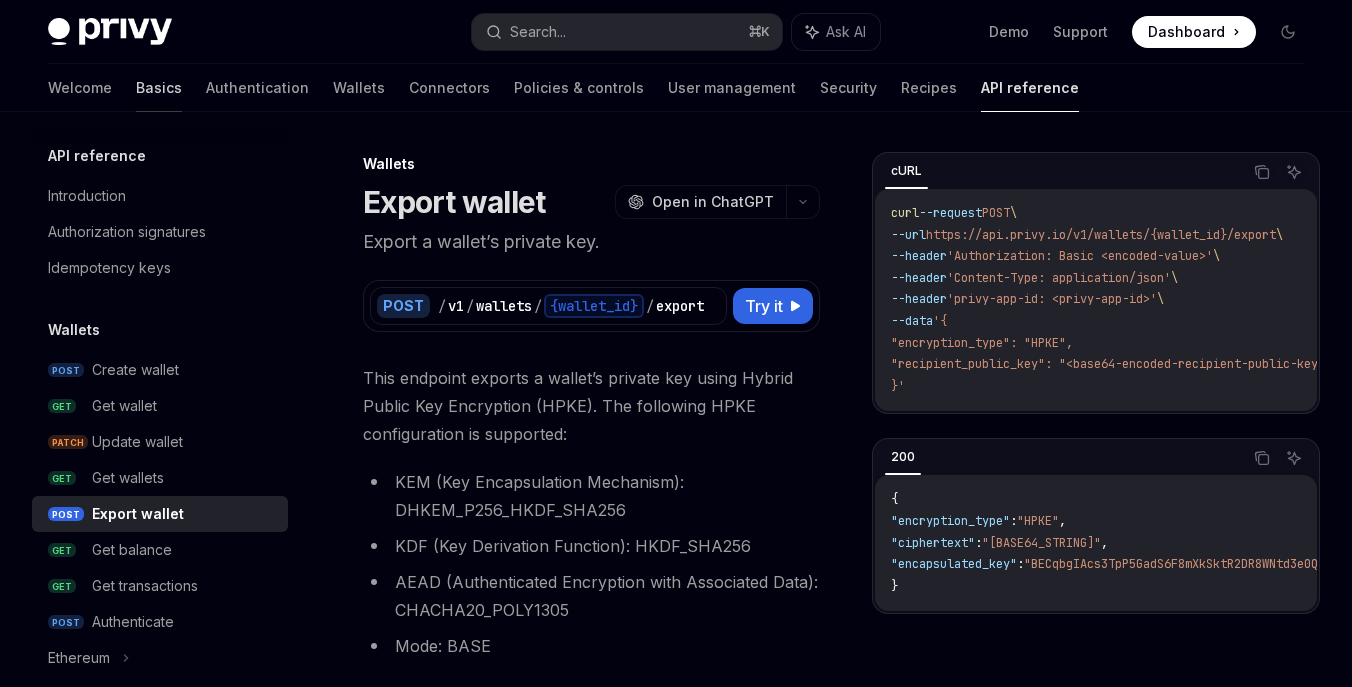 scroll, scrollTop: 498, scrollLeft: 0, axis: vertical 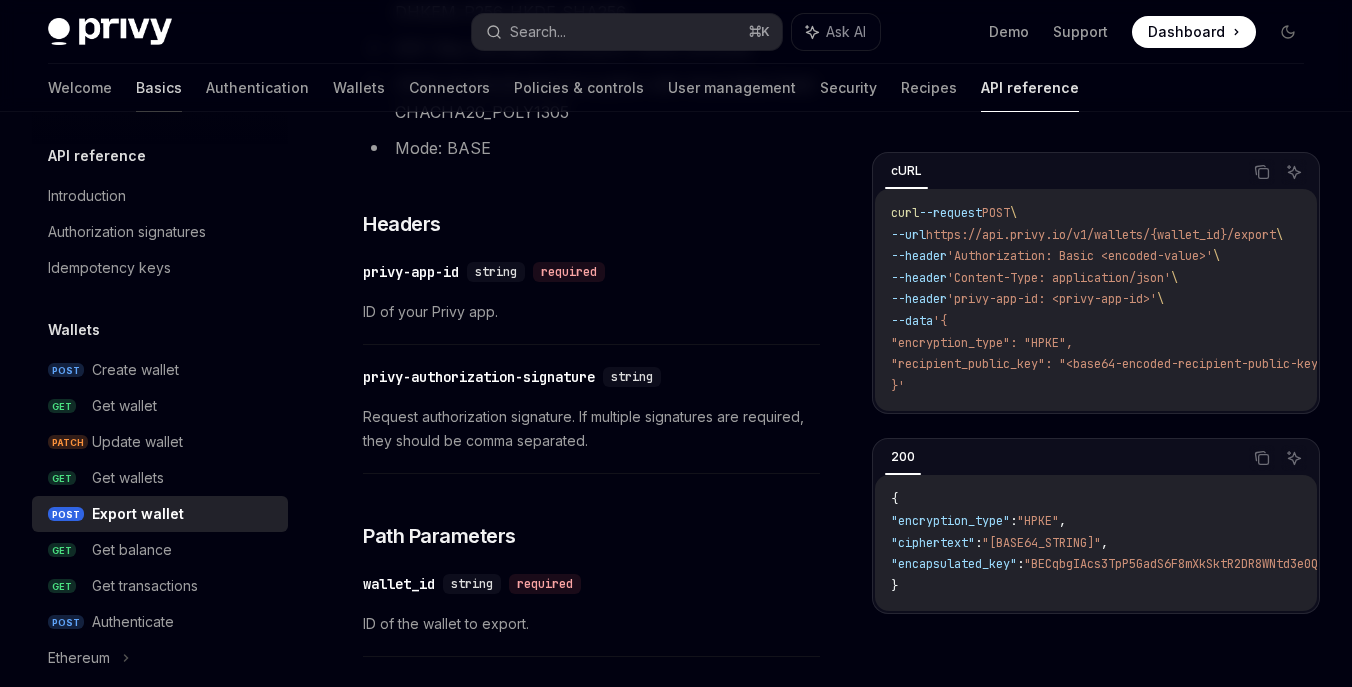 click on "Basics" at bounding box center (159, 88) 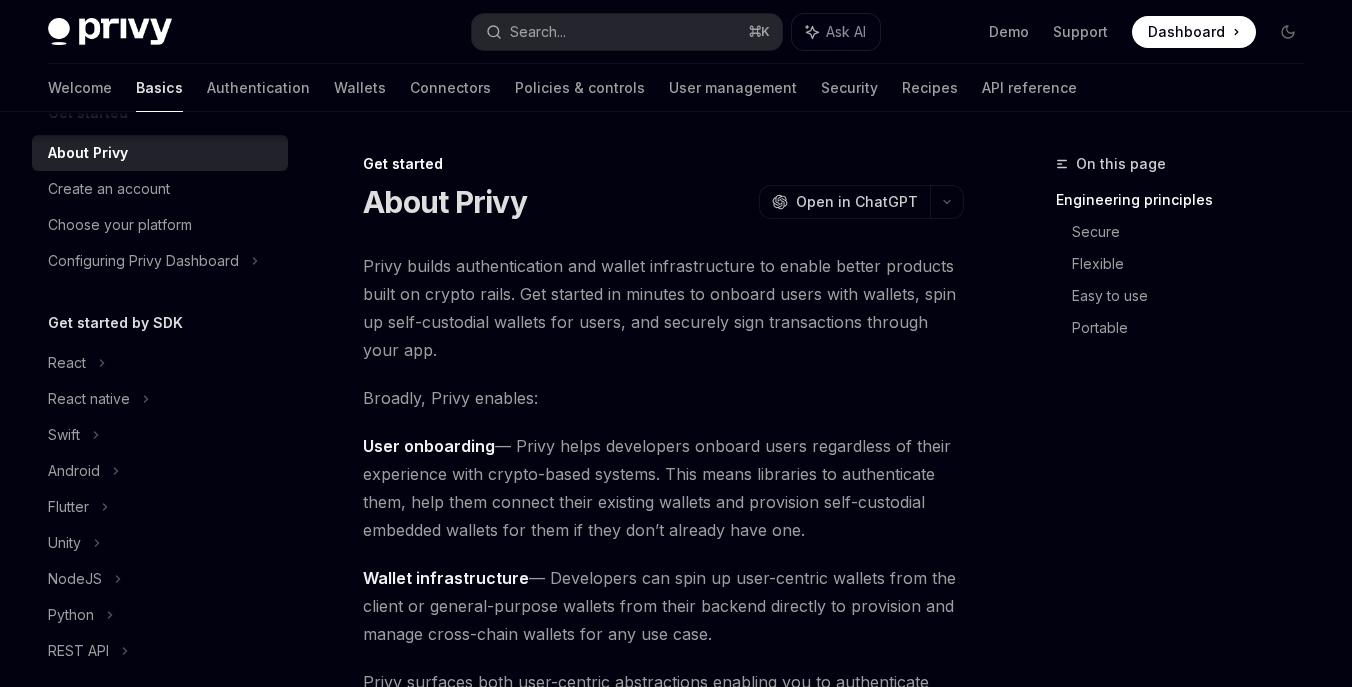 scroll, scrollTop: 44, scrollLeft: 0, axis: vertical 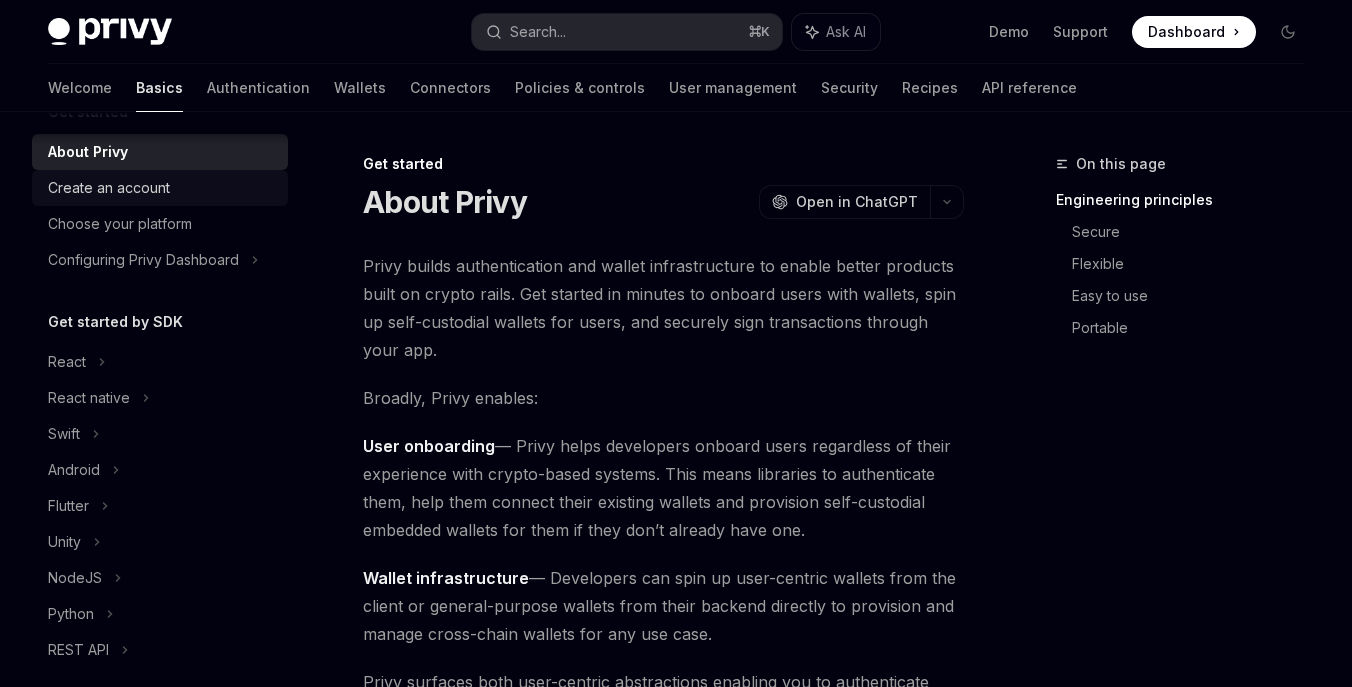 click on "Create an account" at bounding box center (109, 188) 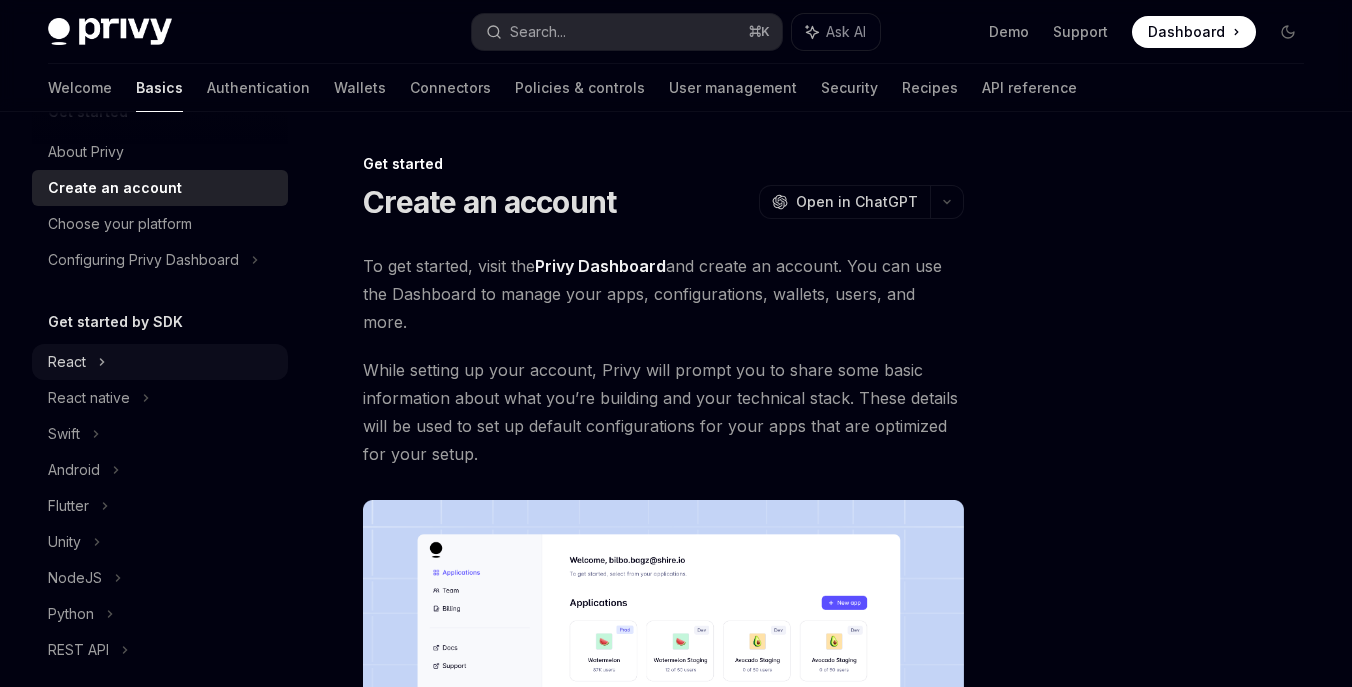 click on "React" at bounding box center (67, 362) 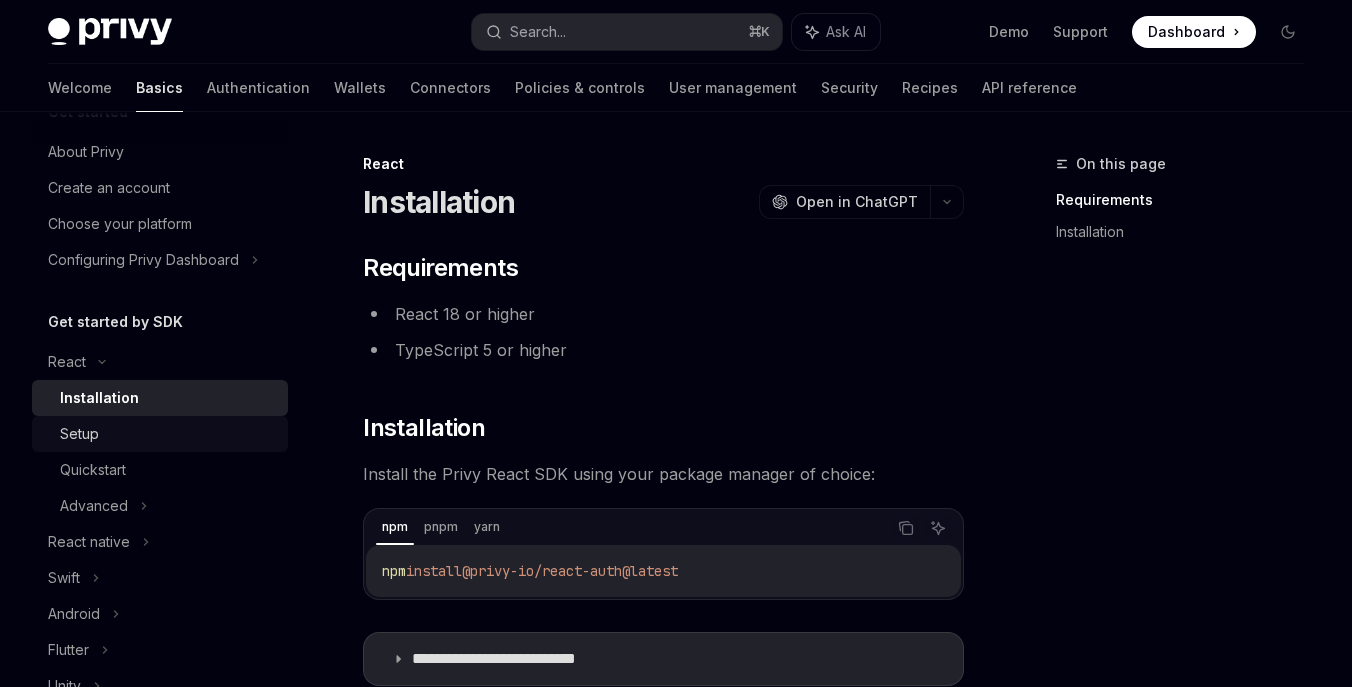 click on "Setup" at bounding box center [79, 434] 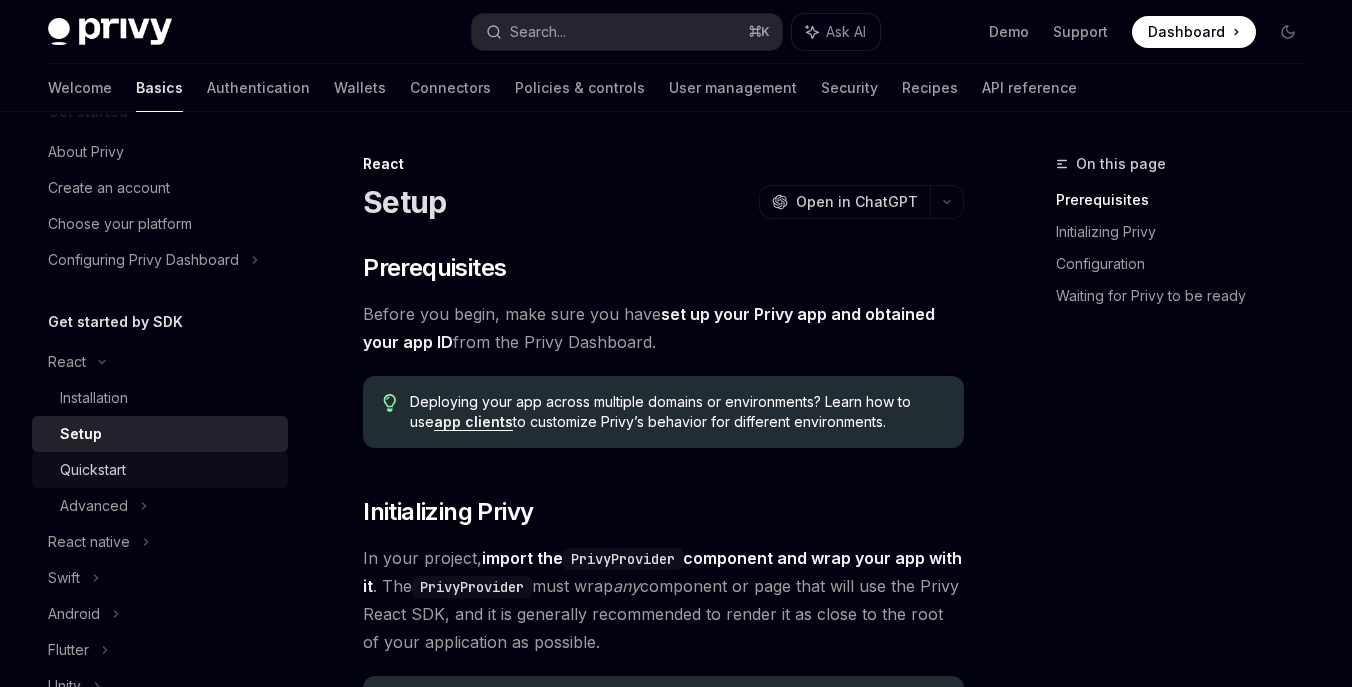 click on "Quickstart" at bounding box center [160, 470] 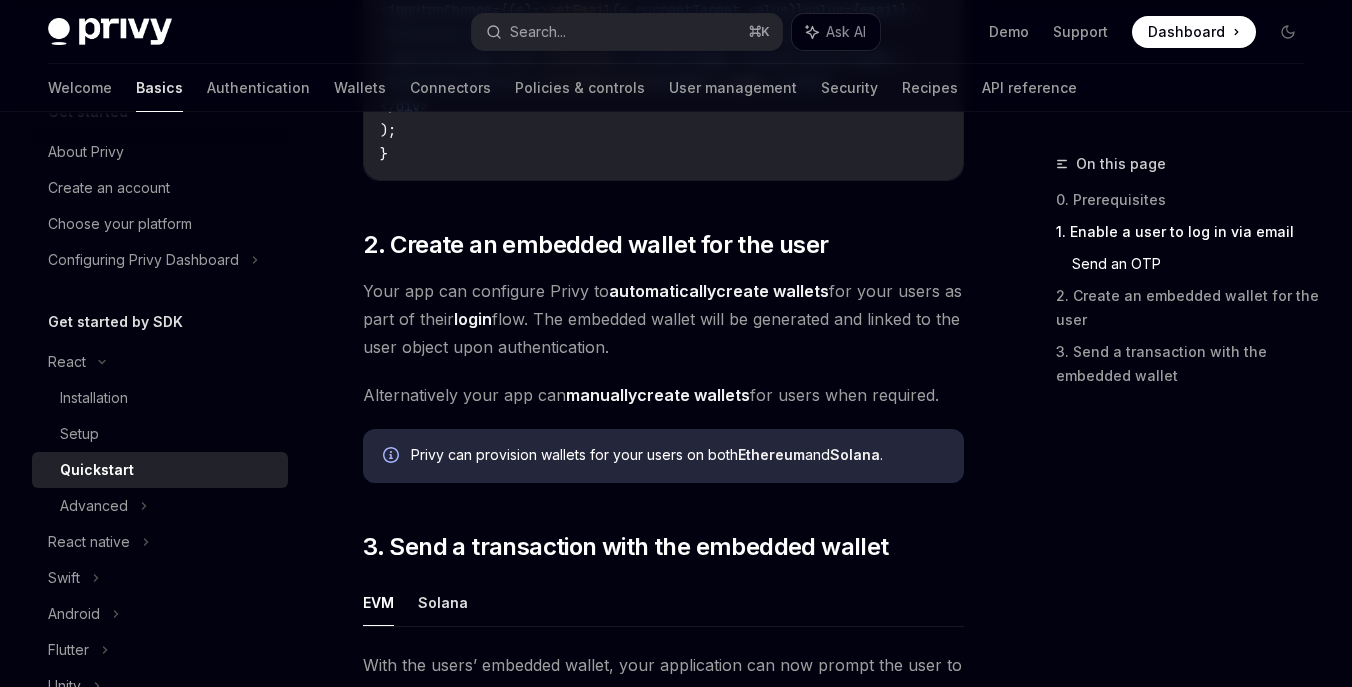 scroll, scrollTop: 1343, scrollLeft: 0, axis: vertical 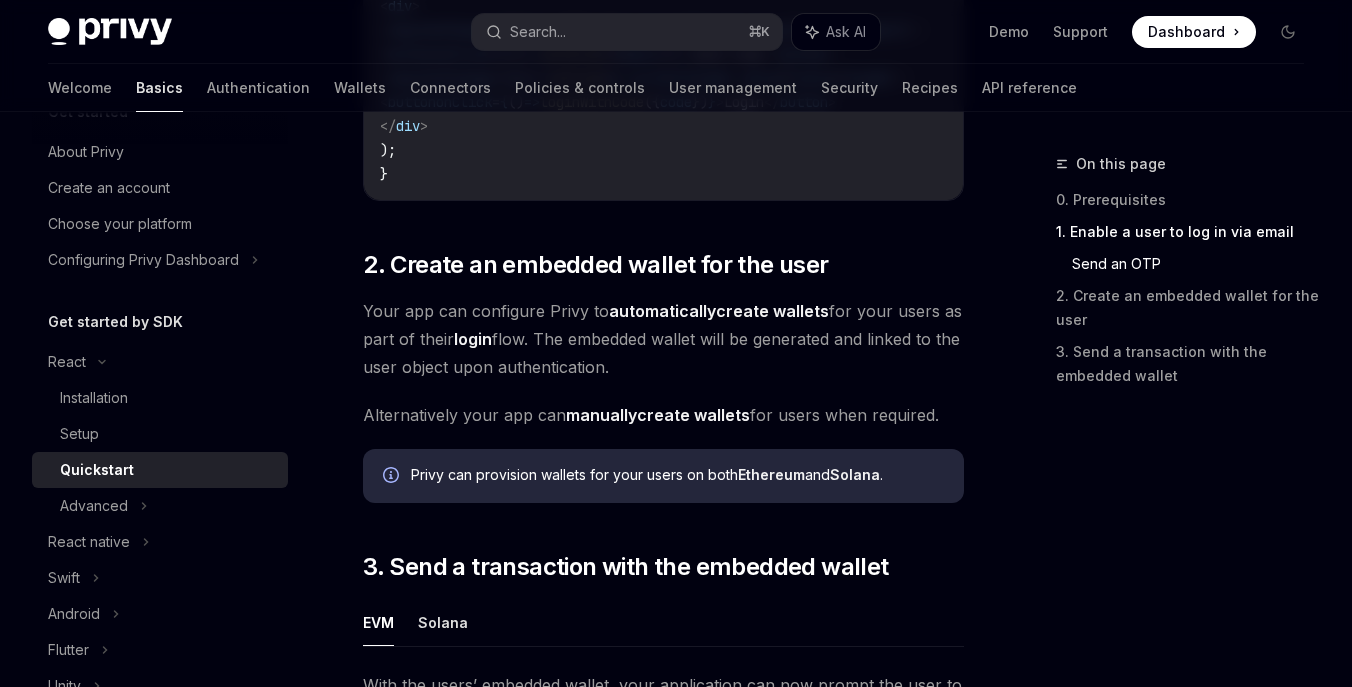 click on "automatically" at bounding box center [662, 311] 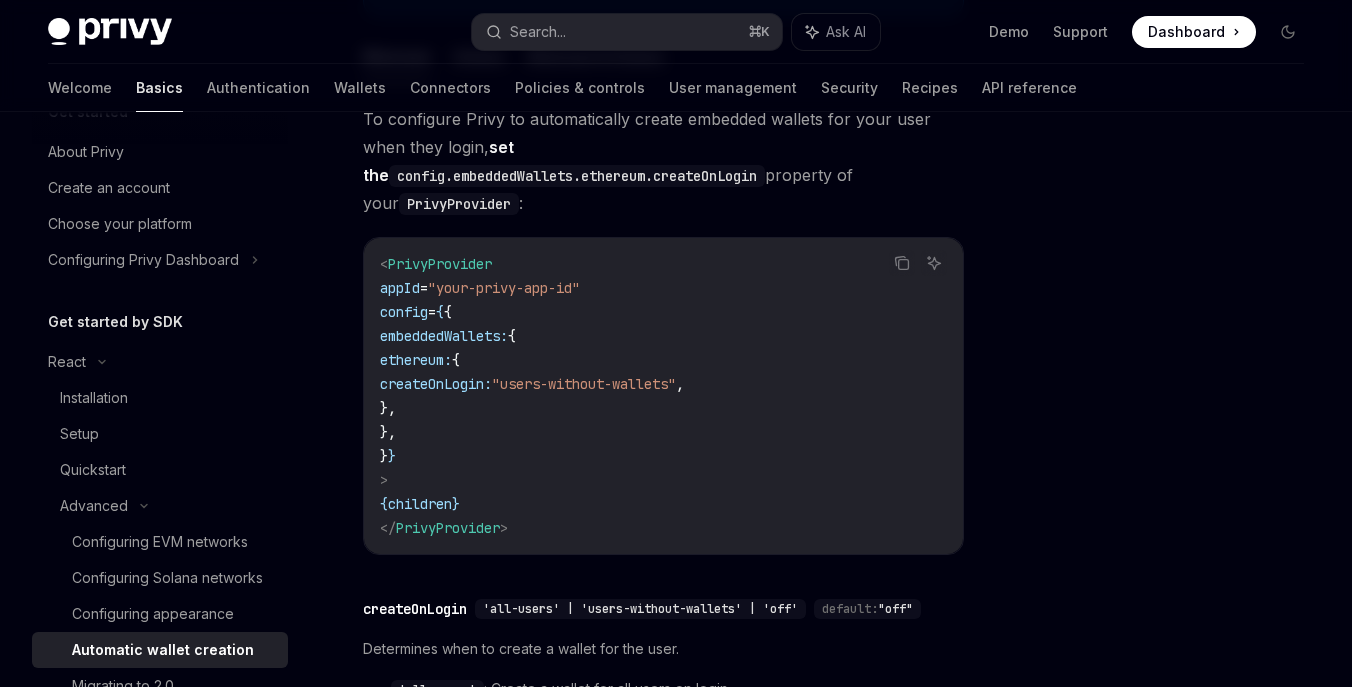 scroll, scrollTop: 556, scrollLeft: 0, axis: vertical 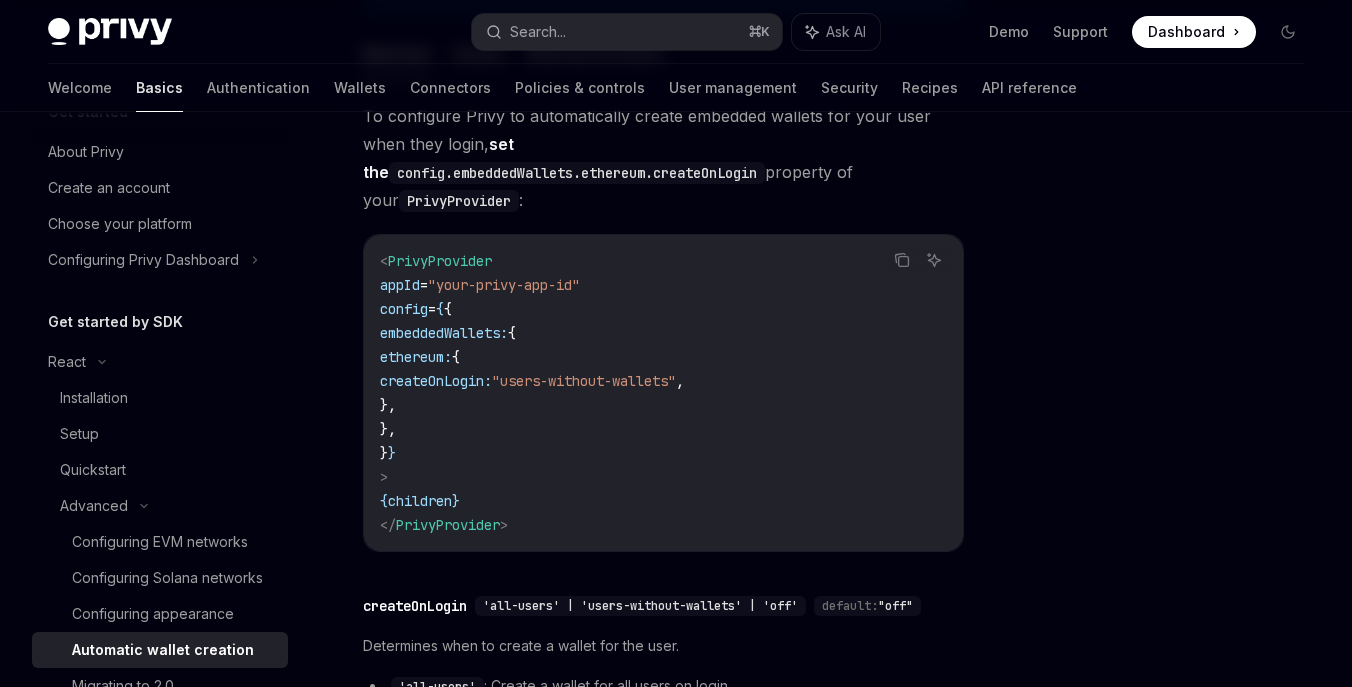 drag, startPoint x: 478, startPoint y: 325, endPoint x: 508, endPoint y: 375, distance: 58.30952 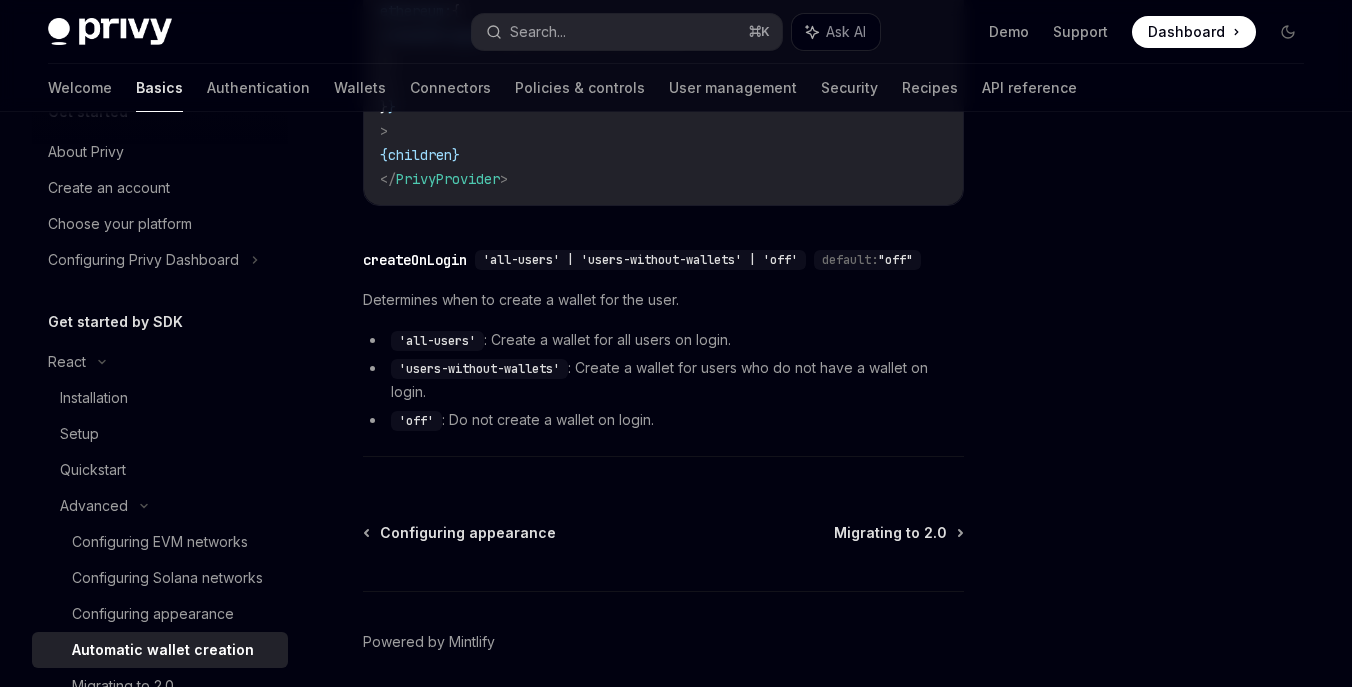 scroll, scrollTop: 879, scrollLeft: 0, axis: vertical 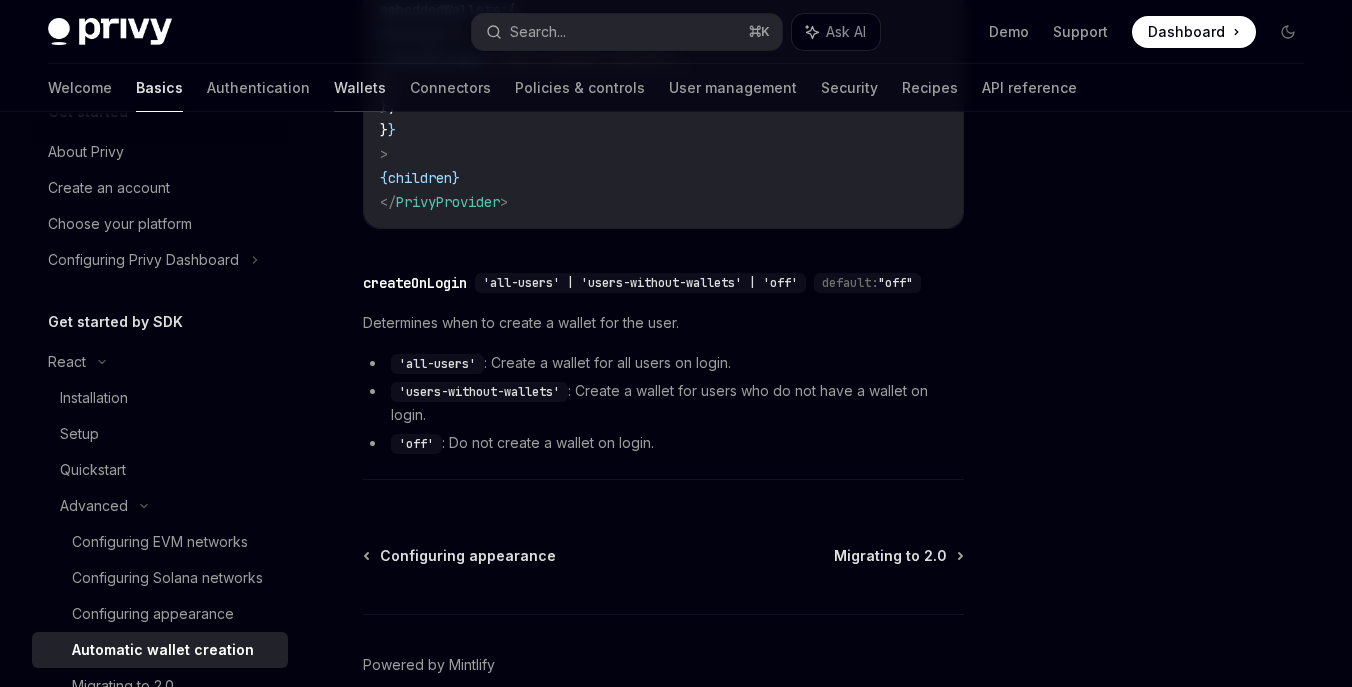 click on "Wallets" at bounding box center [360, 88] 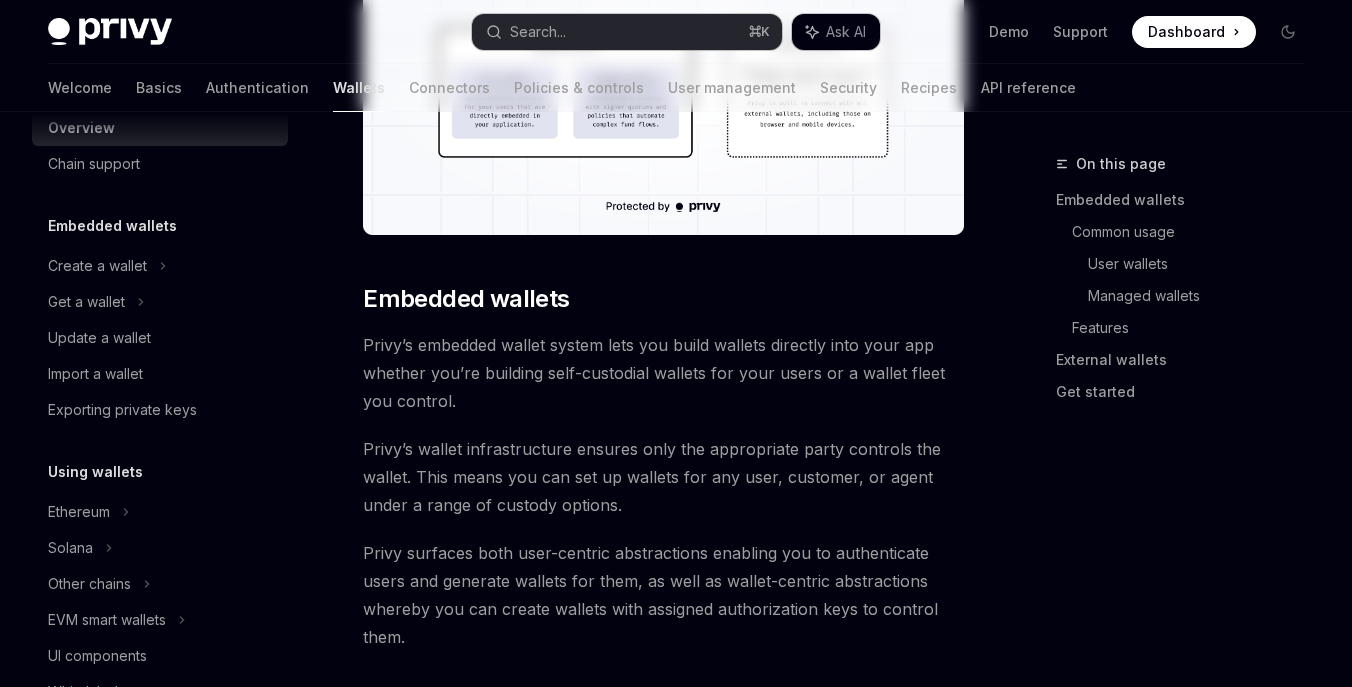 scroll, scrollTop: 0, scrollLeft: 0, axis: both 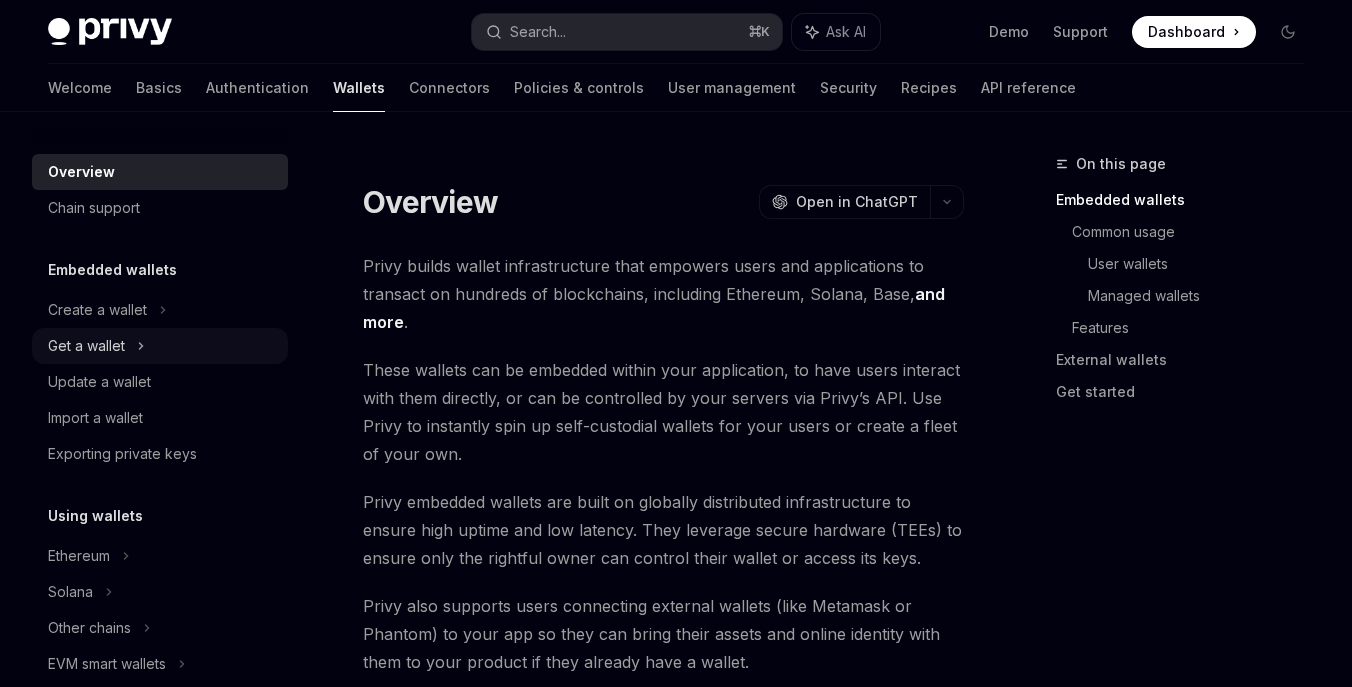 click 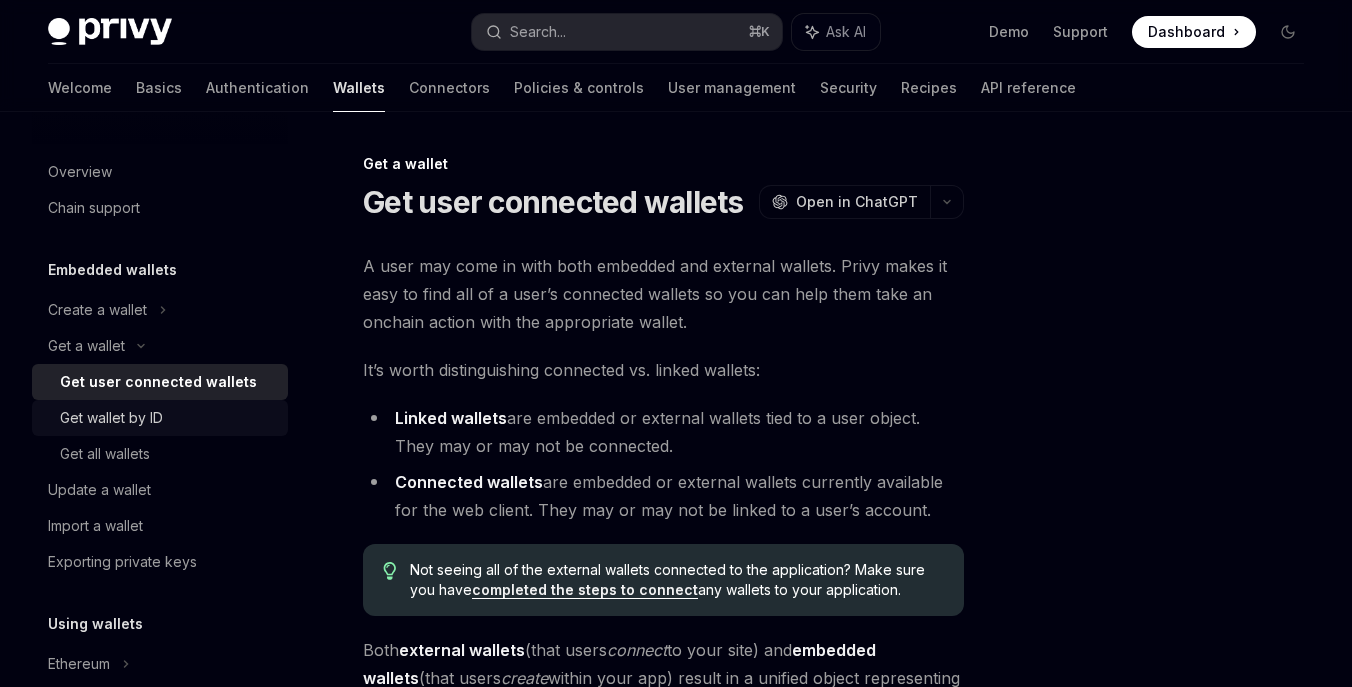click on "Get wallet by ID" at bounding box center [111, 418] 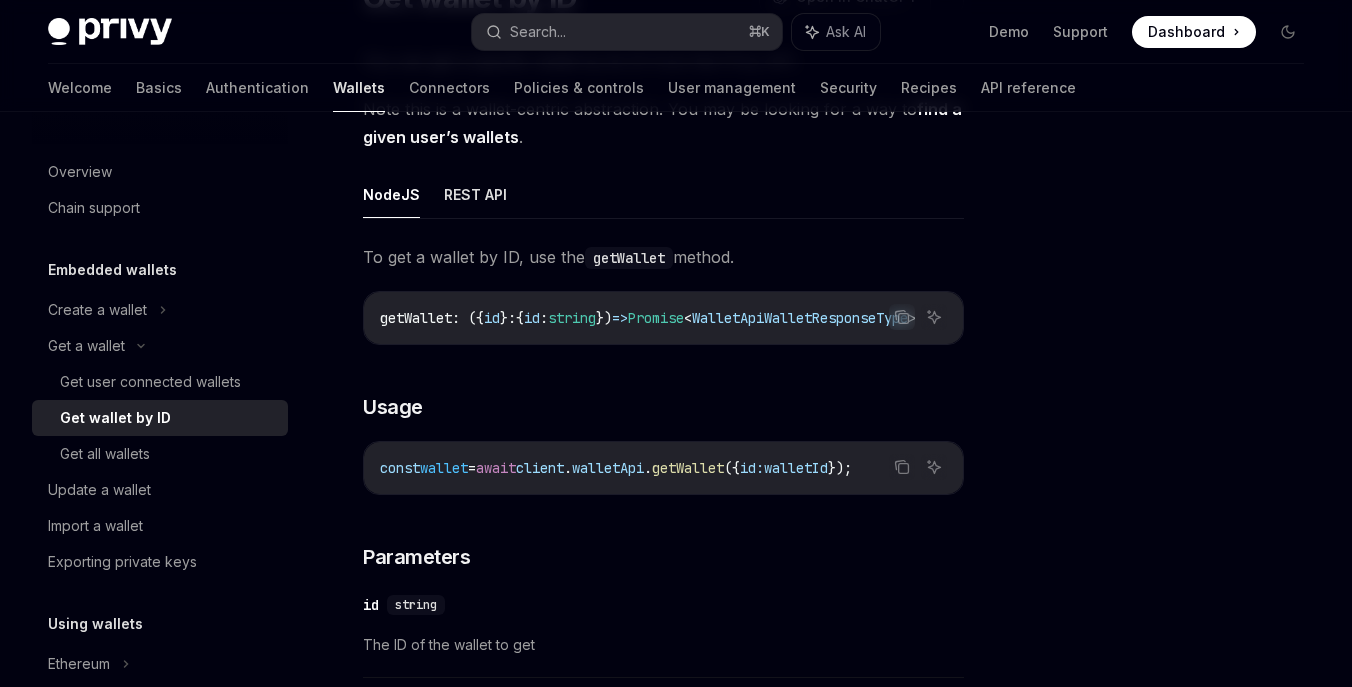 scroll, scrollTop: 214, scrollLeft: 0, axis: vertical 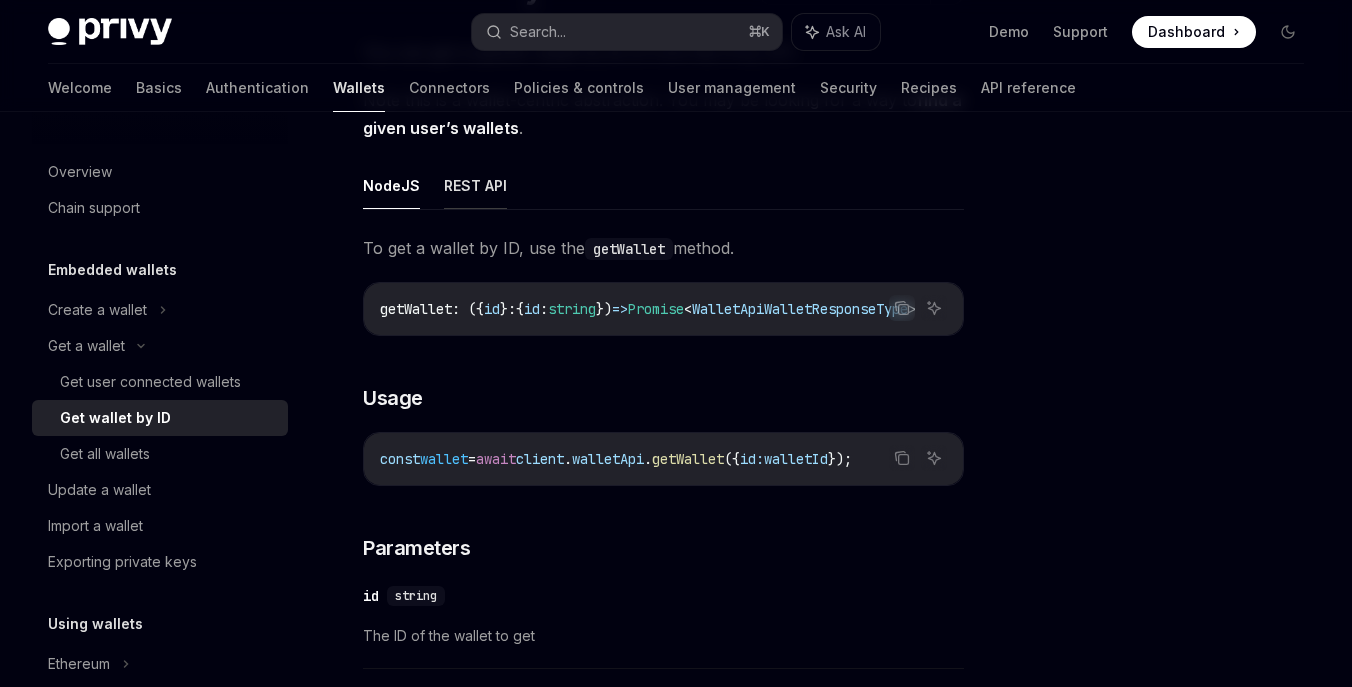 click on "REST API" at bounding box center [475, 185] 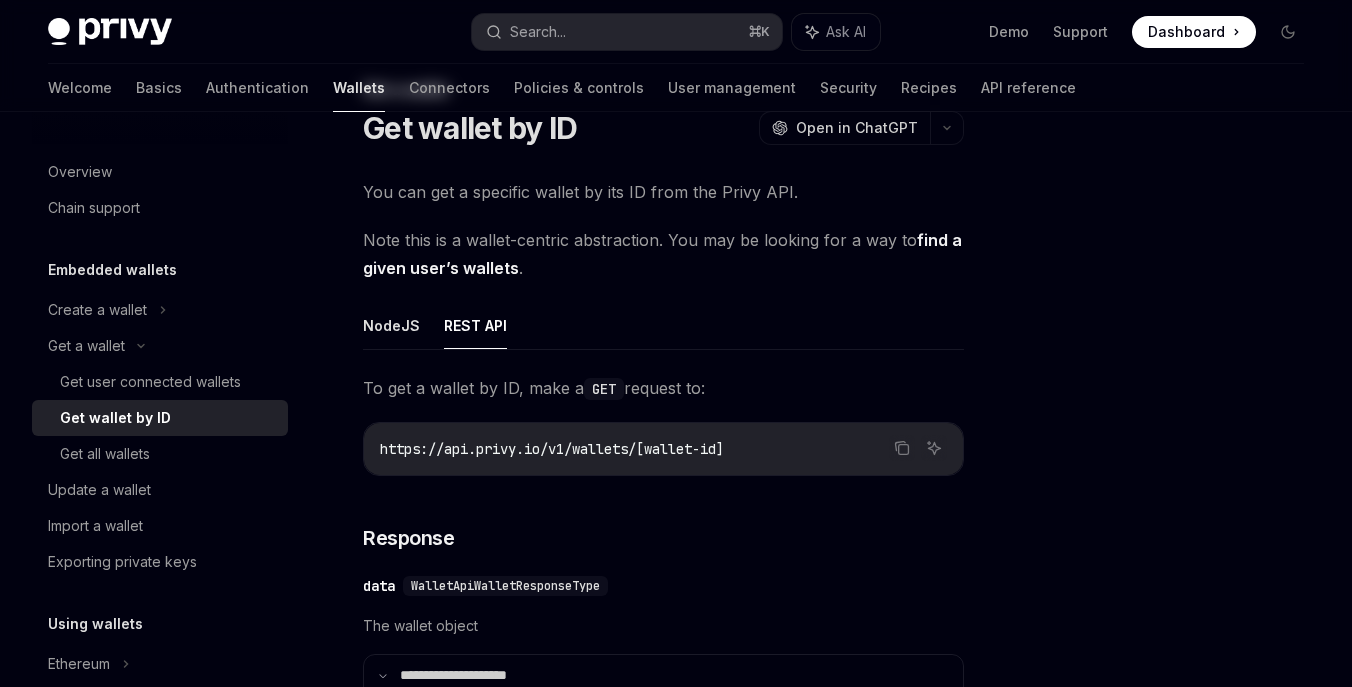 scroll, scrollTop: 0, scrollLeft: 0, axis: both 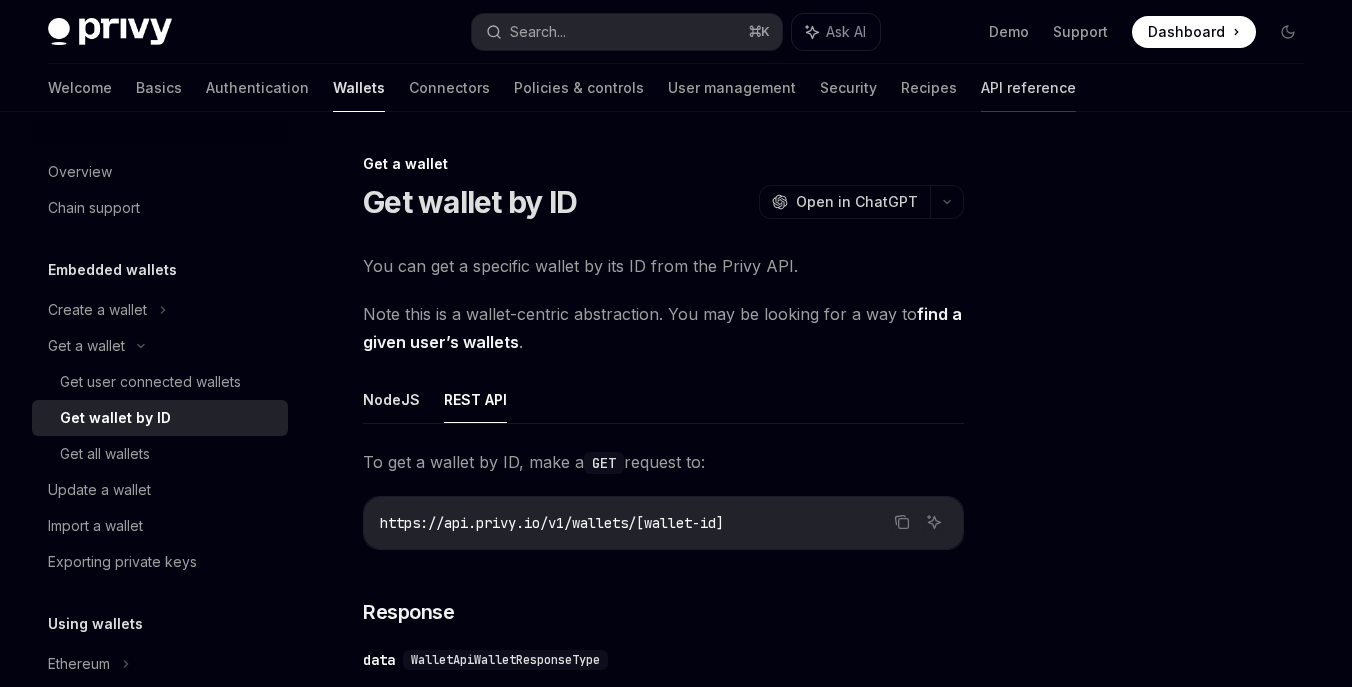 click on "API reference" at bounding box center (1028, 88) 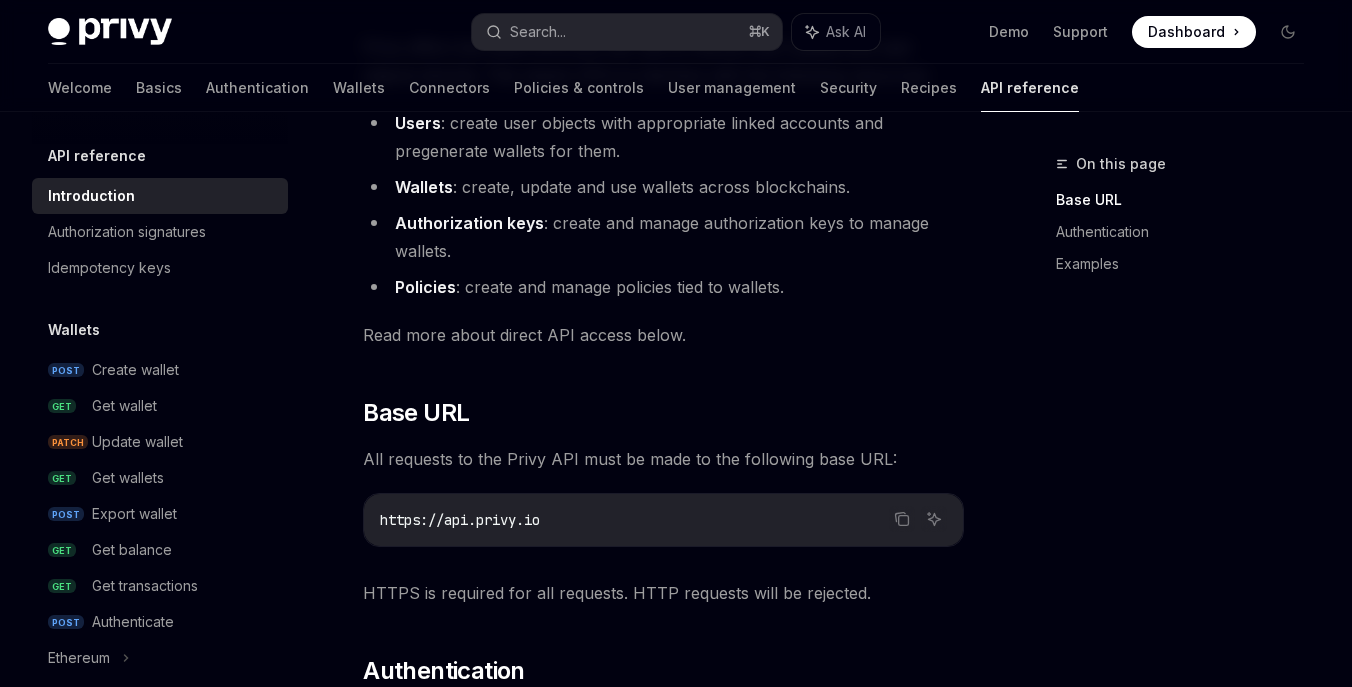 scroll, scrollTop: 434, scrollLeft: 0, axis: vertical 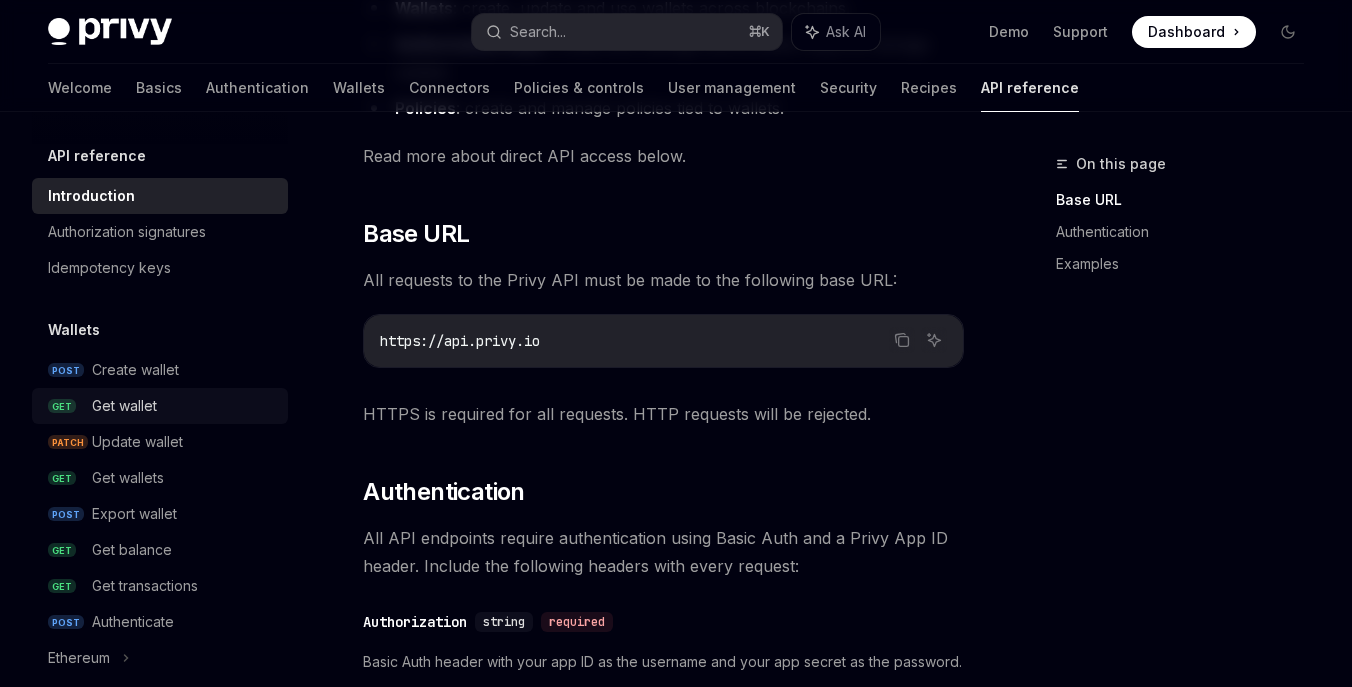 click on "Get wallet" at bounding box center [124, 406] 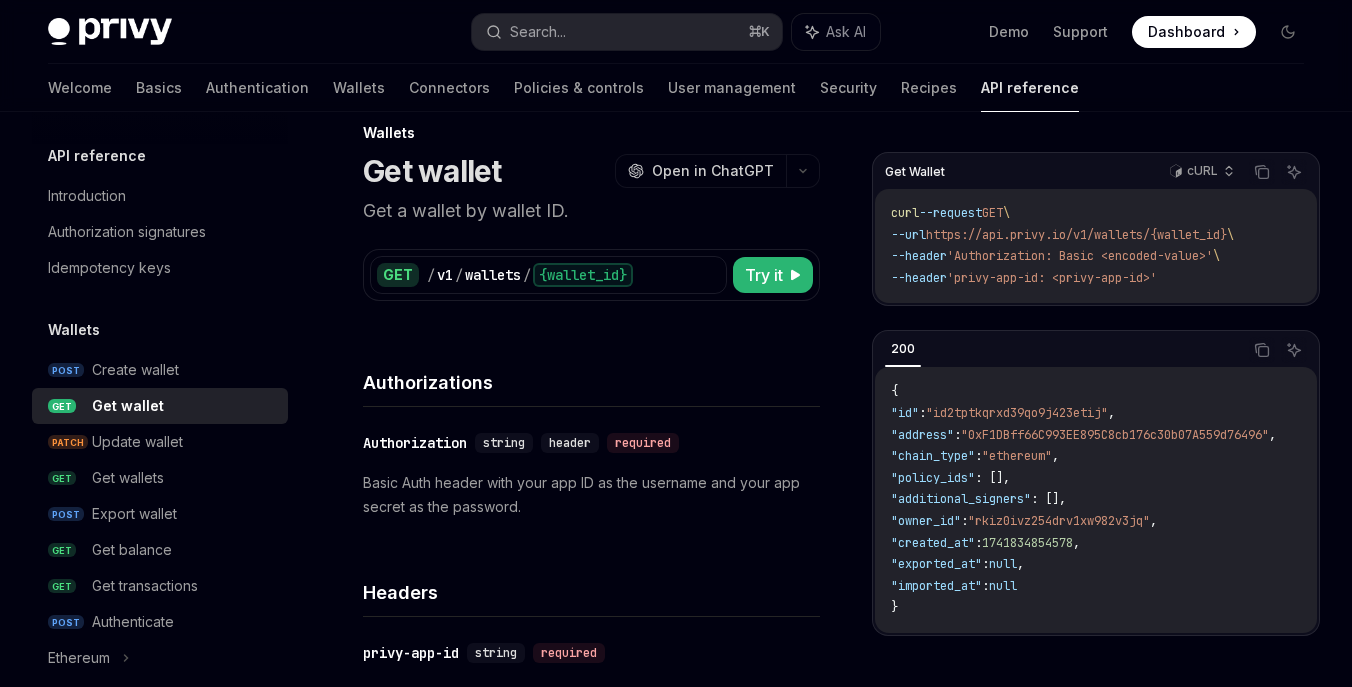 scroll, scrollTop: 0, scrollLeft: 0, axis: both 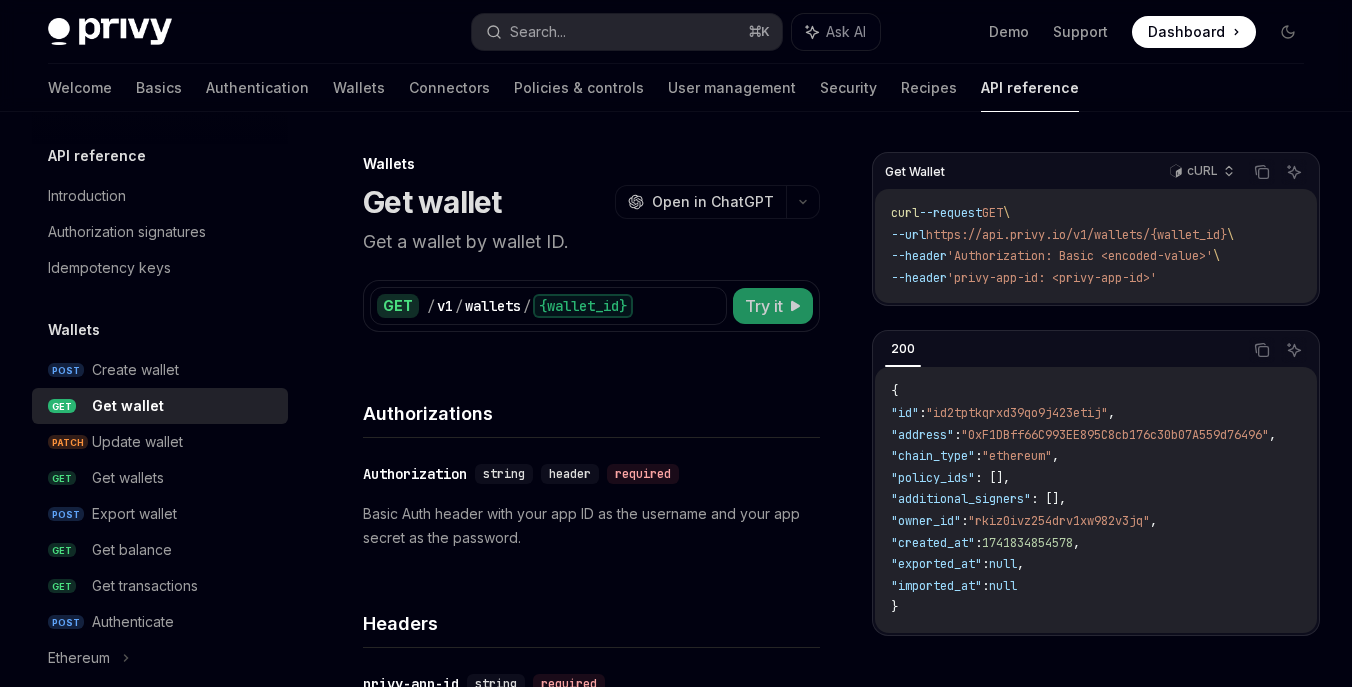 click on "Try it" at bounding box center (764, 306) 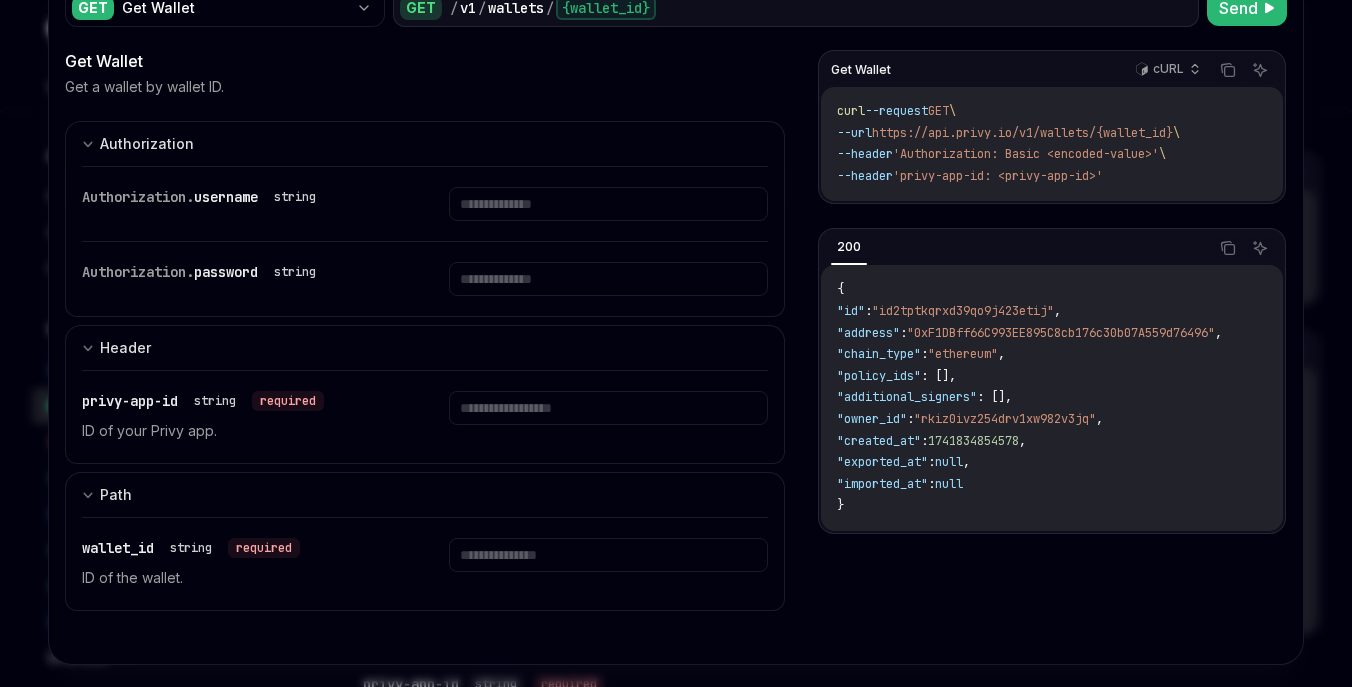 scroll, scrollTop: 104, scrollLeft: 0, axis: vertical 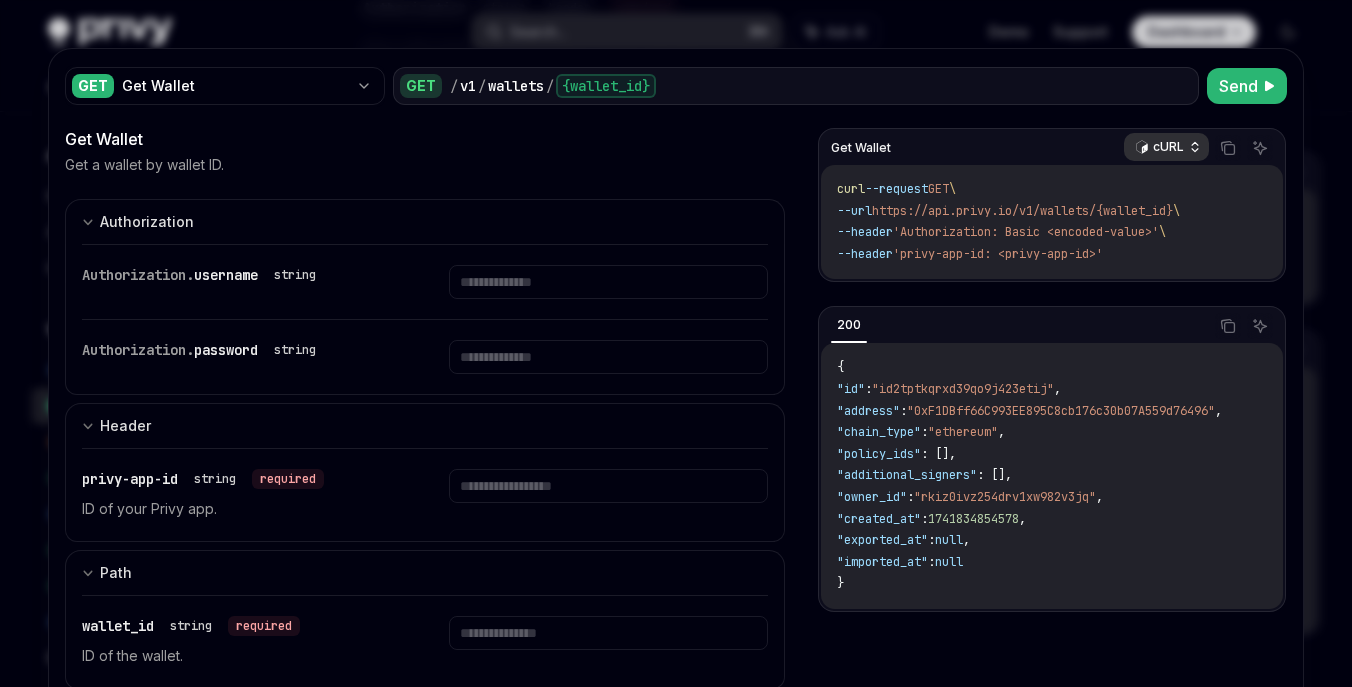 click 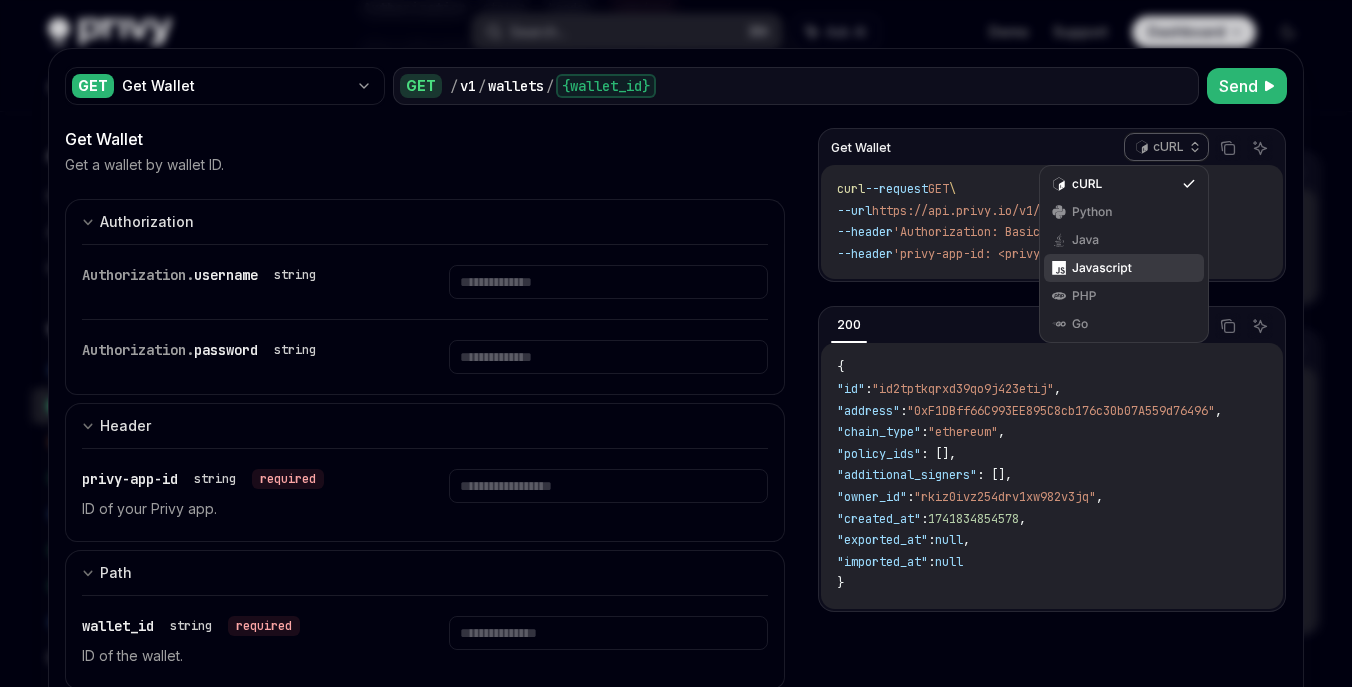 click on "Javascript" at bounding box center (1124, 268) 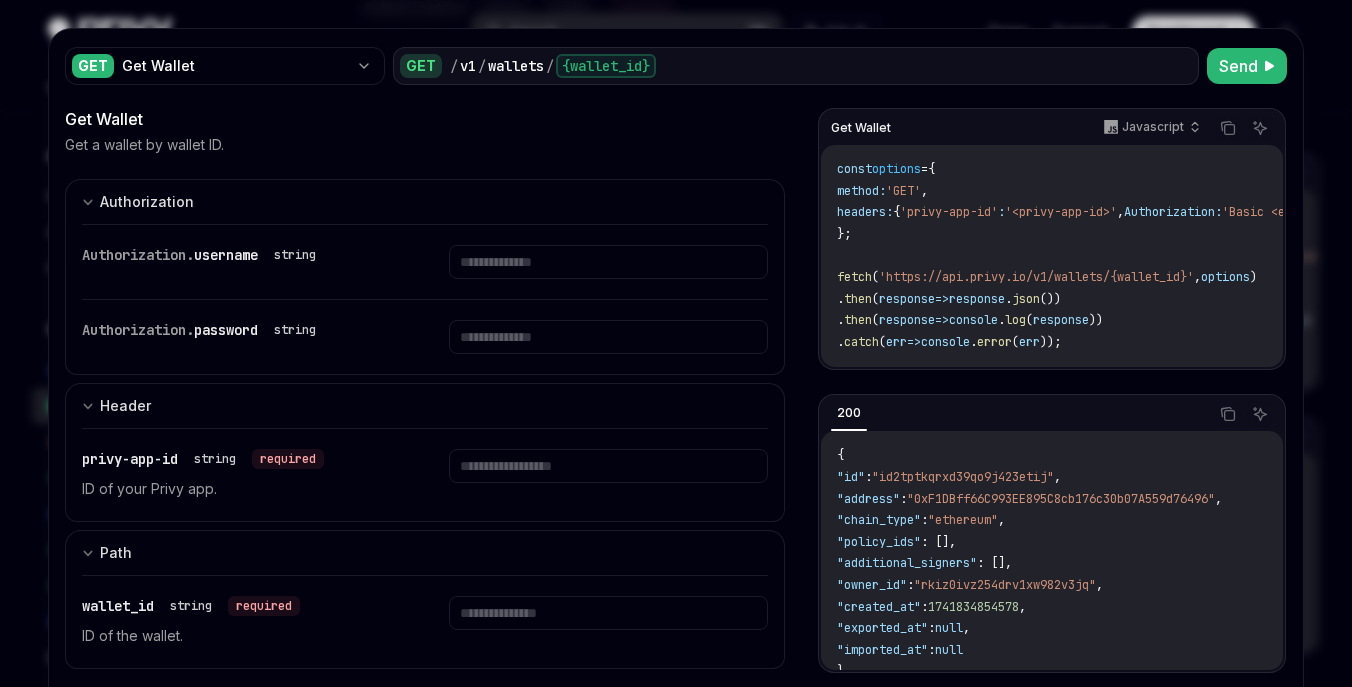 scroll, scrollTop: 14, scrollLeft: 0, axis: vertical 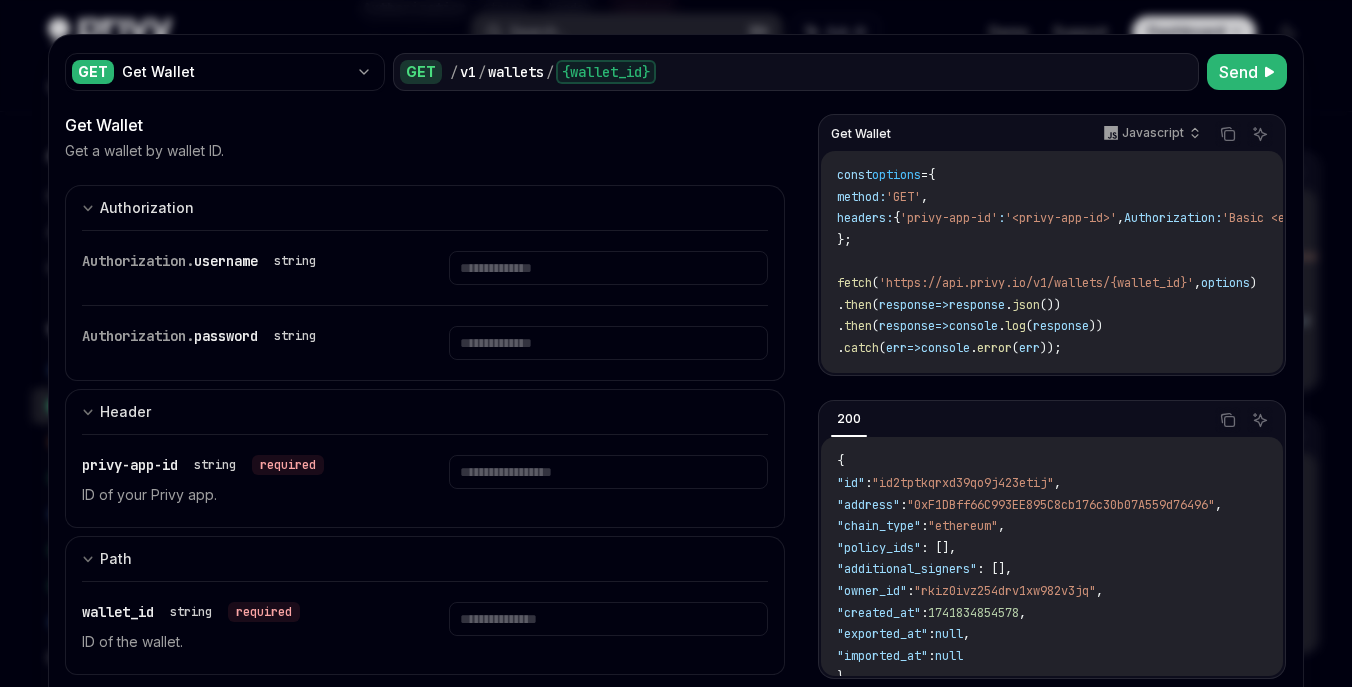 type 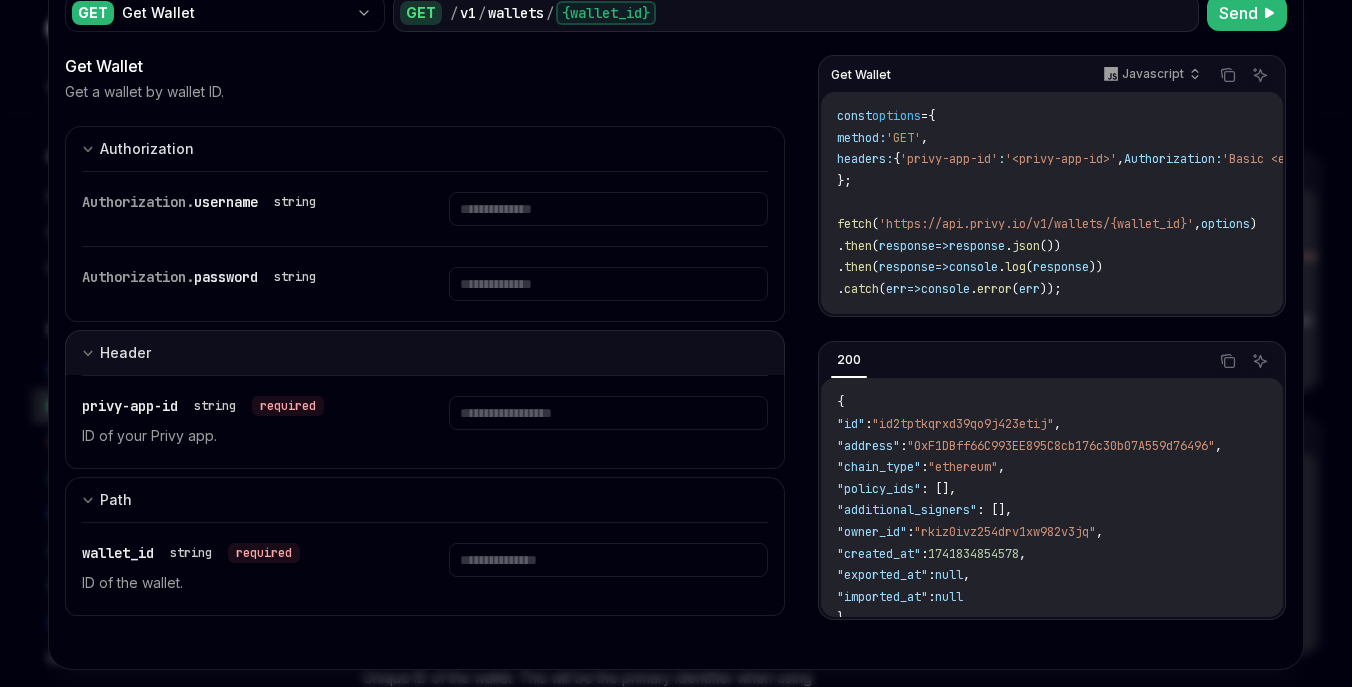 scroll, scrollTop: 104, scrollLeft: 0, axis: vertical 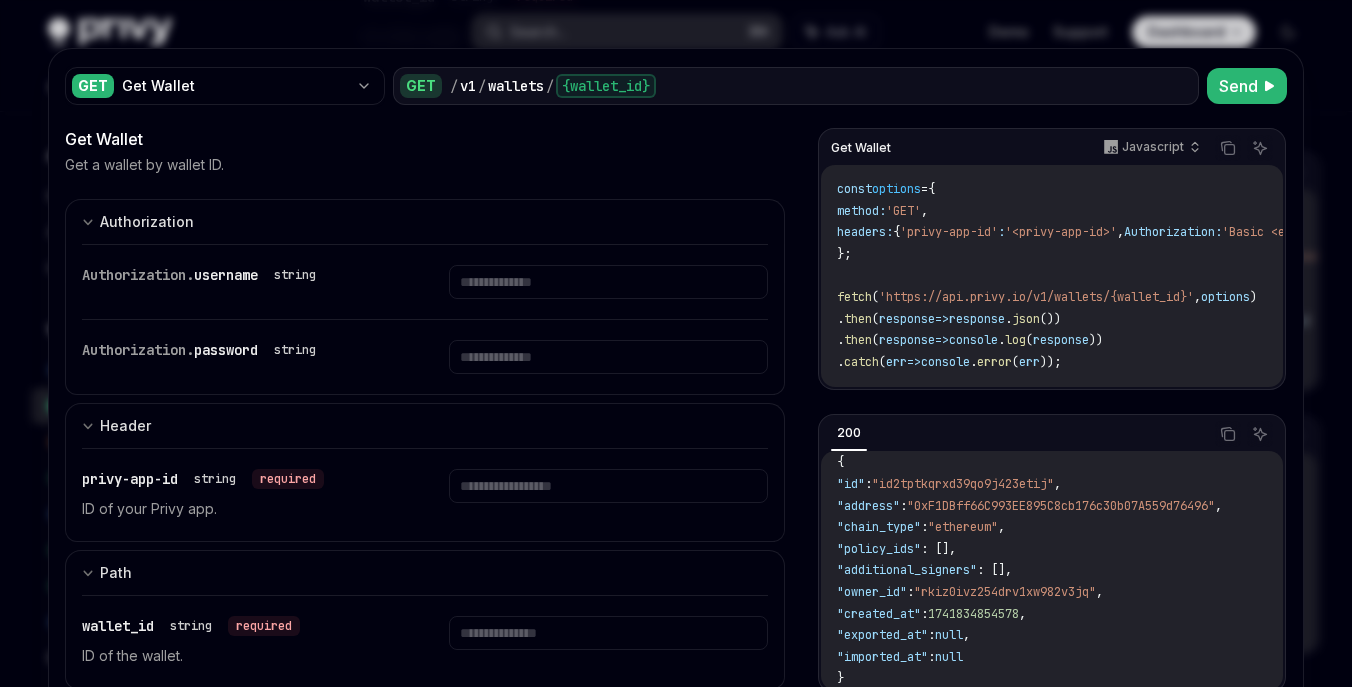 click at bounding box center [676, 343] 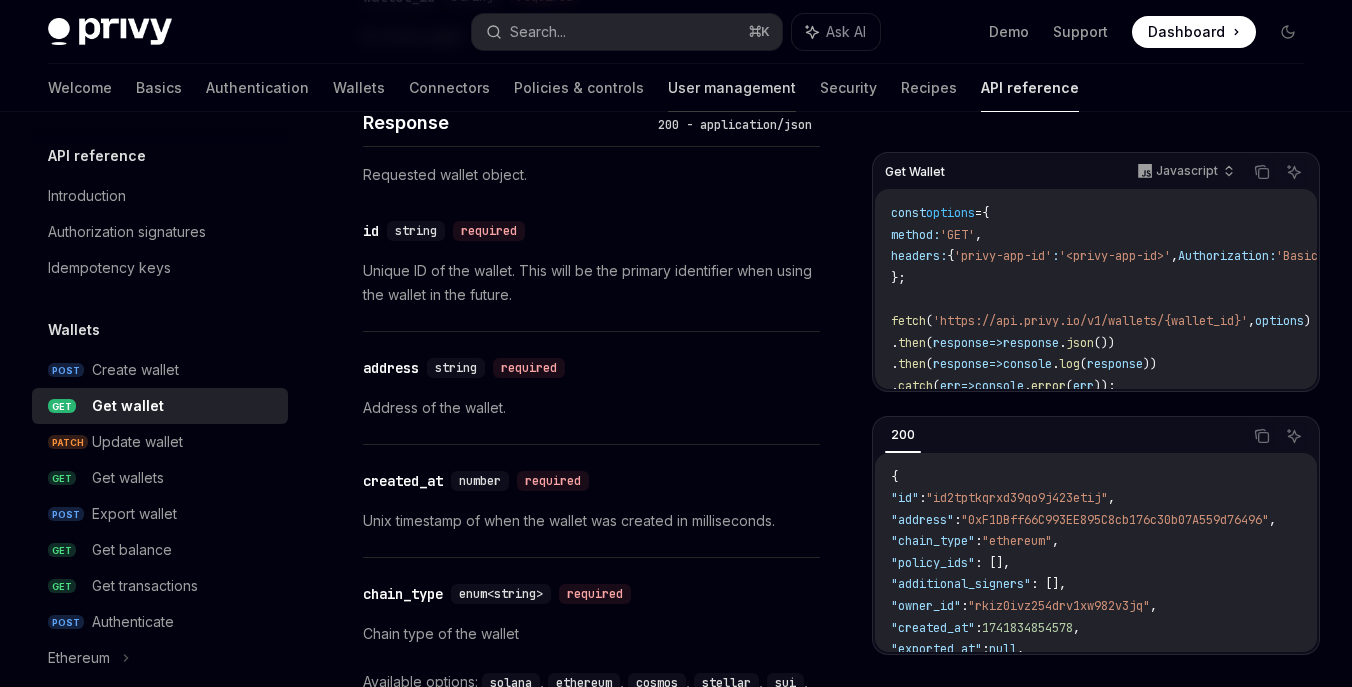 click on "User management" at bounding box center [732, 88] 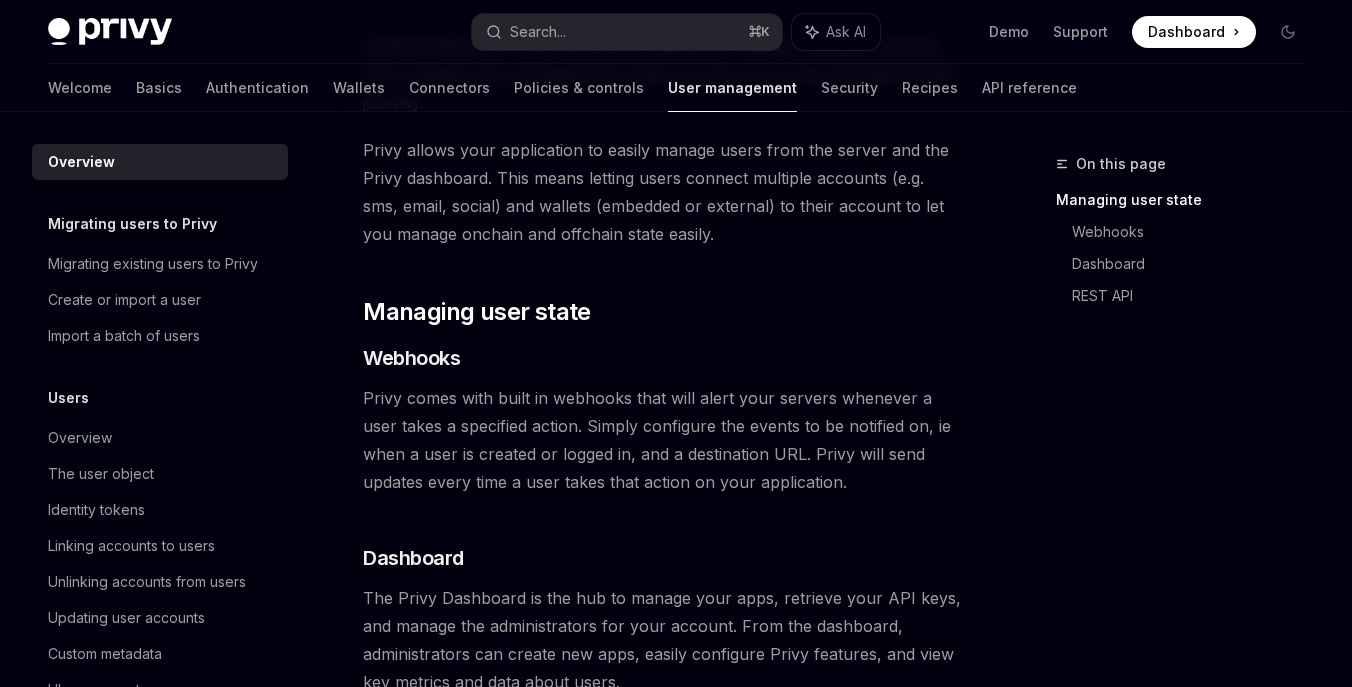 scroll, scrollTop: 169, scrollLeft: 0, axis: vertical 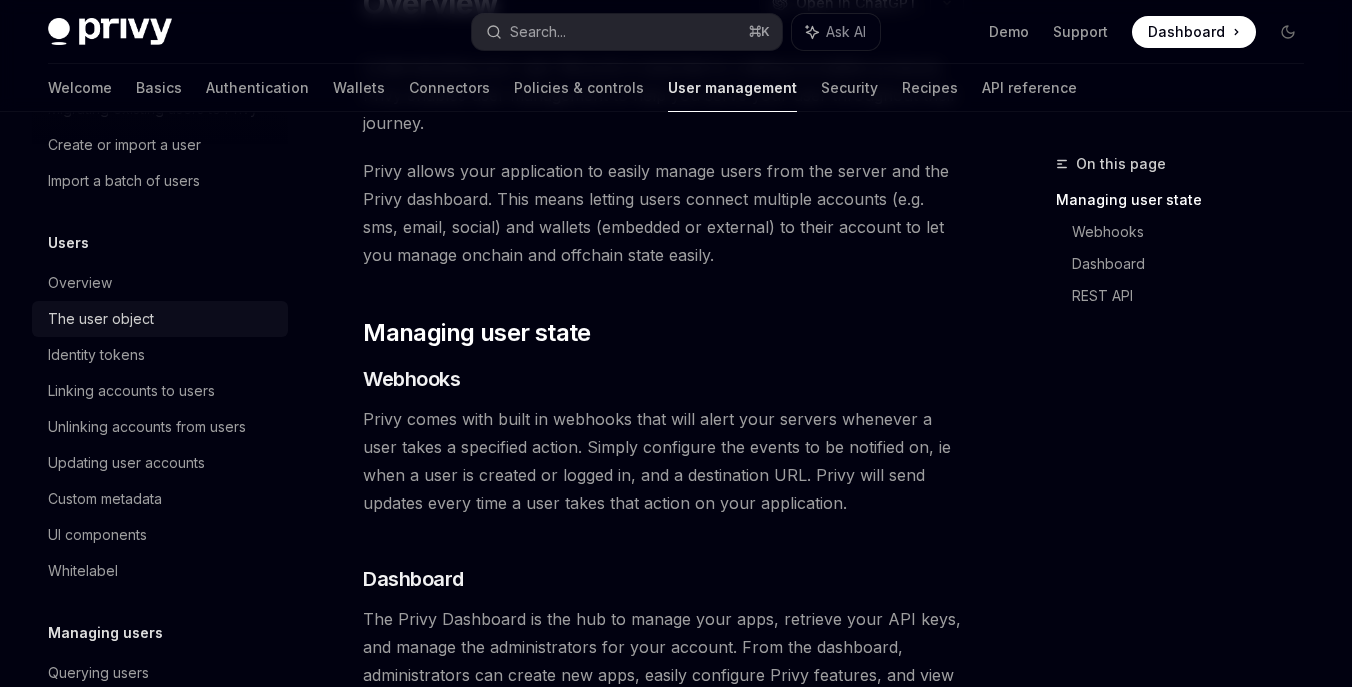 click on "The user object" at bounding box center (101, 319) 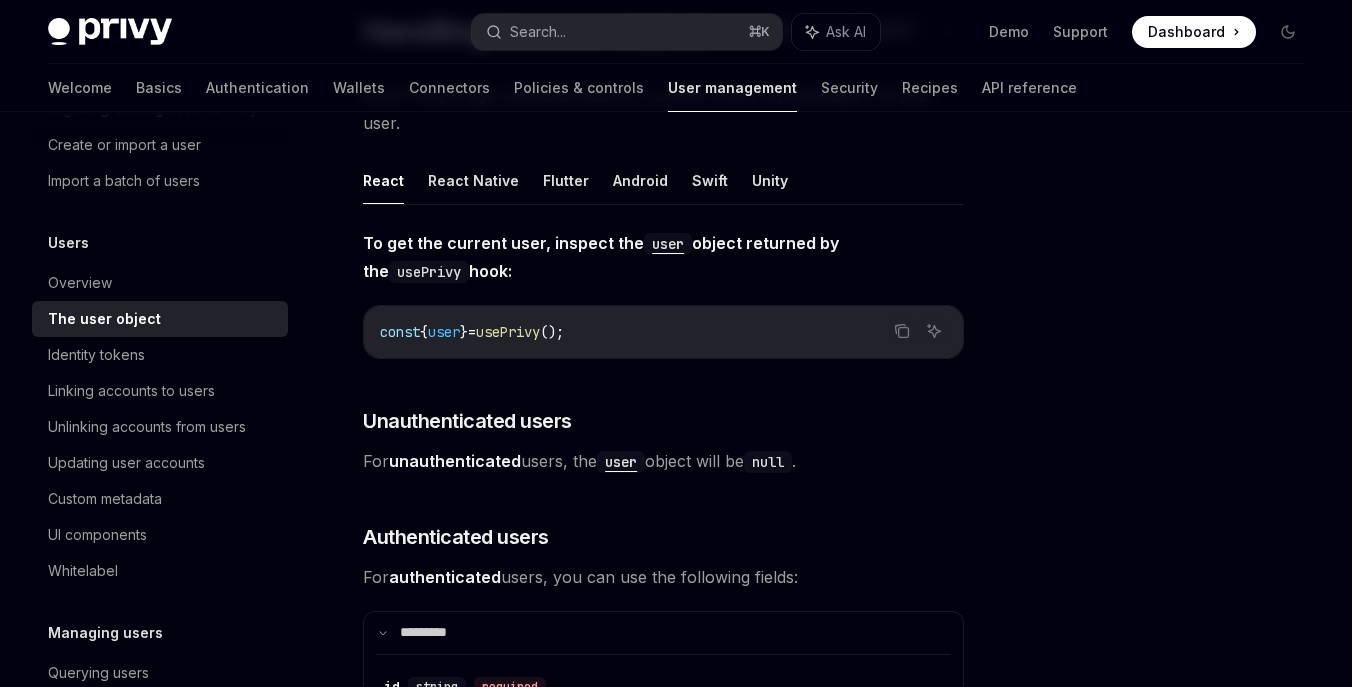 scroll, scrollTop: 214, scrollLeft: 0, axis: vertical 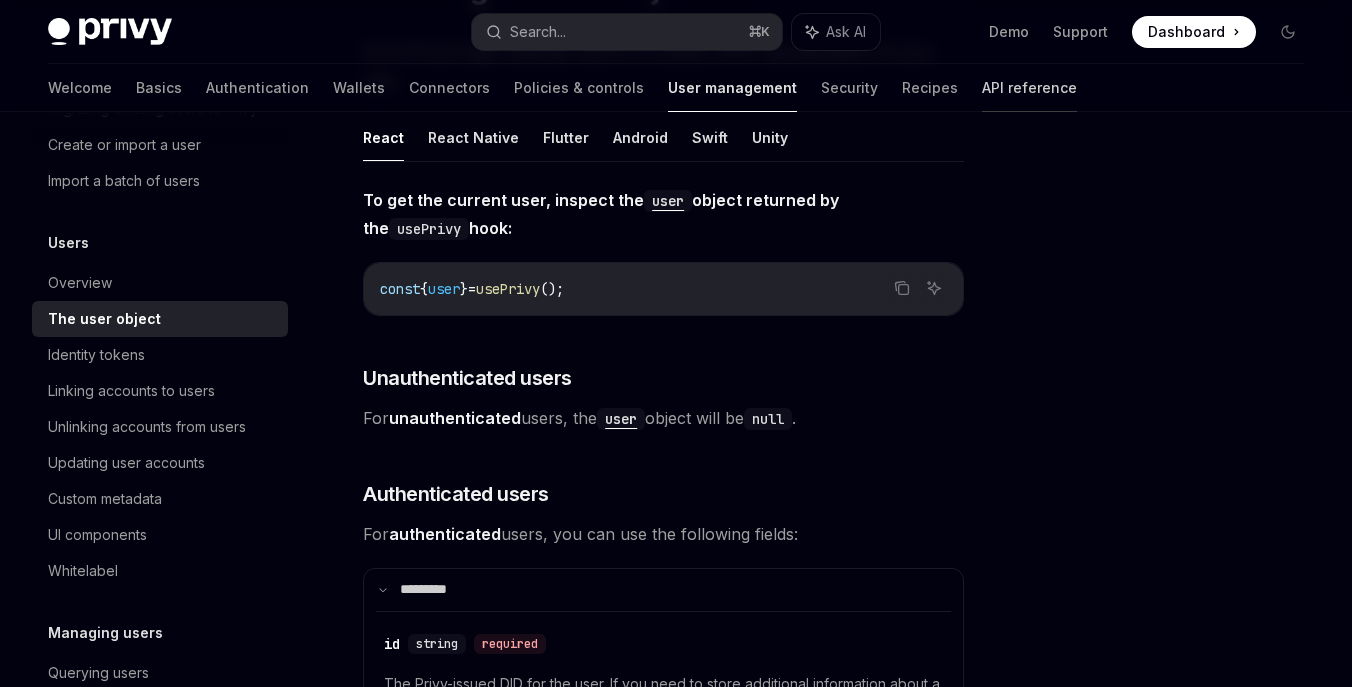 click on "API reference" at bounding box center (1029, 88) 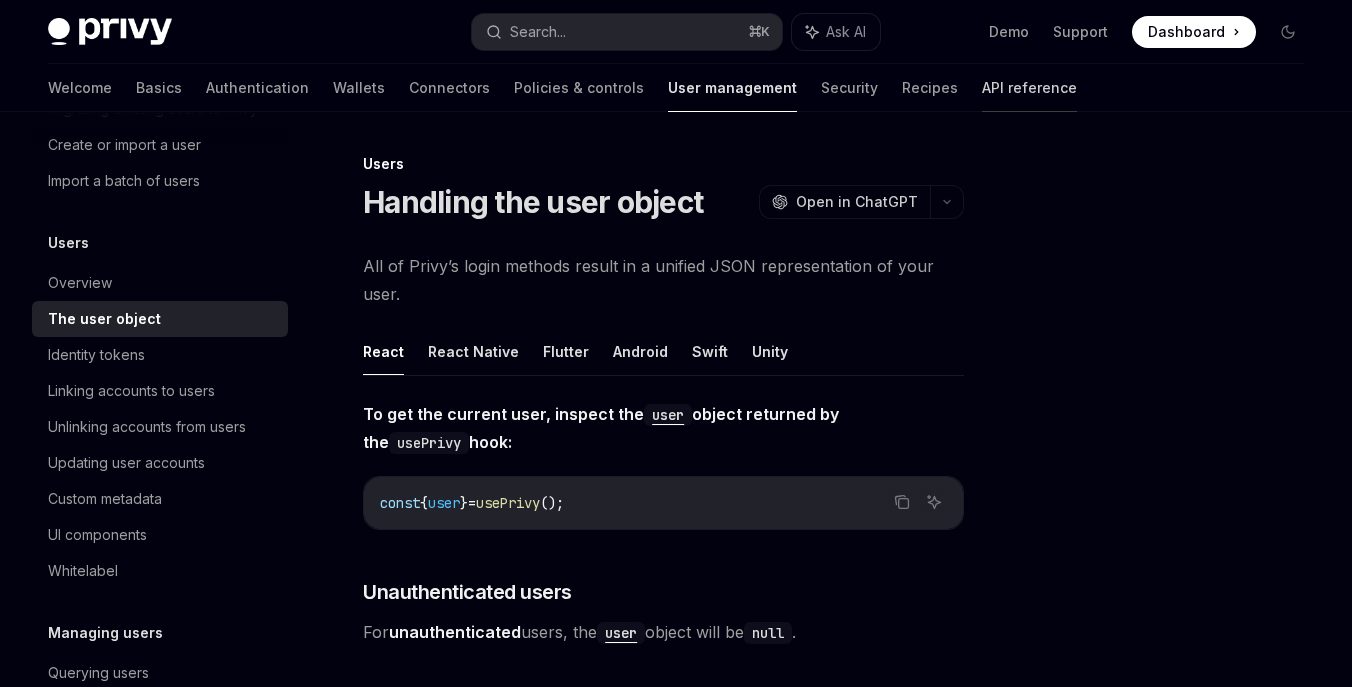 scroll, scrollTop: 0, scrollLeft: 0, axis: both 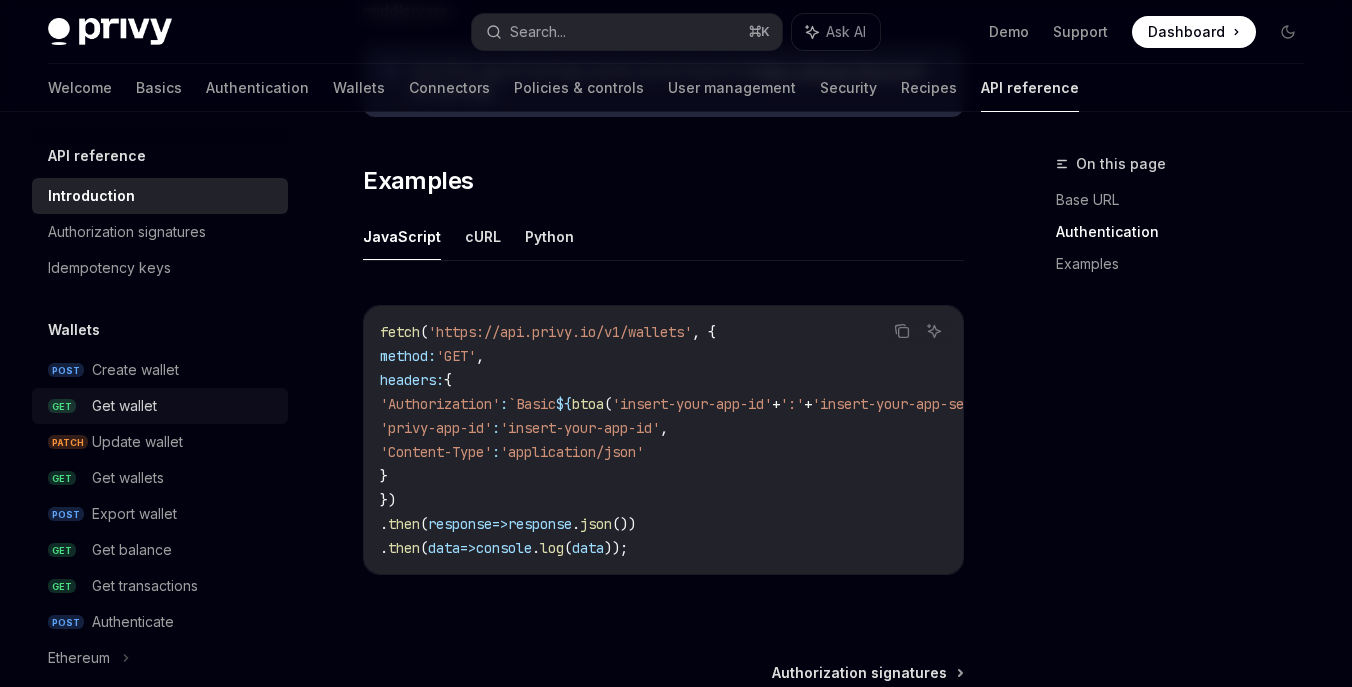 click on "Get wallet" at bounding box center [124, 406] 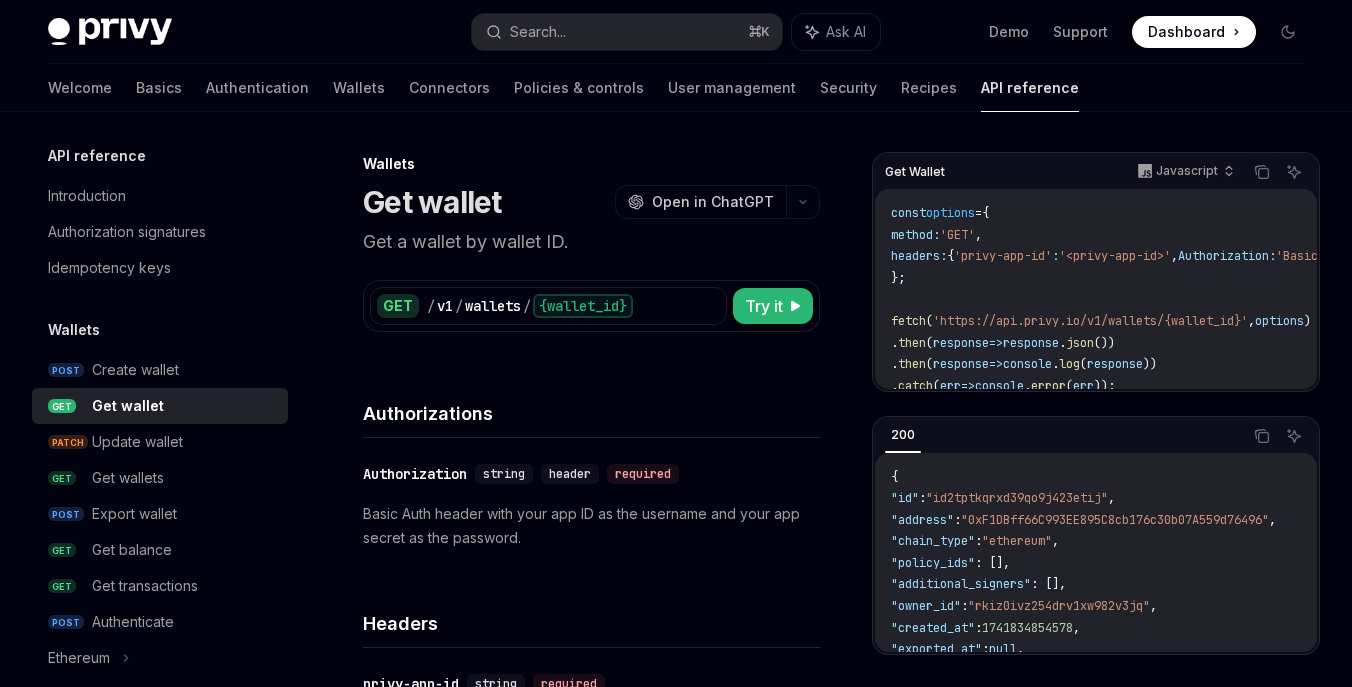 scroll, scrollTop: 31, scrollLeft: 0, axis: vertical 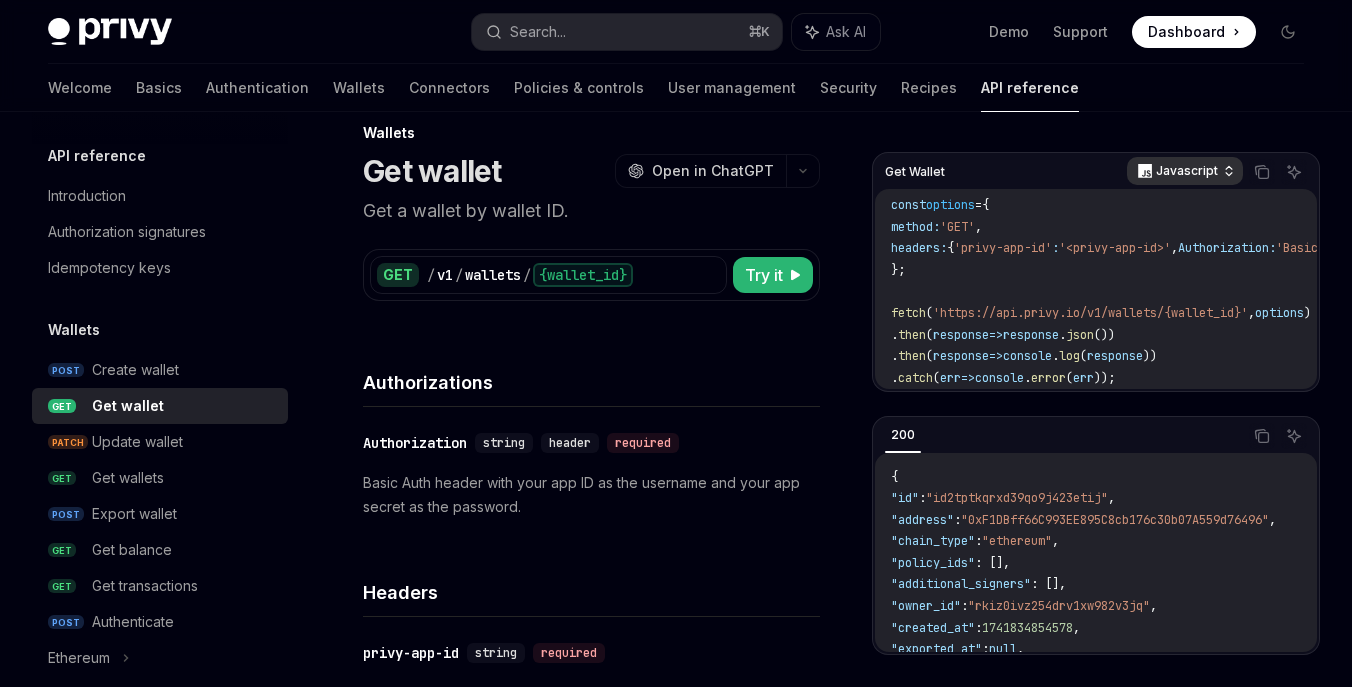click on "Javascript" at bounding box center [1185, 171] 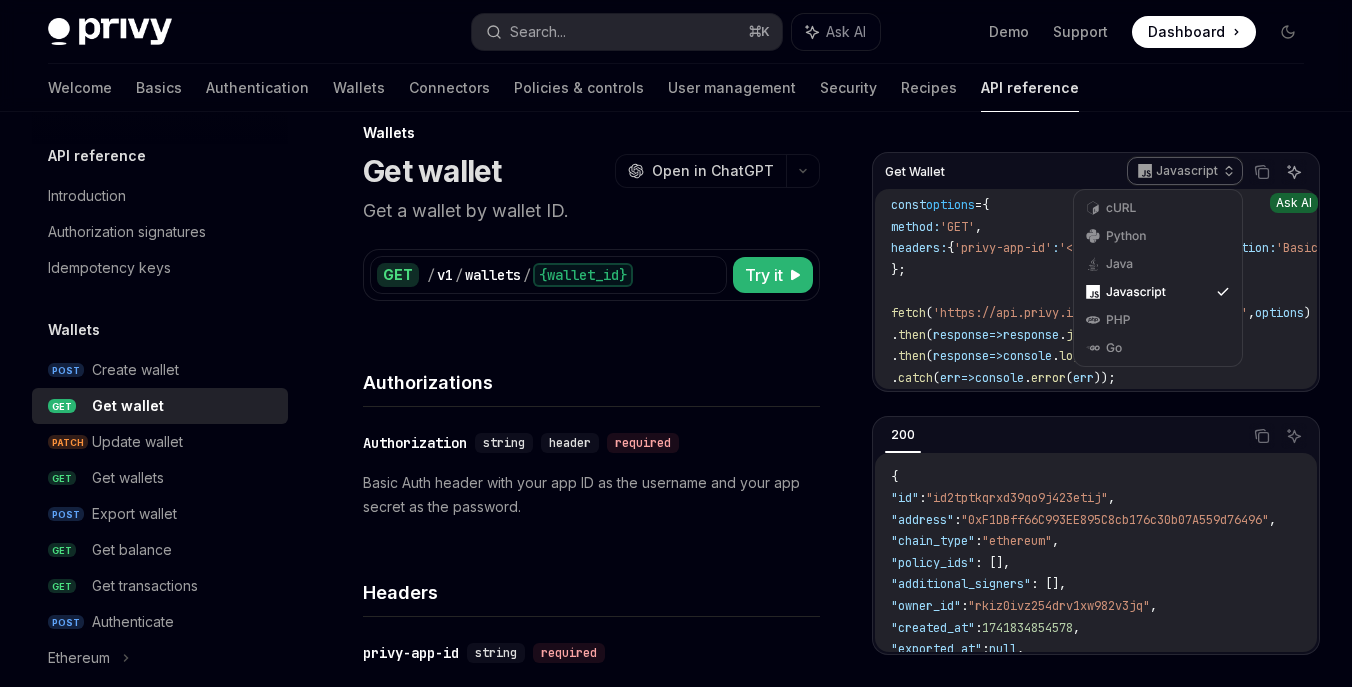 click at bounding box center (1294, 172) 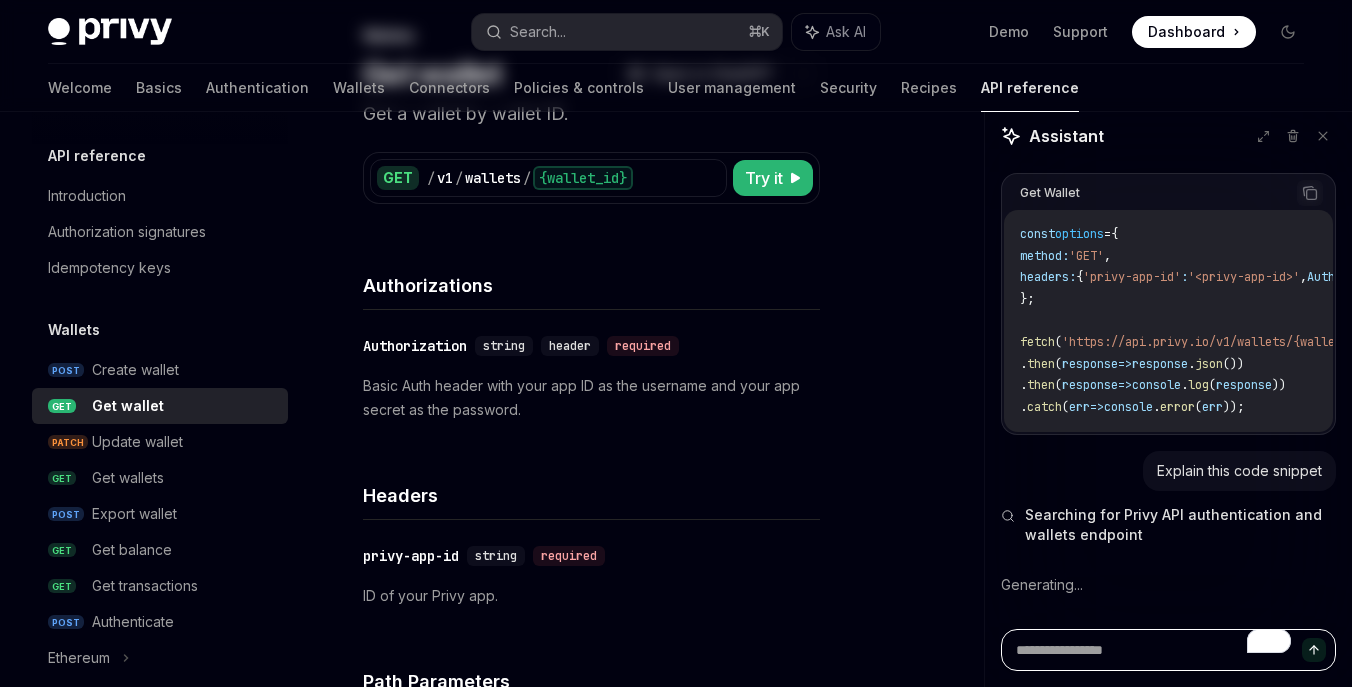 scroll, scrollTop: 0, scrollLeft: 0, axis: both 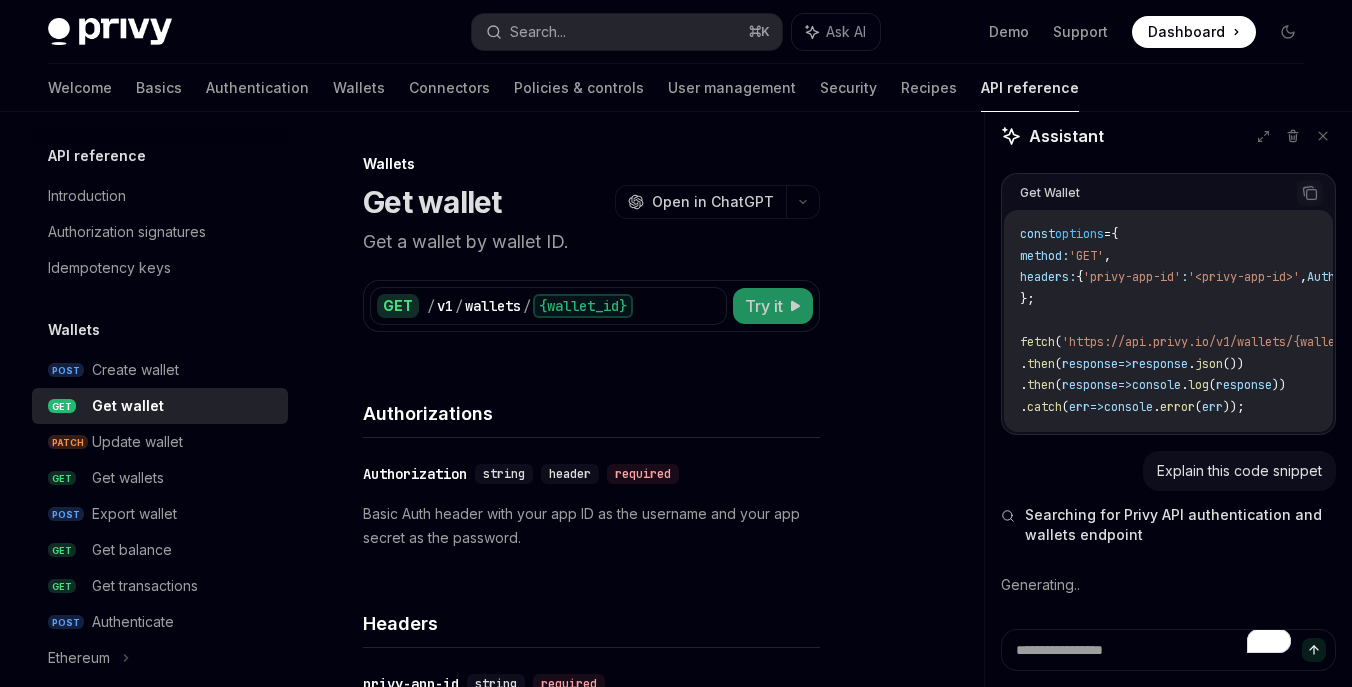 click on "Try it" at bounding box center (764, 306) 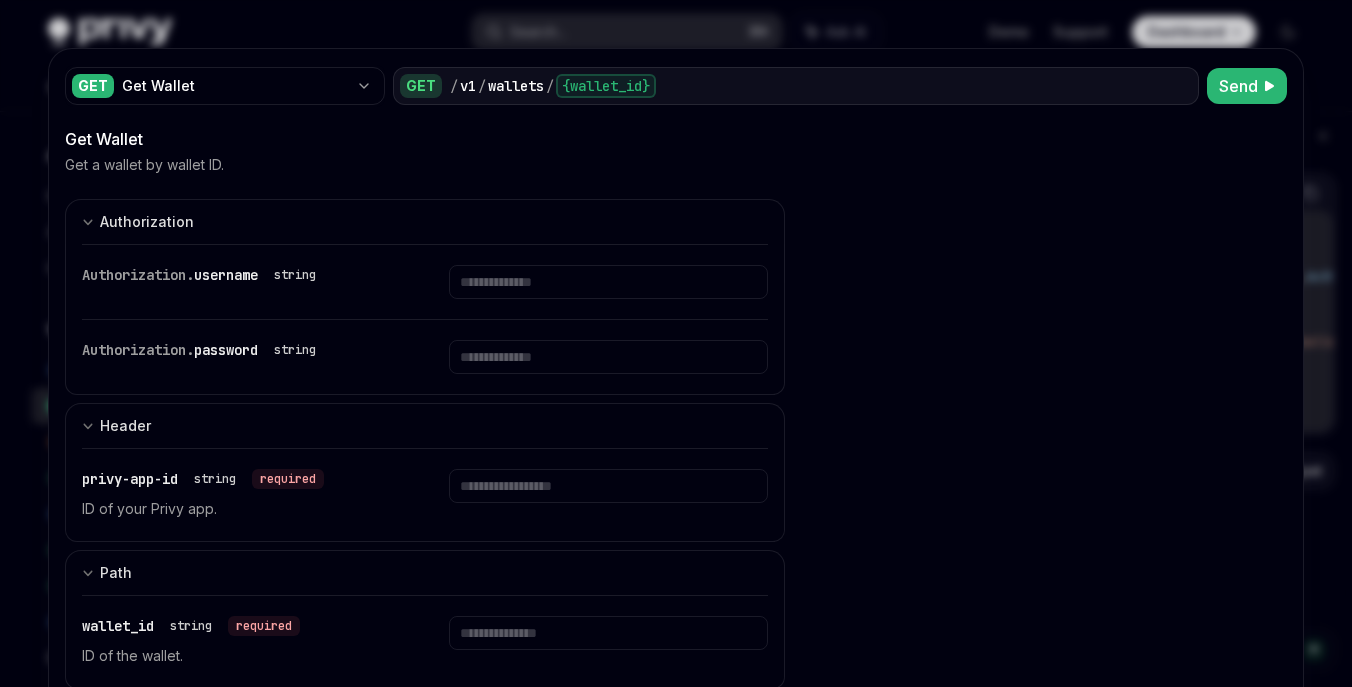 click on "GET" at bounding box center [421, 86] 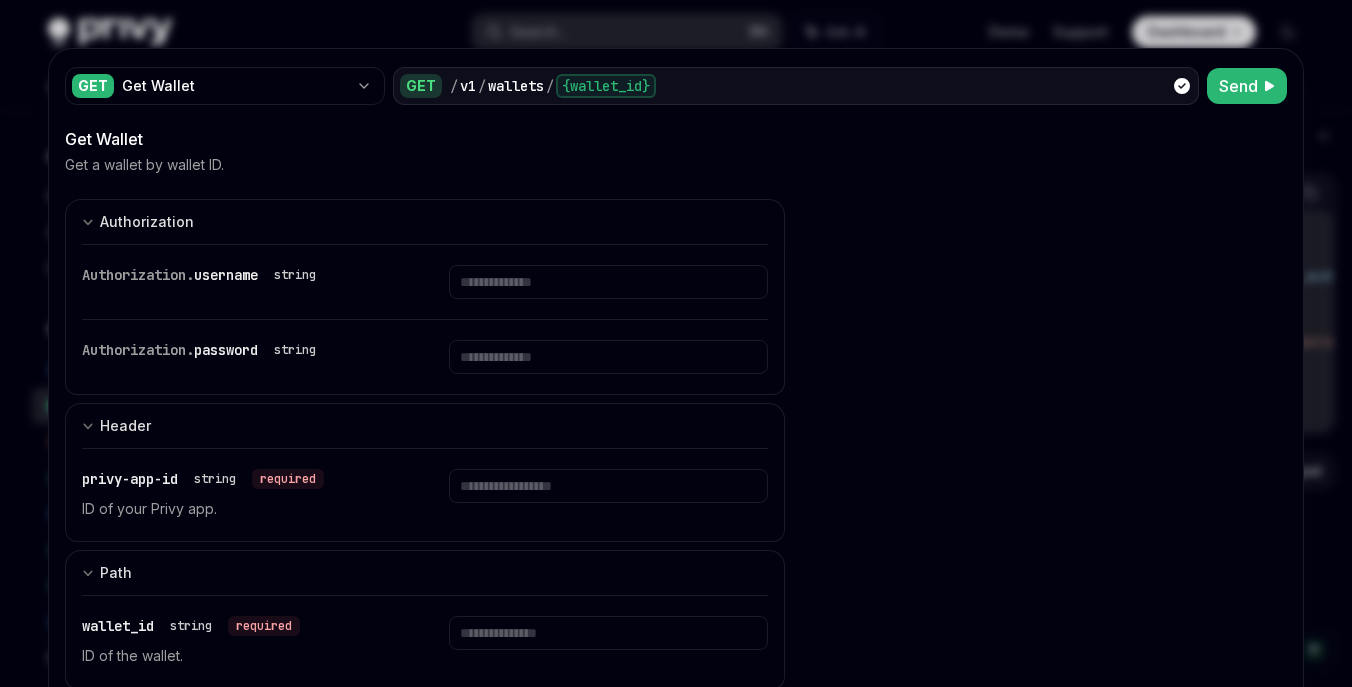 click on "GET" at bounding box center (421, 86) 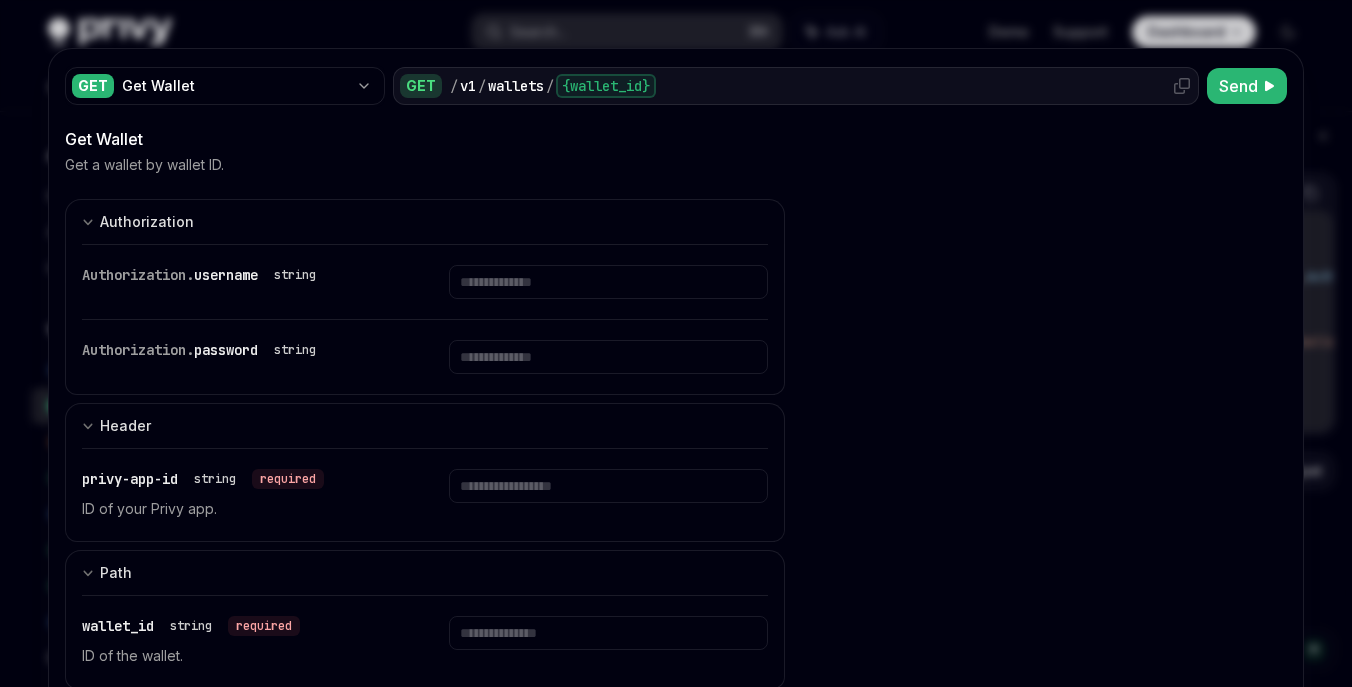click 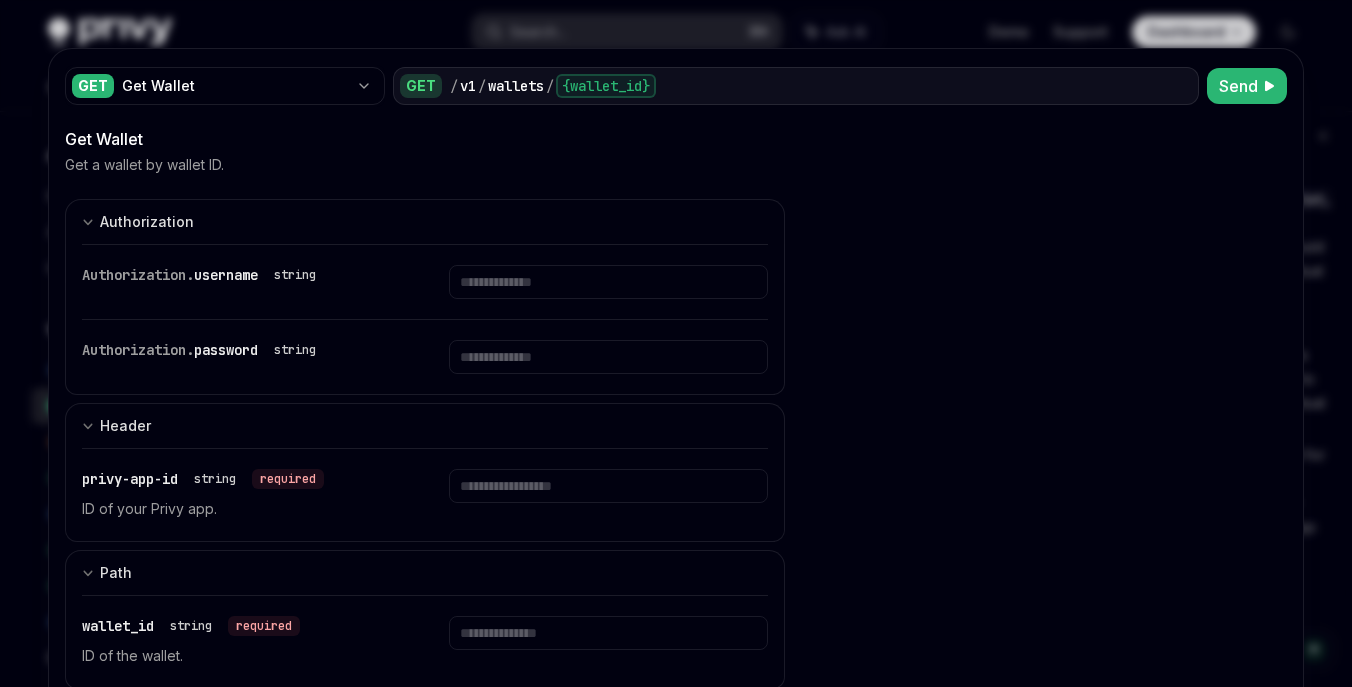 click on "GET Get Wallet GET / v1 / wallets / {wallet_id} Send Get Wallet Get a wallet by wallet ID. Authorization appSecretAuth Authorization. username string Authorization. password string Header privy-app-id string required ID of your Privy app. Path wallet_id string required ID of the wallet. Get Wallet Javascript Copy Ask AI const options = {
method: 'GET' ,
headers: { 'privy-app-id' : '[APP_ID]' , Authorization: 'Basic [ENCODED_VALUE]' }
};
fetch ( 'https://api.privy.io/v1/wallets/{wallet_id}' , options )
. then ( response => response.json())
. then ( response => console.log(response))
. catch ( err => console.error(err)); 200 Copy Ask AI {
"id" : "[ID]" ,
"address" : "[ADDRESS]" ,
"chain_type" : "ethereum" ,
"policy_ids" : [],
"additional_signers" : [],
"owner_id" : "[OWNER_ID]" ,
"created_at" : [TIMESTAMP] ,
"exported_at" : null
}" at bounding box center [676, 395] 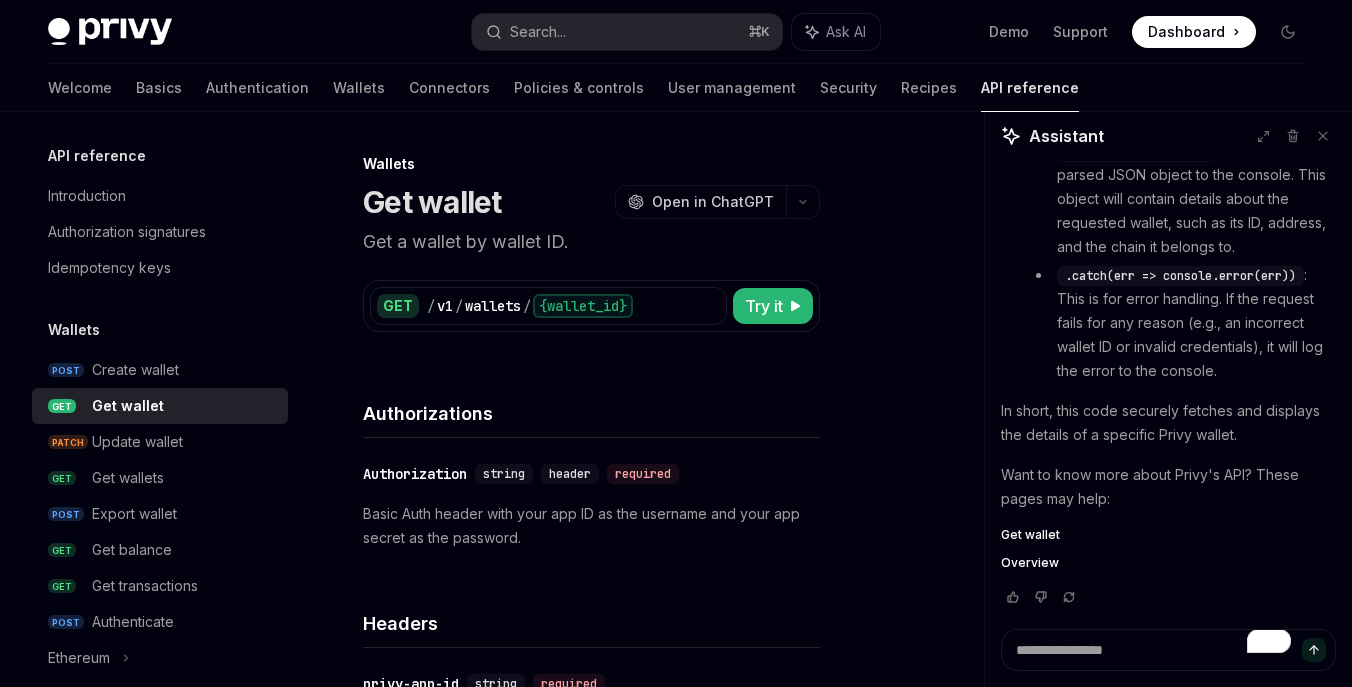 scroll, scrollTop: 1174, scrollLeft: 0, axis: vertical 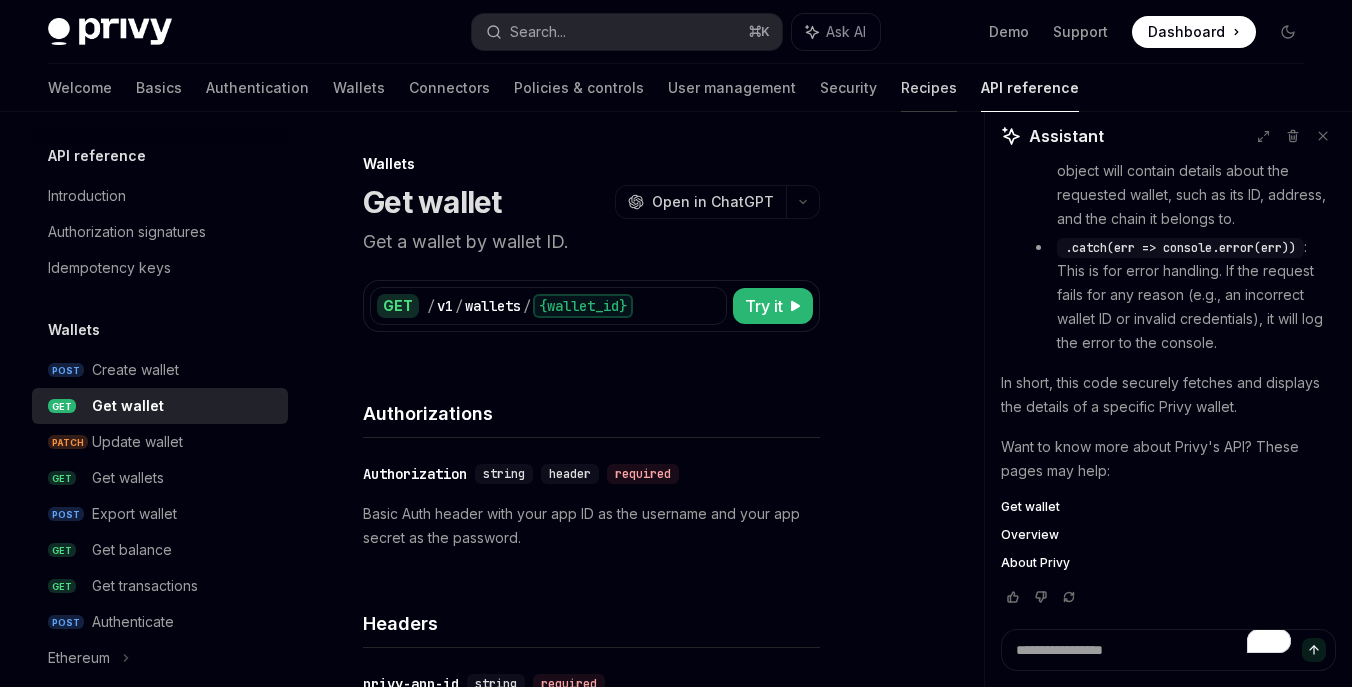 click on "Recipes" at bounding box center (929, 88) 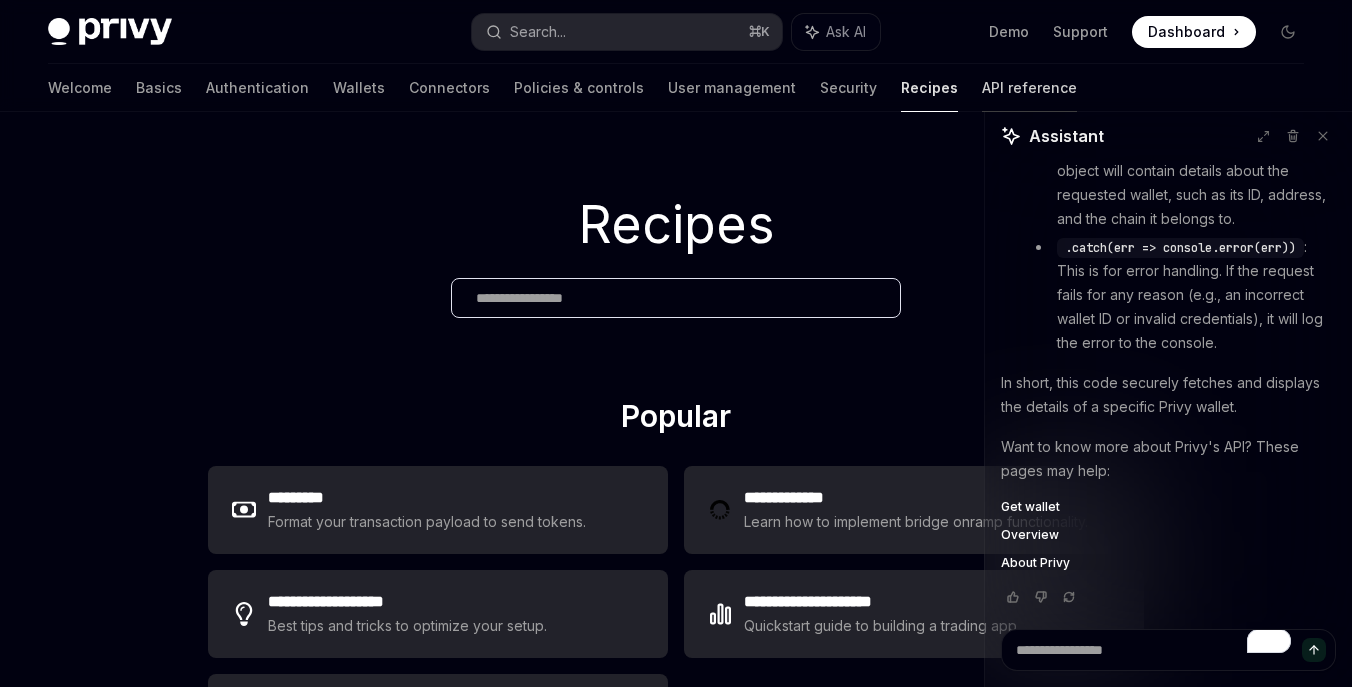 click on "API reference" at bounding box center [1029, 88] 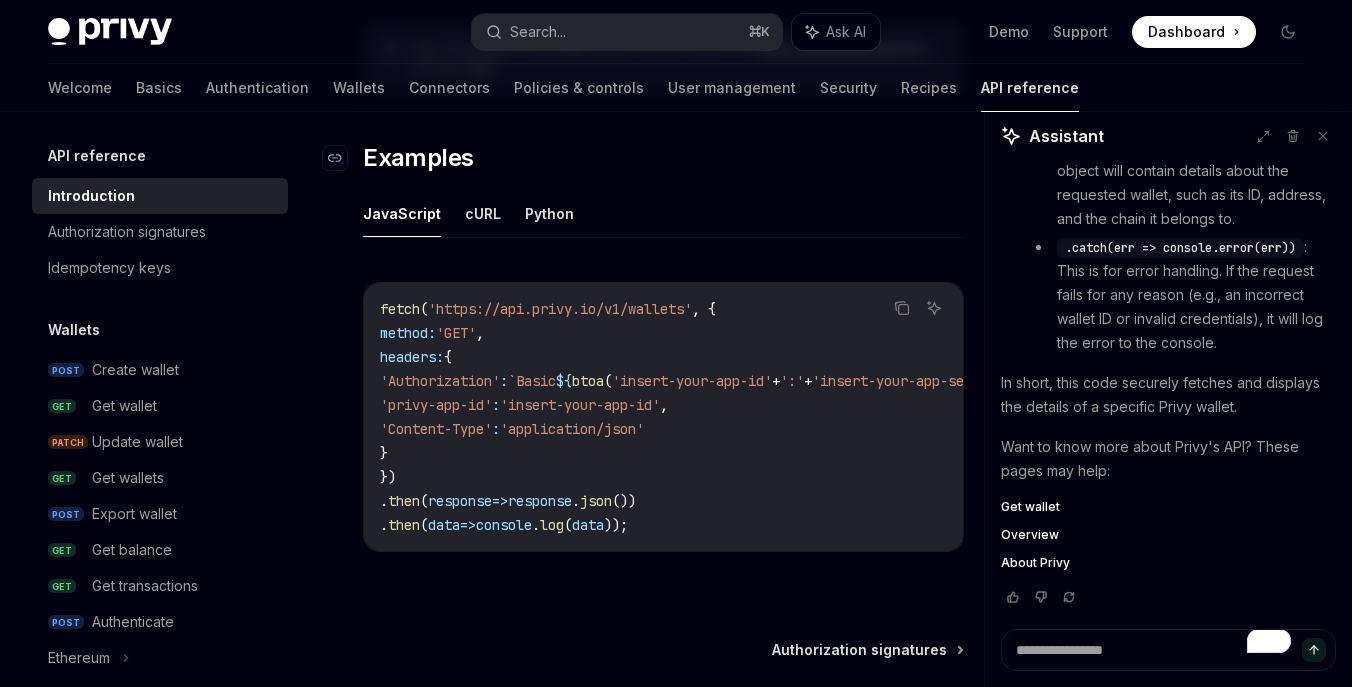 scroll, scrollTop: 1325, scrollLeft: 0, axis: vertical 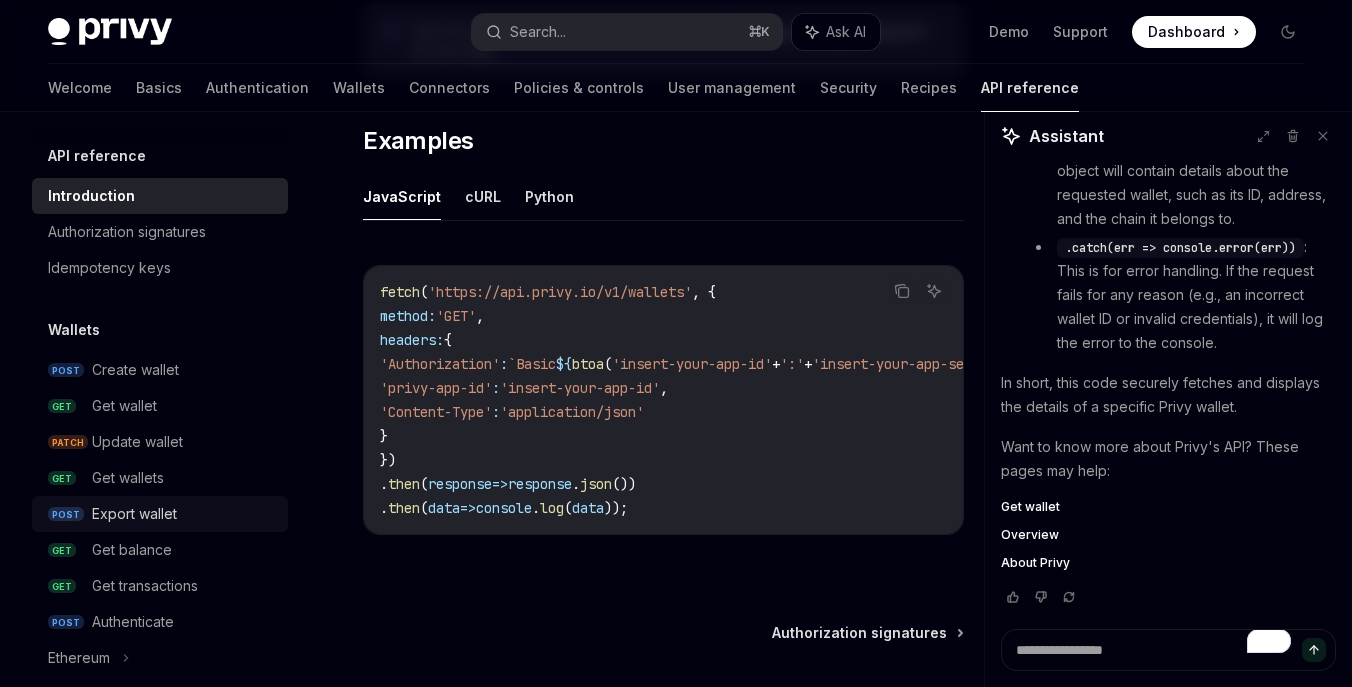 click on "Export wallet" at bounding box center (134, 514) 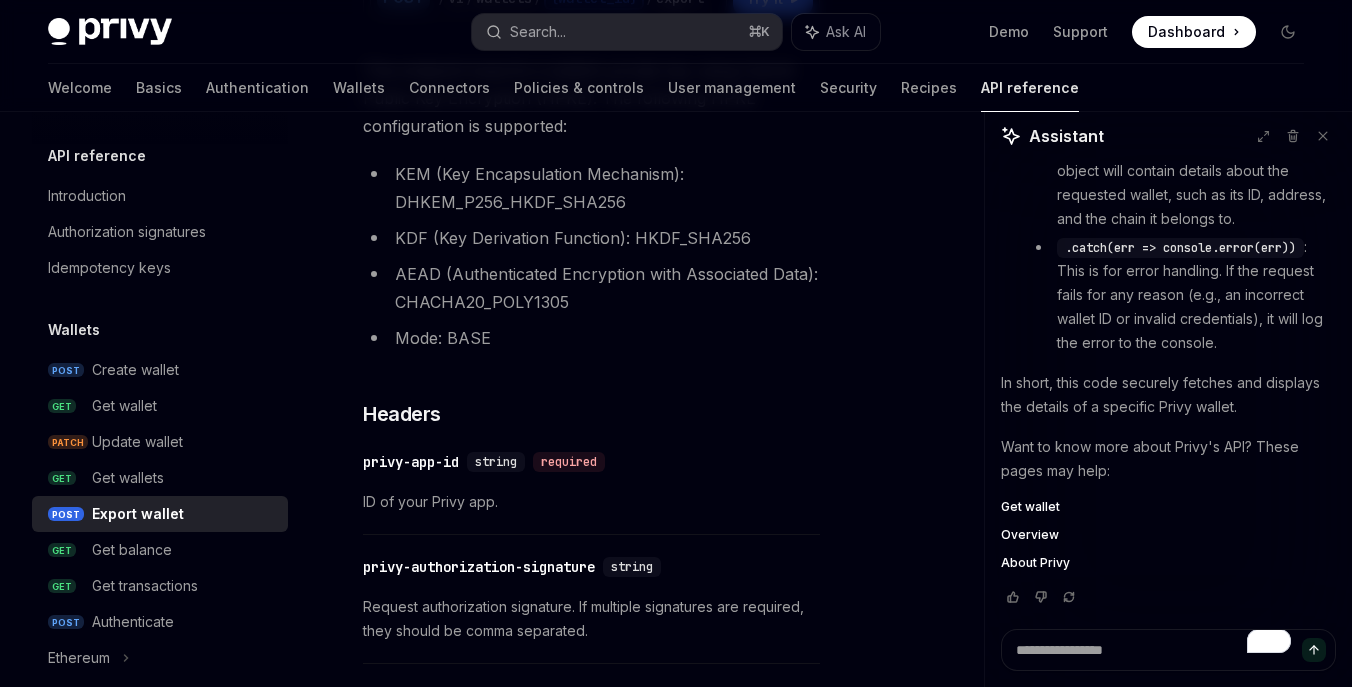 scroll, scrollTop: 0, scrollLeft: 0, axis: both 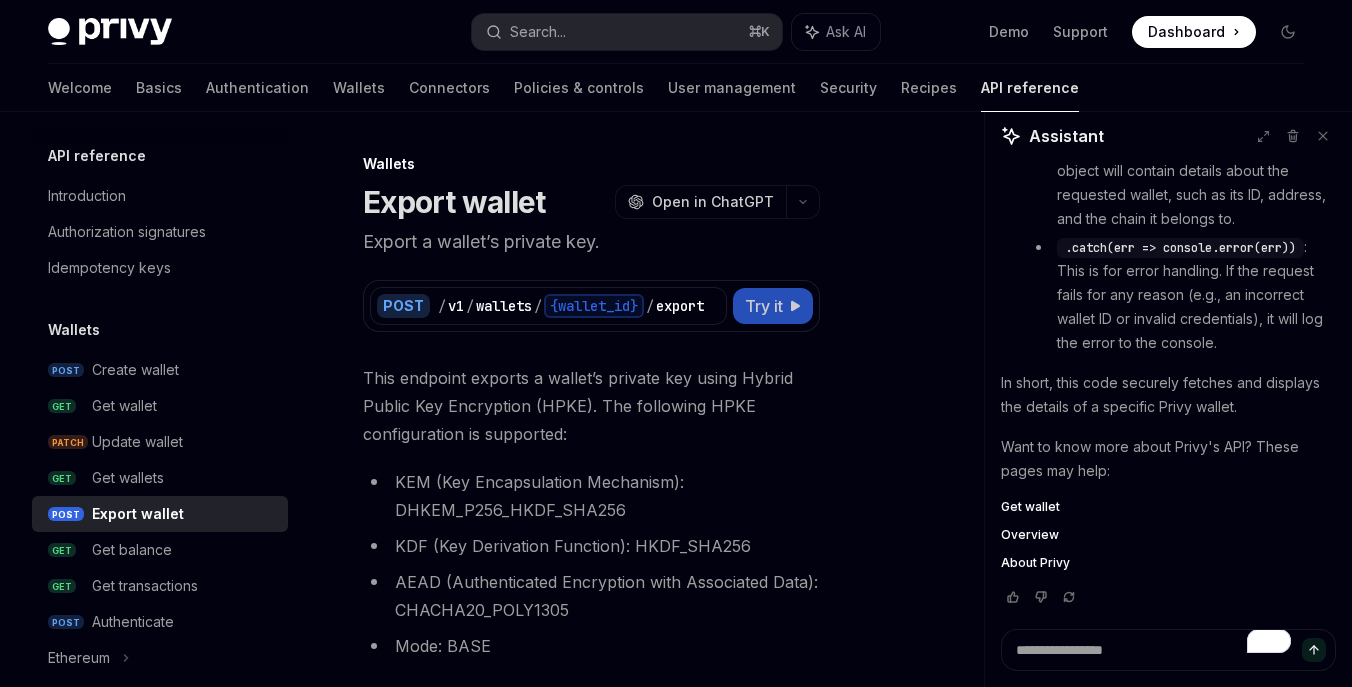 click on "Try it" at bounding box center [764, 306] 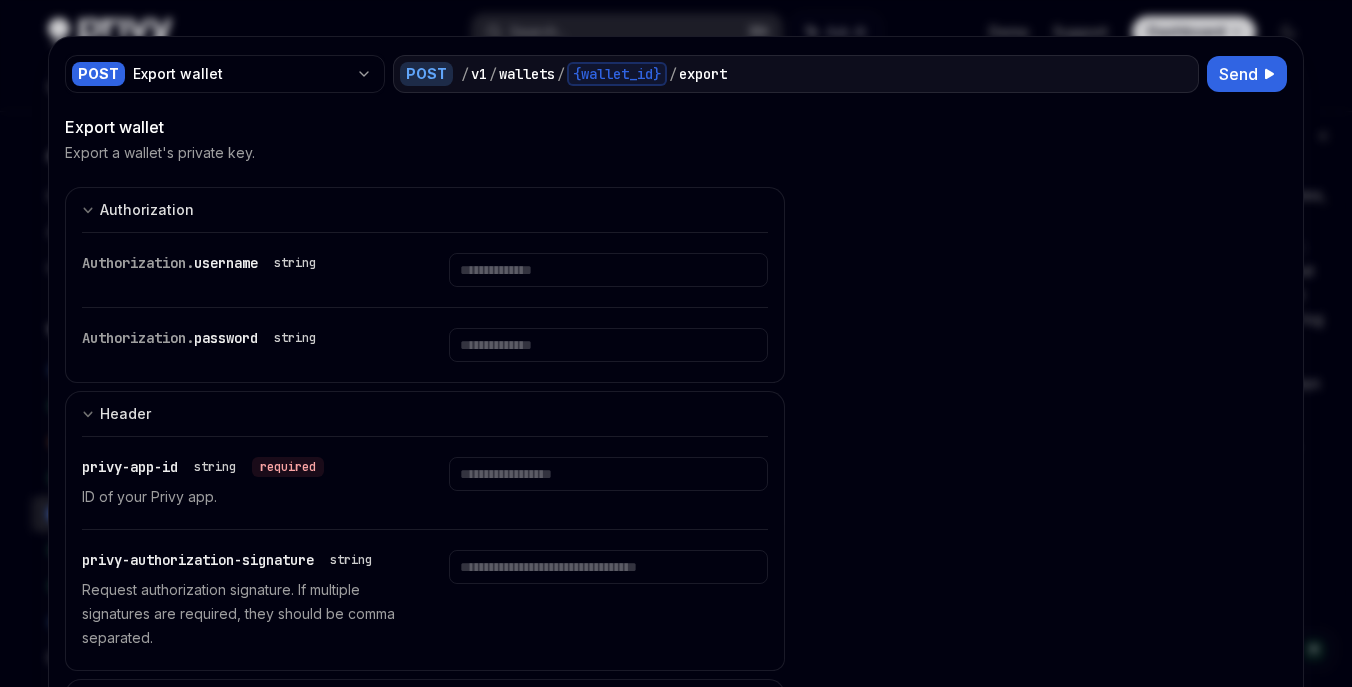 scroll, scrollTop: 4, scrollLeft: 0, axis: vertical 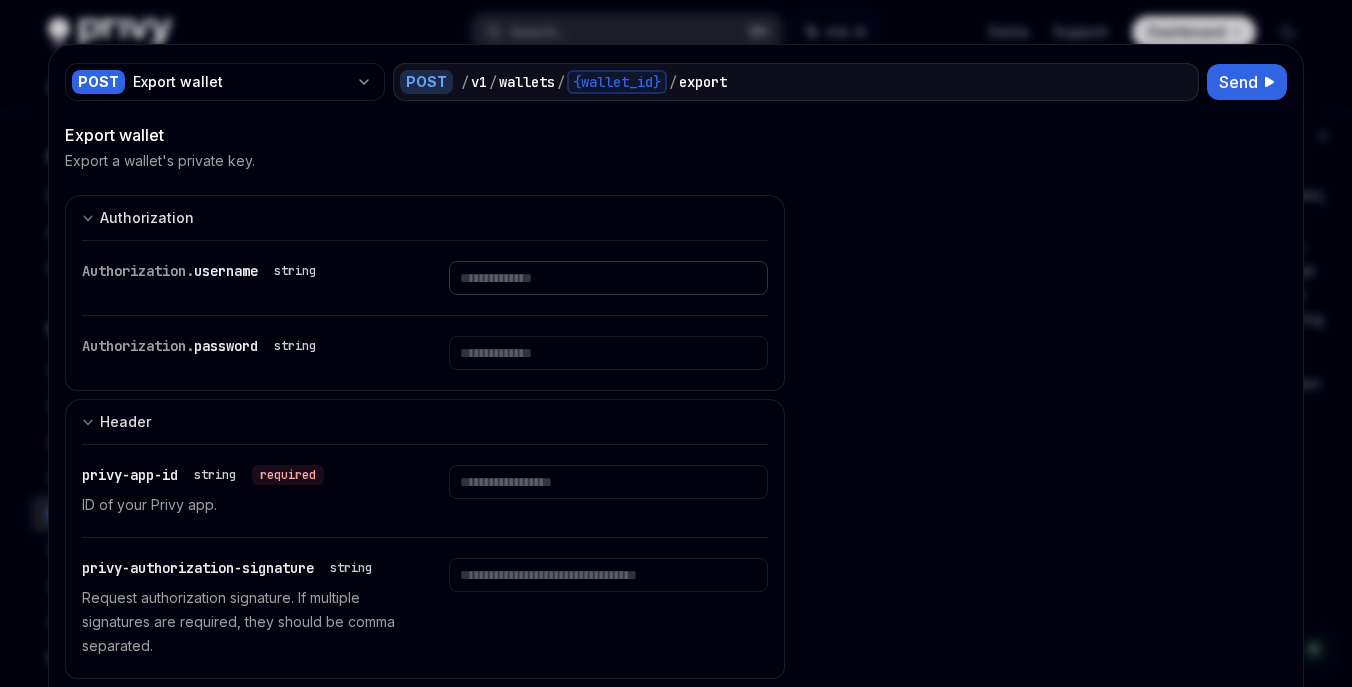 click at bounding box center [608, 278] 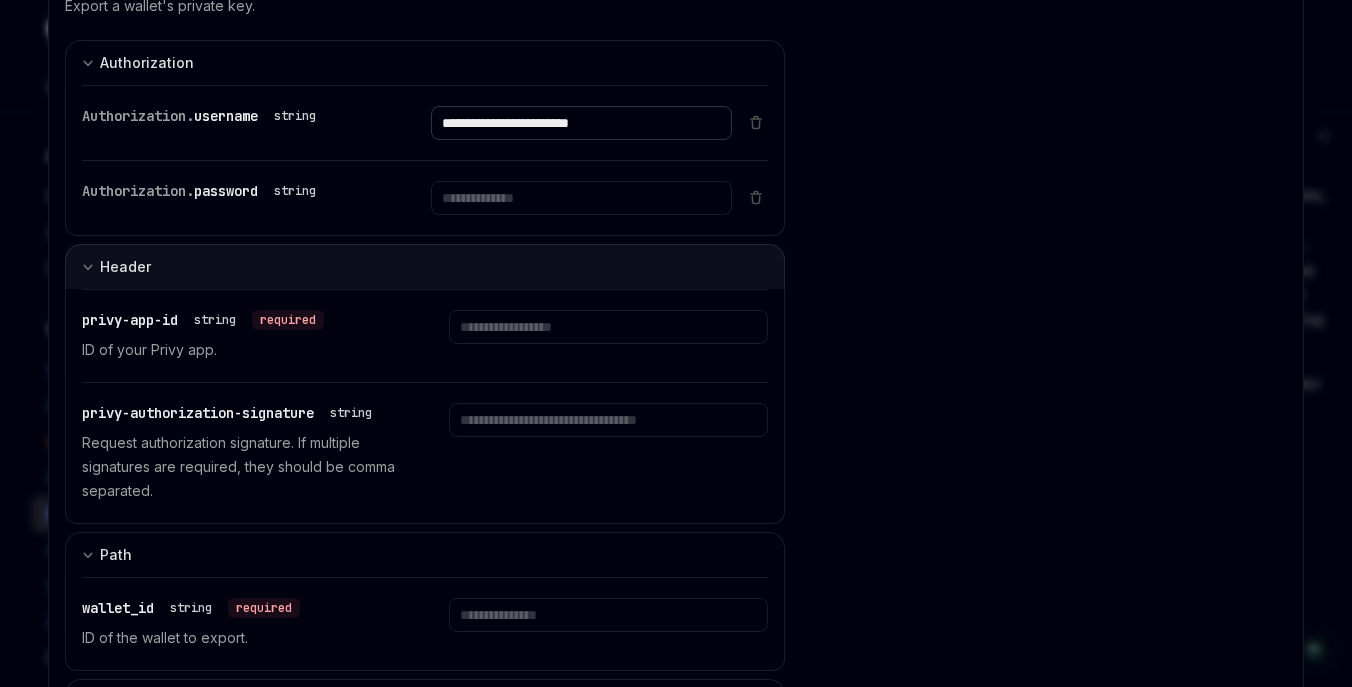 scroll, scrollTop: 165, scrollLeft: 0, axis: vertical 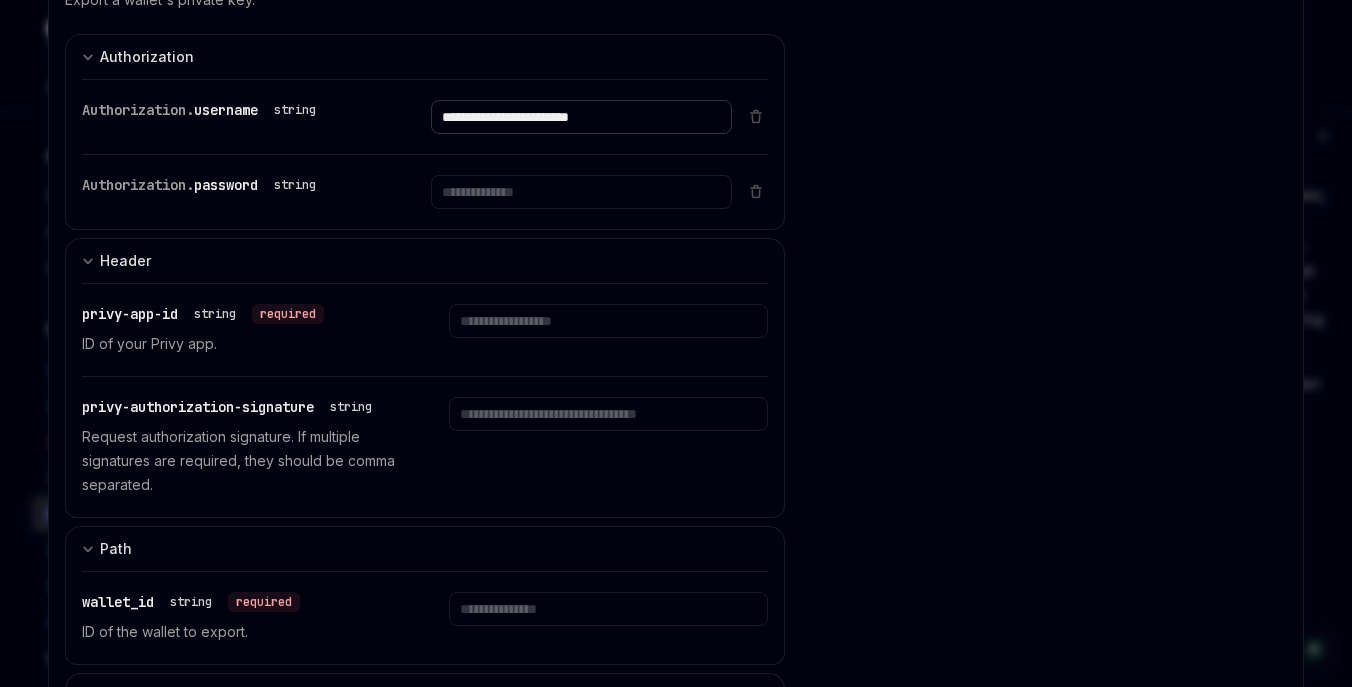 type on "**********" 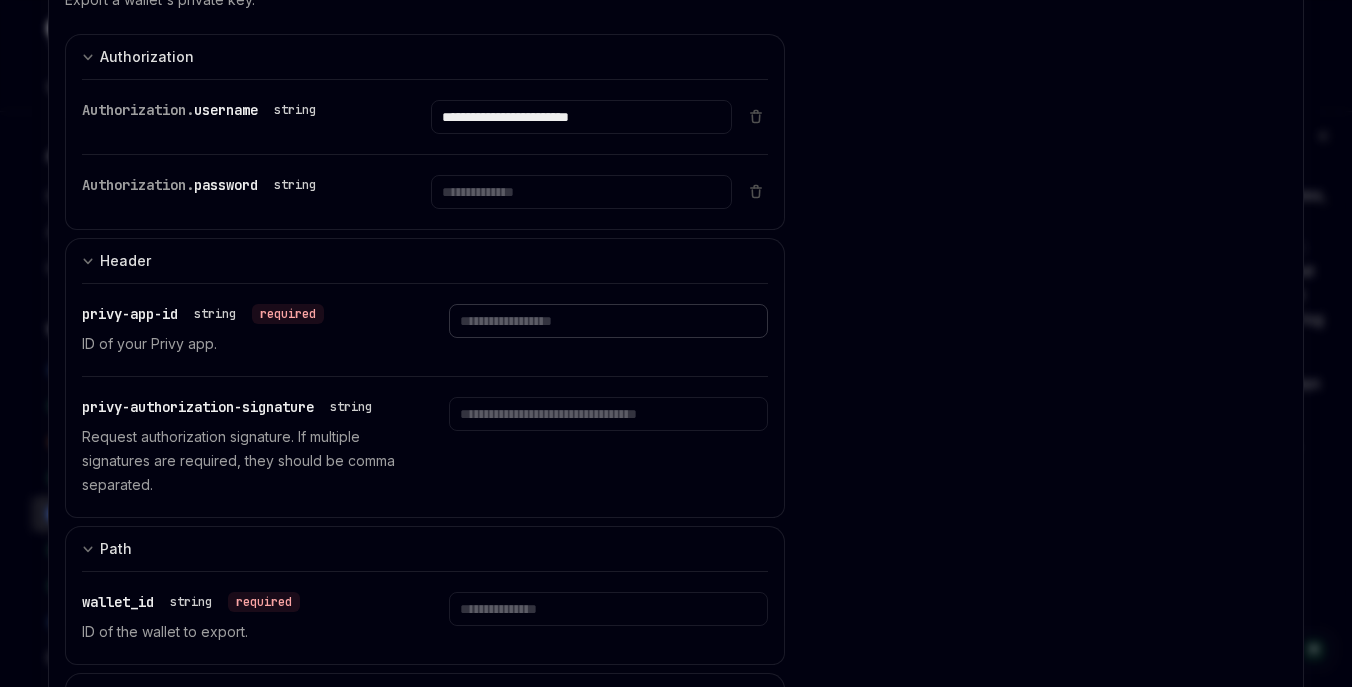 click at bounding box center [581, 117] 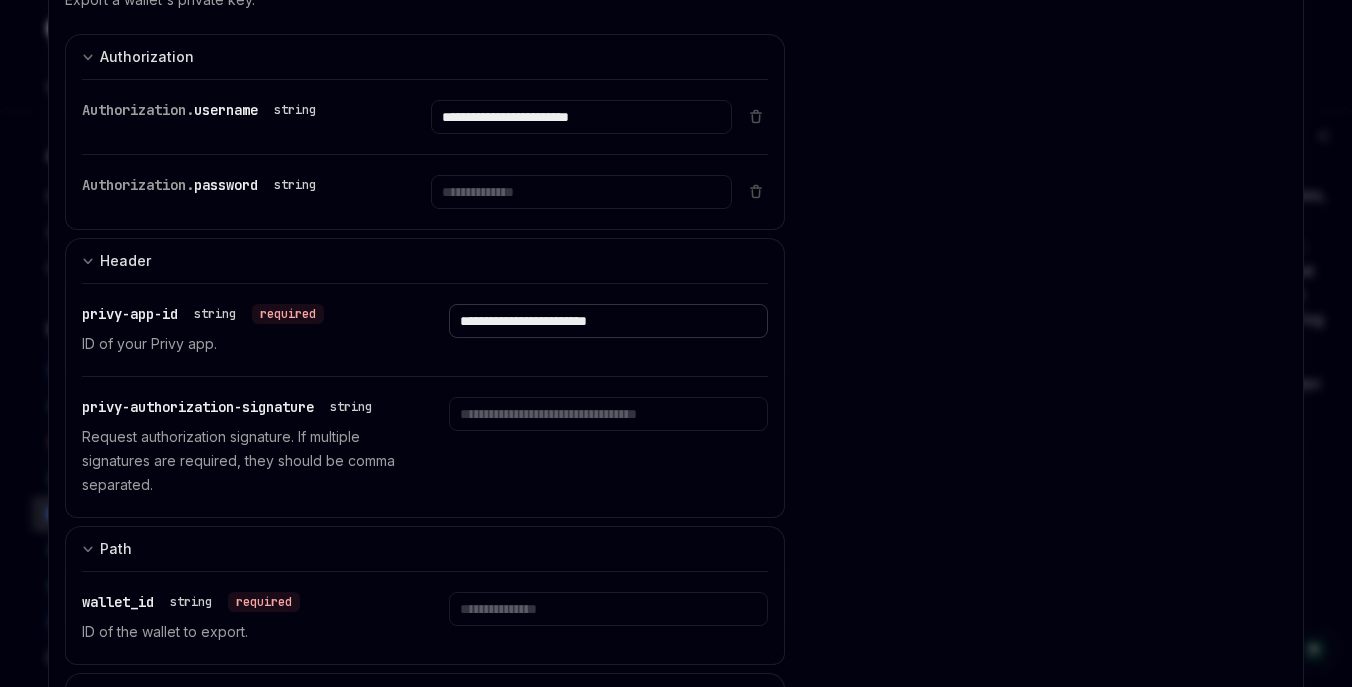 type on "**********" 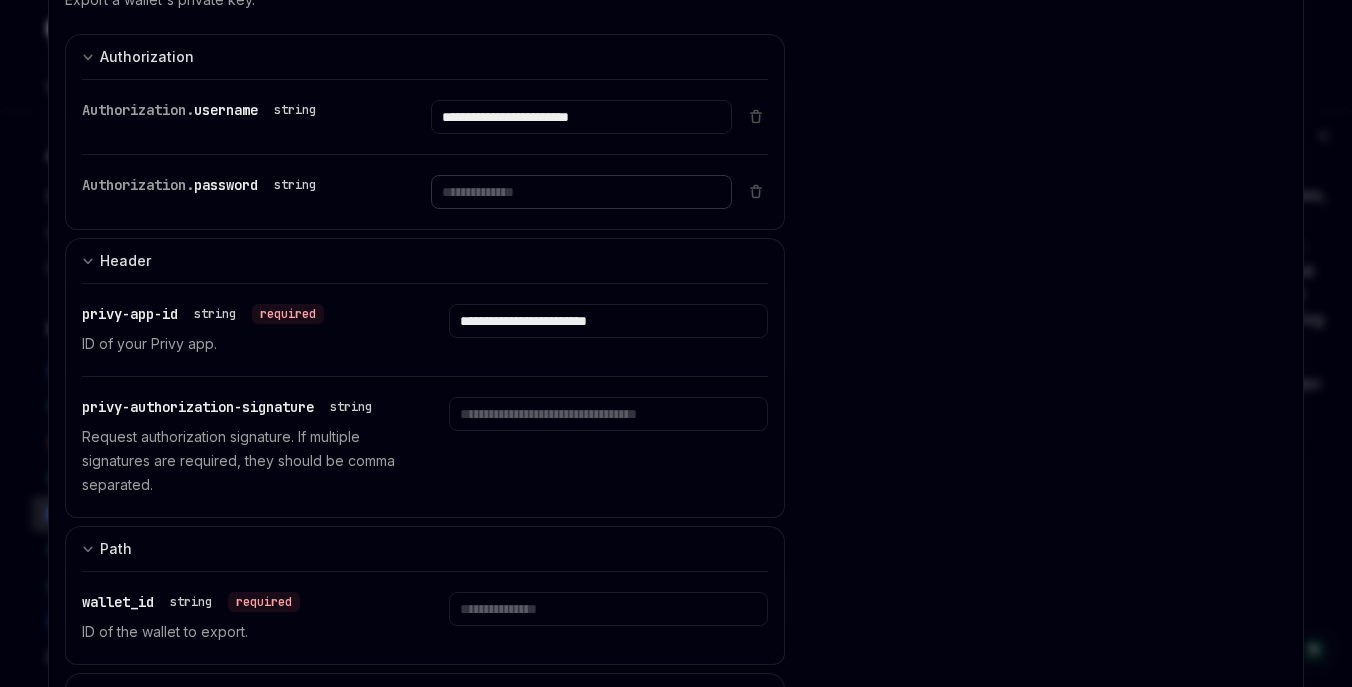 click at bounding box center (581, 117) 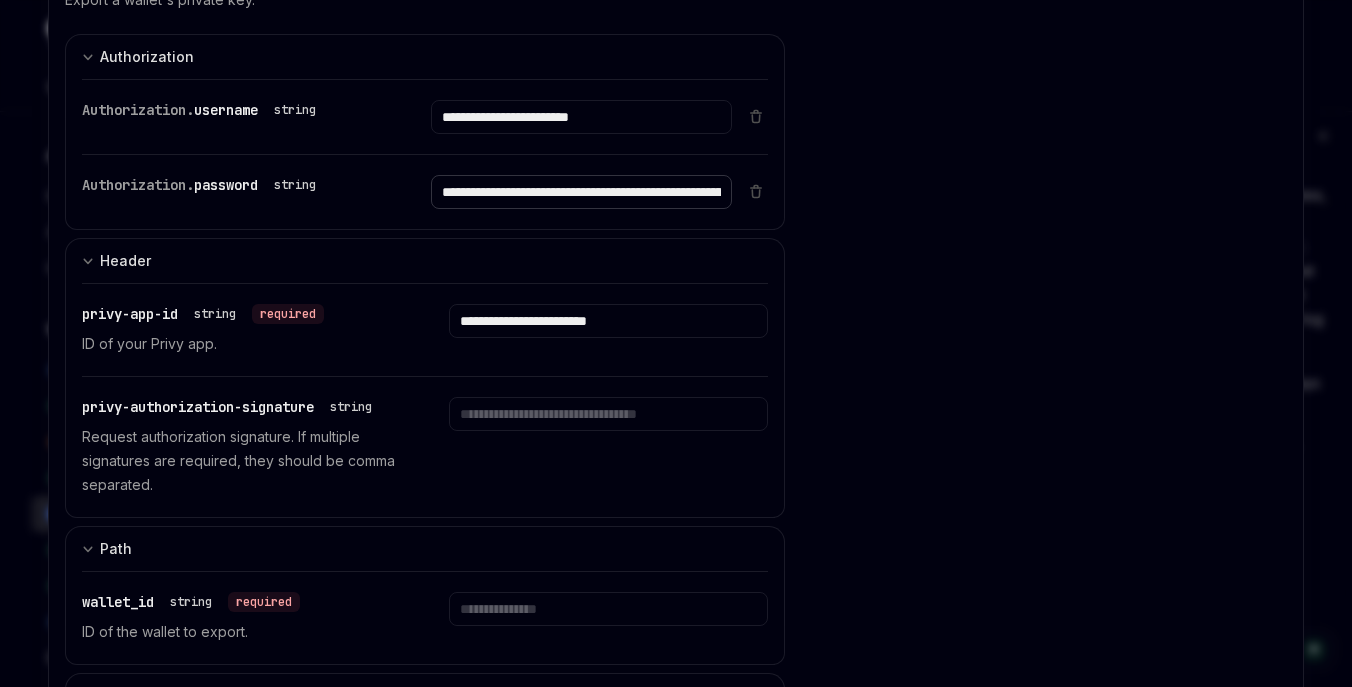 scroll, scrollTop: 0, scrollLeft: 458, axis: horizontal 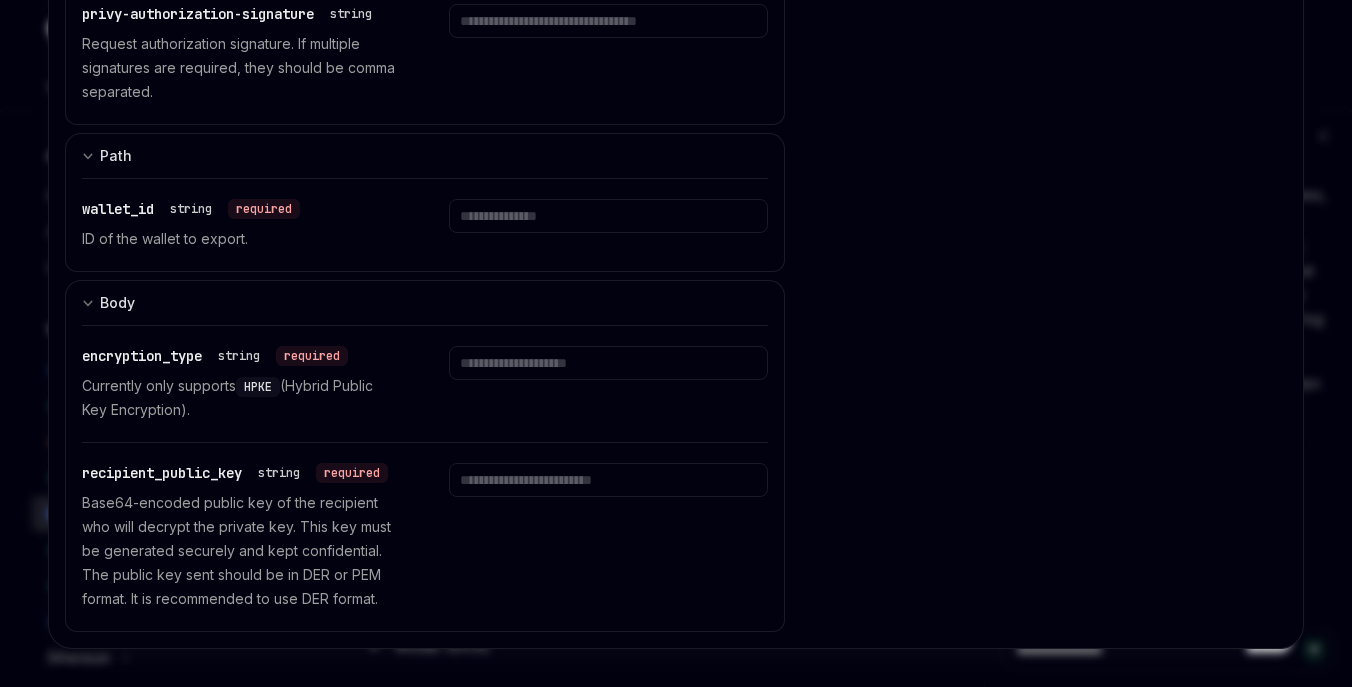 type on "**********" 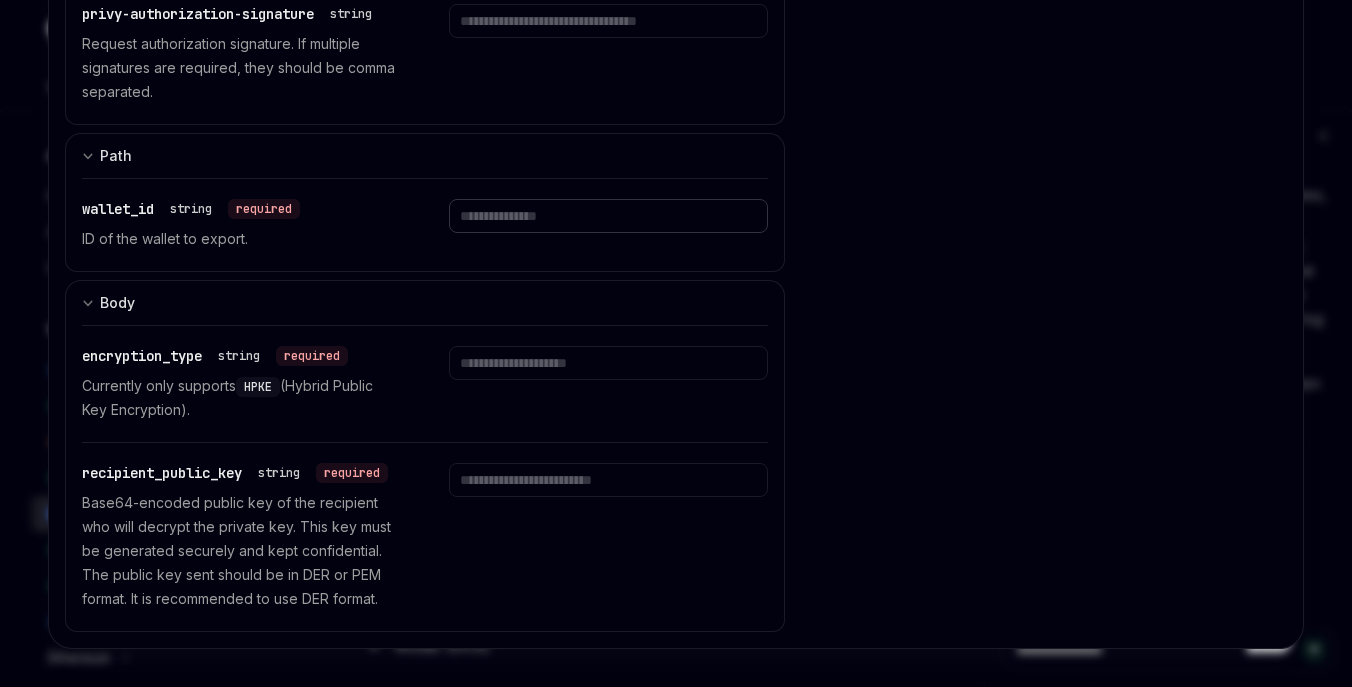 click at bounding box center [581, -276] 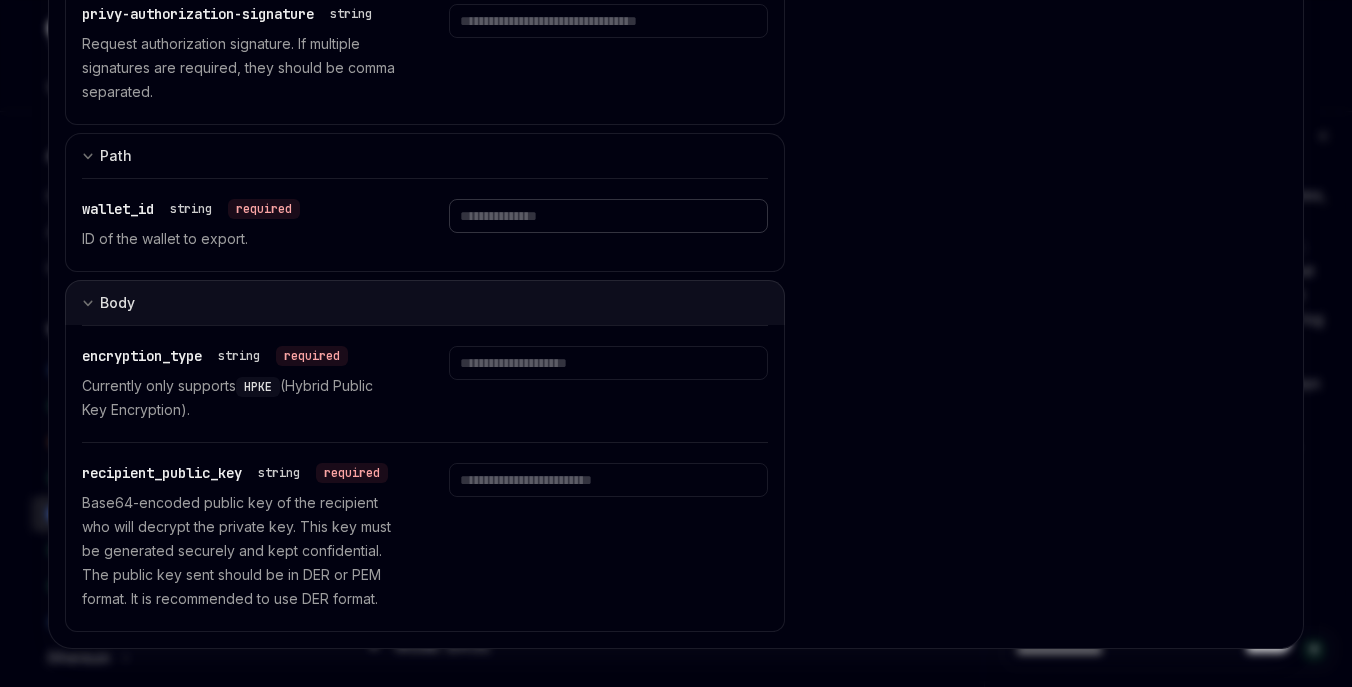 paste on "**********" 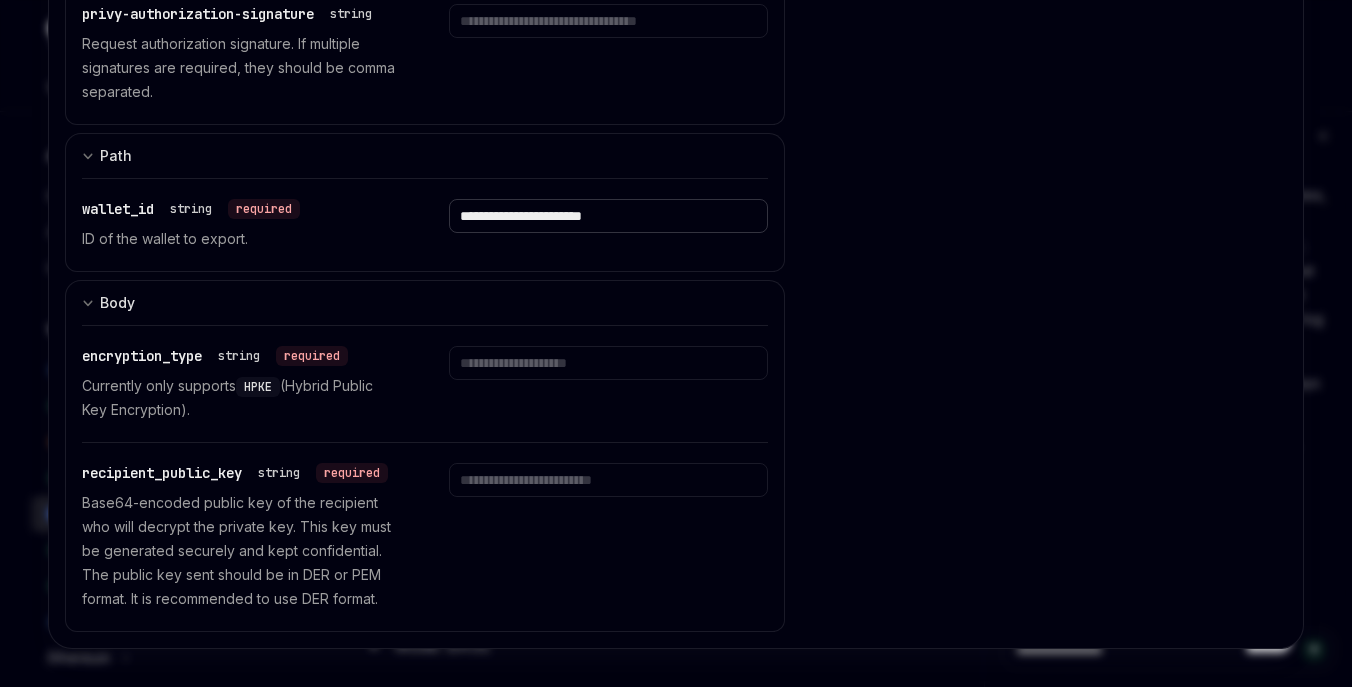 type on "**********" 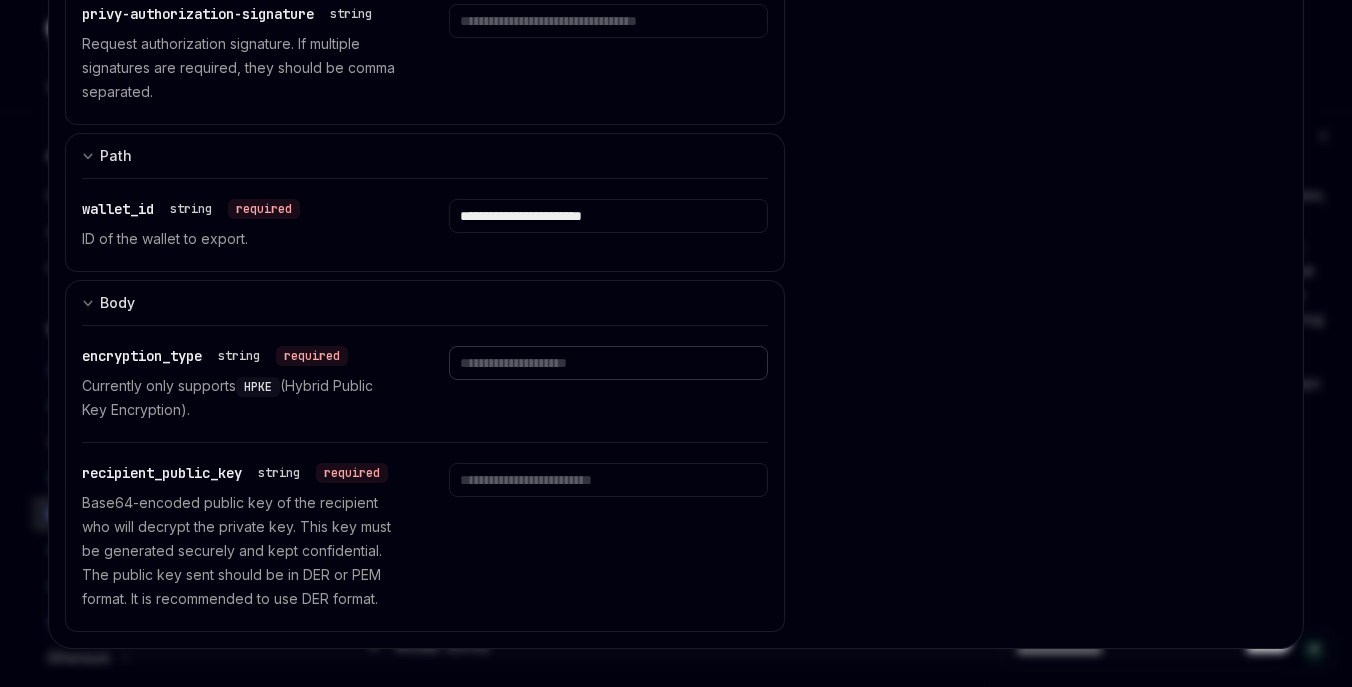 click at bounding box center (581, -276) 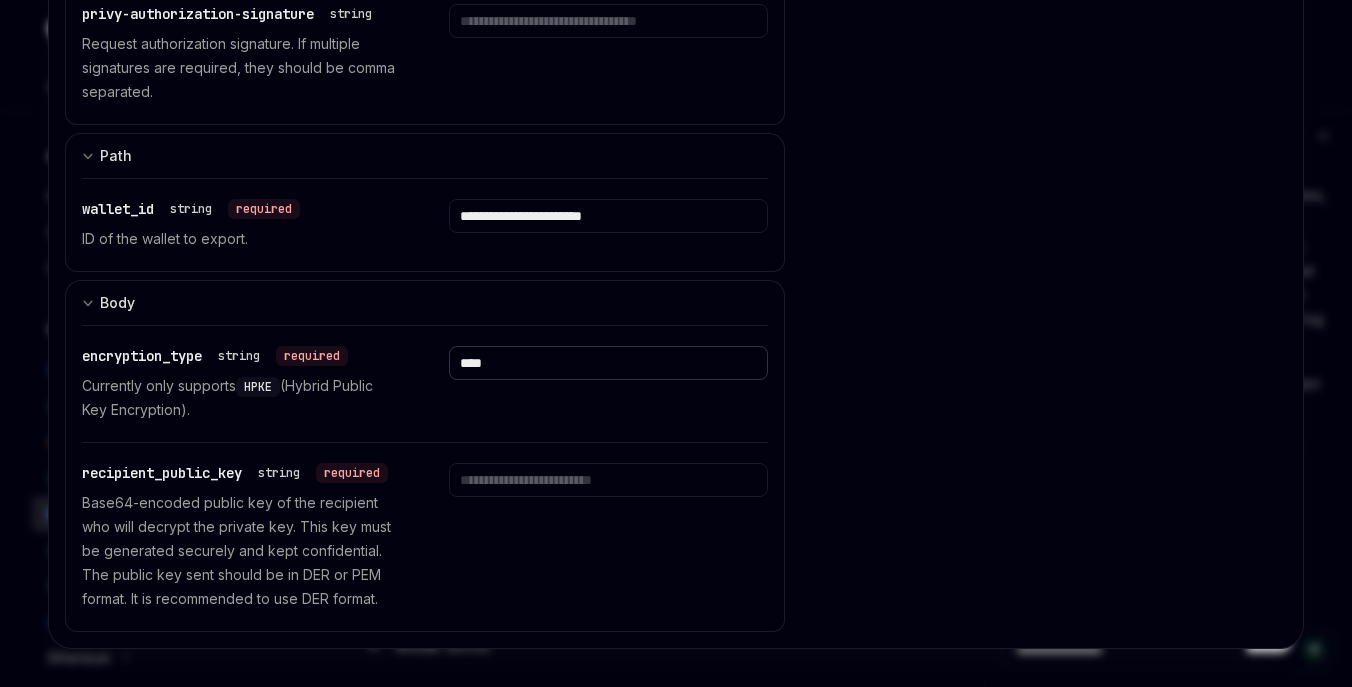 scroll, scrollTop: 568, scrollLeft: 0, axis: vertical 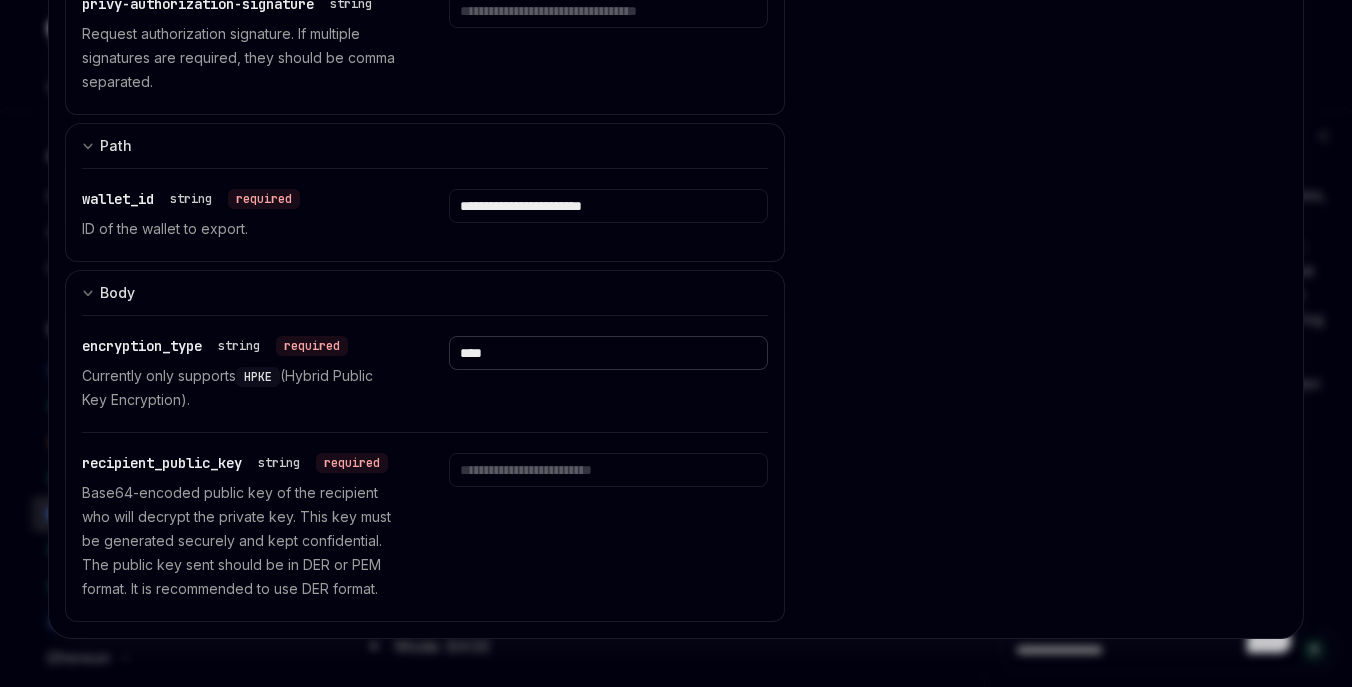 type on "****" 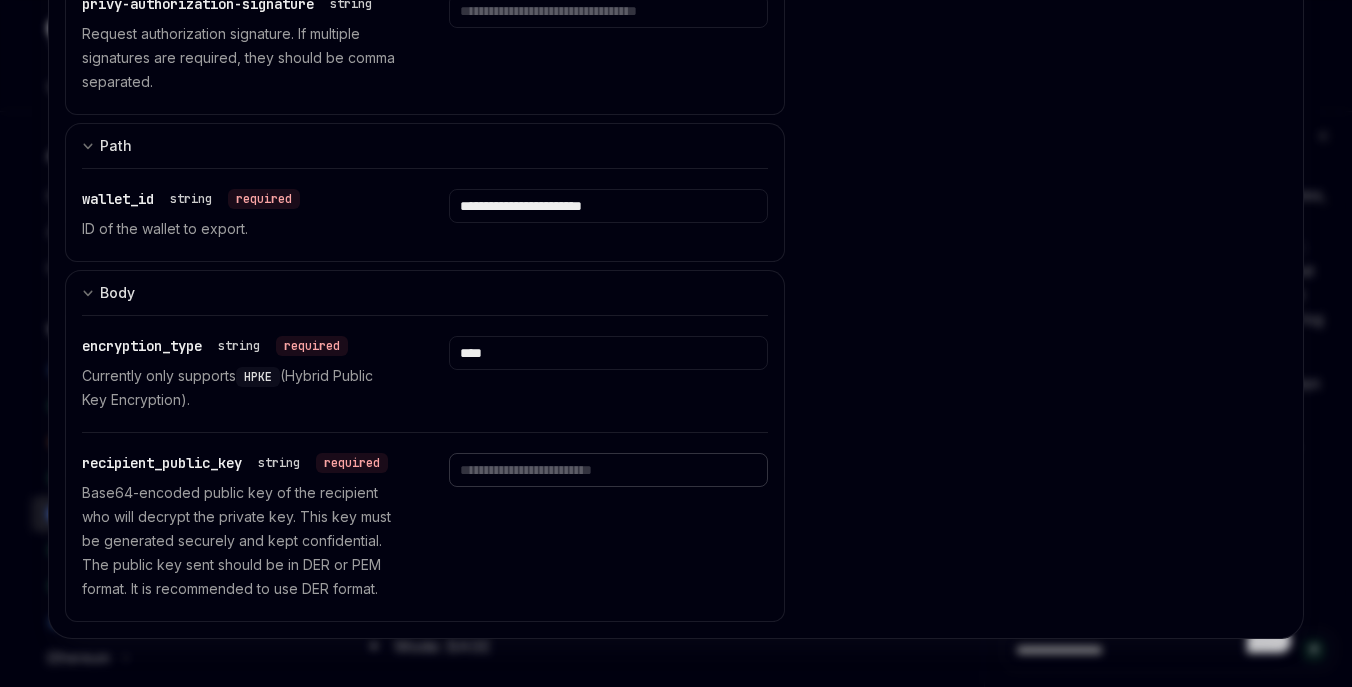 click at bounding box center [581, -286] 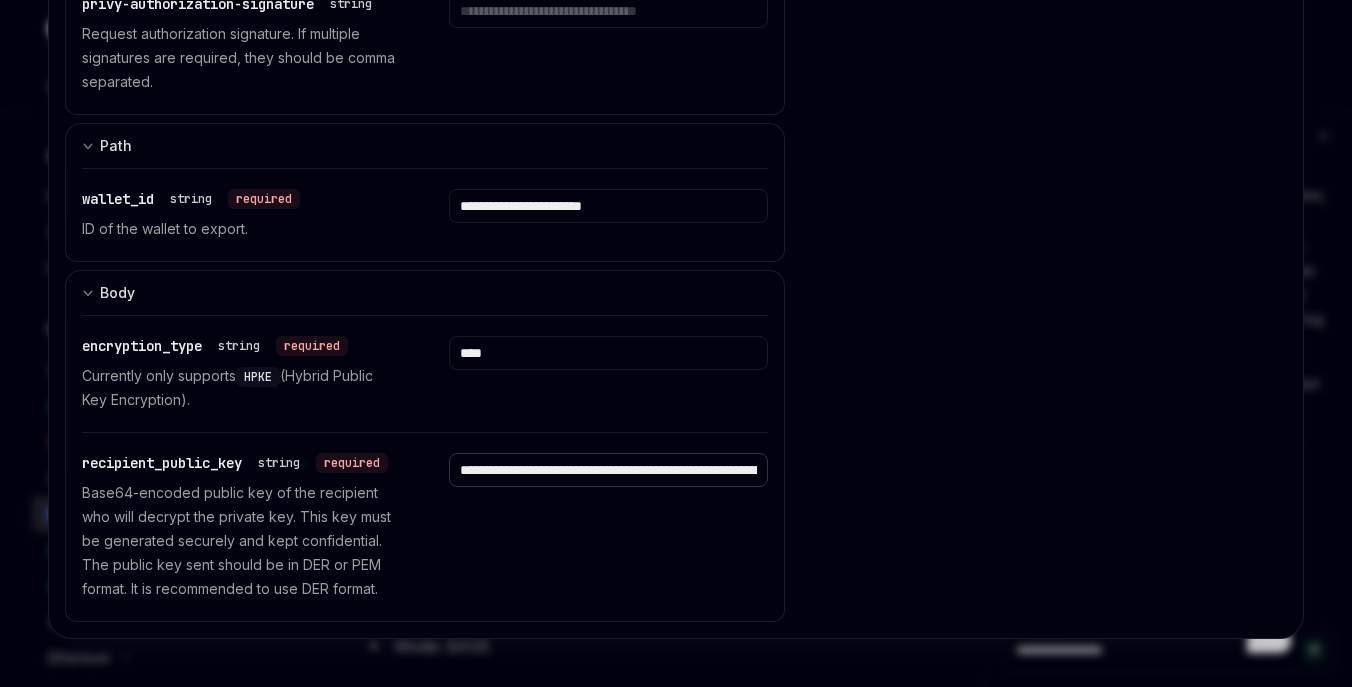 scroll, scrollTop: 0, scrollLeft: 753, axis: horizontal 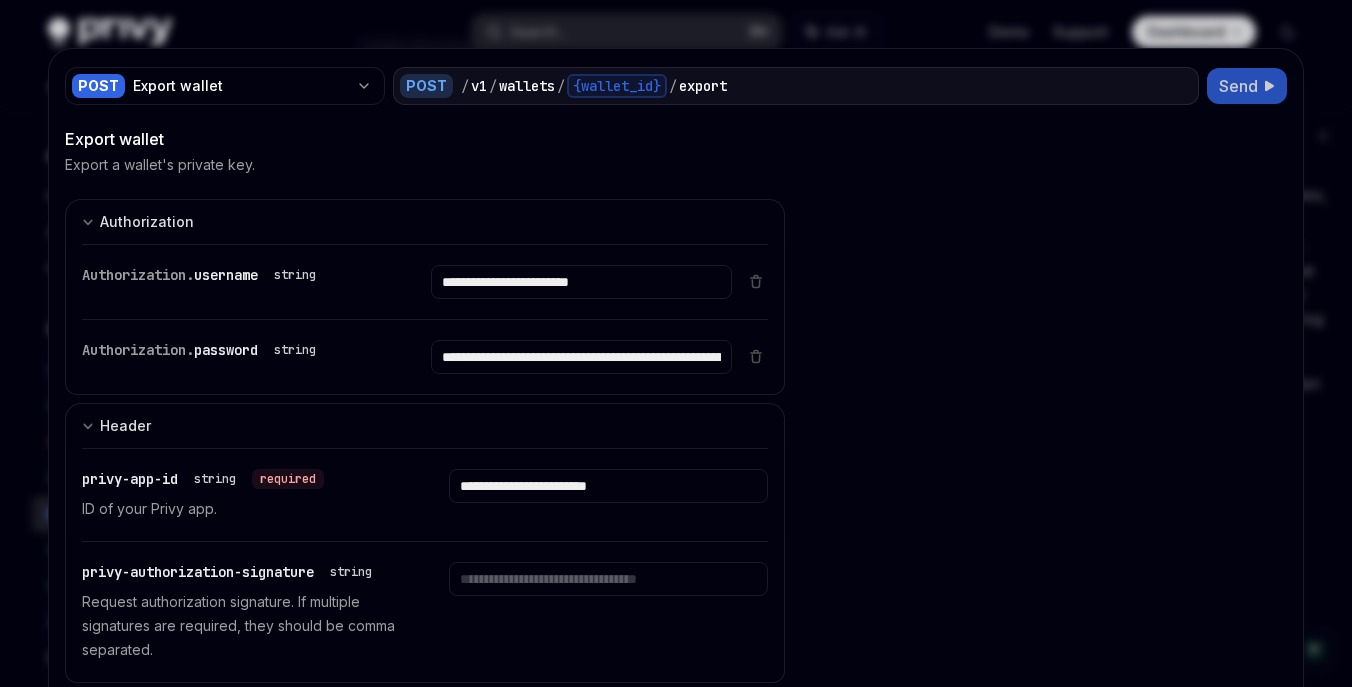 type on "**********" 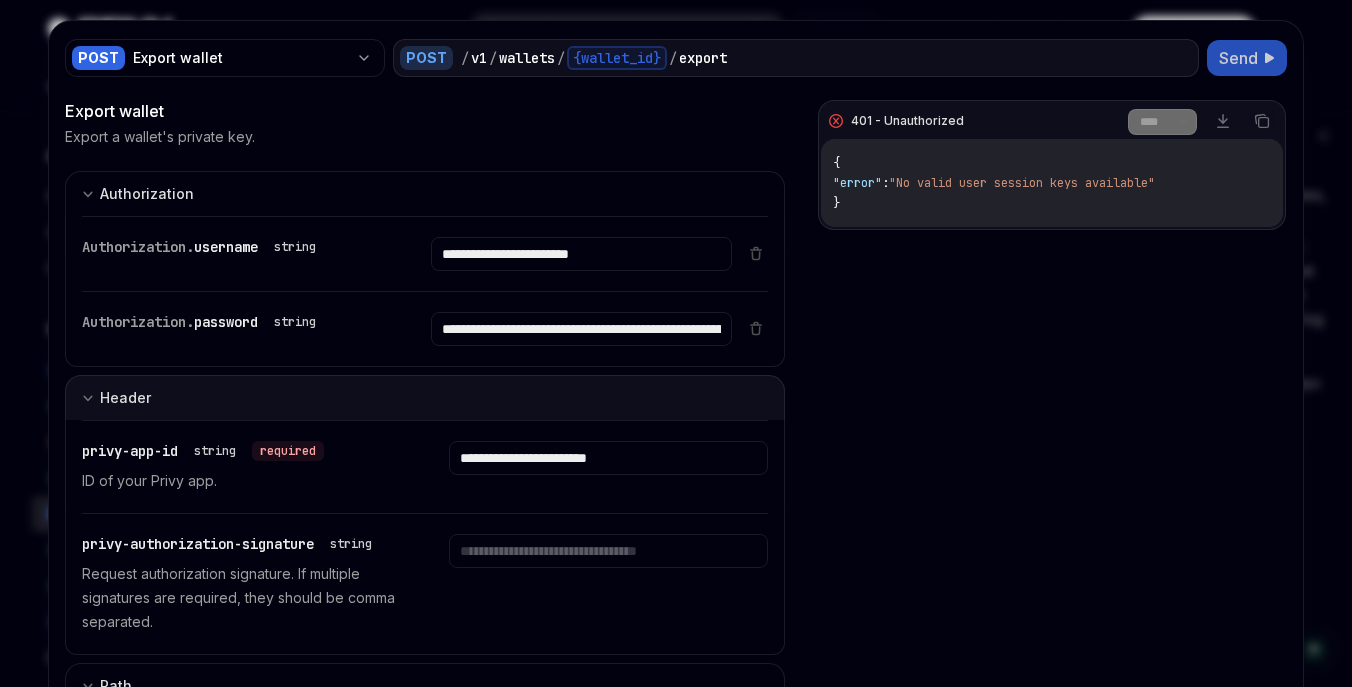 scroll, scrollTop: 11, scrollLeft: 0, axis: vertical 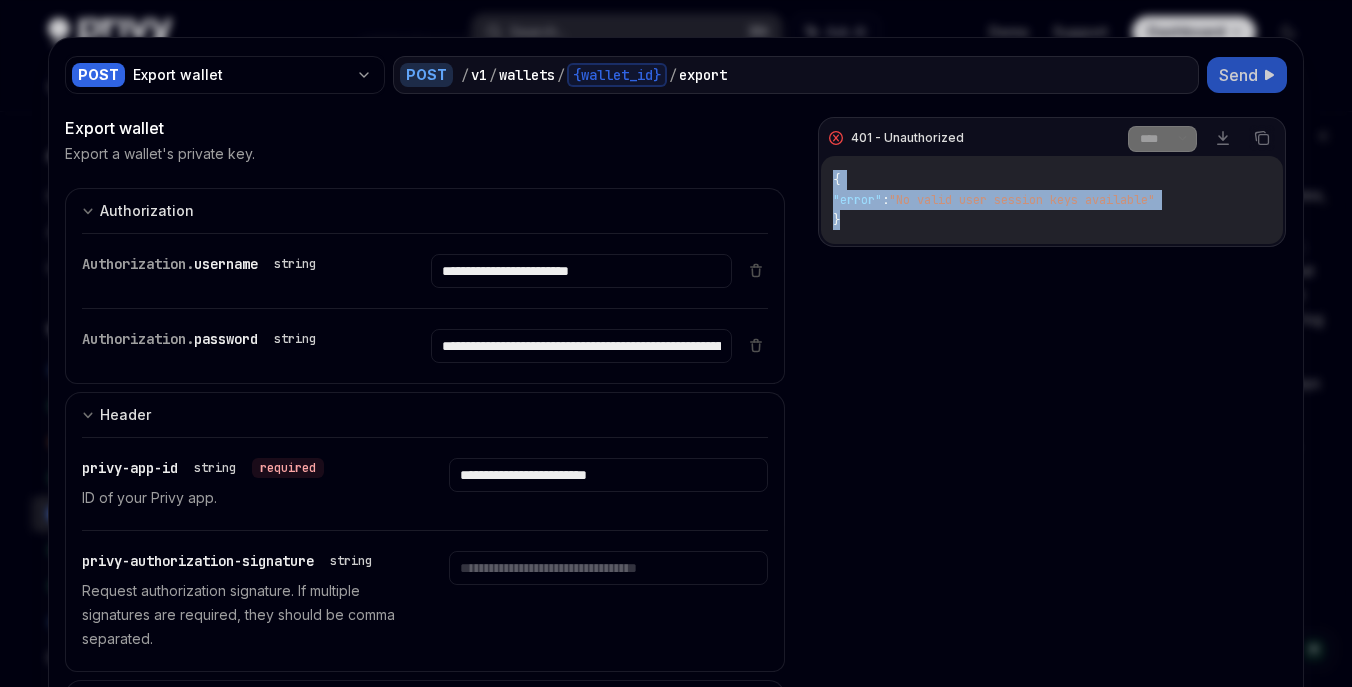 drag, startPoint x: 846, startPoint y: 215, endPoint x: 830, endPoint y: 176, distance: 42.154476 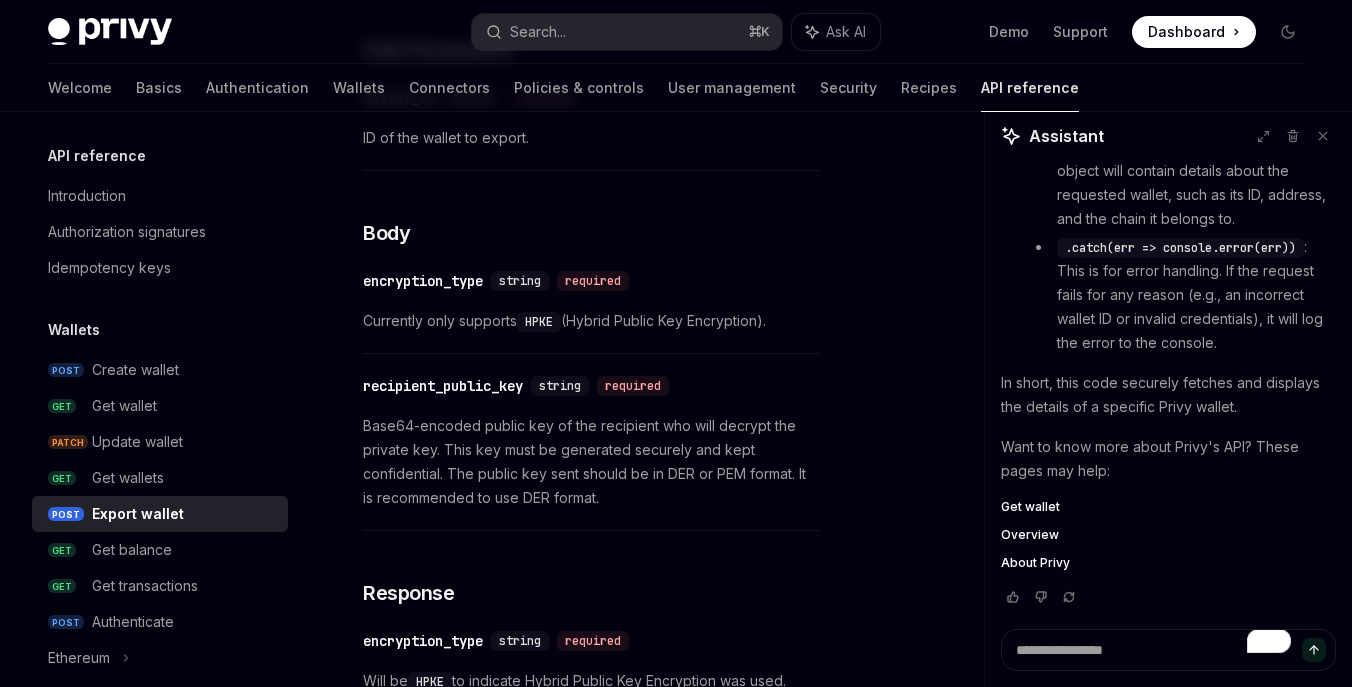 scroll, scrollTop: 0, scrollLeft: 0, axis: both 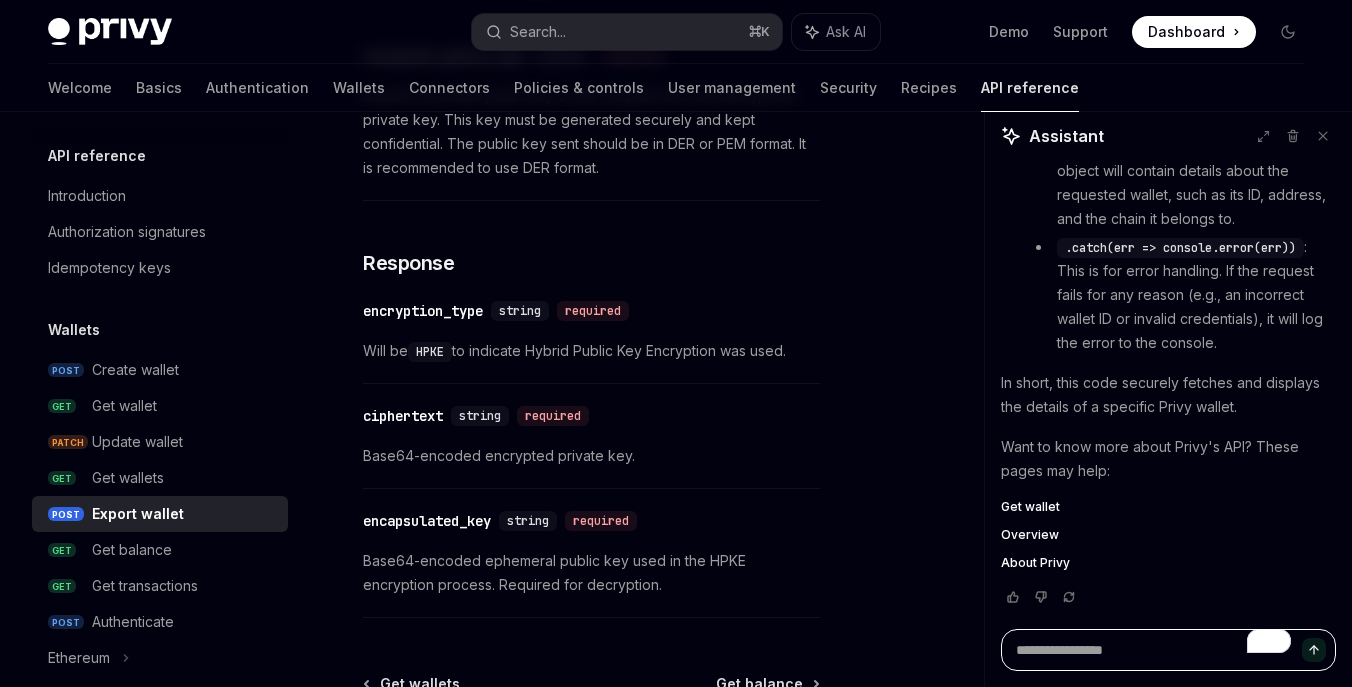 click at bounding box center (1168, 650) 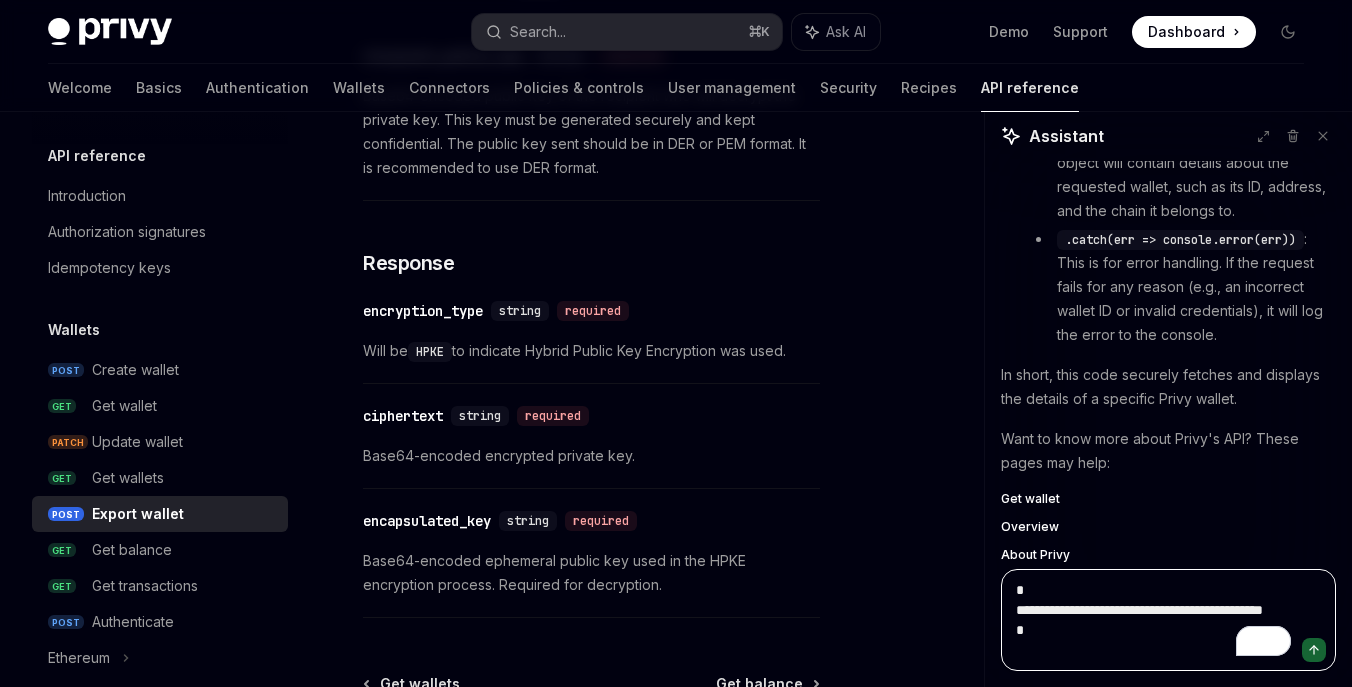 type on "*" 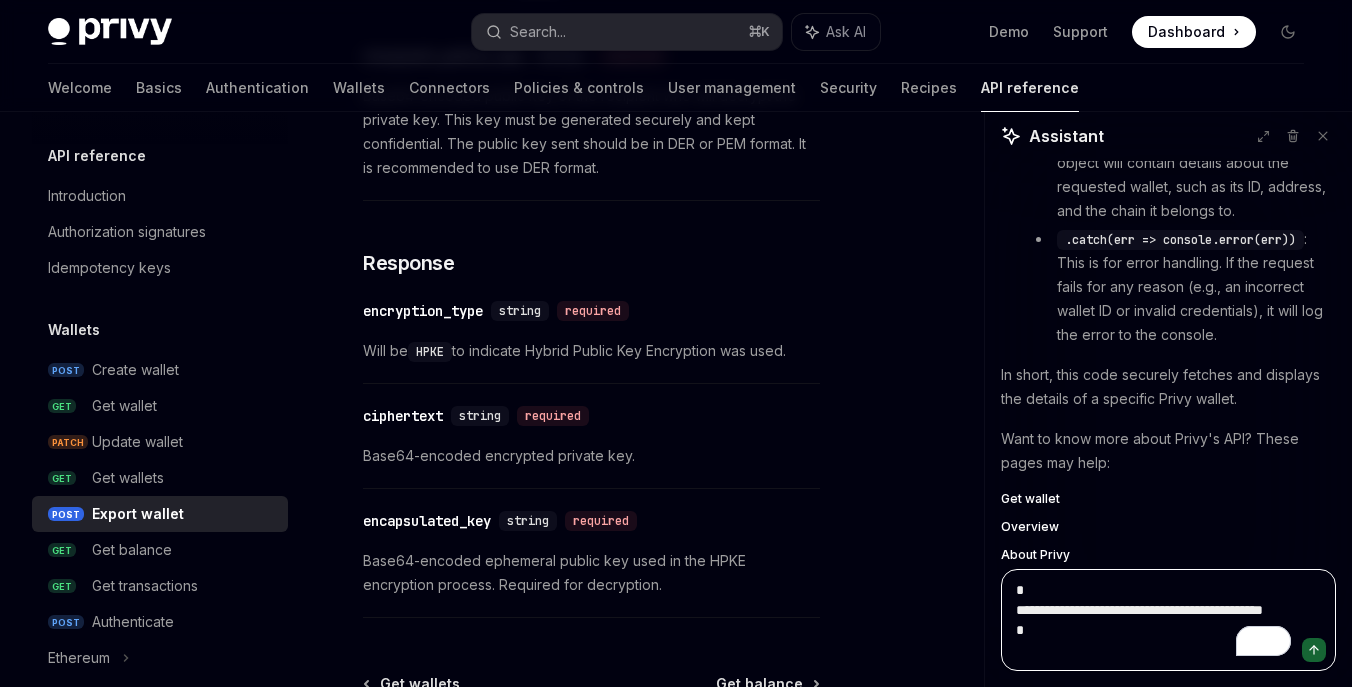 type 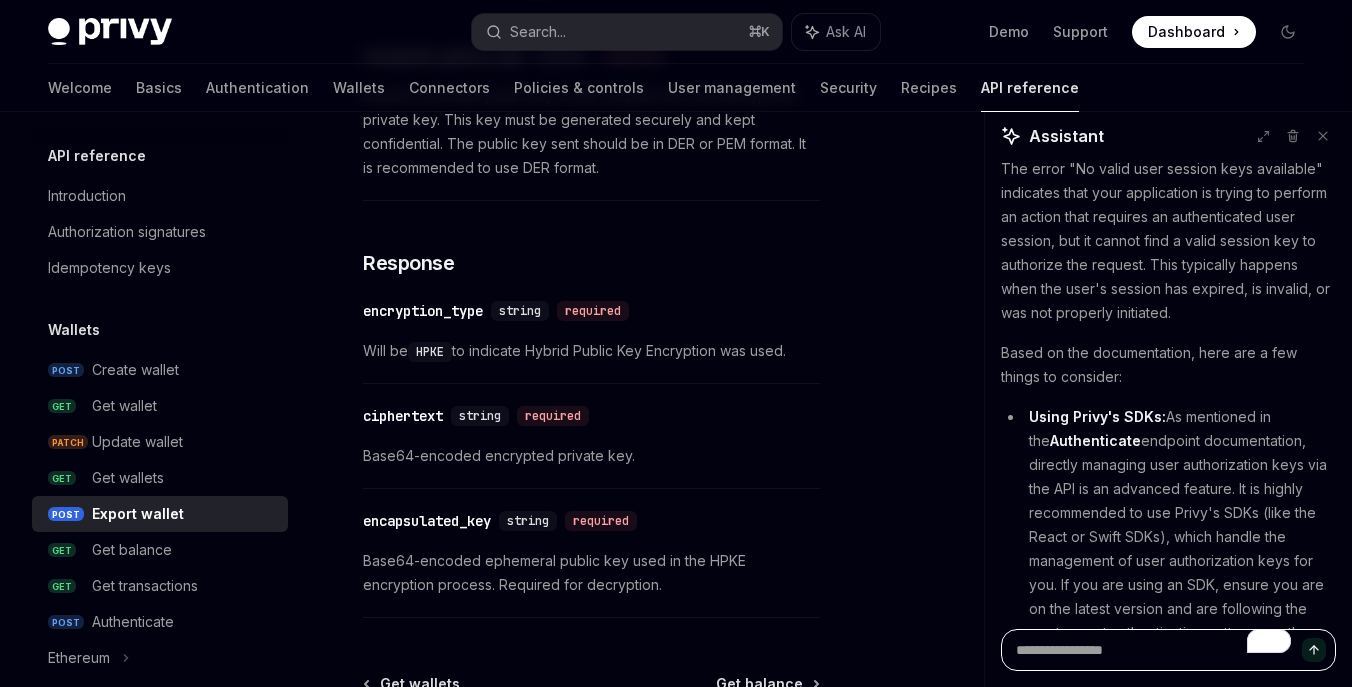 scroll, scrollTop: 1800, scrollLeft: 0, axis: vertical 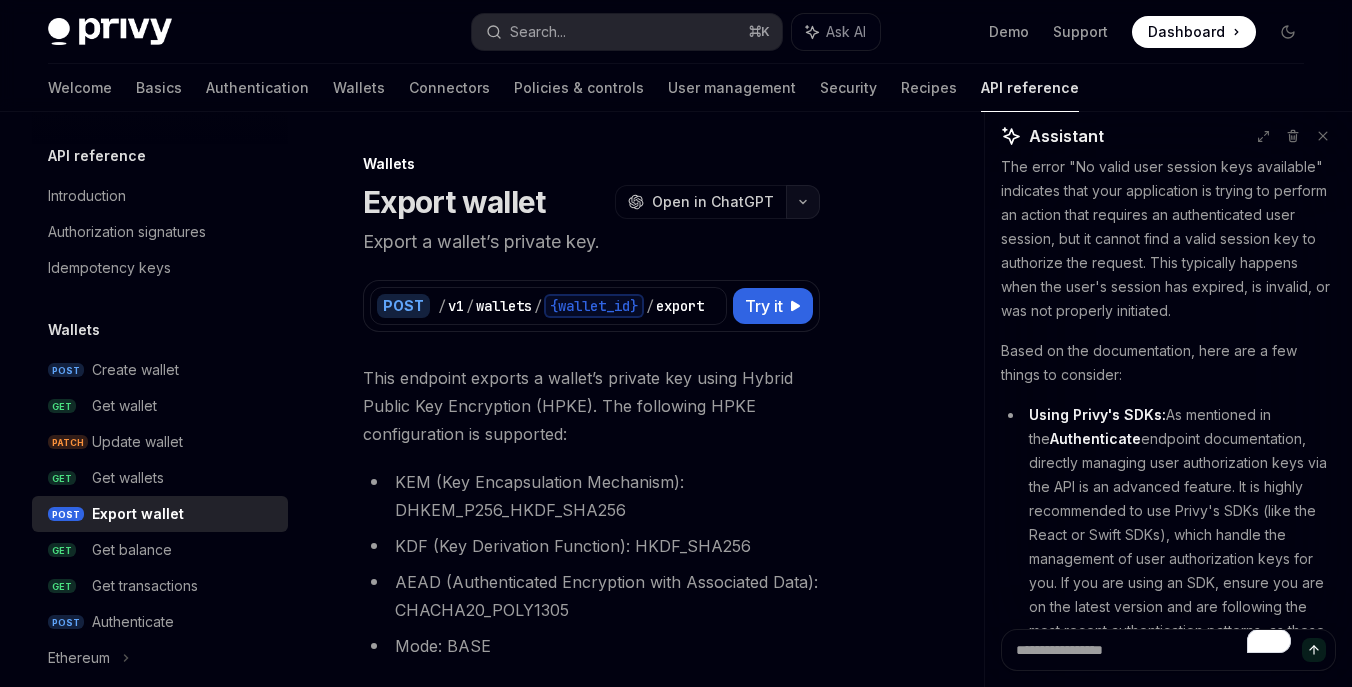 click at bounding box center [803, 202] 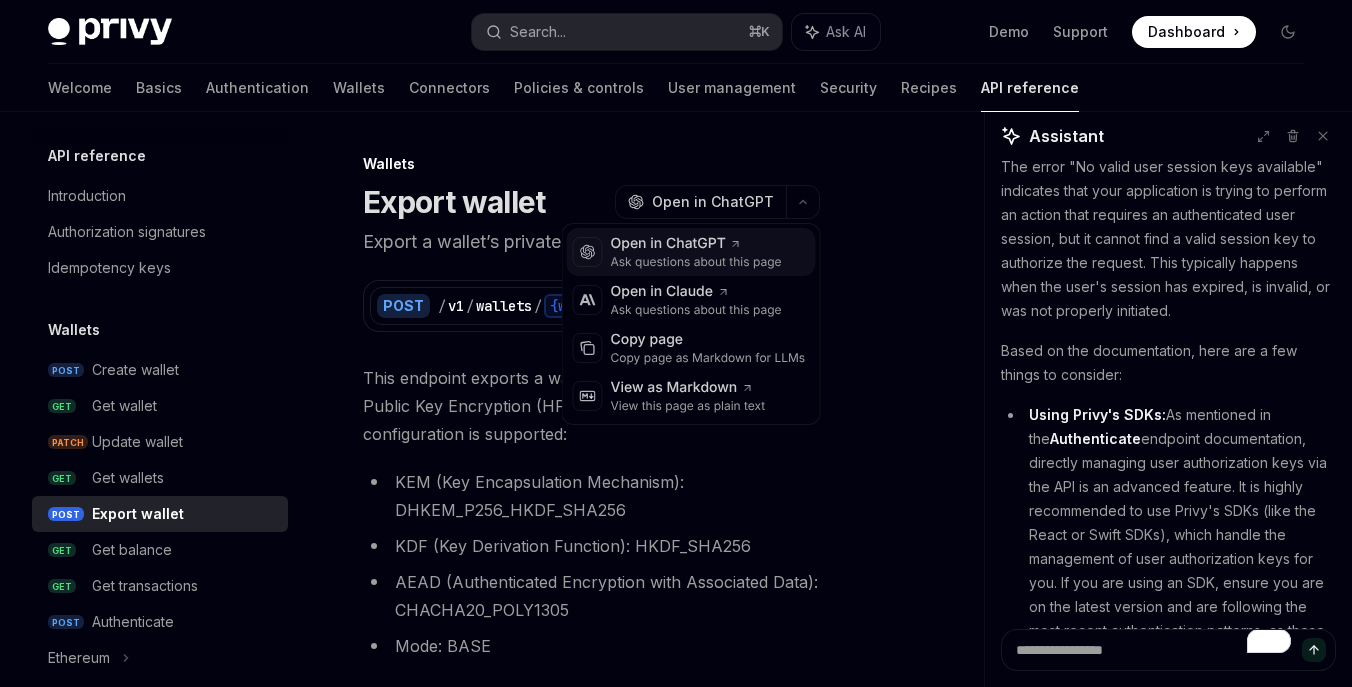 click on "Ask questions about this page" at bounding box center (696, 262) 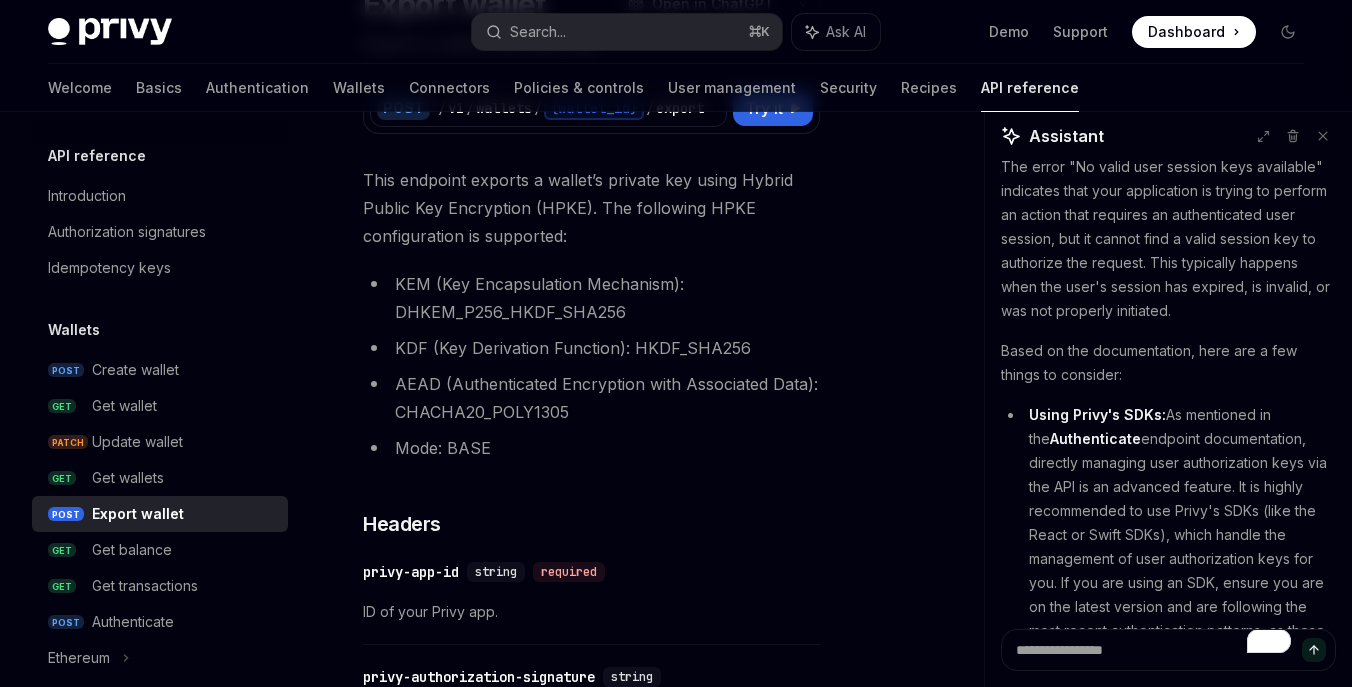 scroll, scrollTop: 0, scrollLeft: 0, axis: both 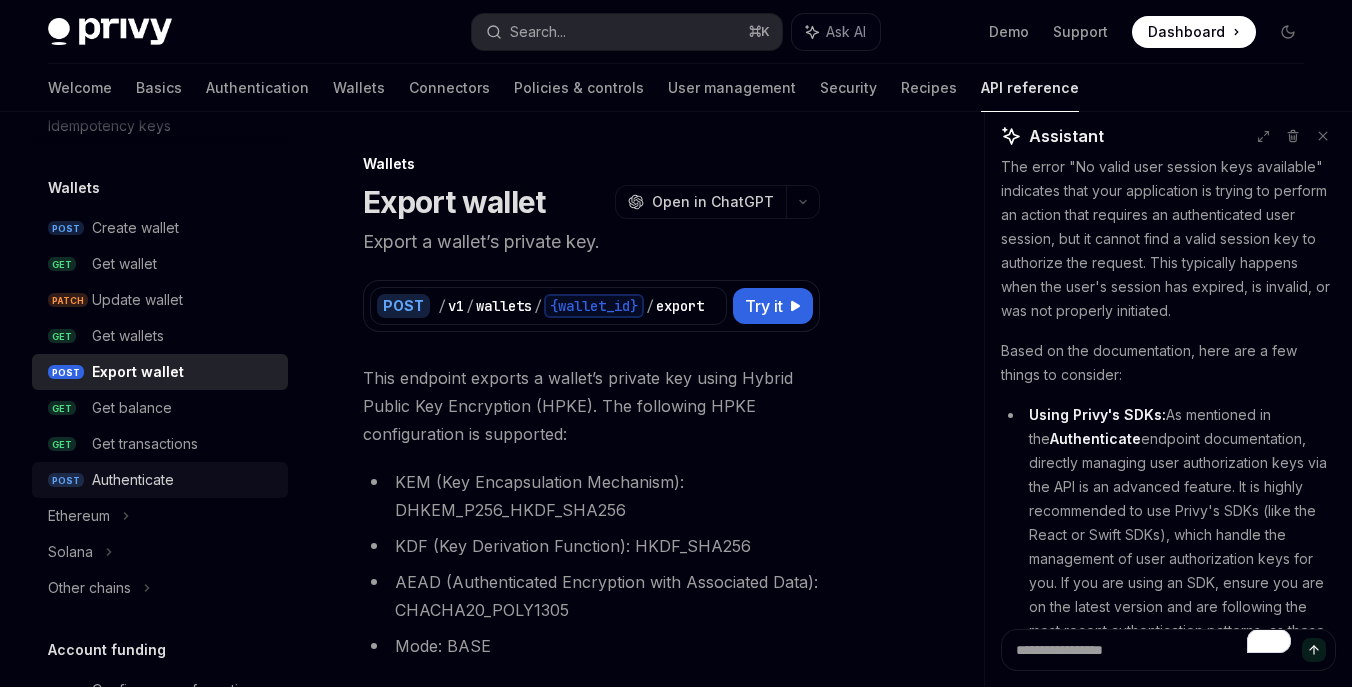 click on "Authenticate" at bounding box center [133, 480] 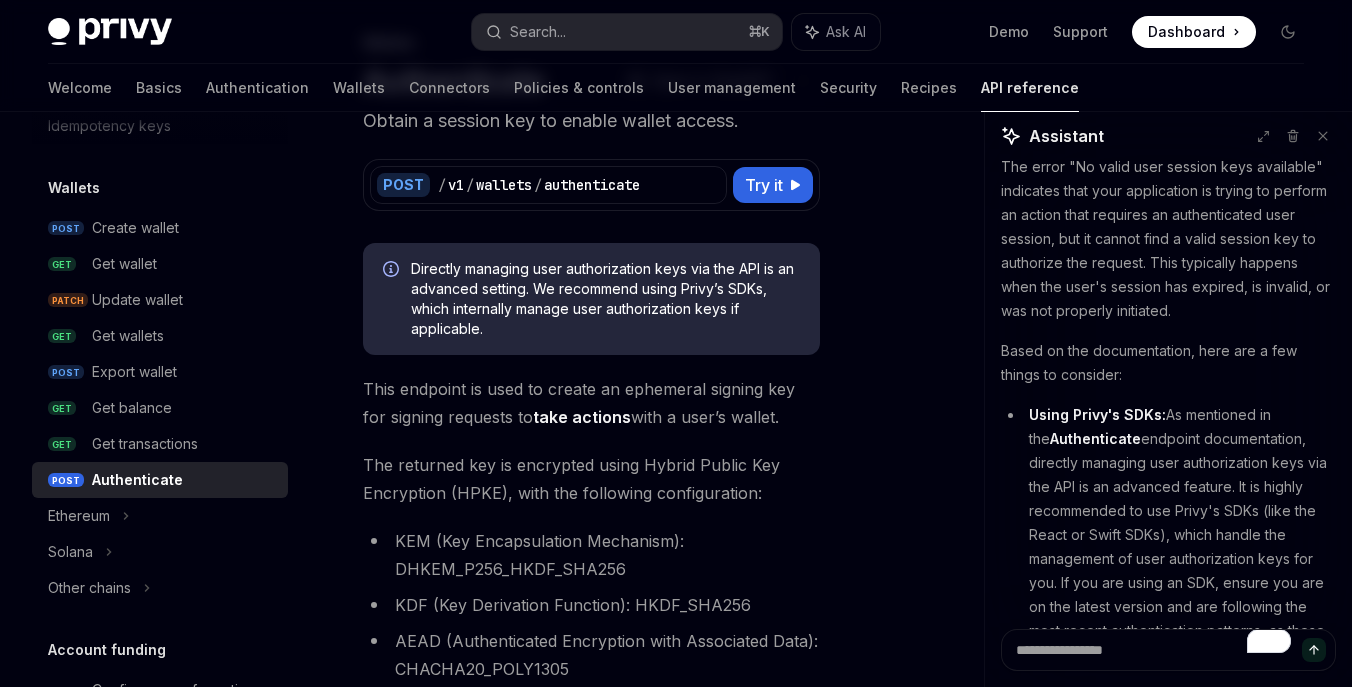 scroll, scrollTop: 133, scrollLeft: 0, axis: vertical 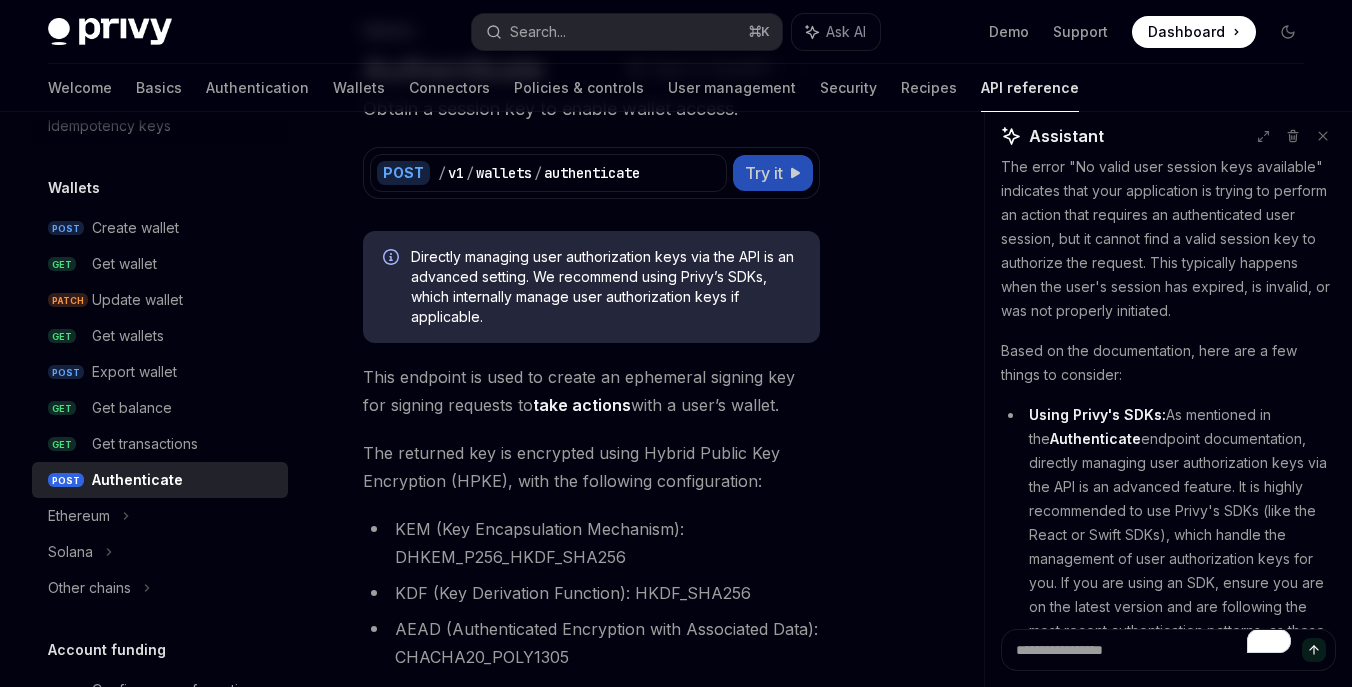 click on "Try it" at bounding box center [764, 173] 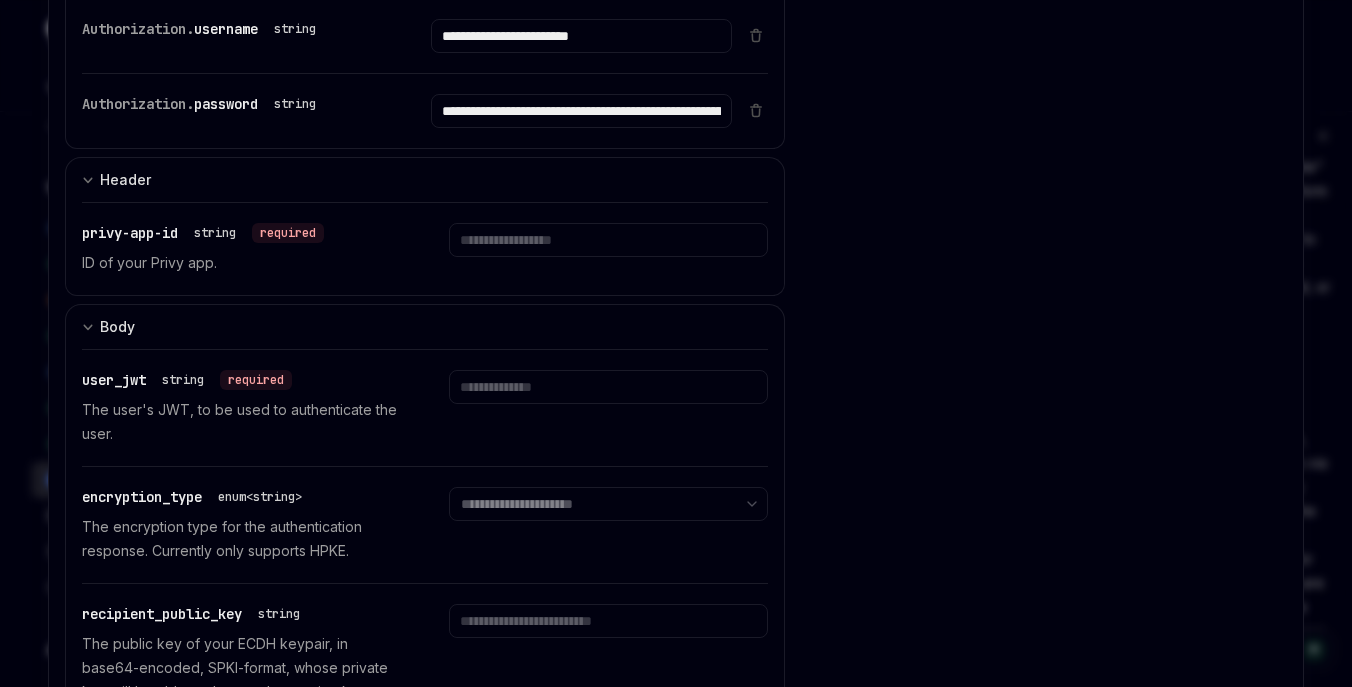 scroll, scrollTop: 220, scrollLeft: 0, axis: vertical 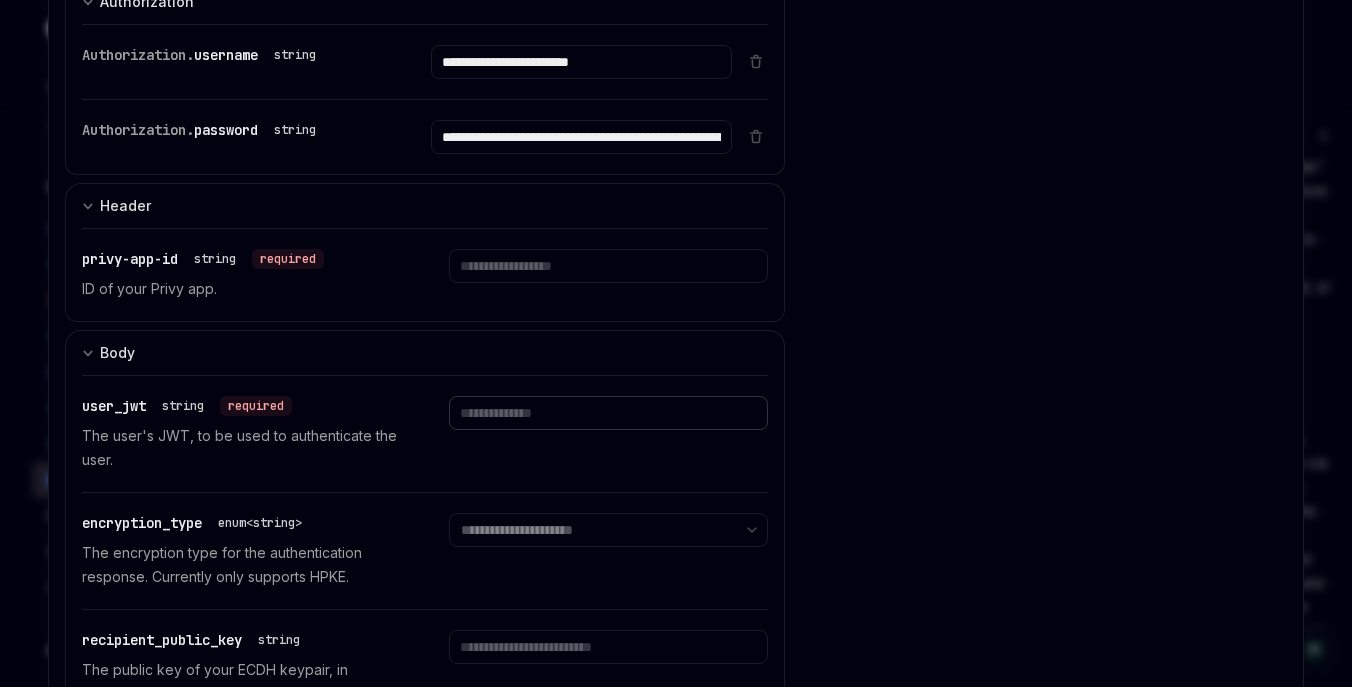 click at bounding box center [581, 62] 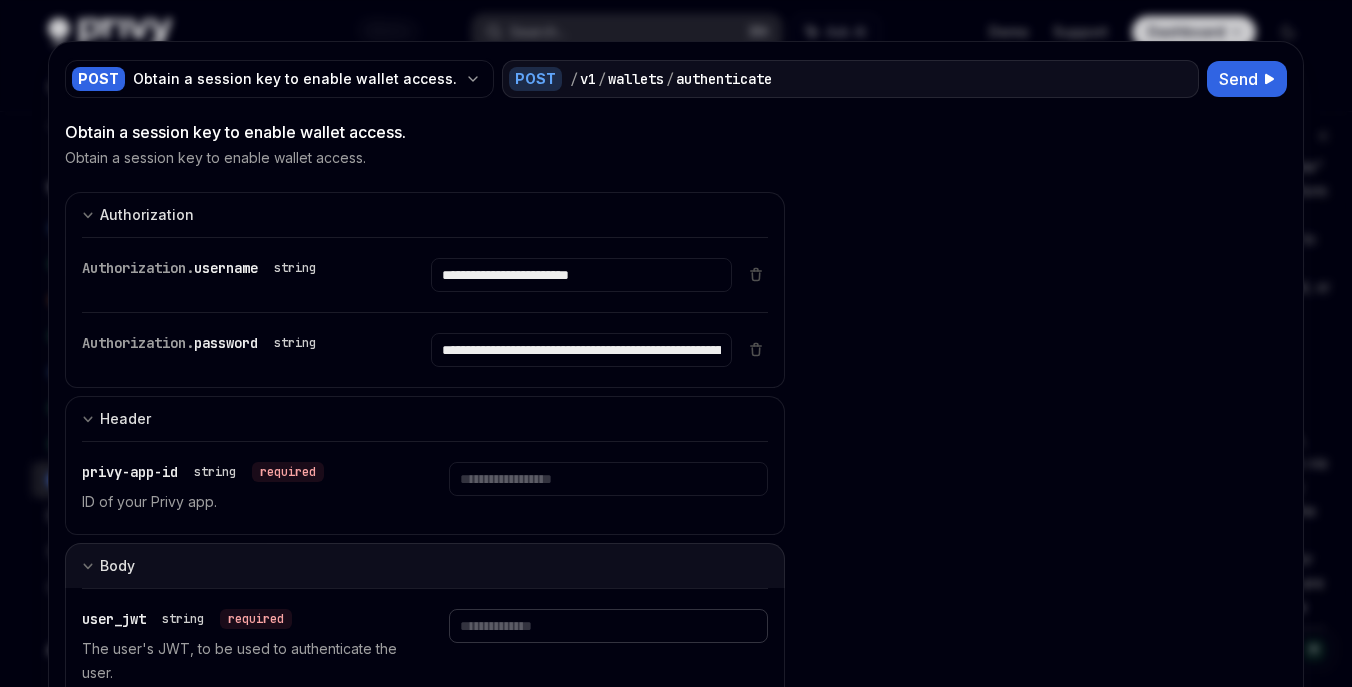 scroll, scrollTop: 0, scrollLeft: 0, axis: both 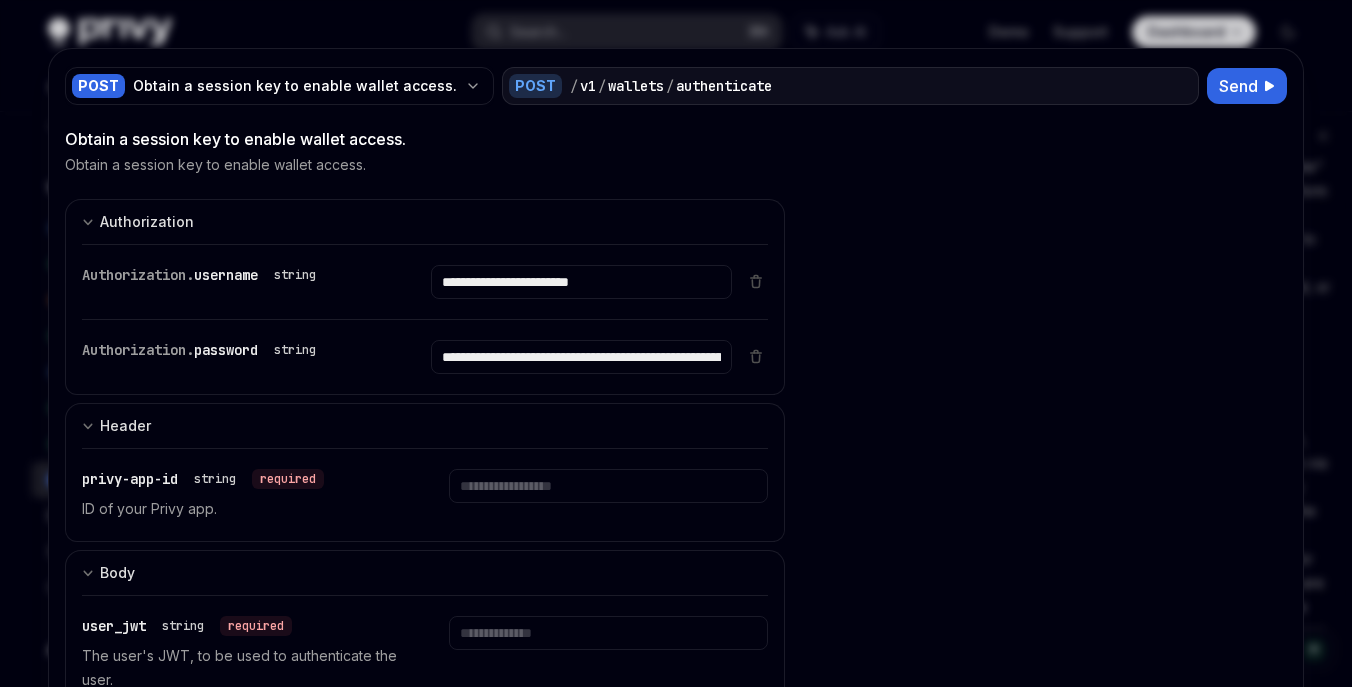 click at bounding box center [676, 343] 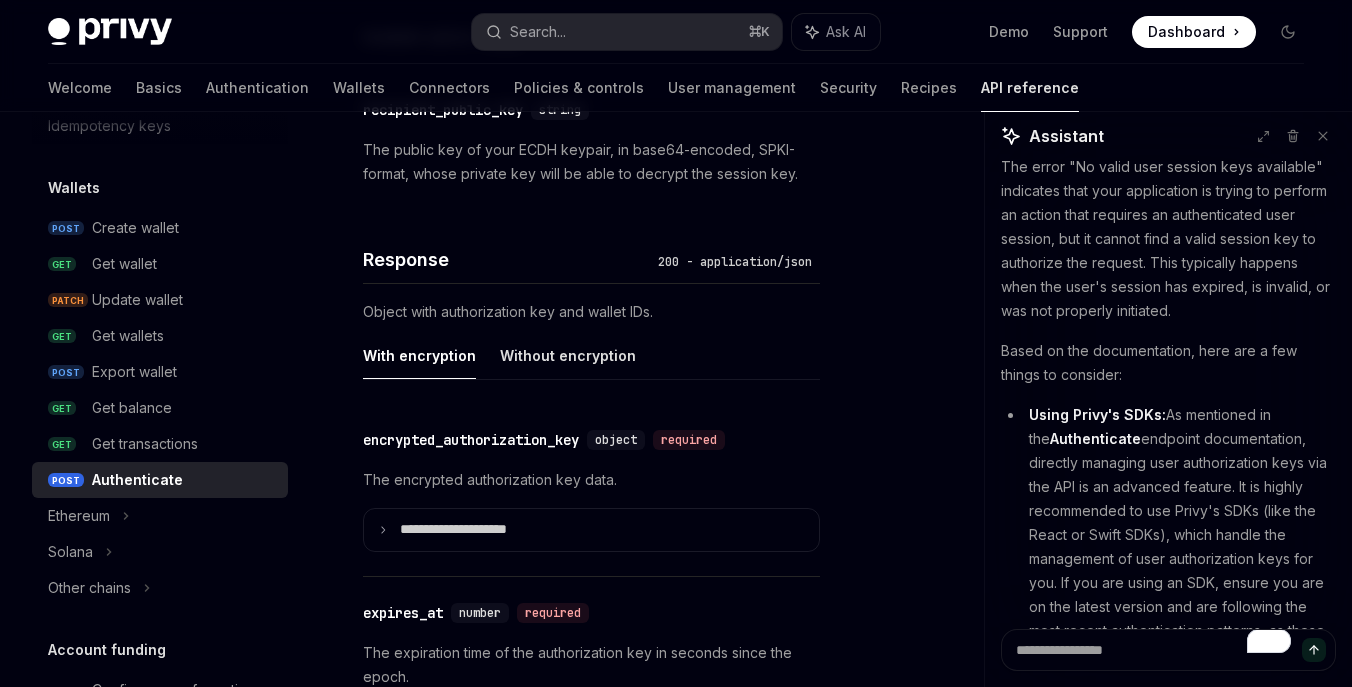 scroll, scrollTop: 1604, scrollLeft: 0, axis: vertical 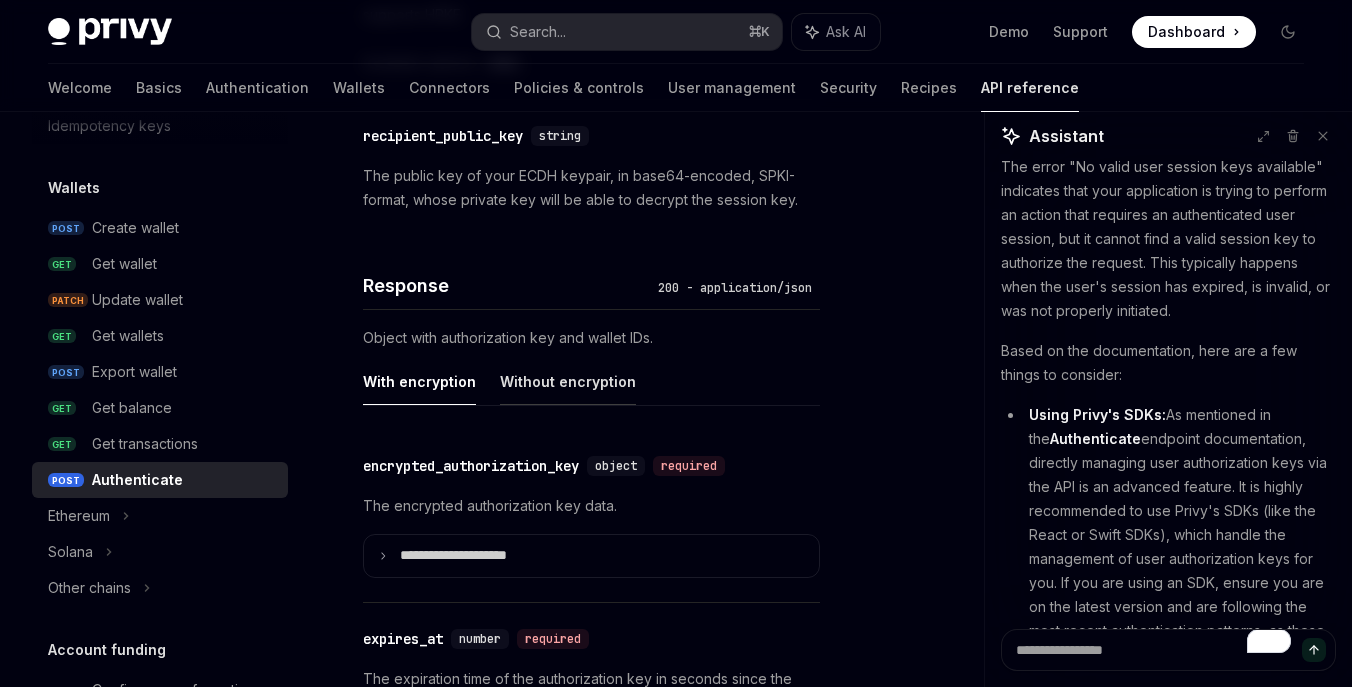 click on "Without encryption" at bounding box center (568, 381) 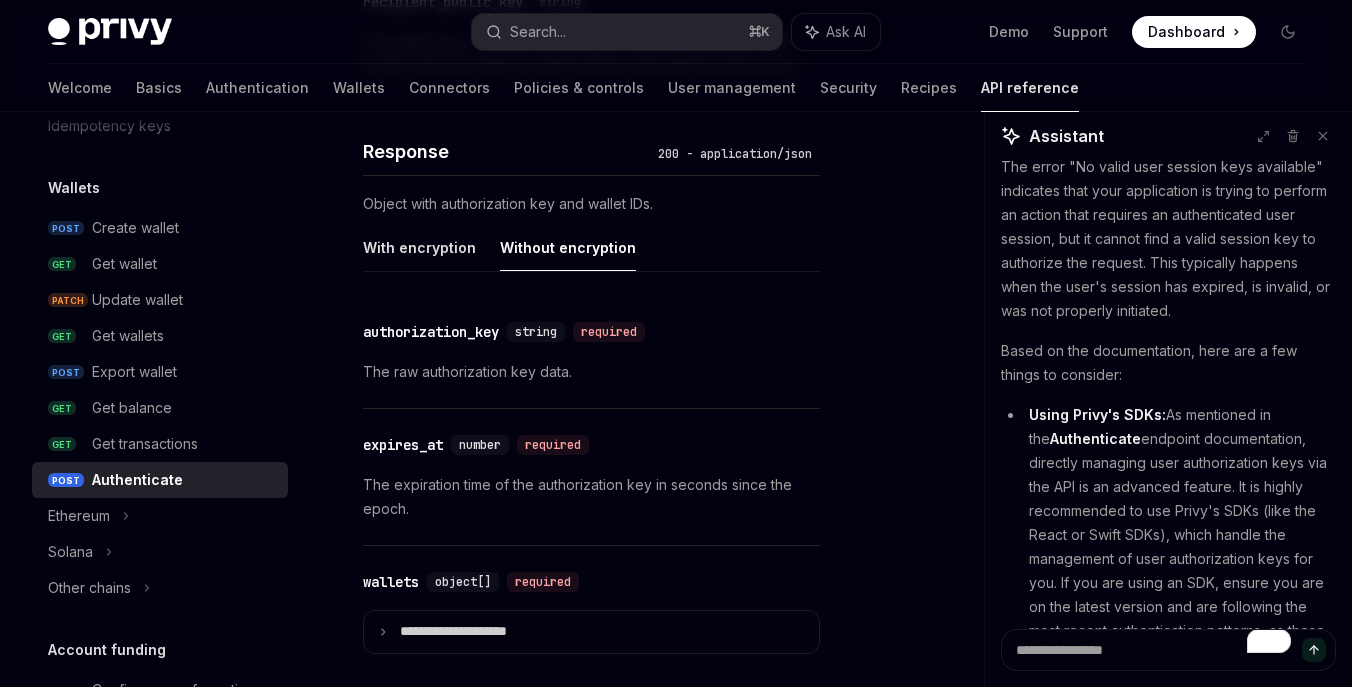 scroll, scrollTop: 1701, scrollLeft: 0, axis: vertical 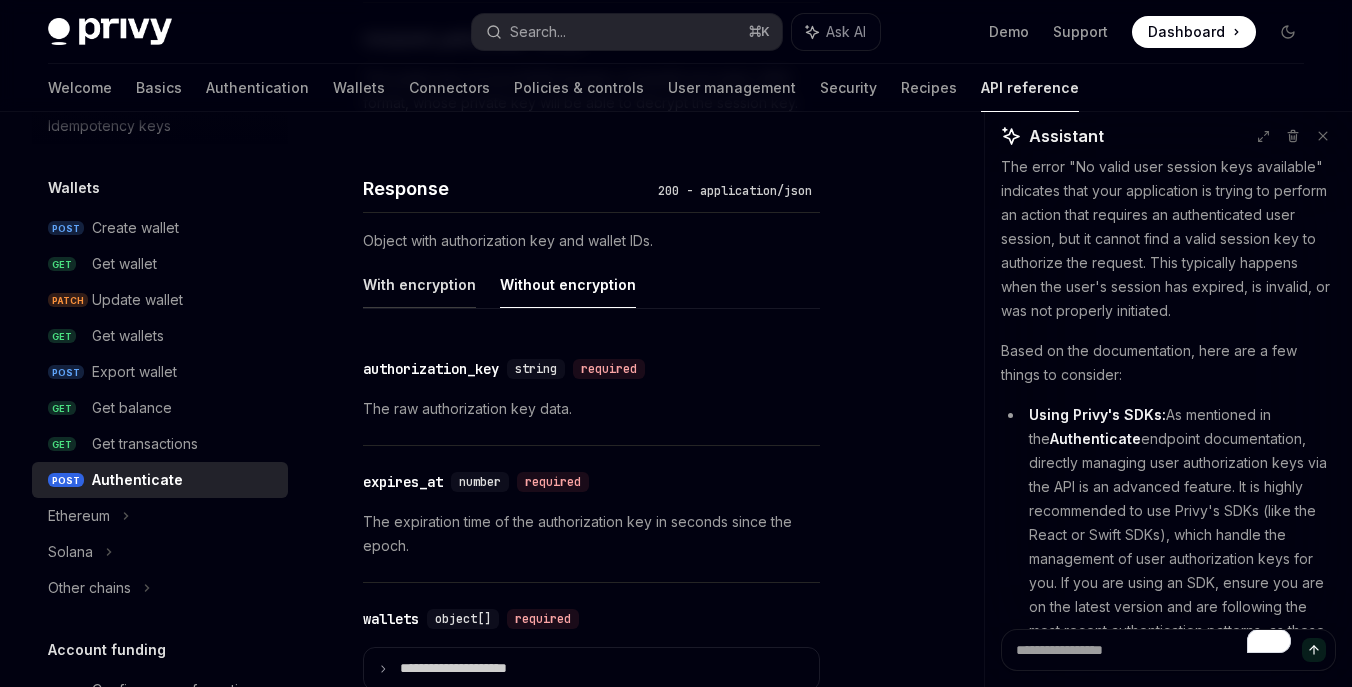click on "With encryption" at bounding box center [419, 284] 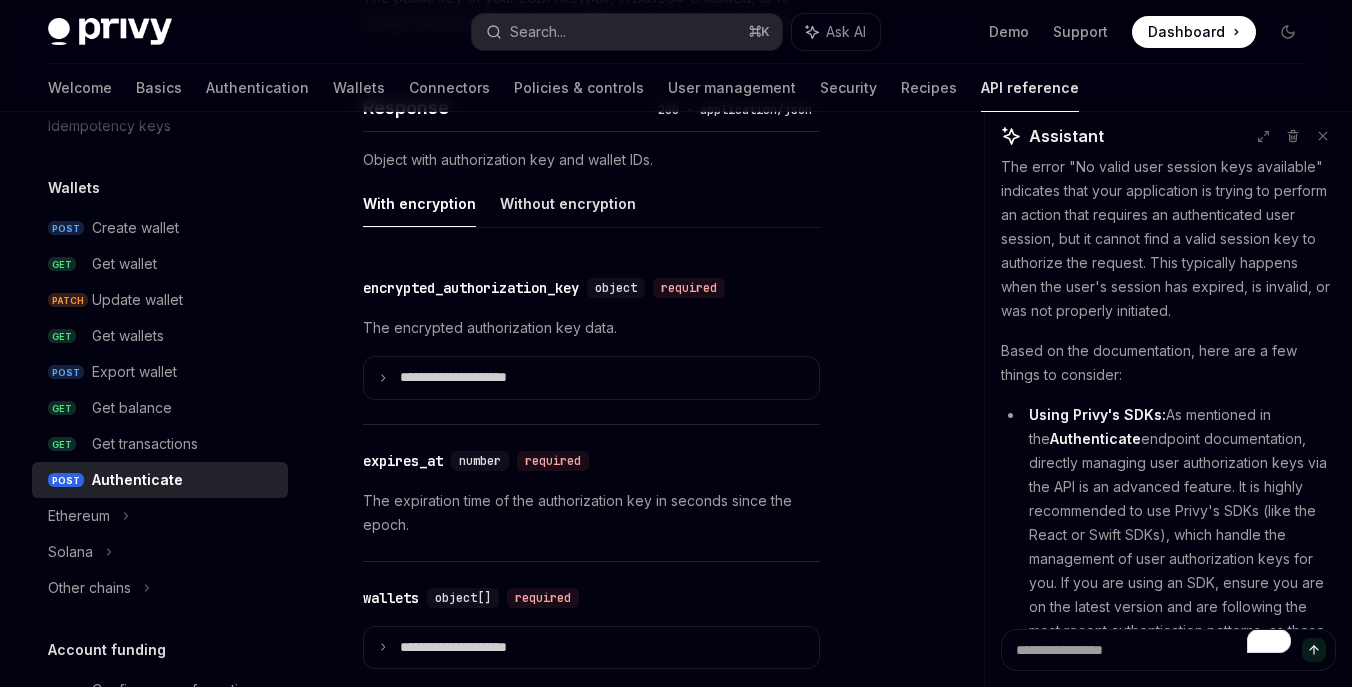 scroll, scrollTop: 1801, scrollLeft: 0, axis: vertical 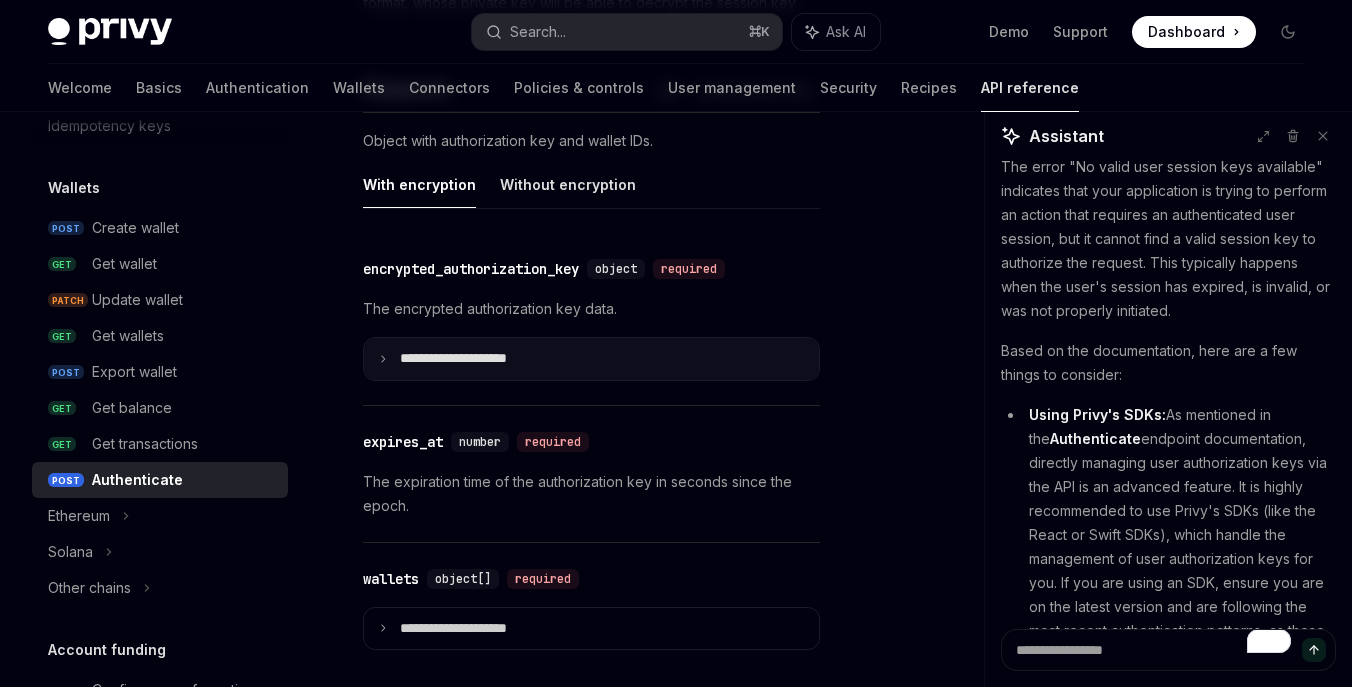 click on "**********" at bounding box center [591, 359] 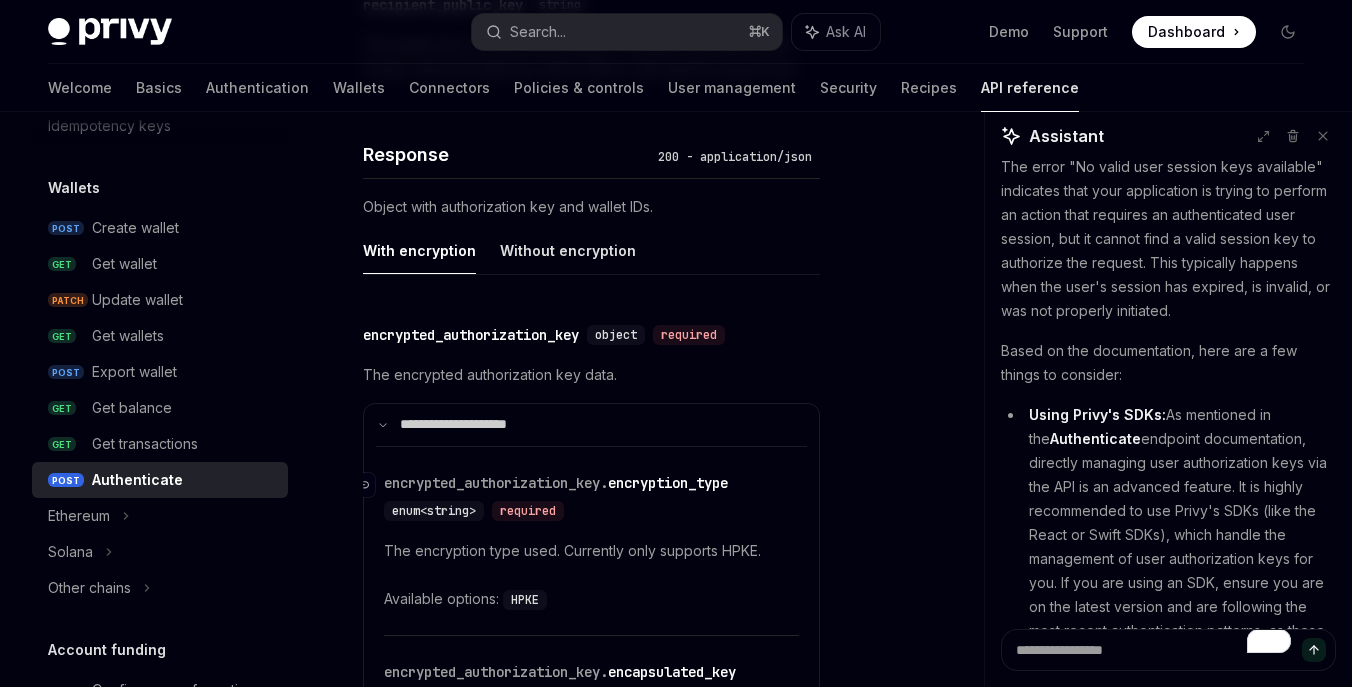 scroll, scrollTop: 1707, scrollLeft: 0, axis: vertical 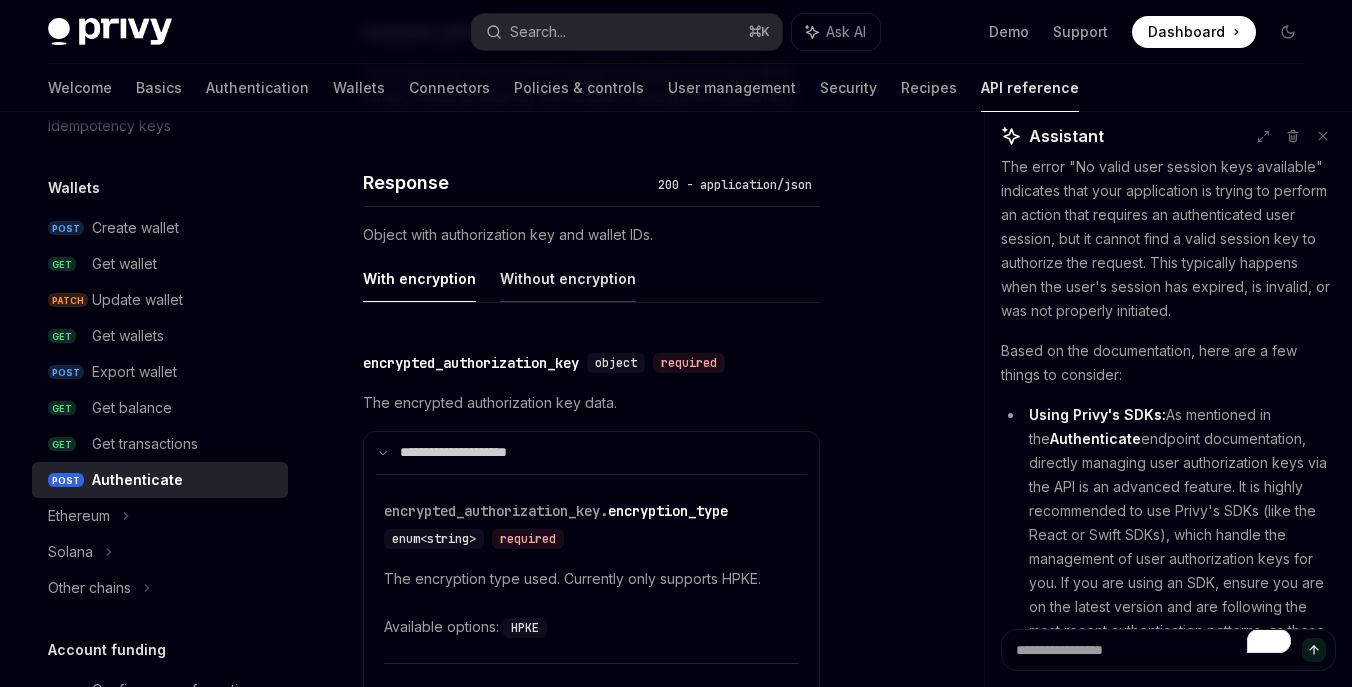 click on "Without encryption" at bounding box center (568, 278) 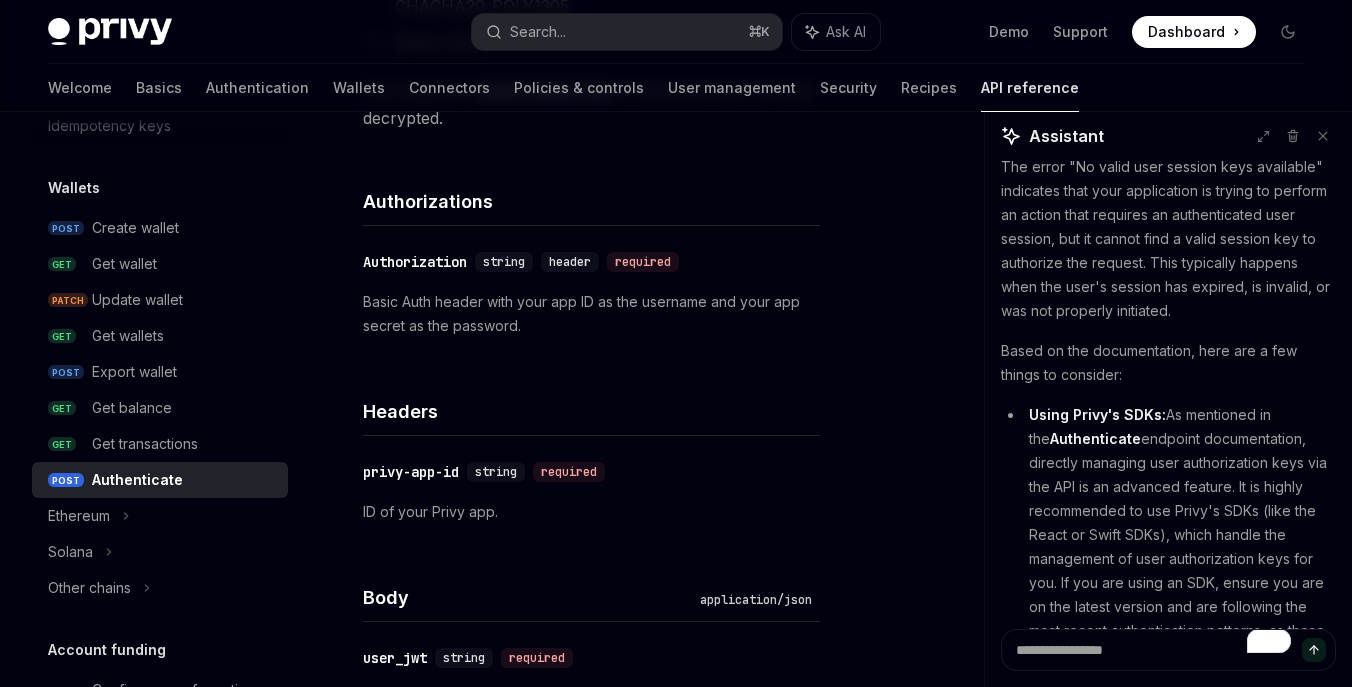 scroll, scrollTop: 790, scrollLeft: 0, axis: vertical 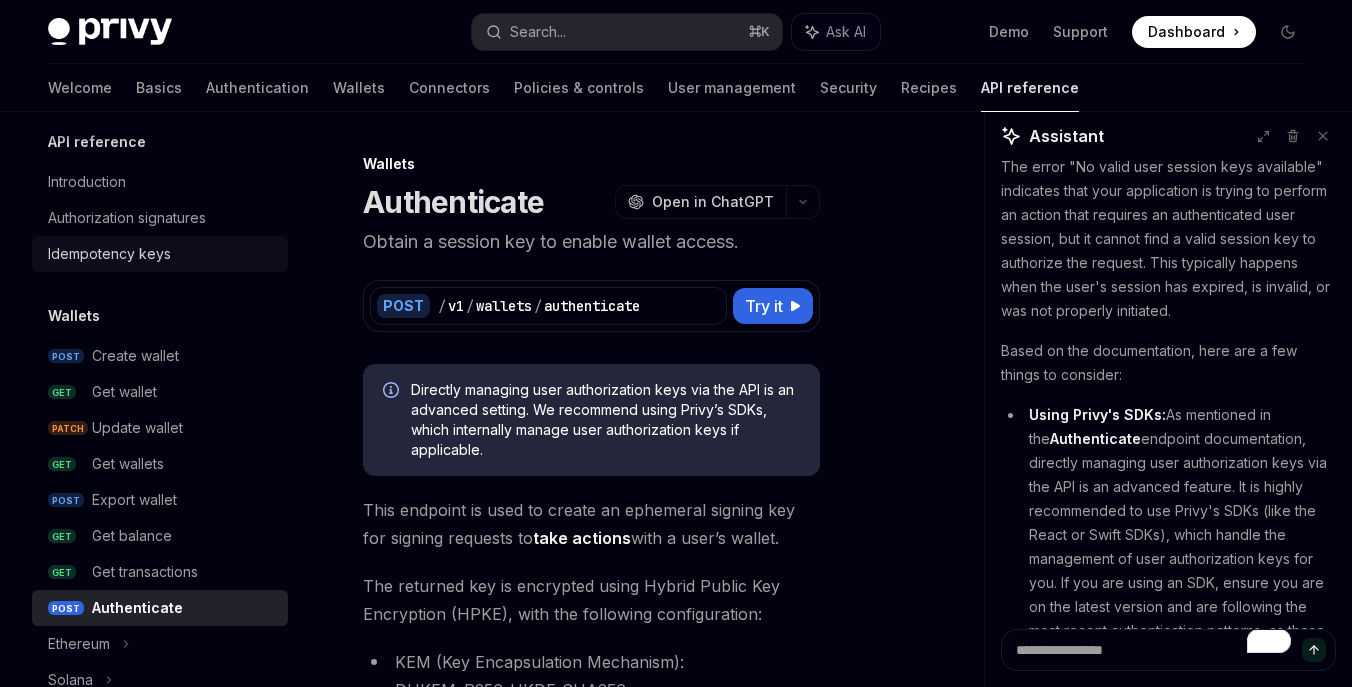 click on "Idempotency keys" at bounding box center [162, 254] 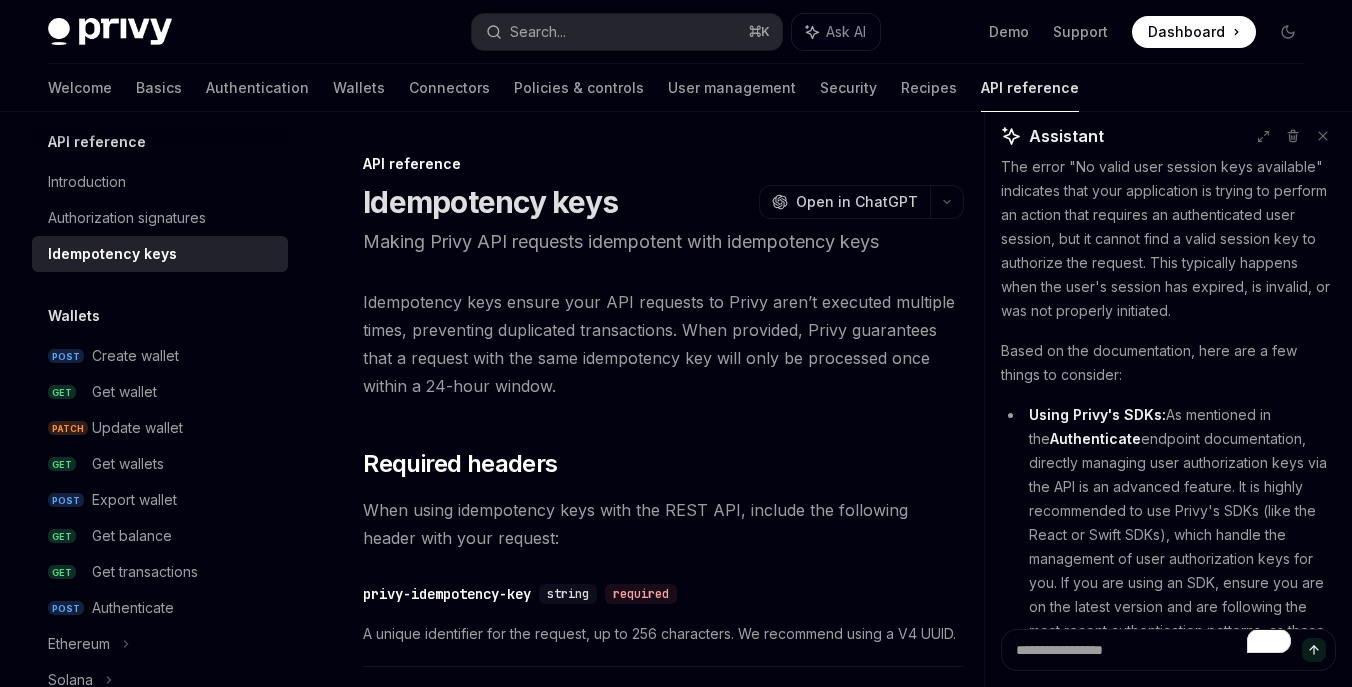 click on "Idempotency keys" at bounding box center (112, 254) 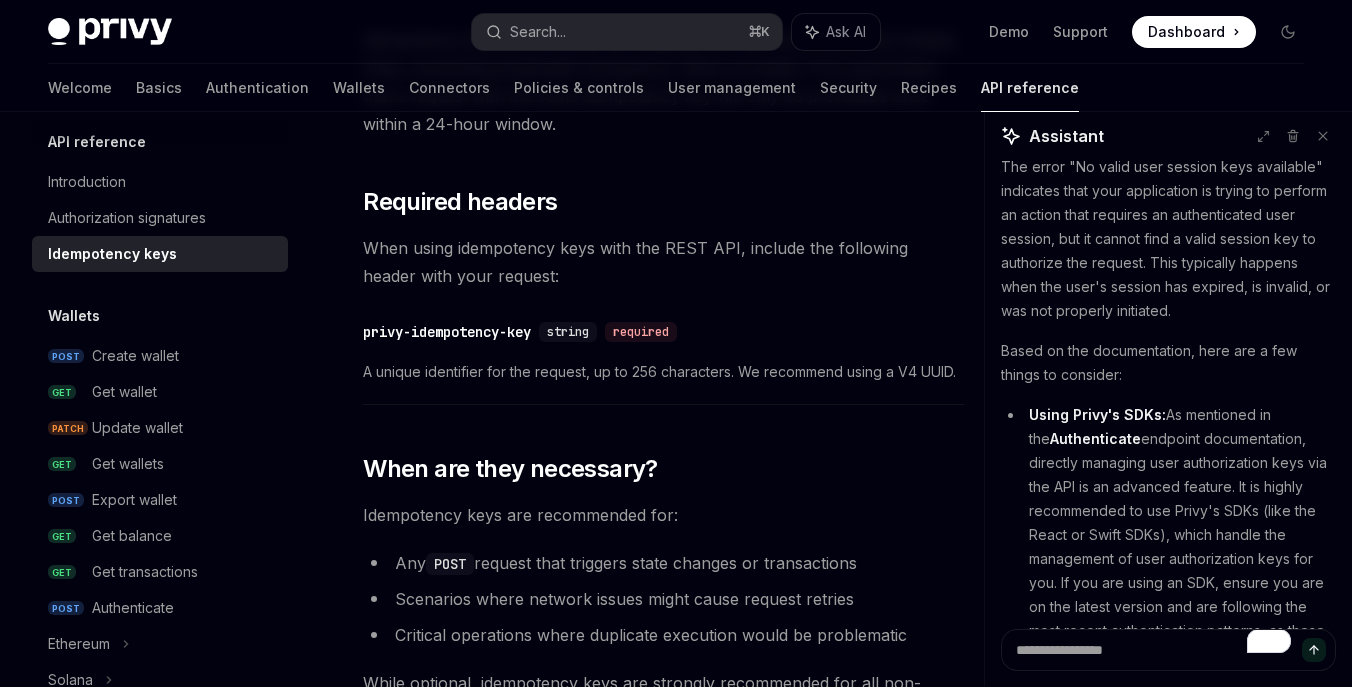 scroll, scrollTop: 310, scrollLeft: 0, axis: vertical 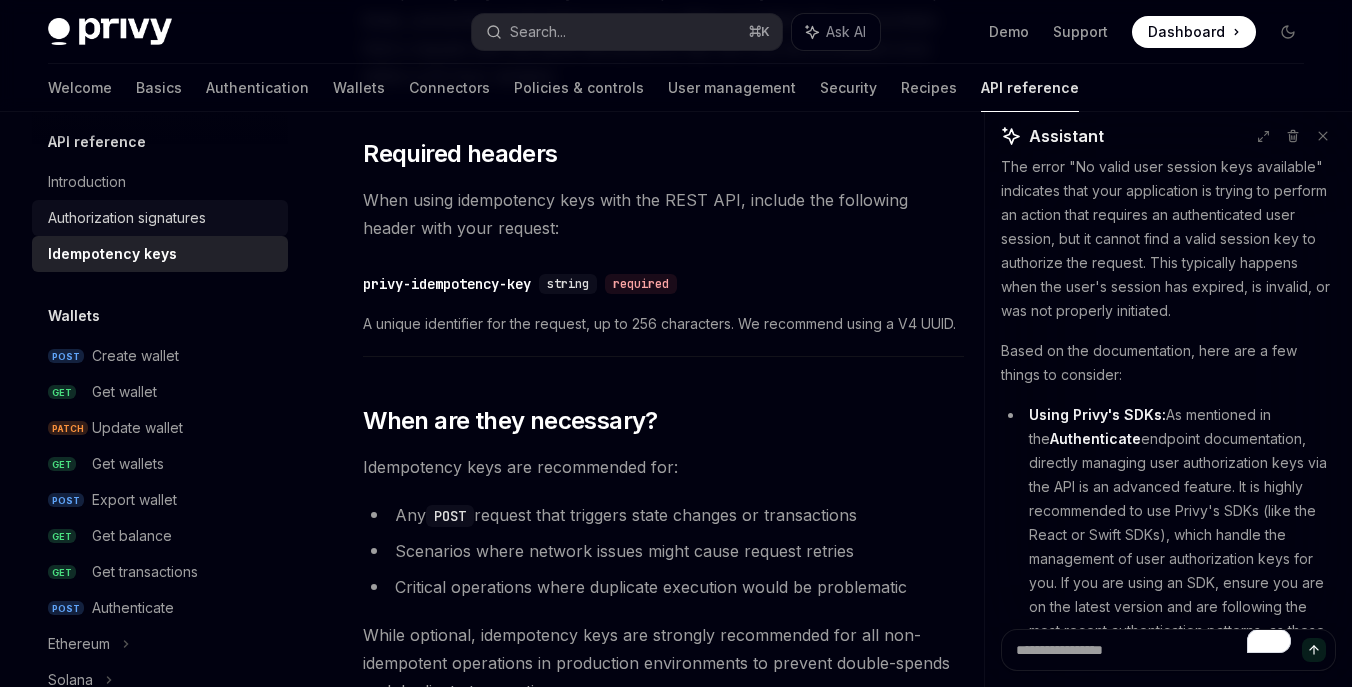 click on "Authorization signatures" at bounding box center [127, 218] 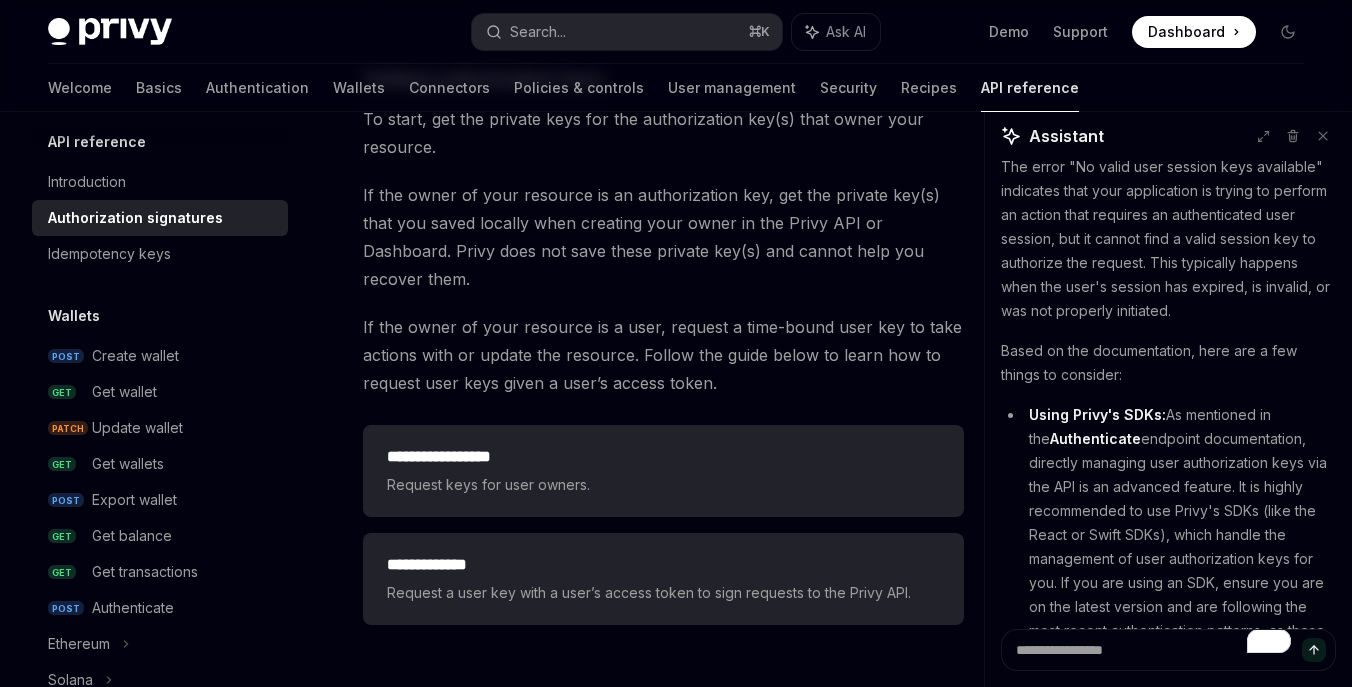scroll, scrollTop: 2596, scrollLeft: 0, axis: vertical 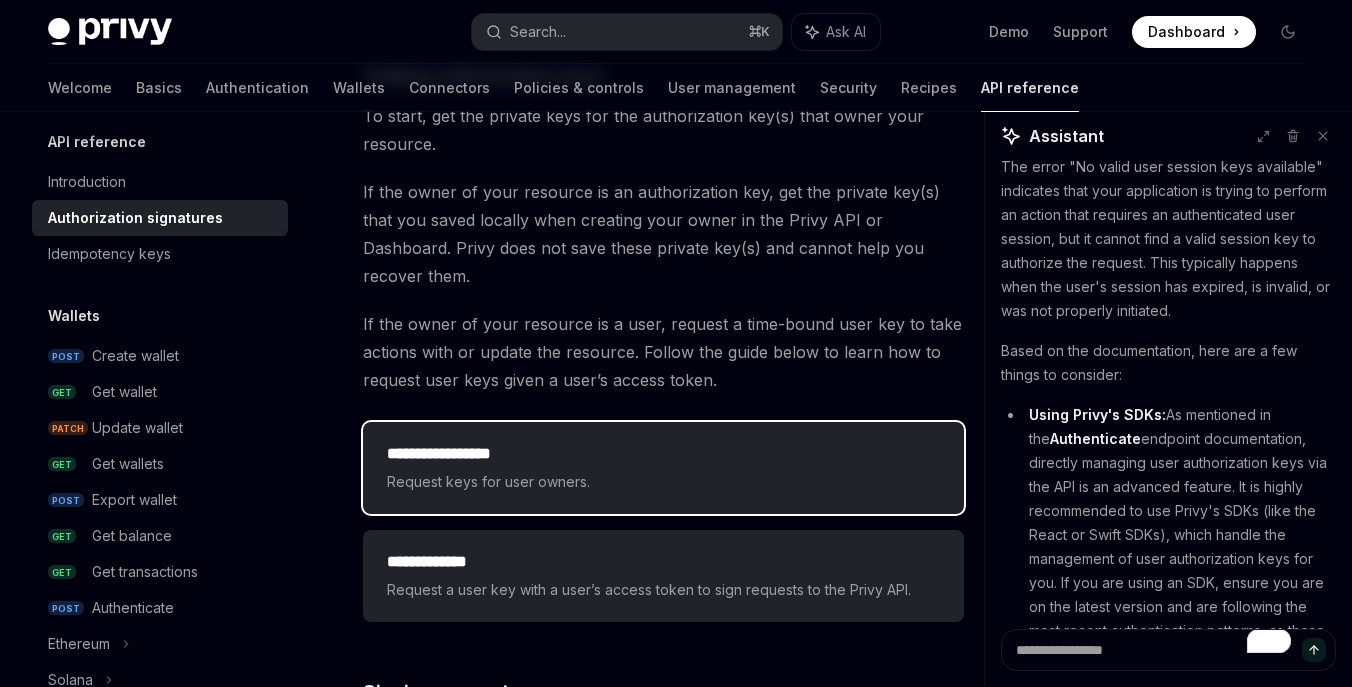 click on "**********" at bounding box center [663, 454] 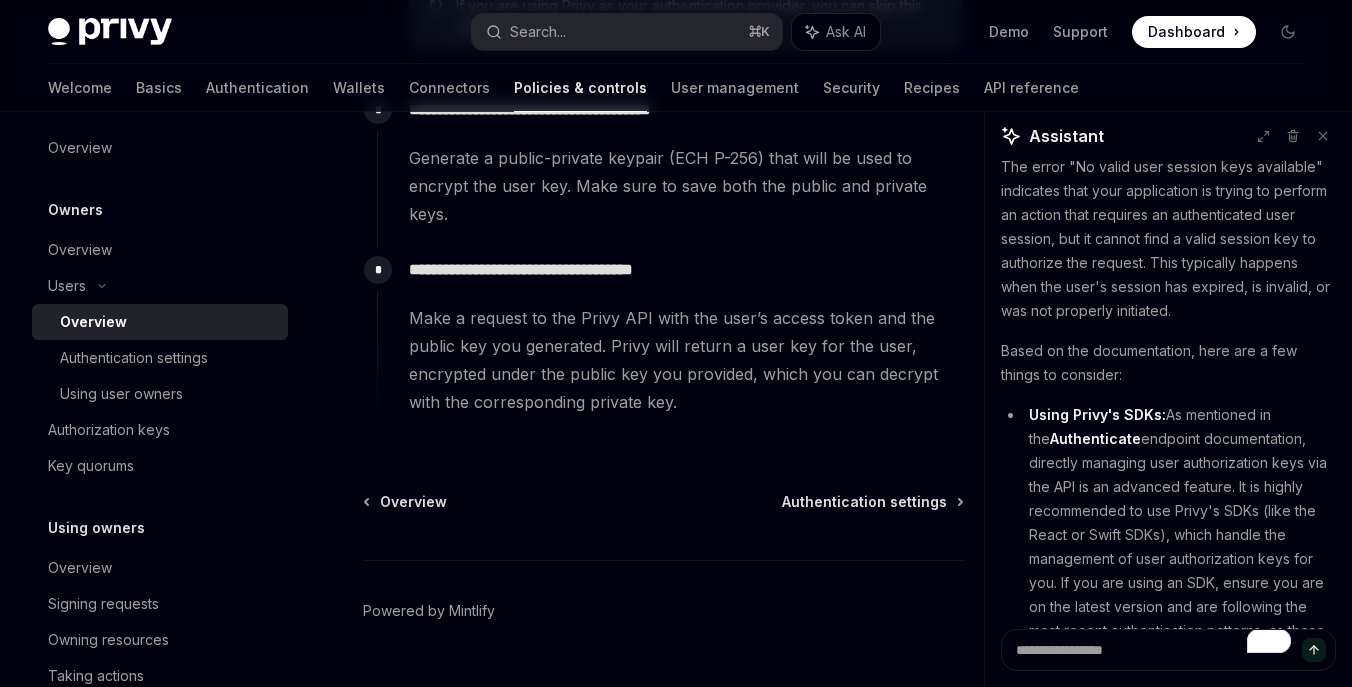 scroll, scrollTop: 1050, scrollLeft: 0, axis: vertical 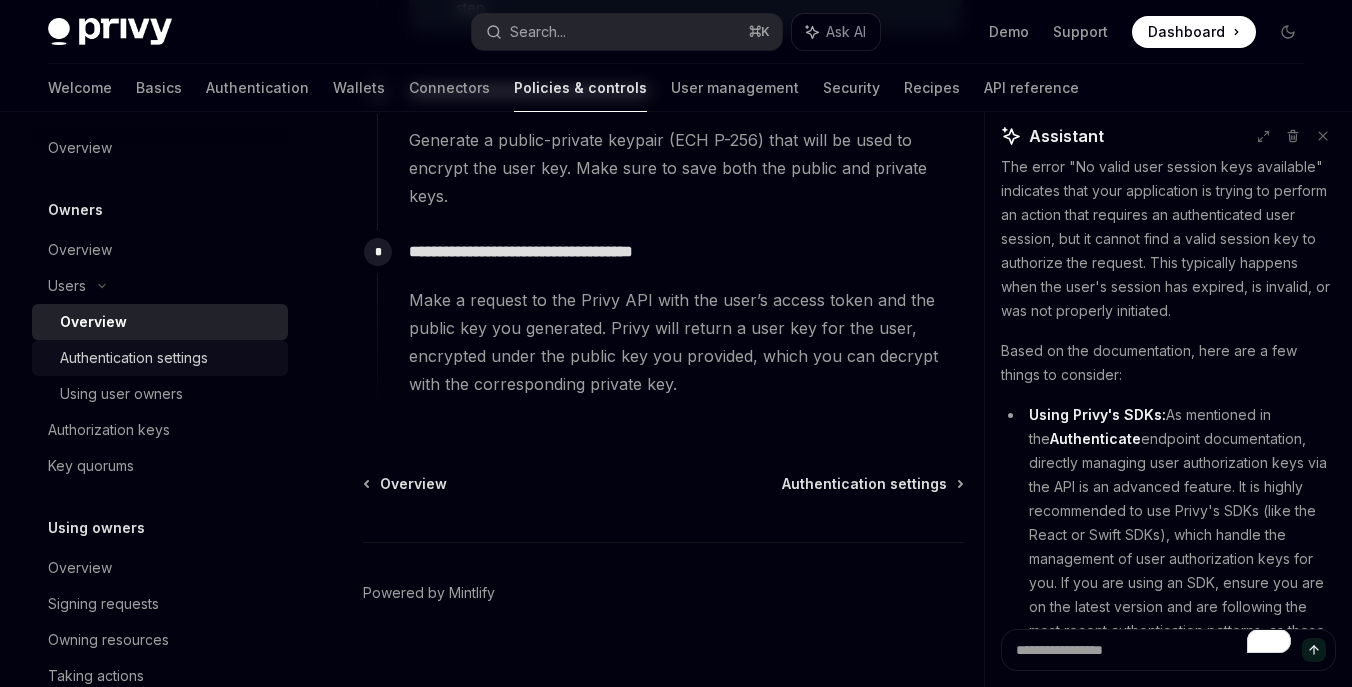 click on "Authentication settings" at bounding box center [134, 358] 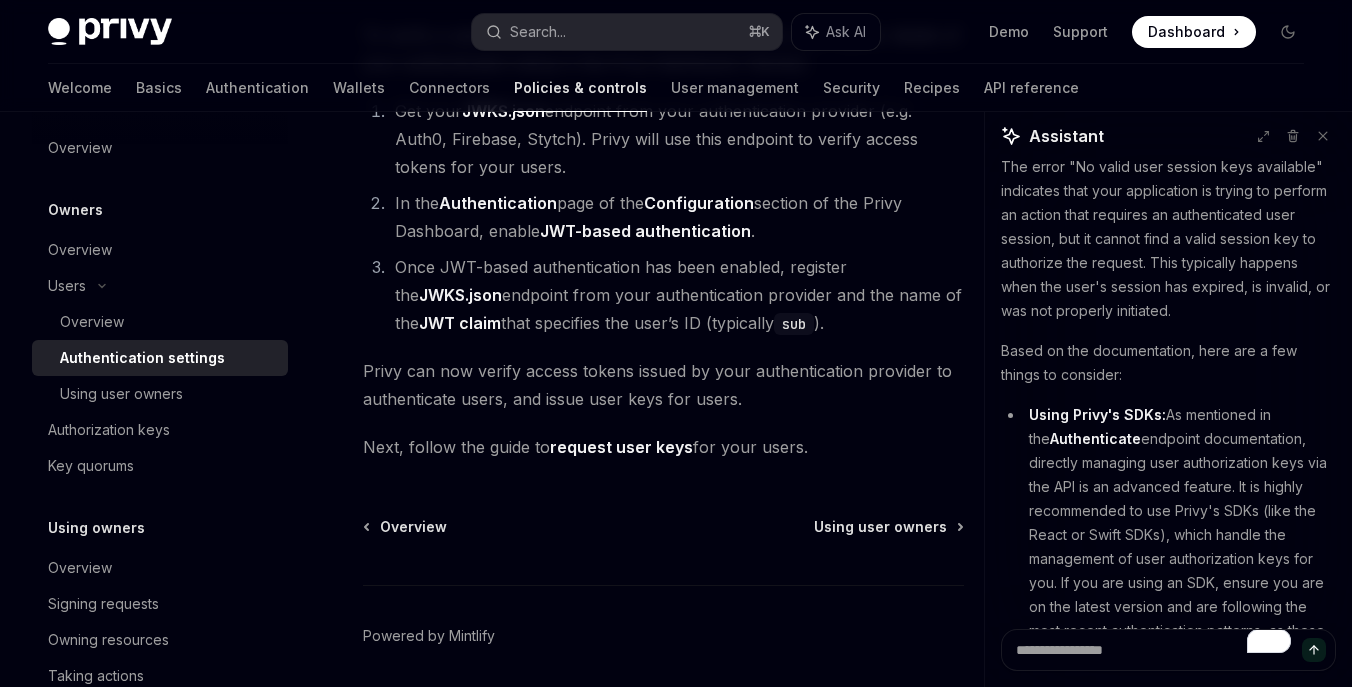 scroll, scrollTop: 514, scrollLeft: 0, axis: vertical 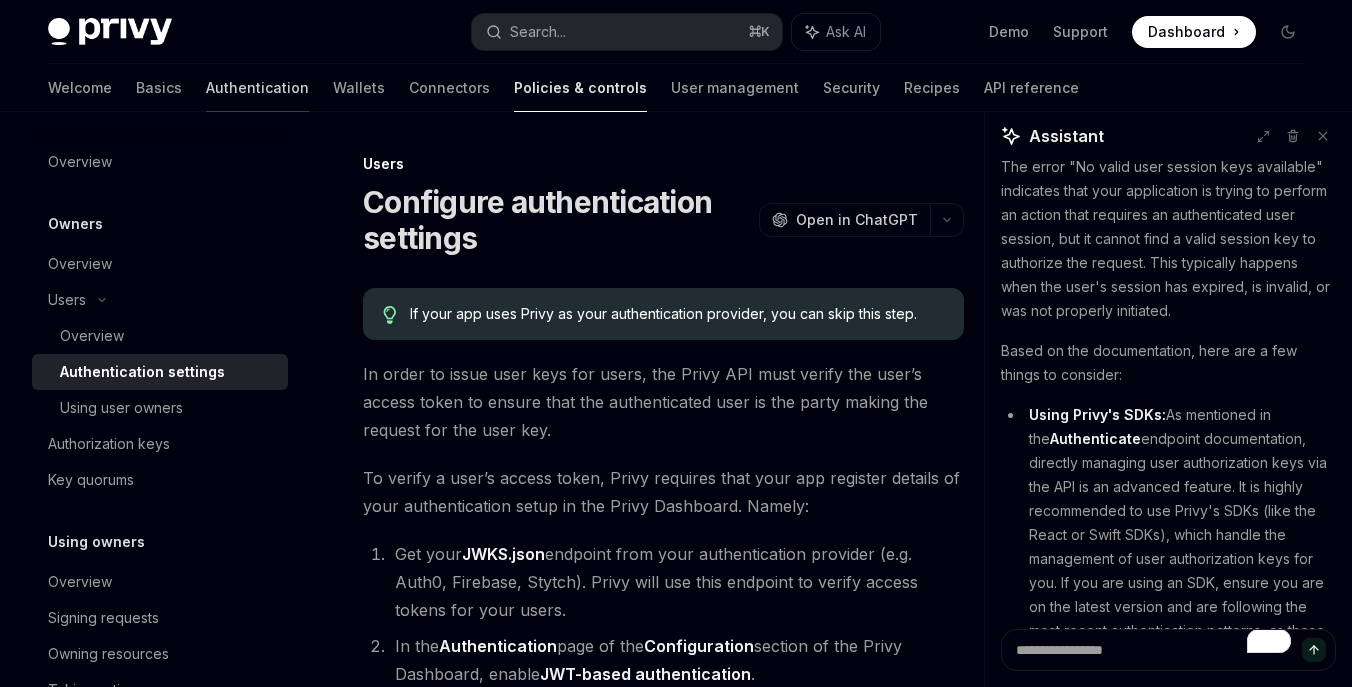 click on "Authentication" at bounding box center [257, 88] 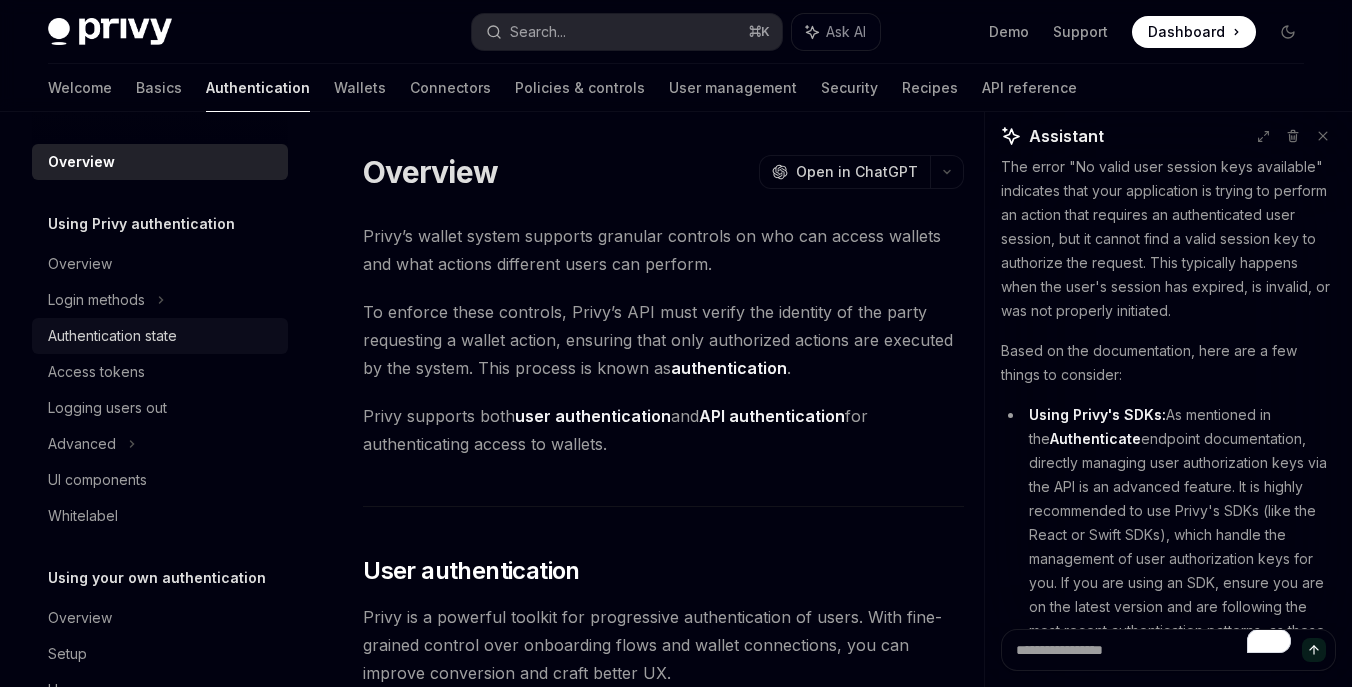 click on "Authentication state" at bounding box center (112, 336) 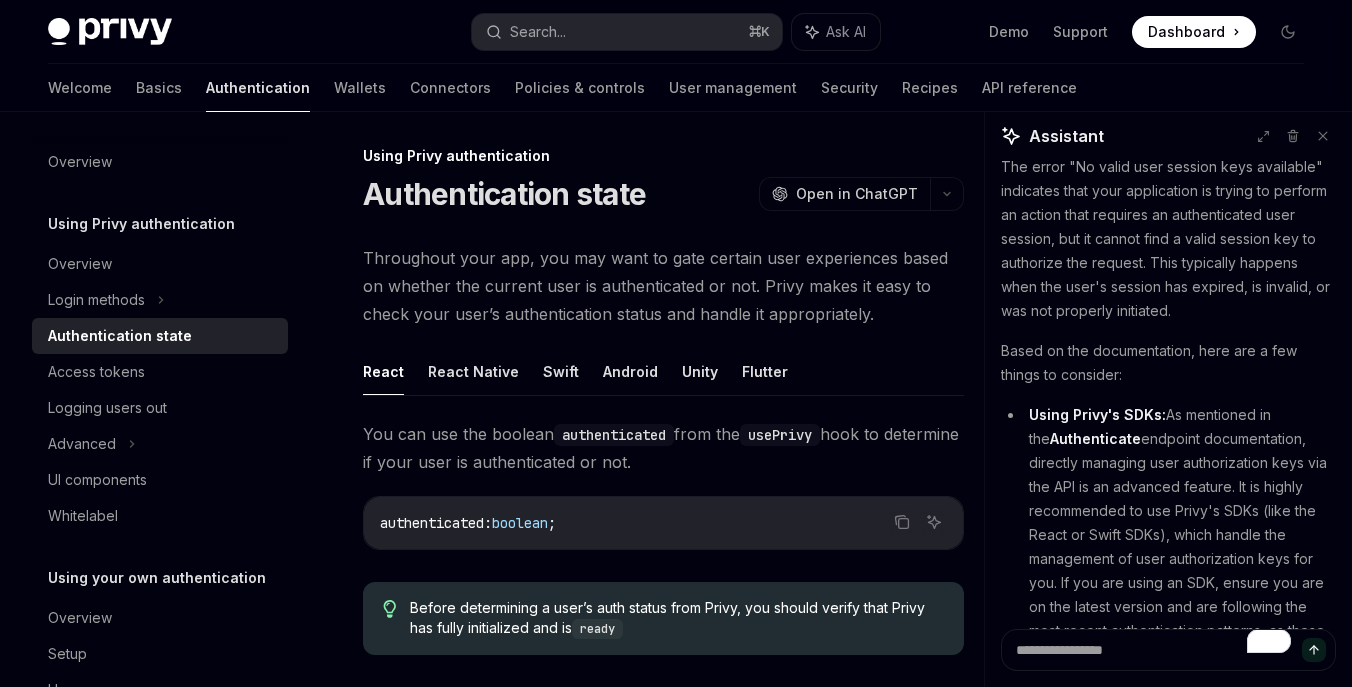 scroll, scrollTop: 0, scrollLeft: 0, axis: both 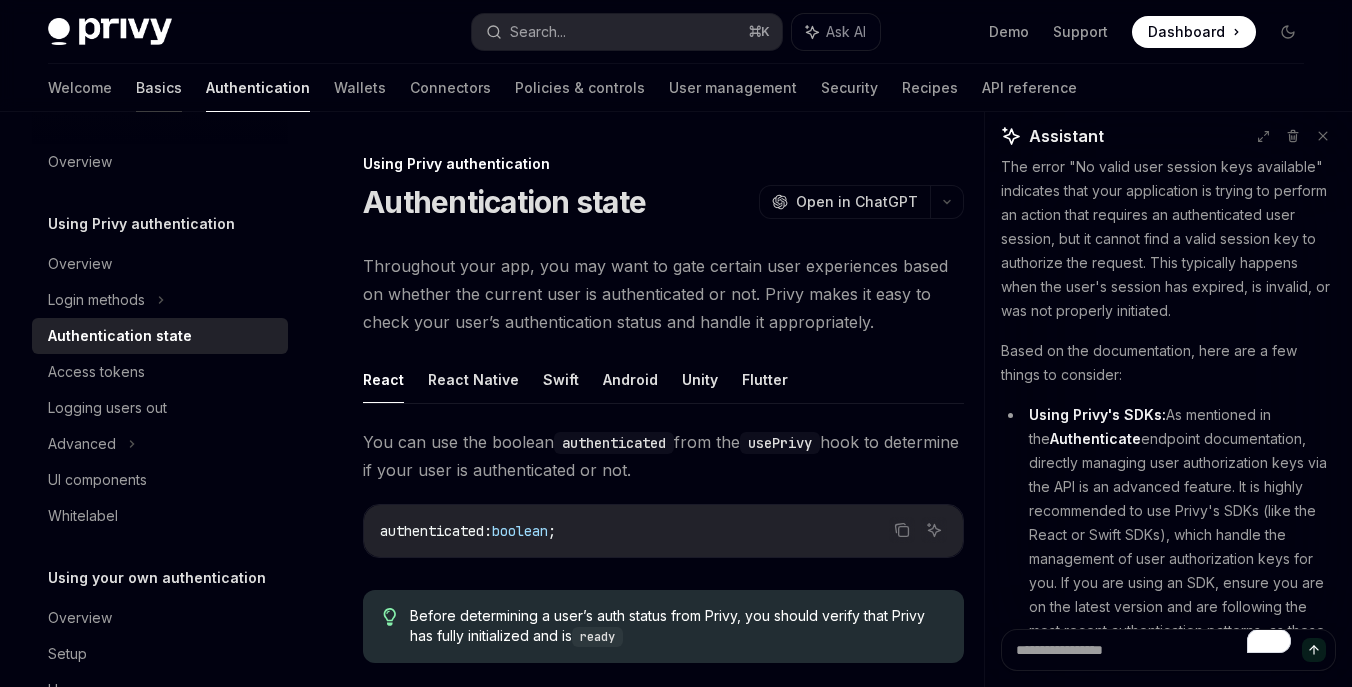 click on "Basics" at bounding box center (159, 88) 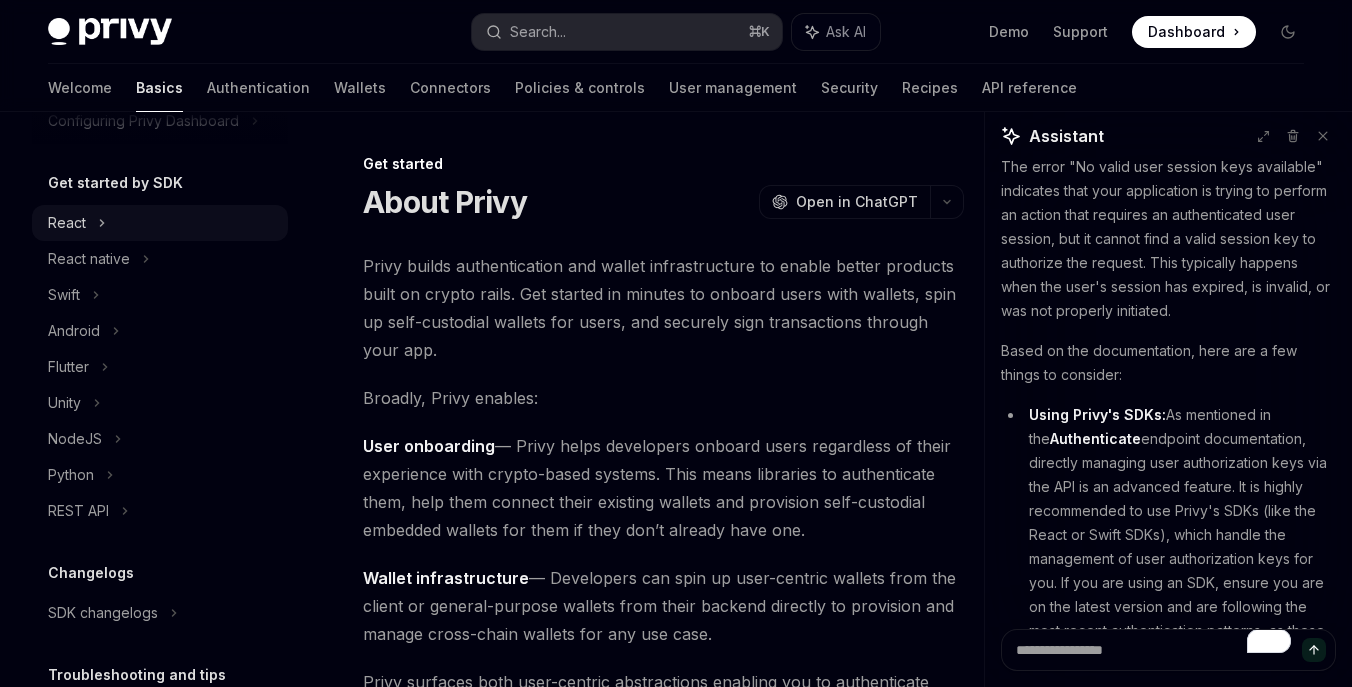 scroll, scrollTop: 188, scrollLeft: 0, axis: vertical 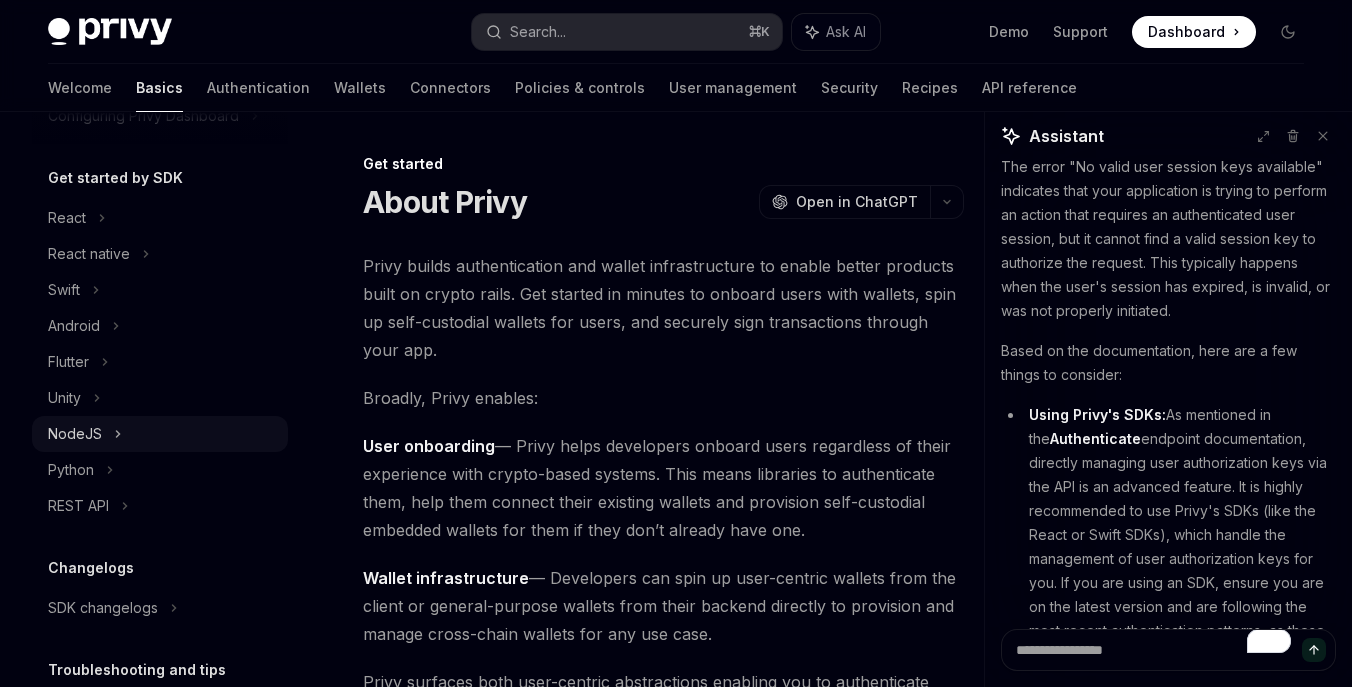click on "NodeJS" at bounding box center [75, 434] 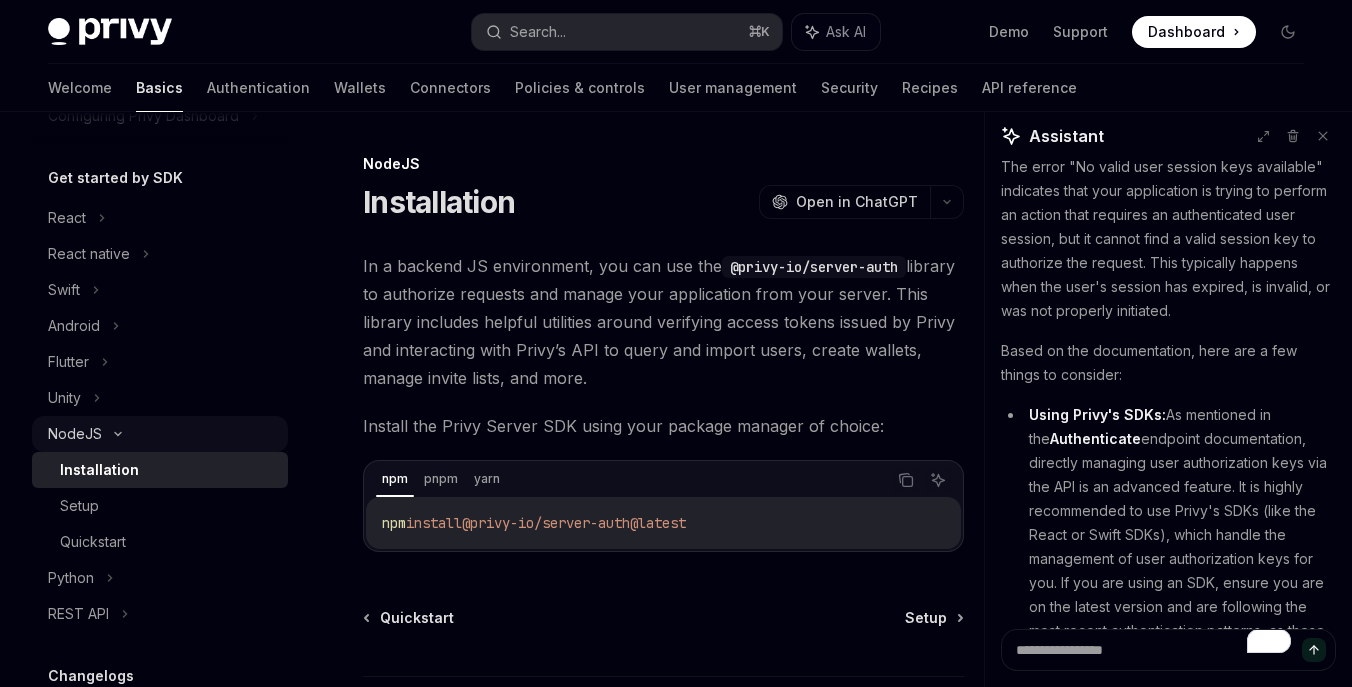 scroll, scrollTop: 242, scrollLeft: 0, axis: vertical 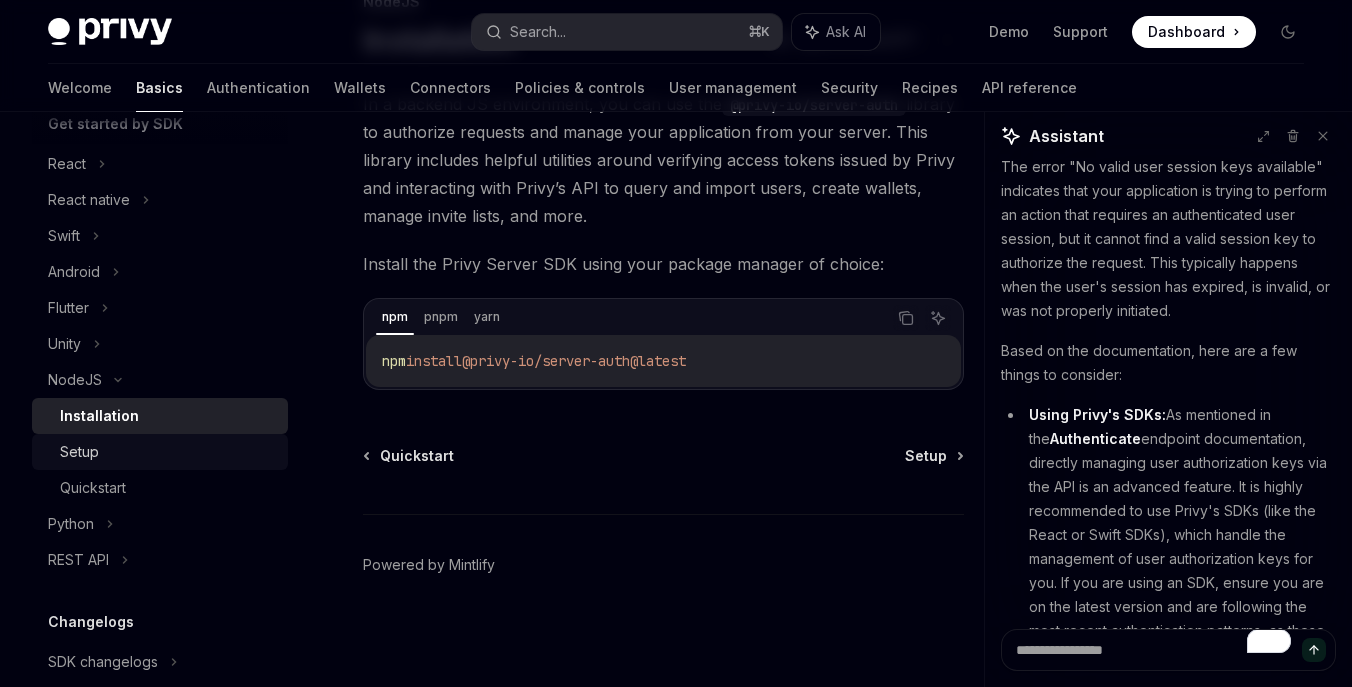 click on "Setup" at bounding box center (79, 452) 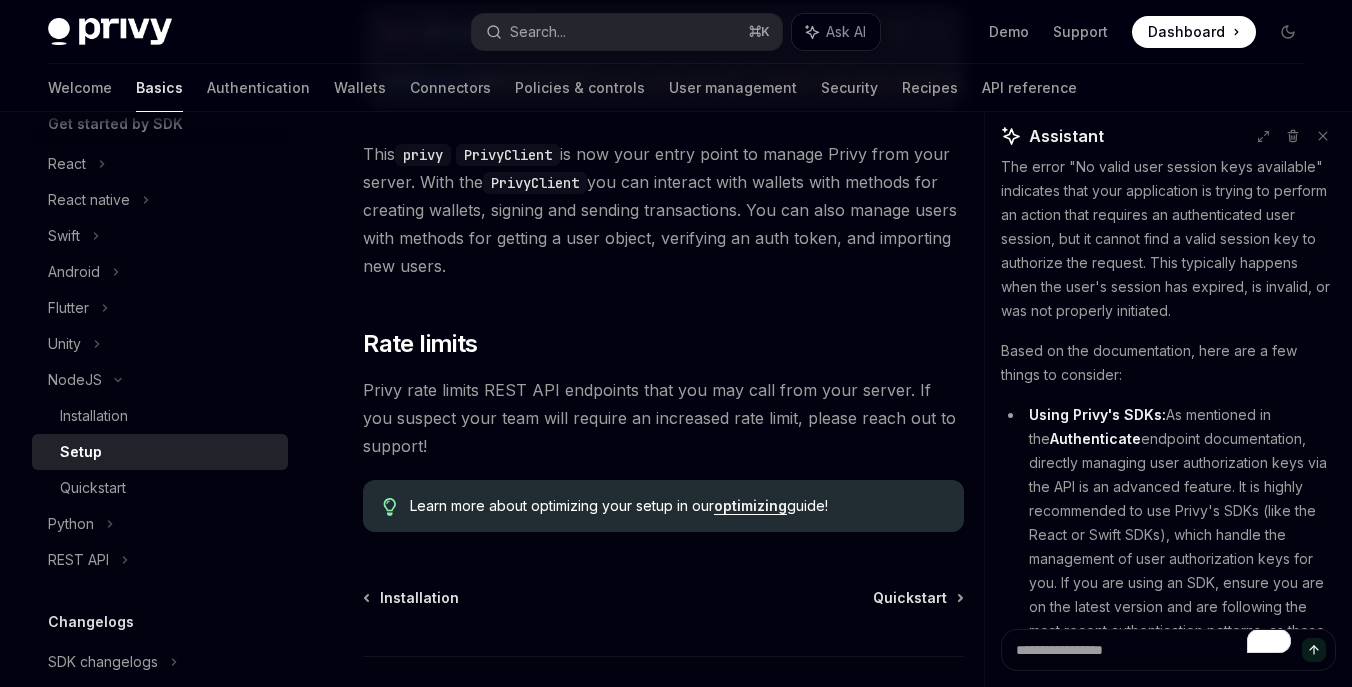 scroll, scrollTop: 591, scrollLeft: 0, axis: vertical 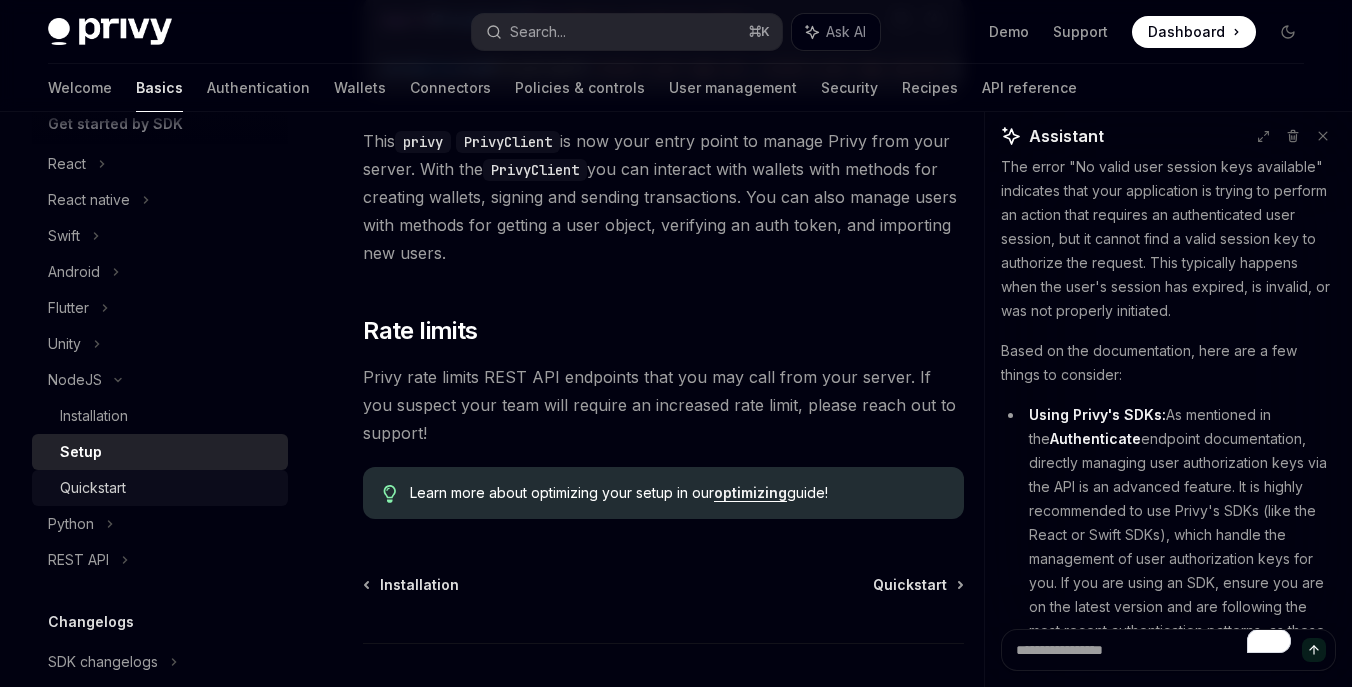 click on "Quickstart" at bounding box center [93, 488] 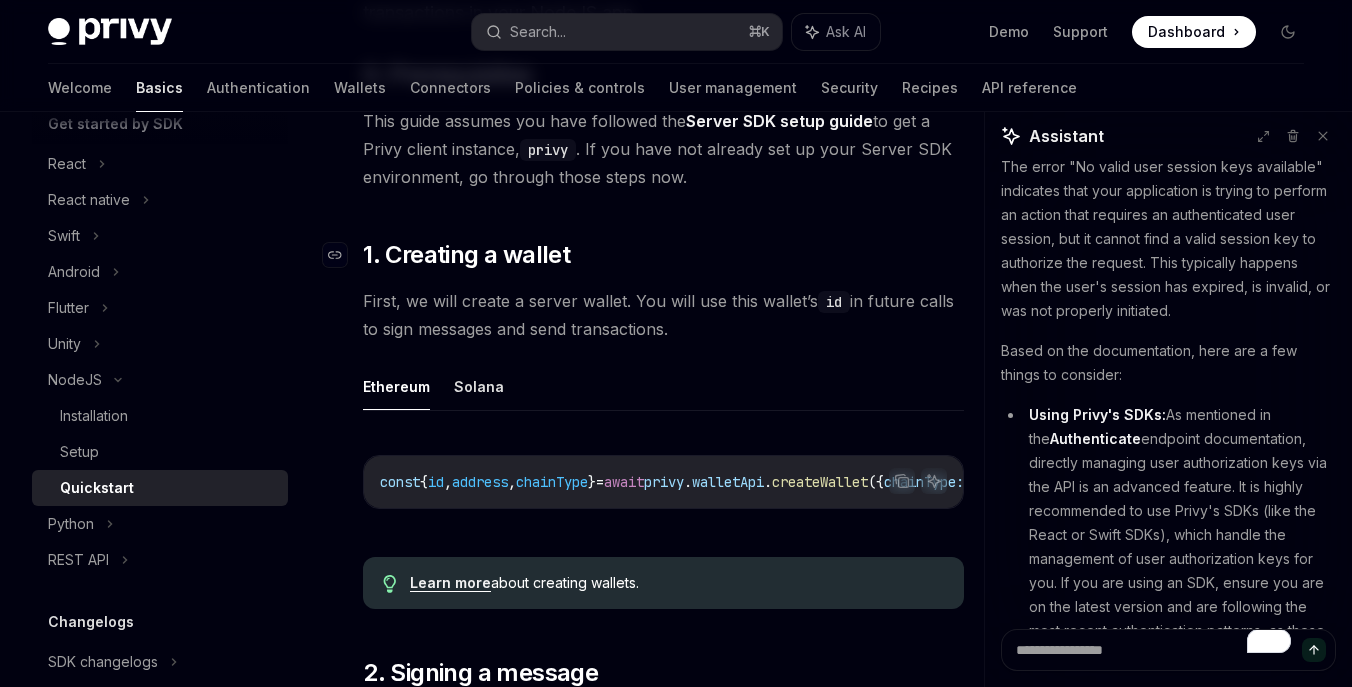 scroll, scrollTop: 272, scrollLeft: 0, axis: vertical 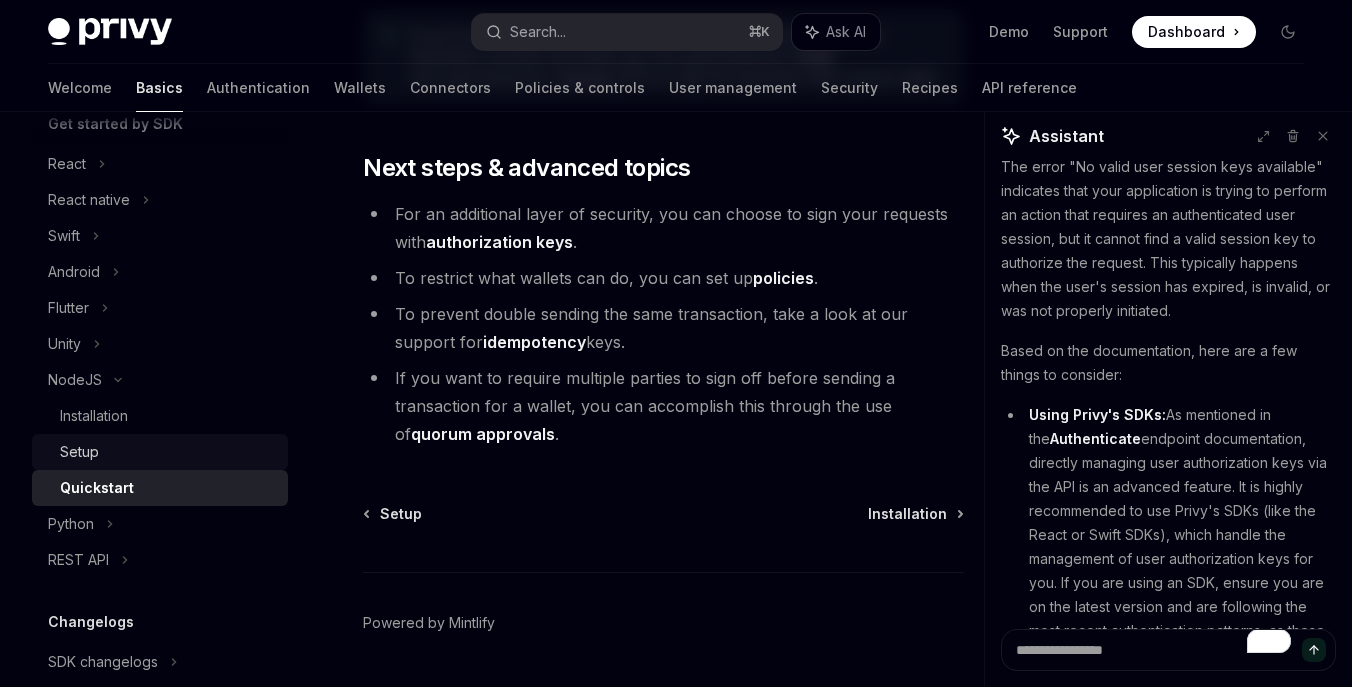click on "Setup" at bounding box center [79, 452] 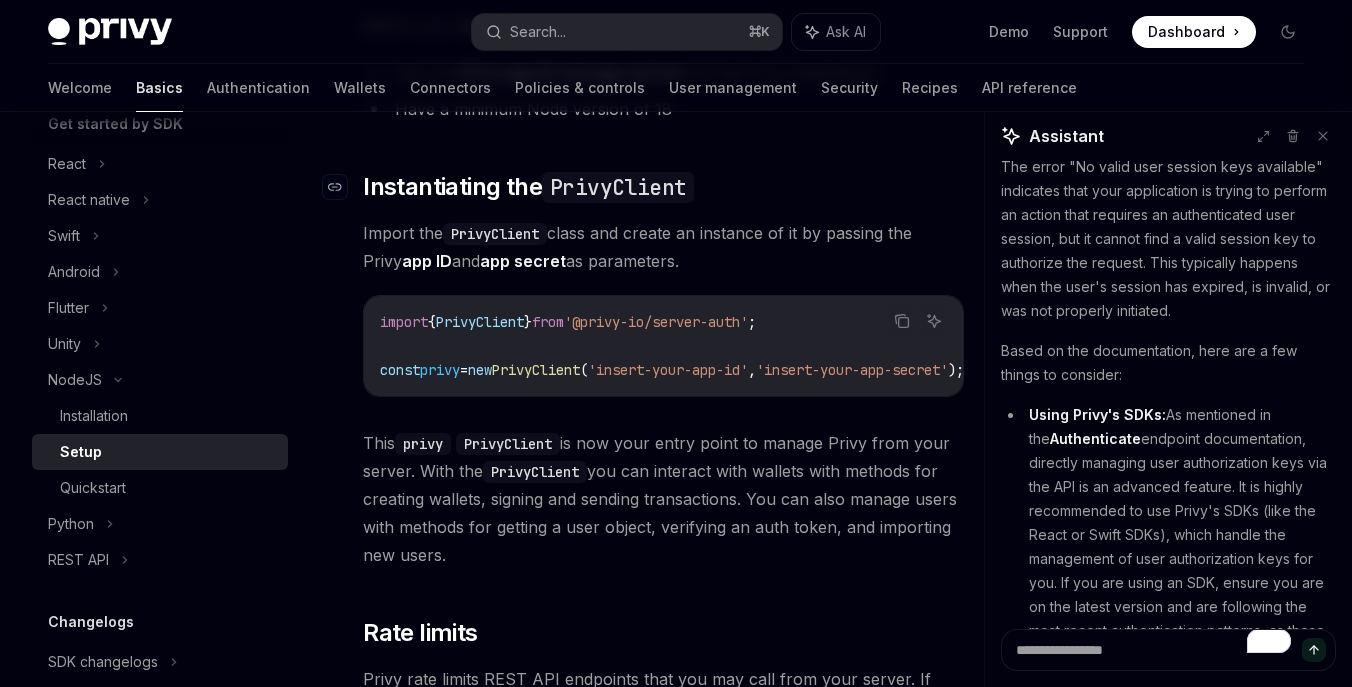 scroll, scrollTop: 290, scrollLeft: 0, axis: vertical 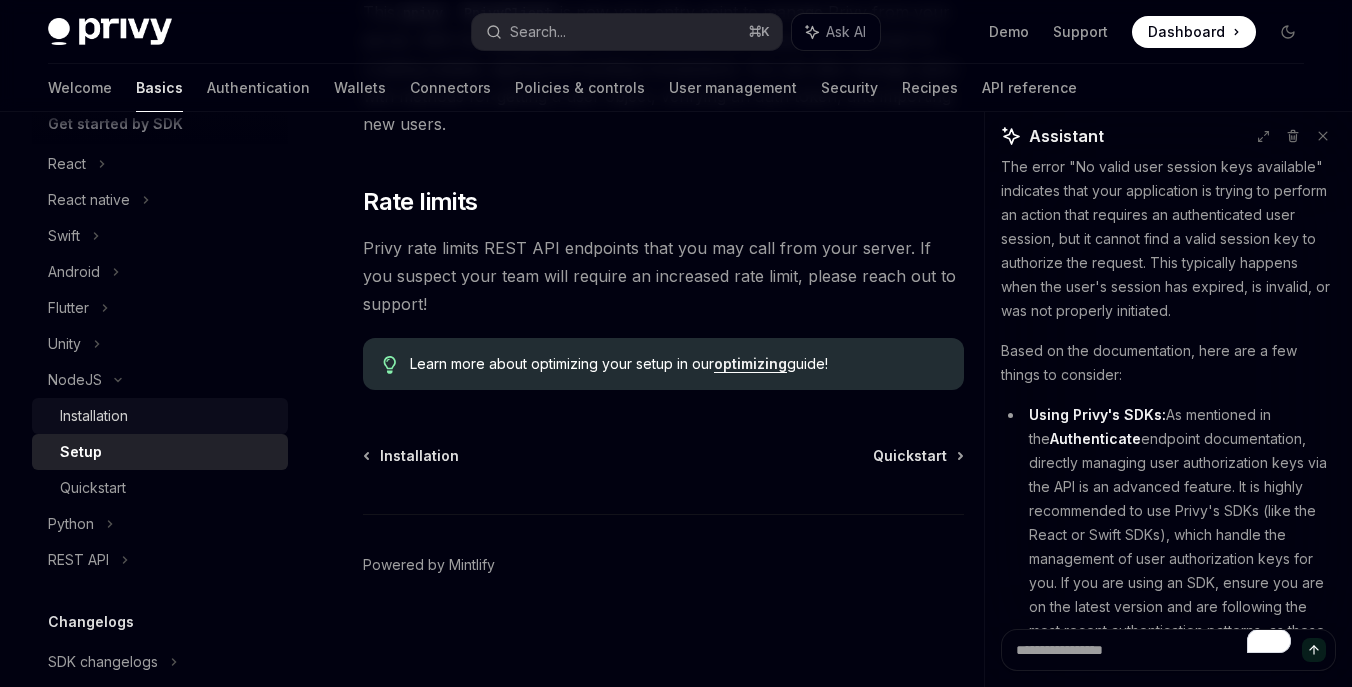 click on "Installation" at bounding box center (94, 416) 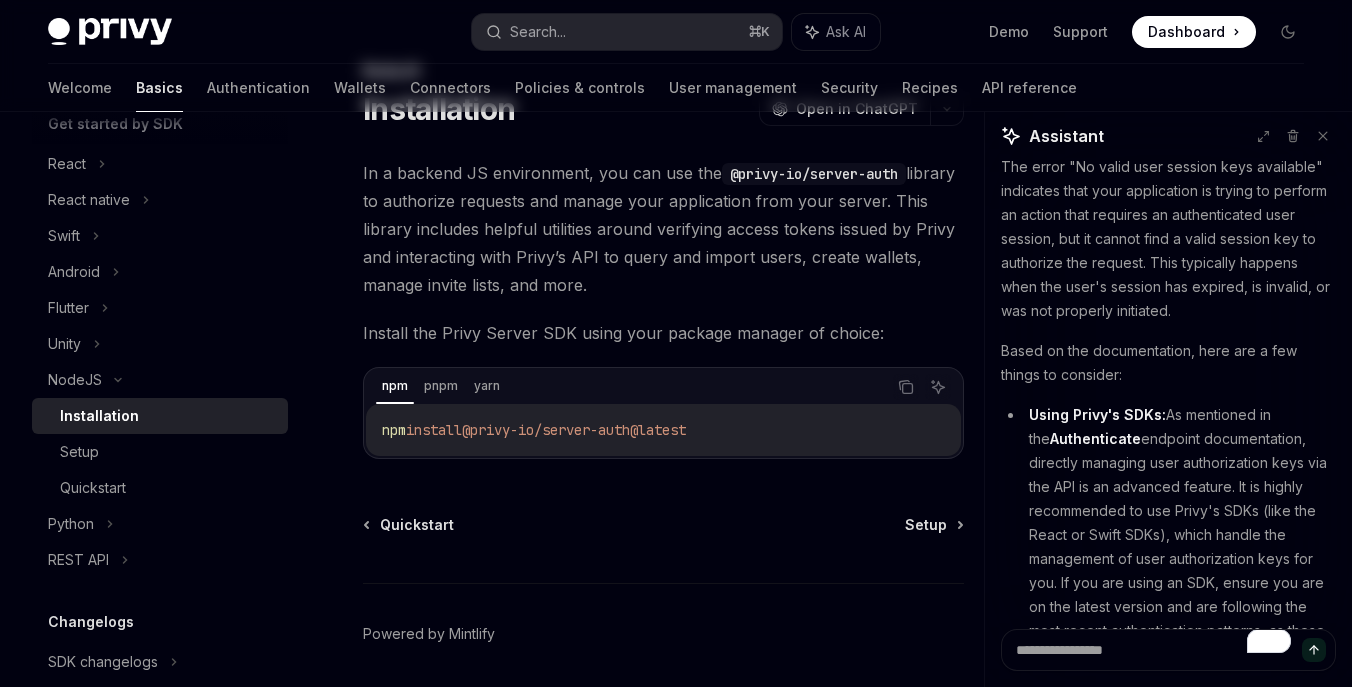 scroll, scrollTop: 162, scrollLeft: 0, axis: vertical 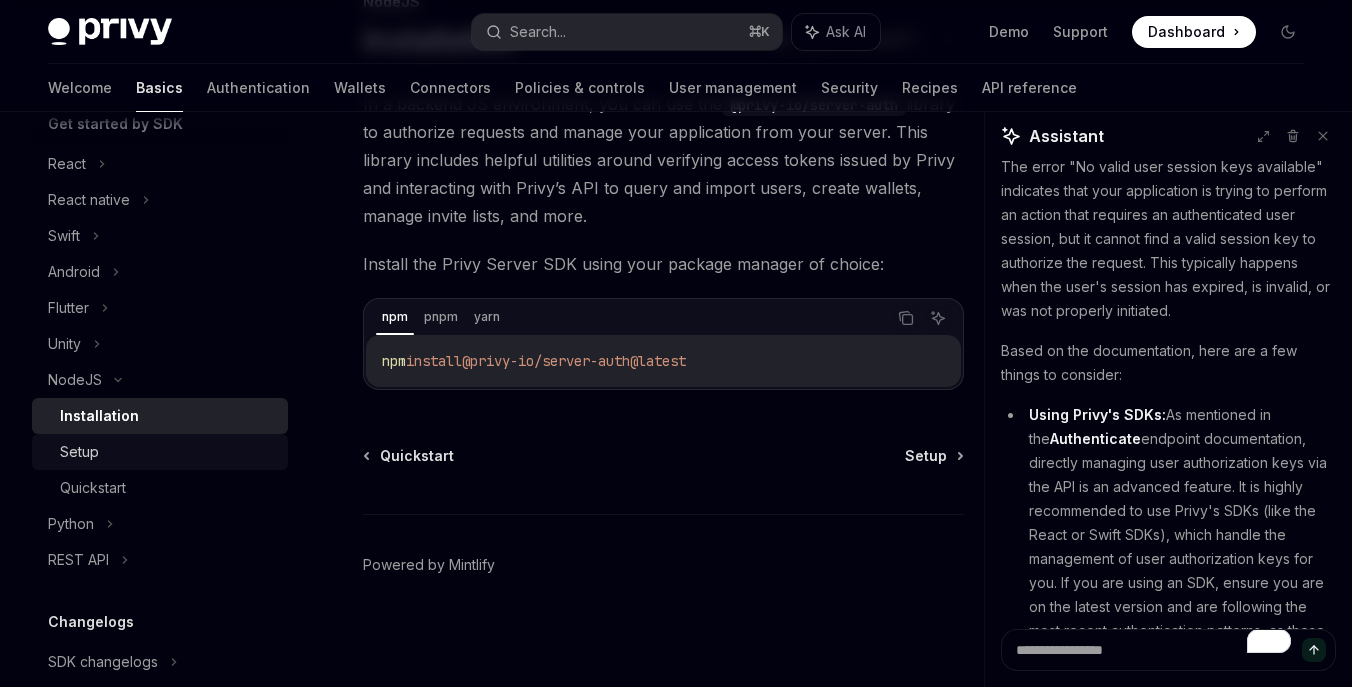 click on "Setup" at bounding box center (168, 452) 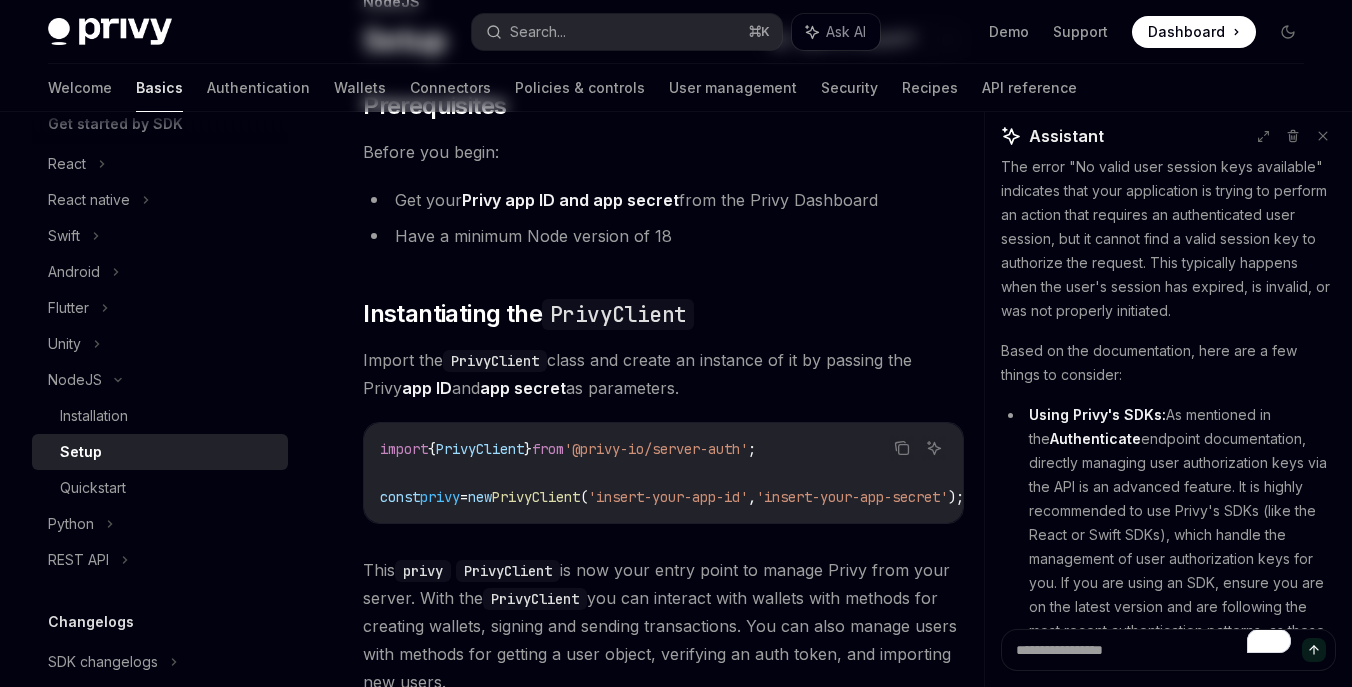 scroll 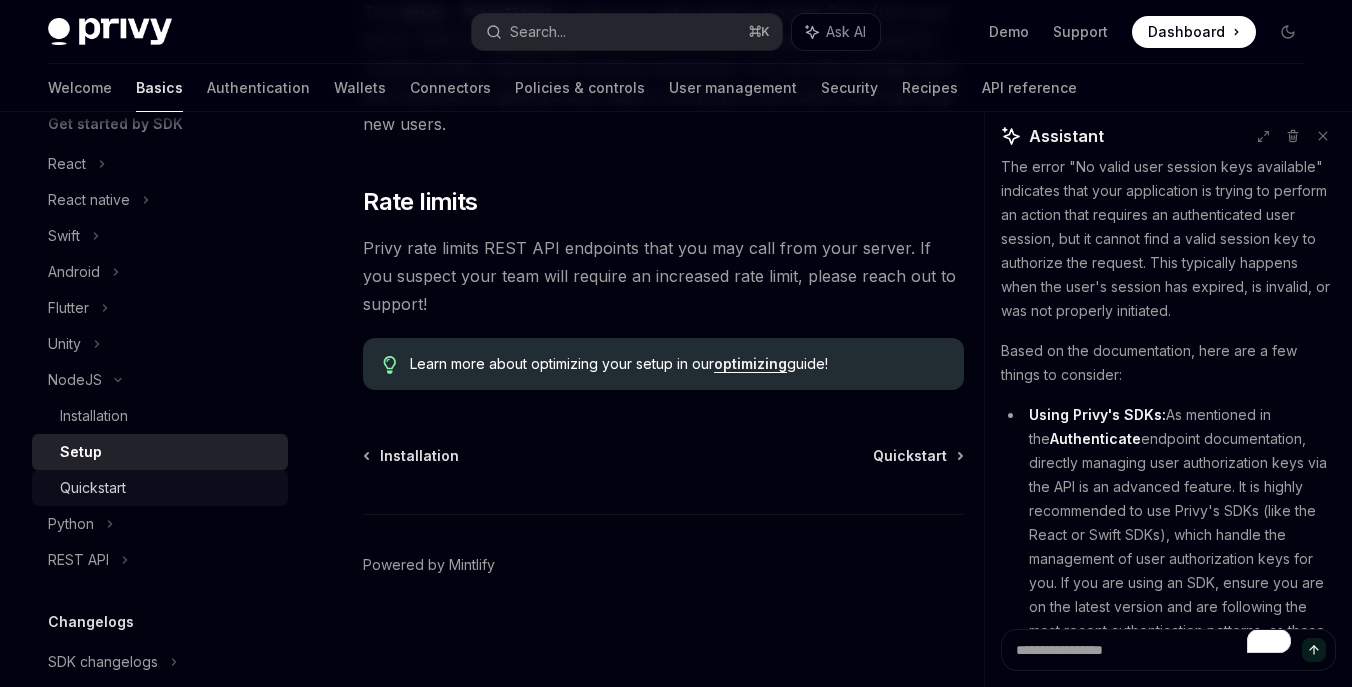 click on "Quickstart" at bounding box center (93, 488) 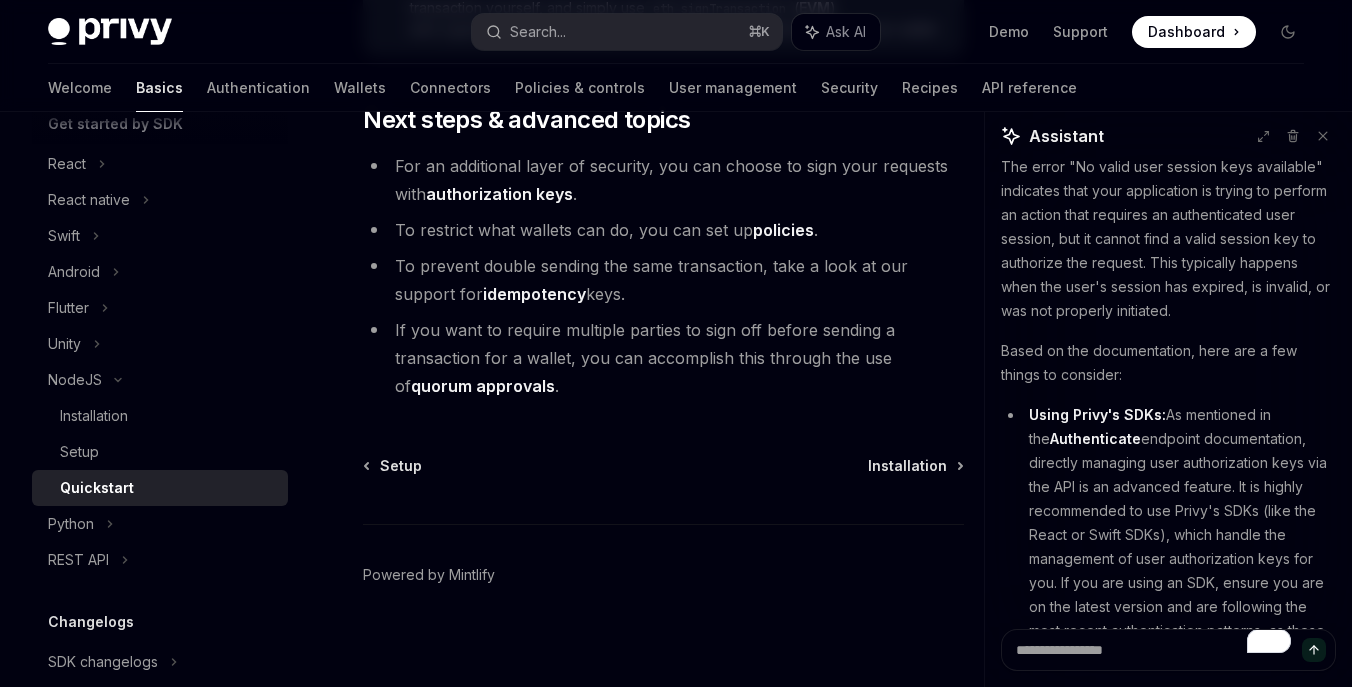 scroll, scrollTop: 2421, scrollLeft: 0, axis: vertical 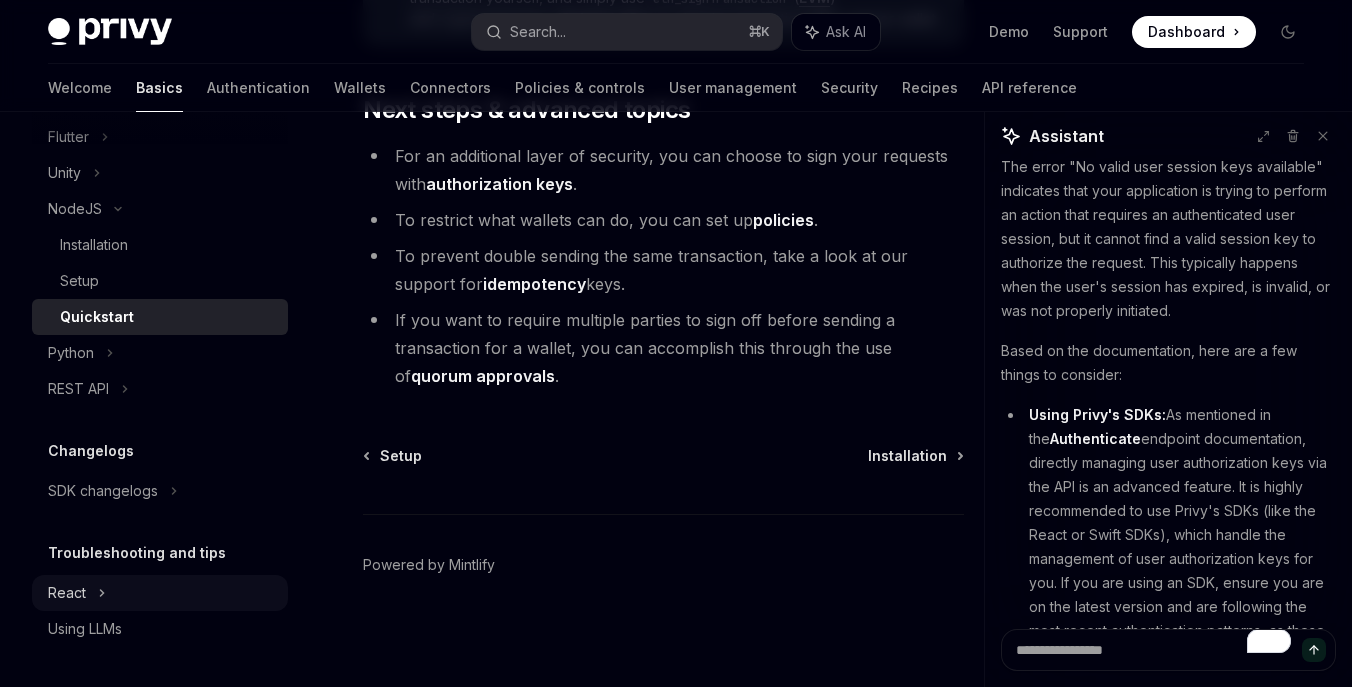 click 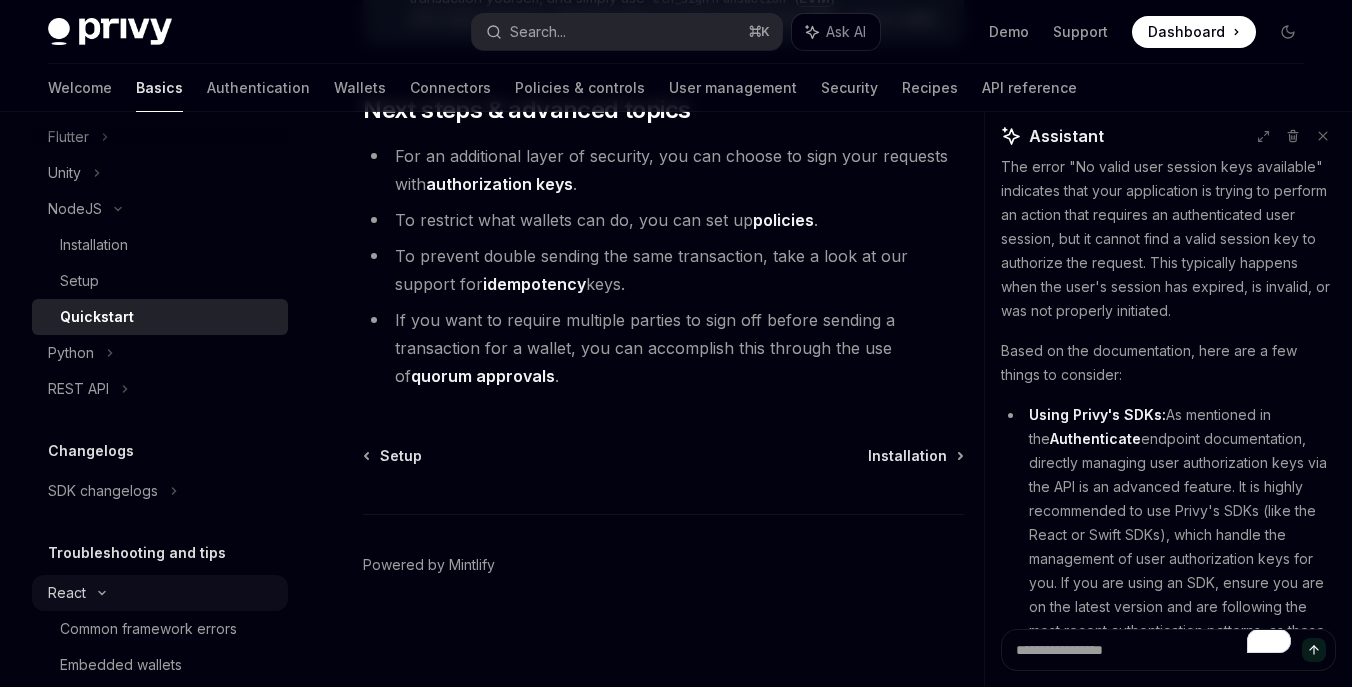 scroll, scrollTop: 0, scrollLeft: 0, axis: both 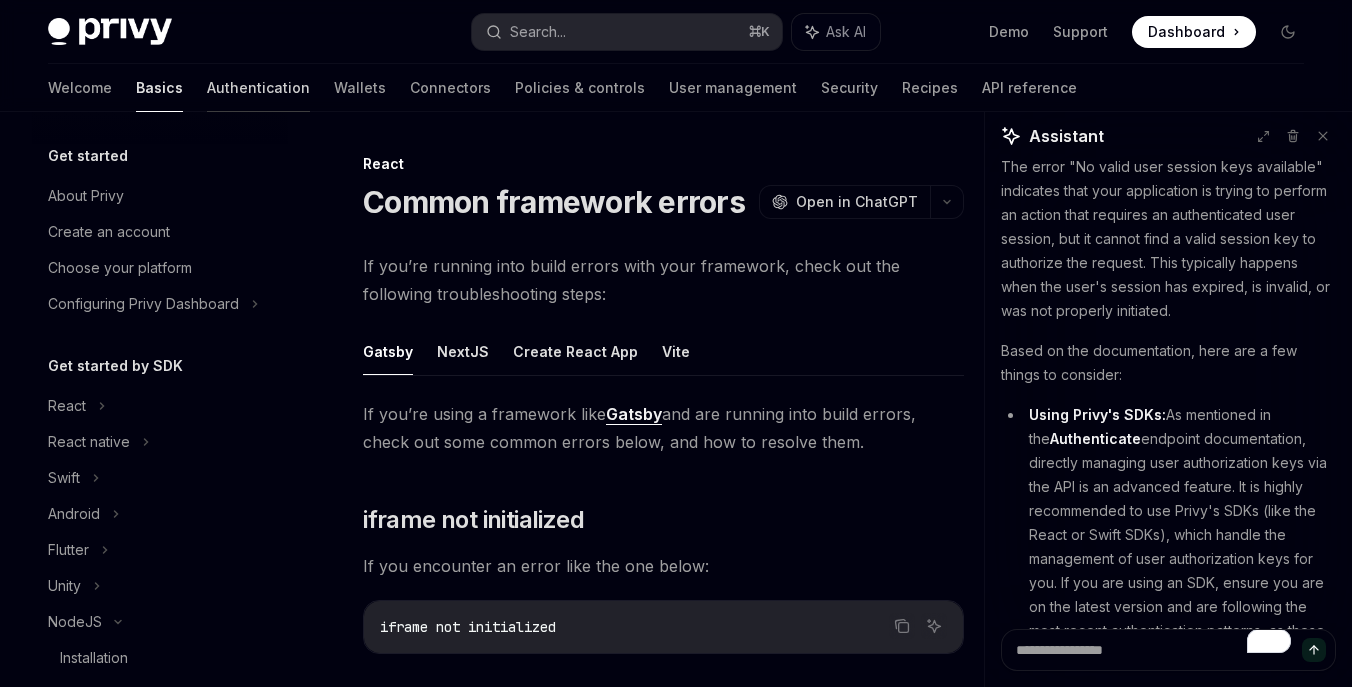 click on "Authentication" at bounding box center (258, 88) 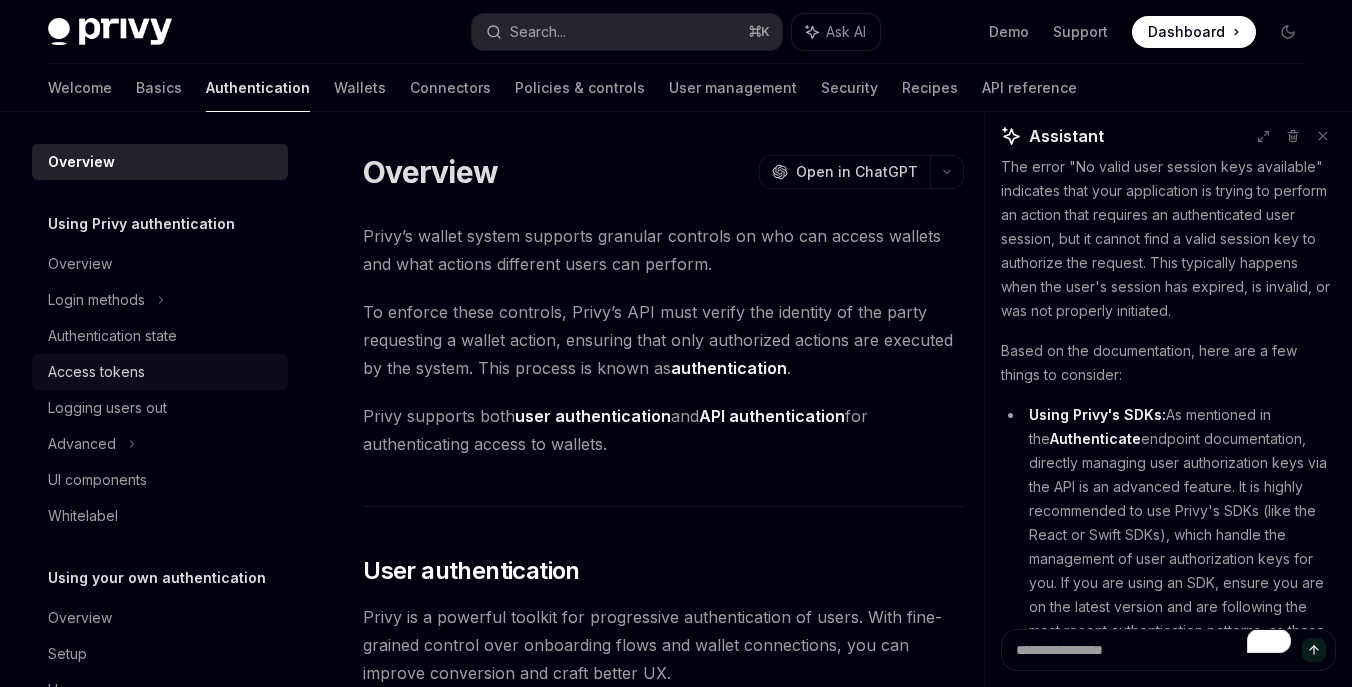 click on "Access tokens" at bounding box center (96, 372) 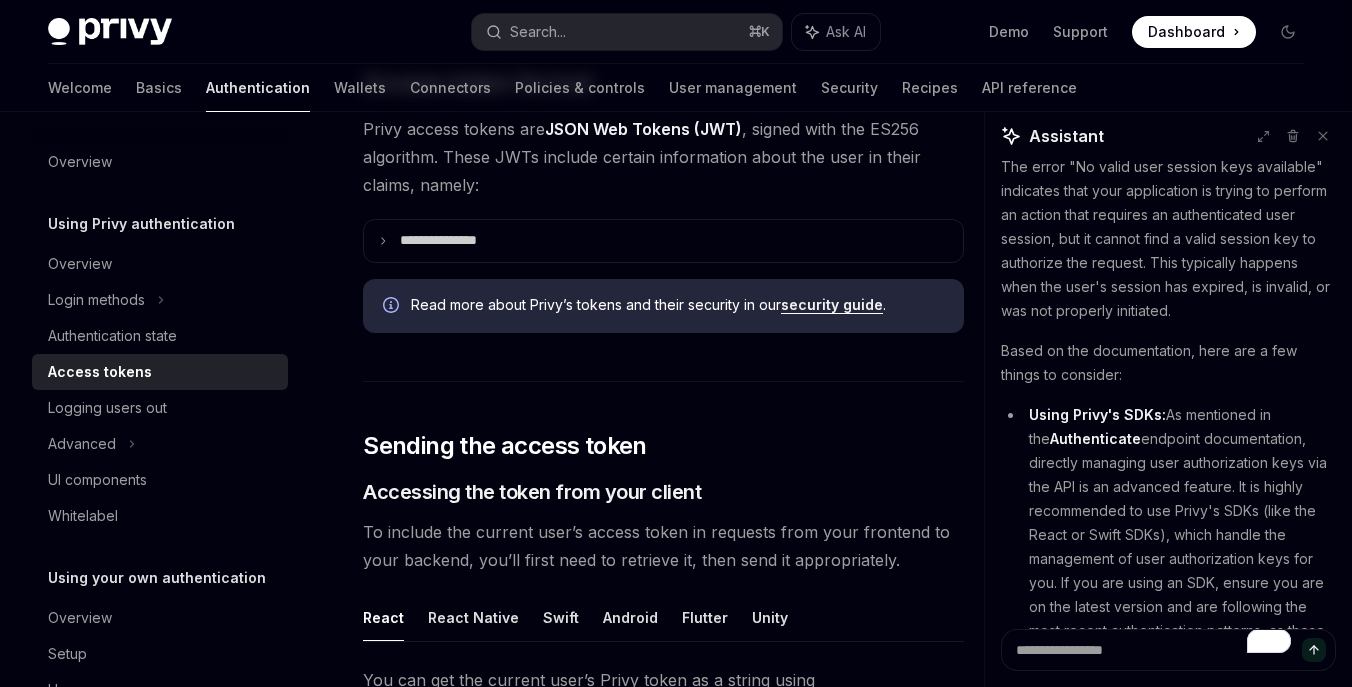 scroll, scrollTop: 459, scrollLeft: 0, axis: vertical 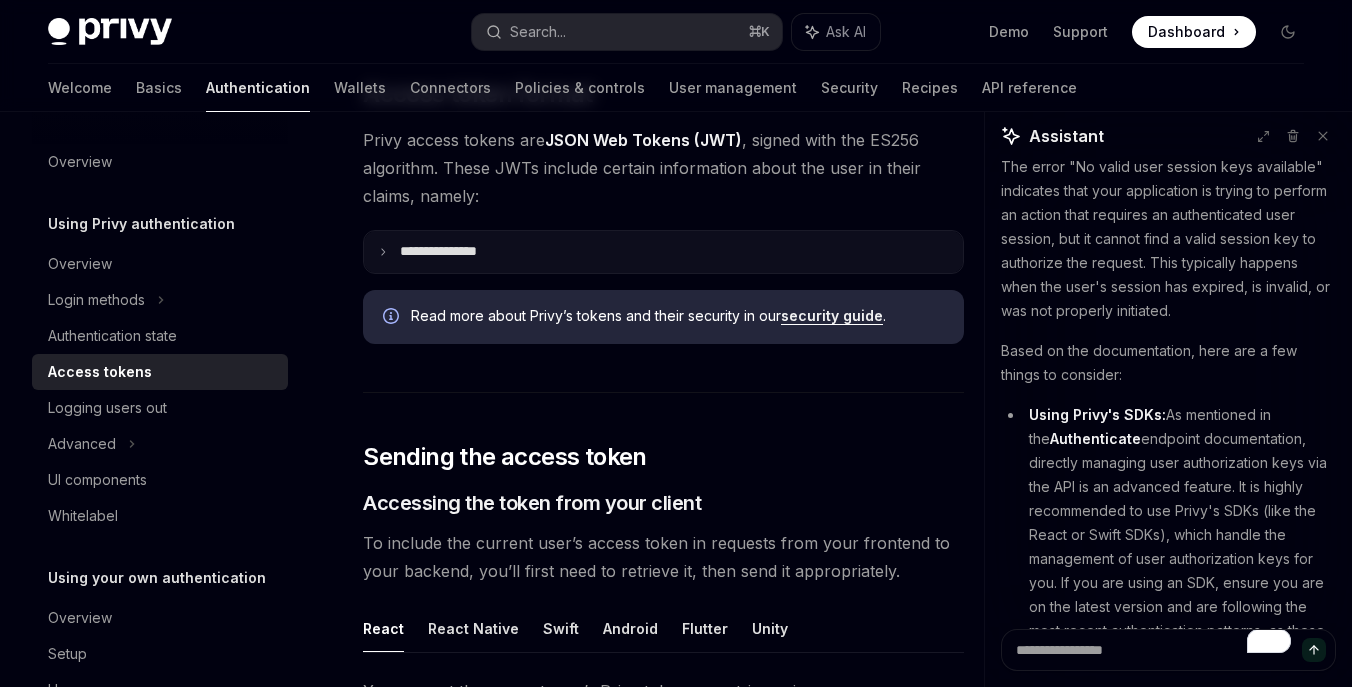 click on "**********" at bounding box center [454, 252] 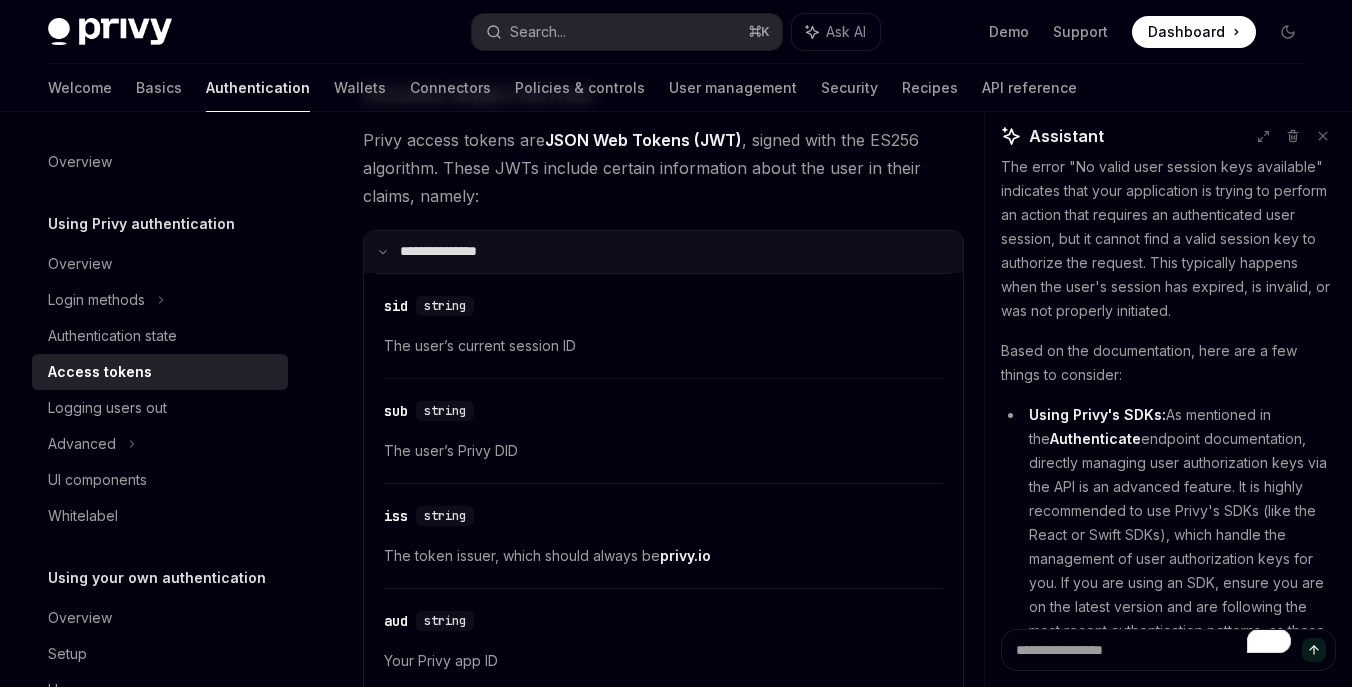 click on "**********" at bounding box center [451, 252] 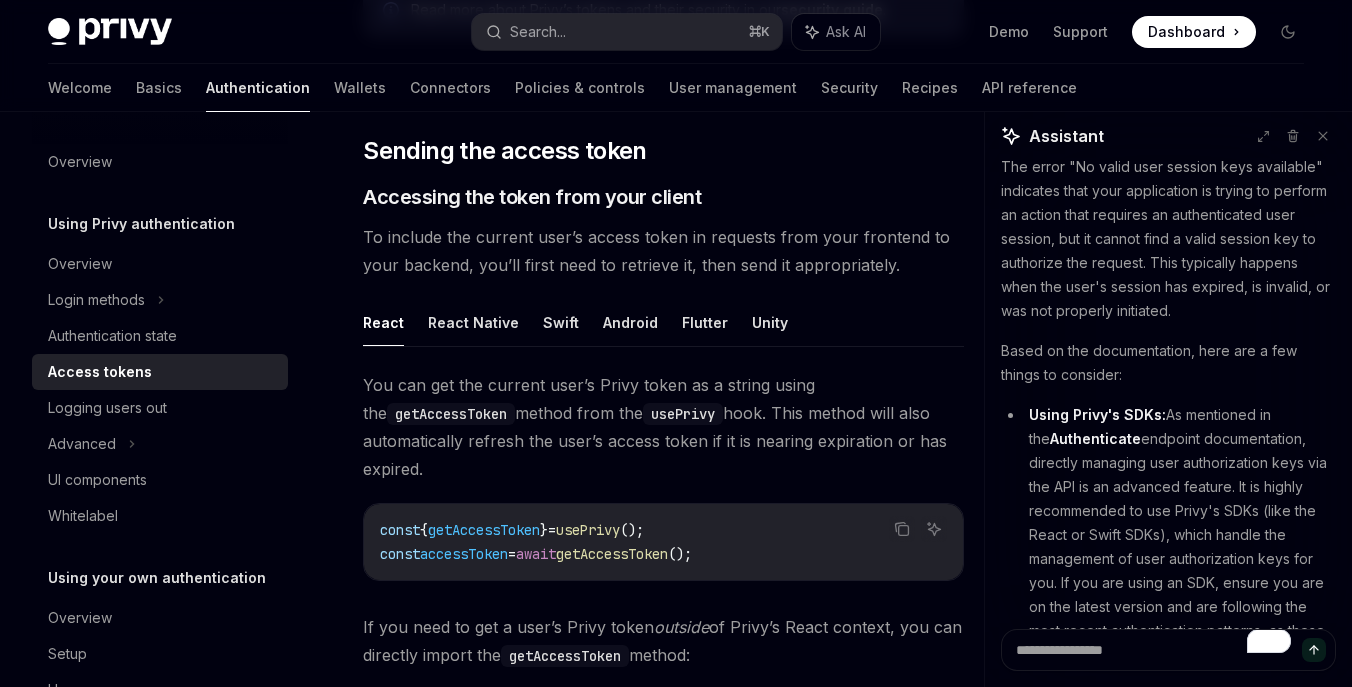 scroll, scrollTop: 767, scrollLeft: 0, axis: vertical 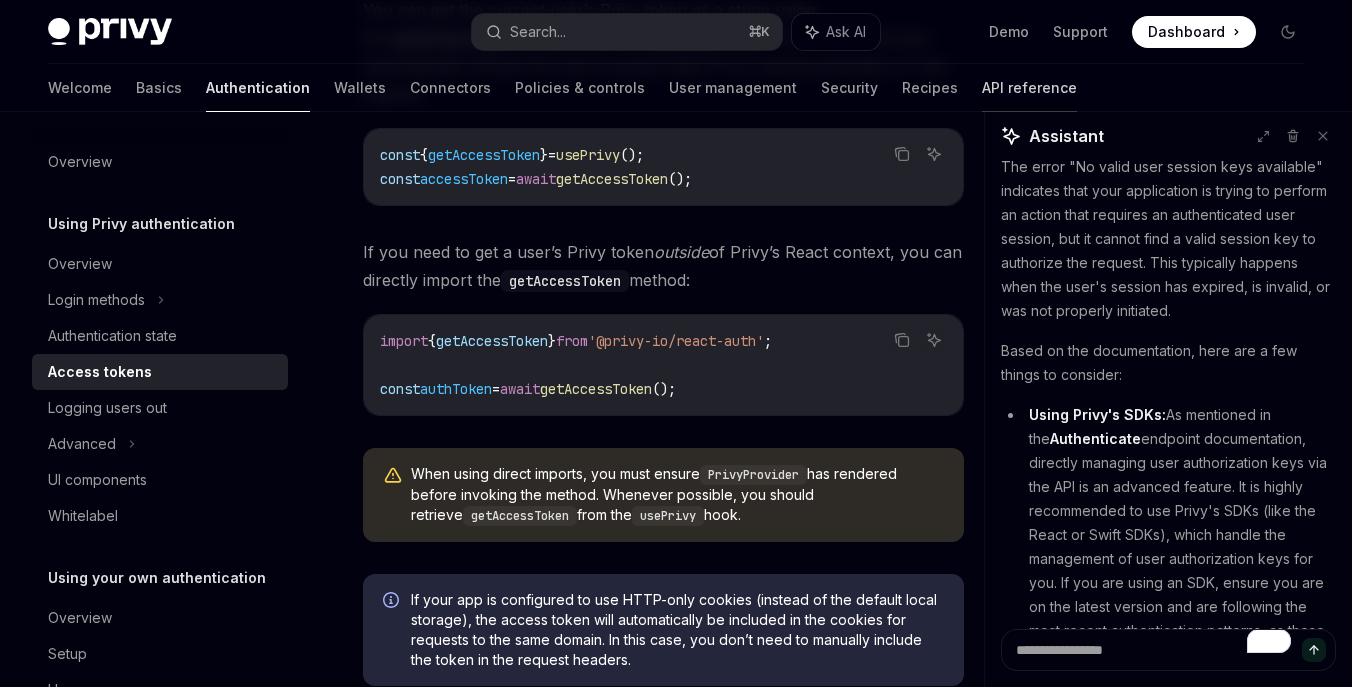 click on "API reference" at bounding box center (1029, 88) 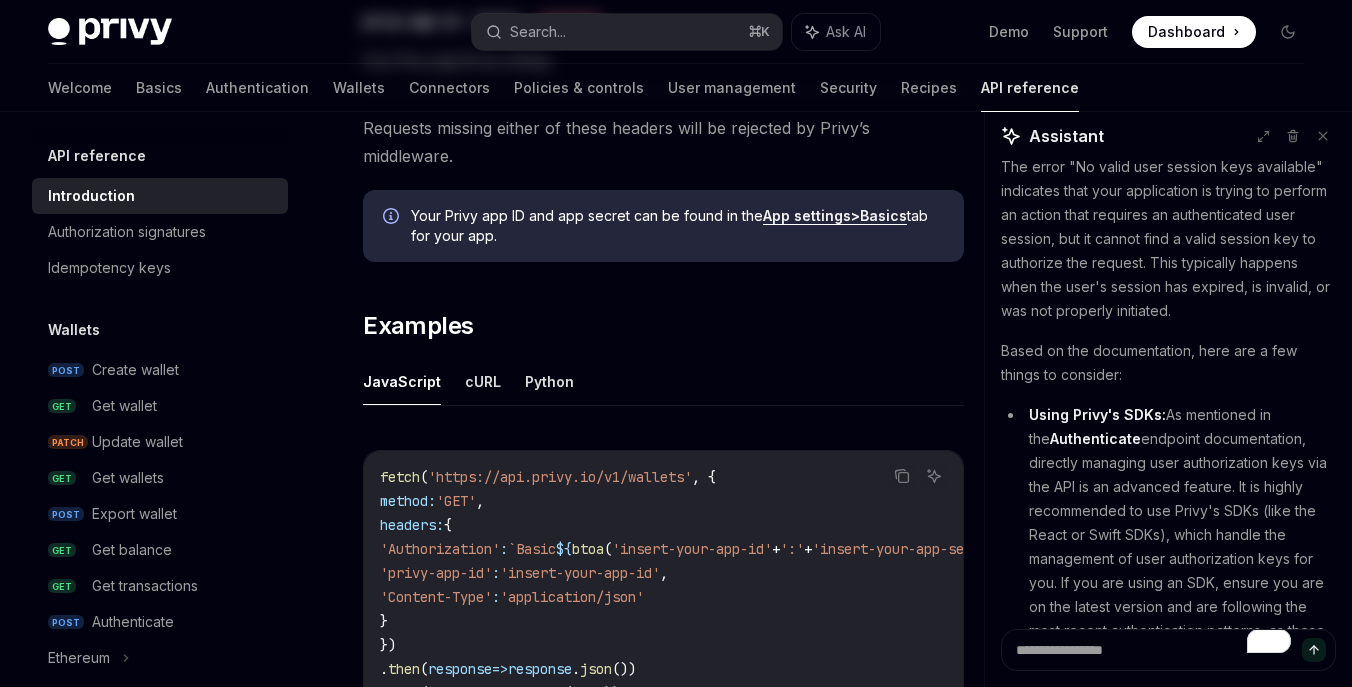 scroll, scrollTop: 0, scrollLeft: 0, axis: both 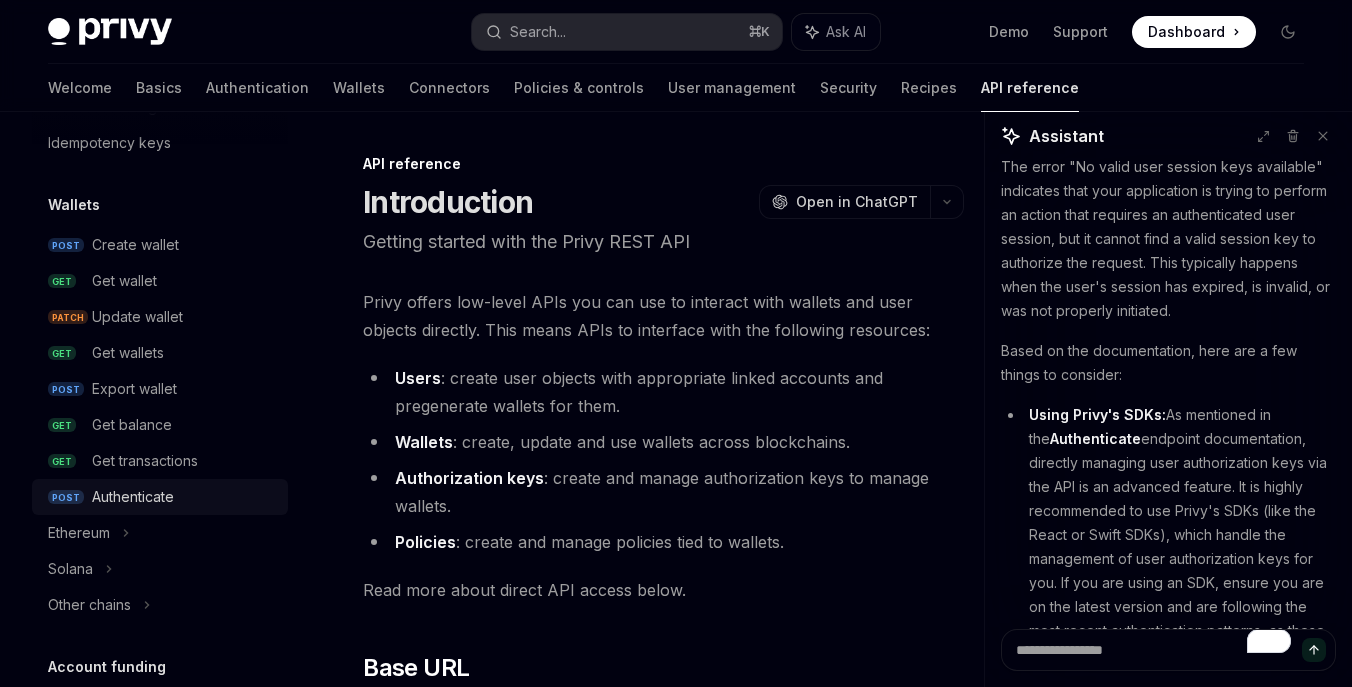 click on "Authenticate" at bounding box center [133, 497] 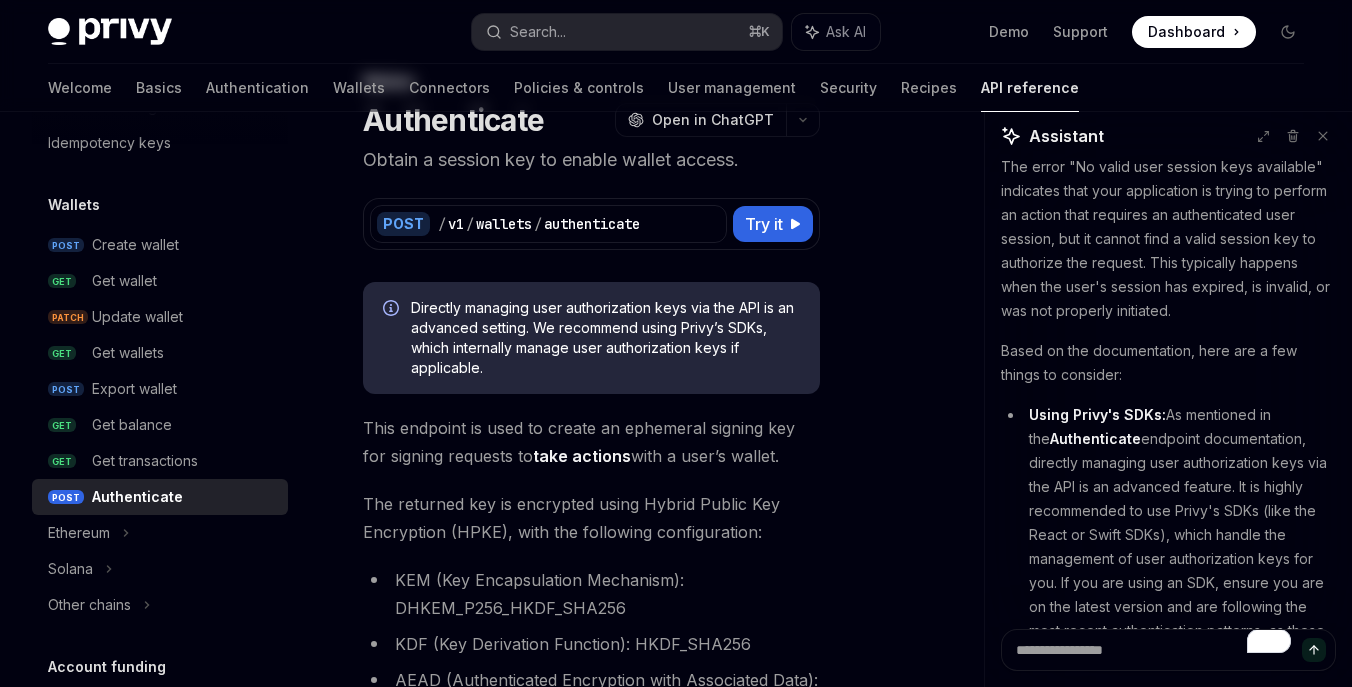 scroll, scrollTop: 112, scrollLeft: 0, axis: vertical 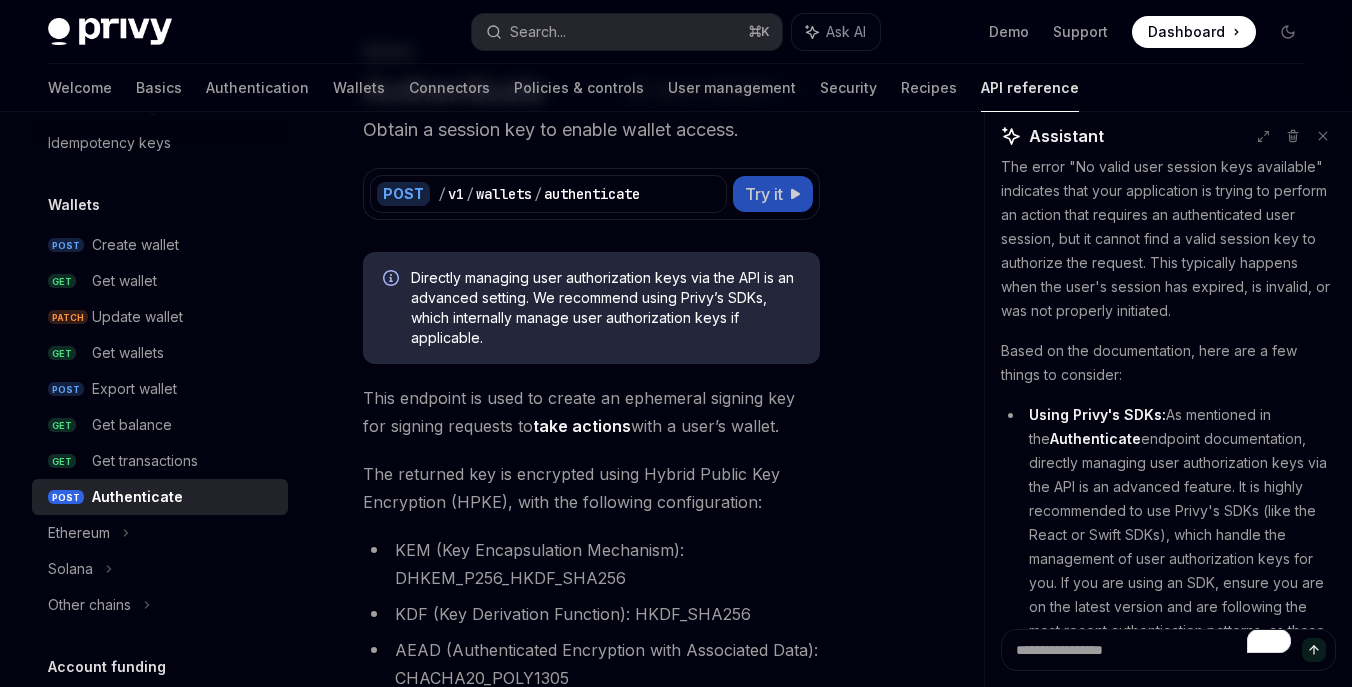 click on "Try it" at bounding box center [773, 194] 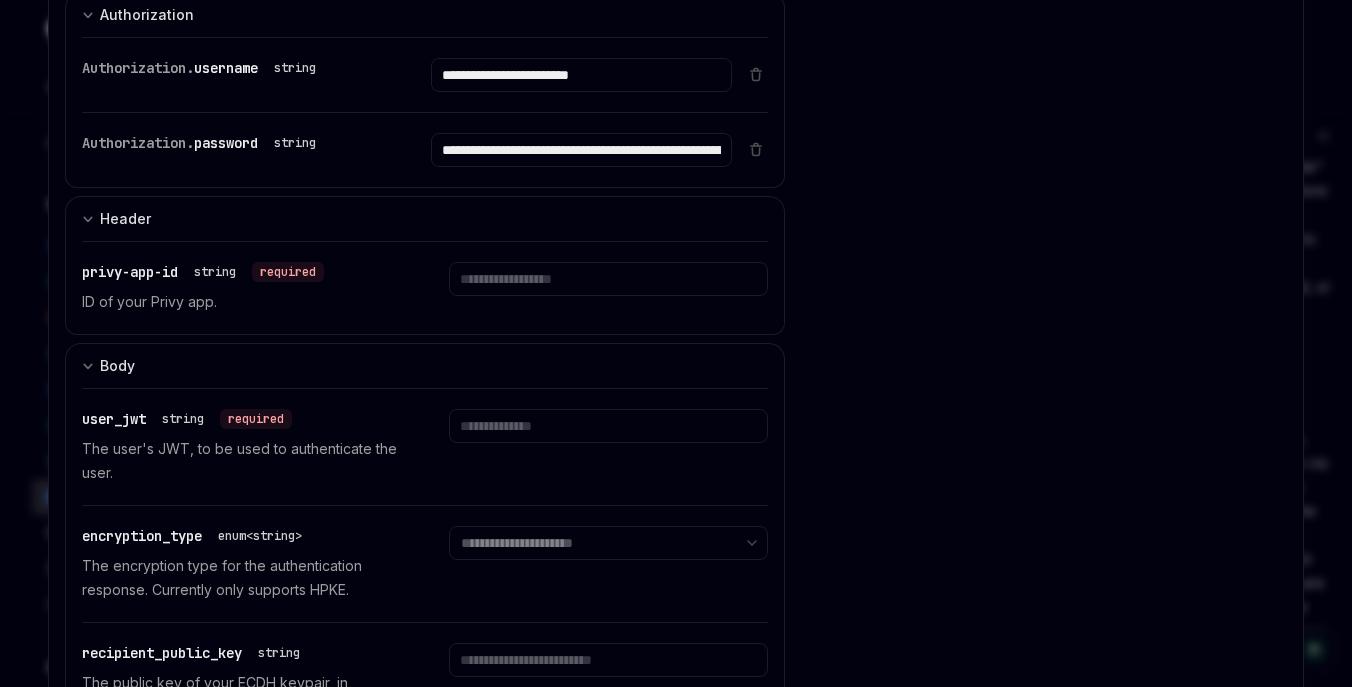 scroll, scrollTop: 217, scrollLeft: 0, axis: vertical 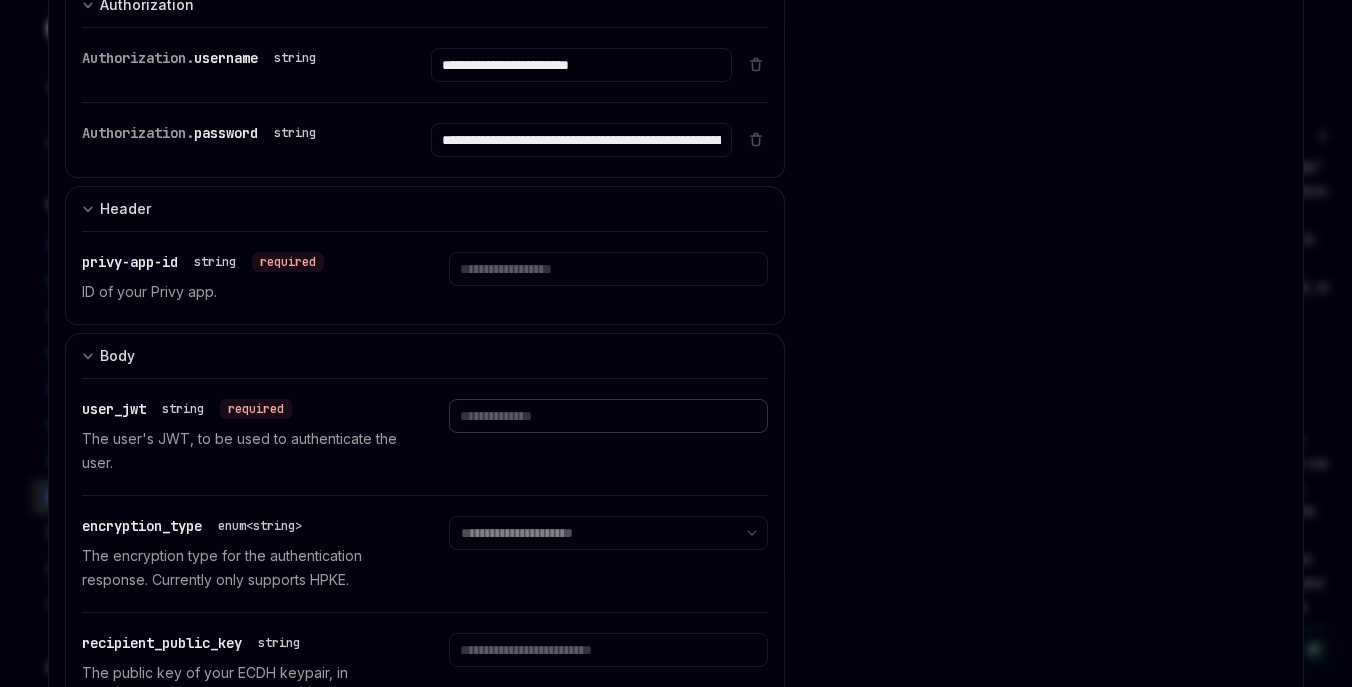 click at bounding box center [581, 65] 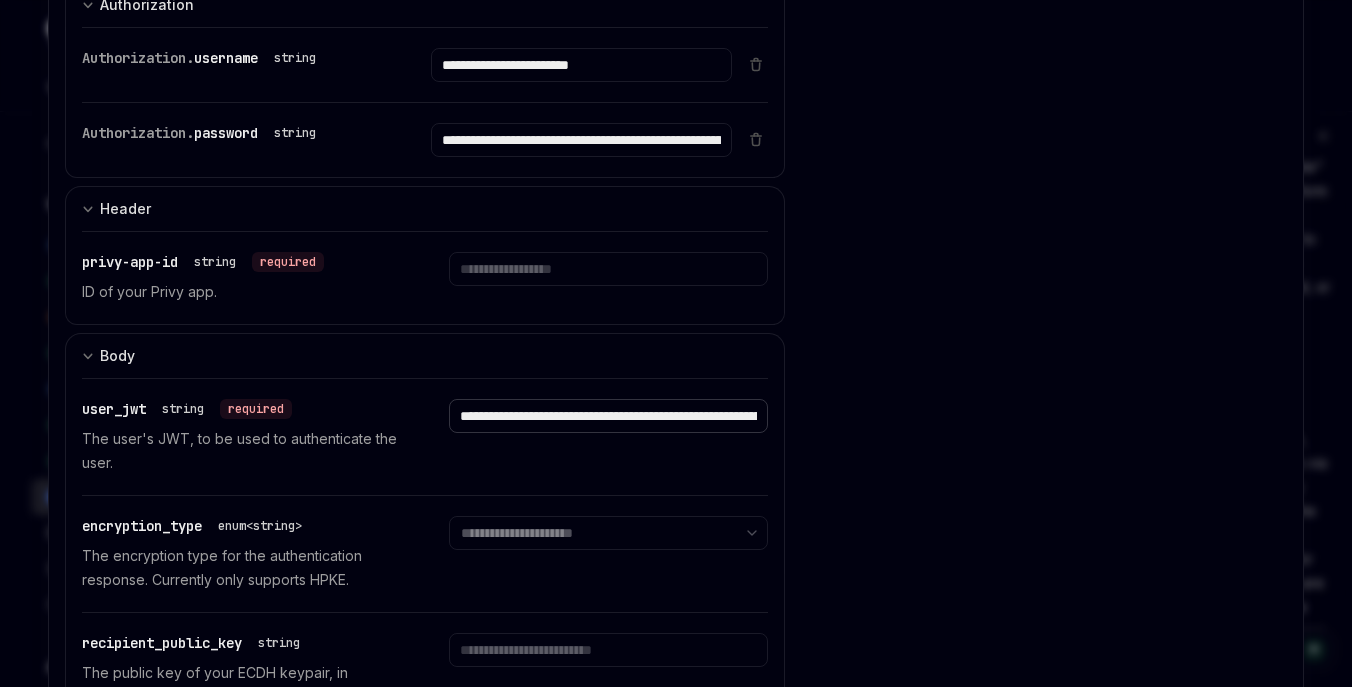 scroll, scrollTop: 0, scrollLeft: 3084, axis: horizontal 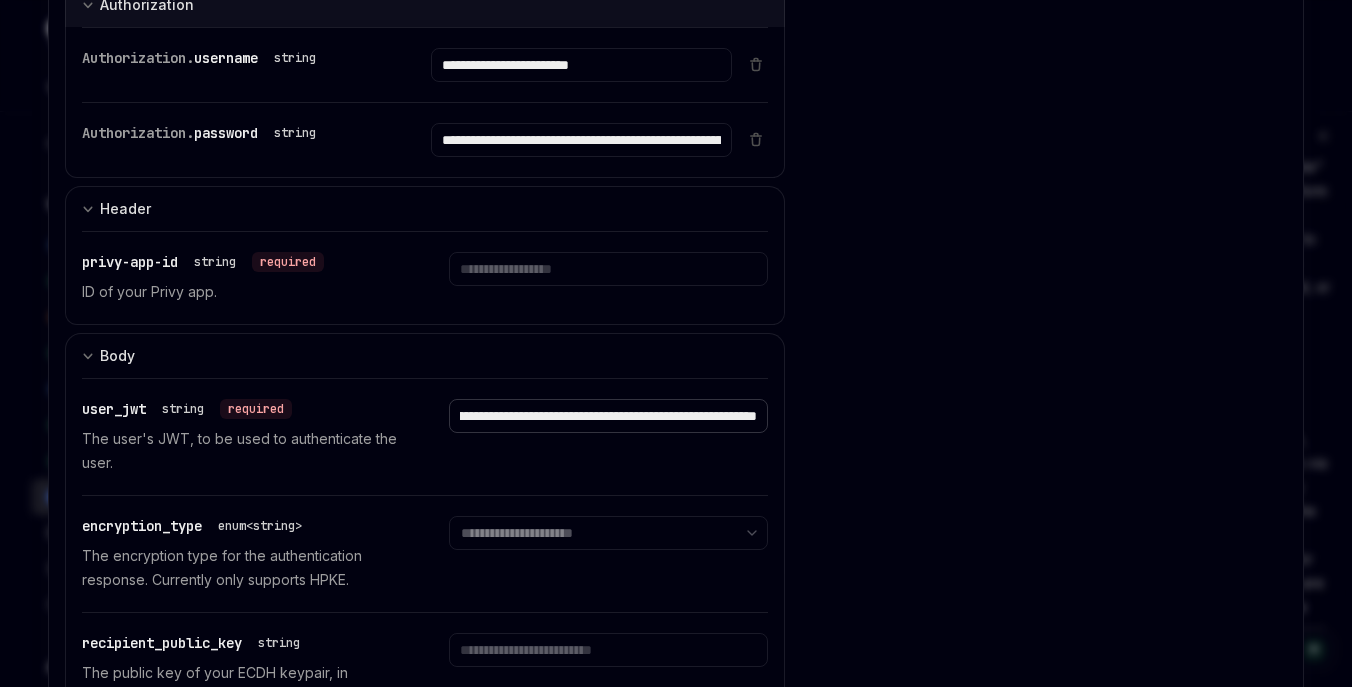 type on "**********" 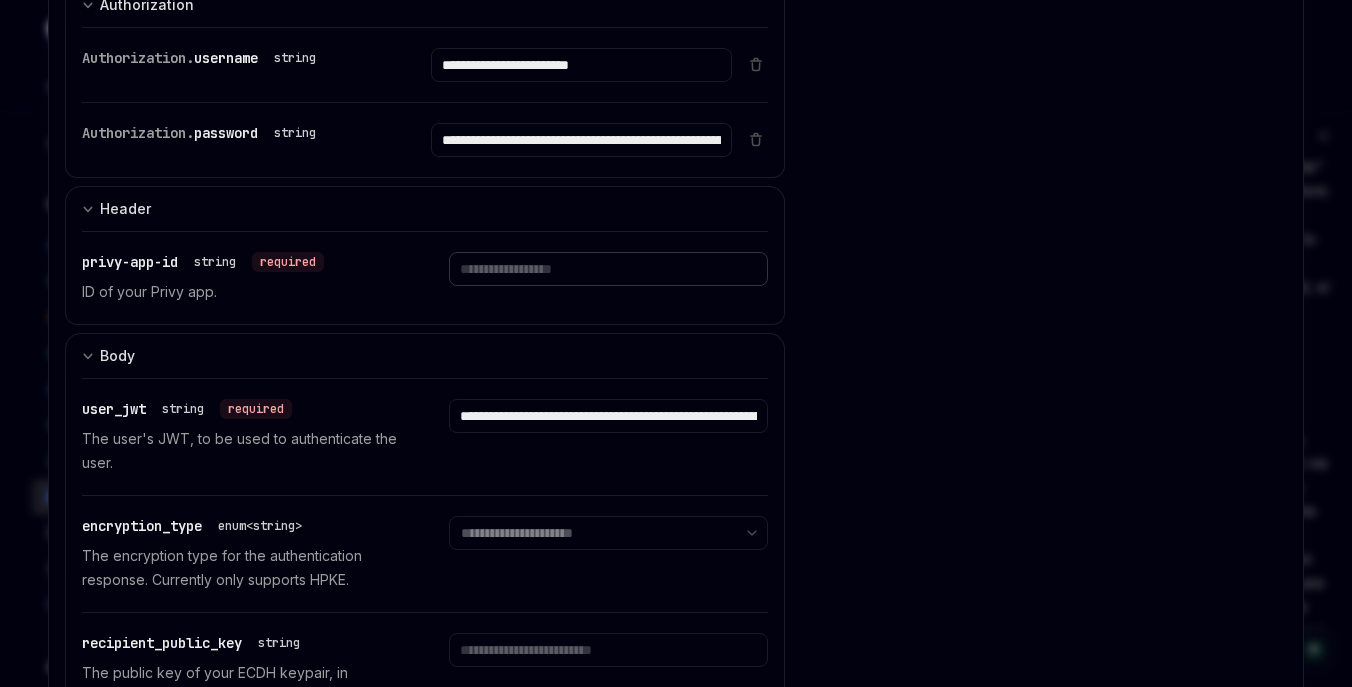 click at bounding box center (581, 65) 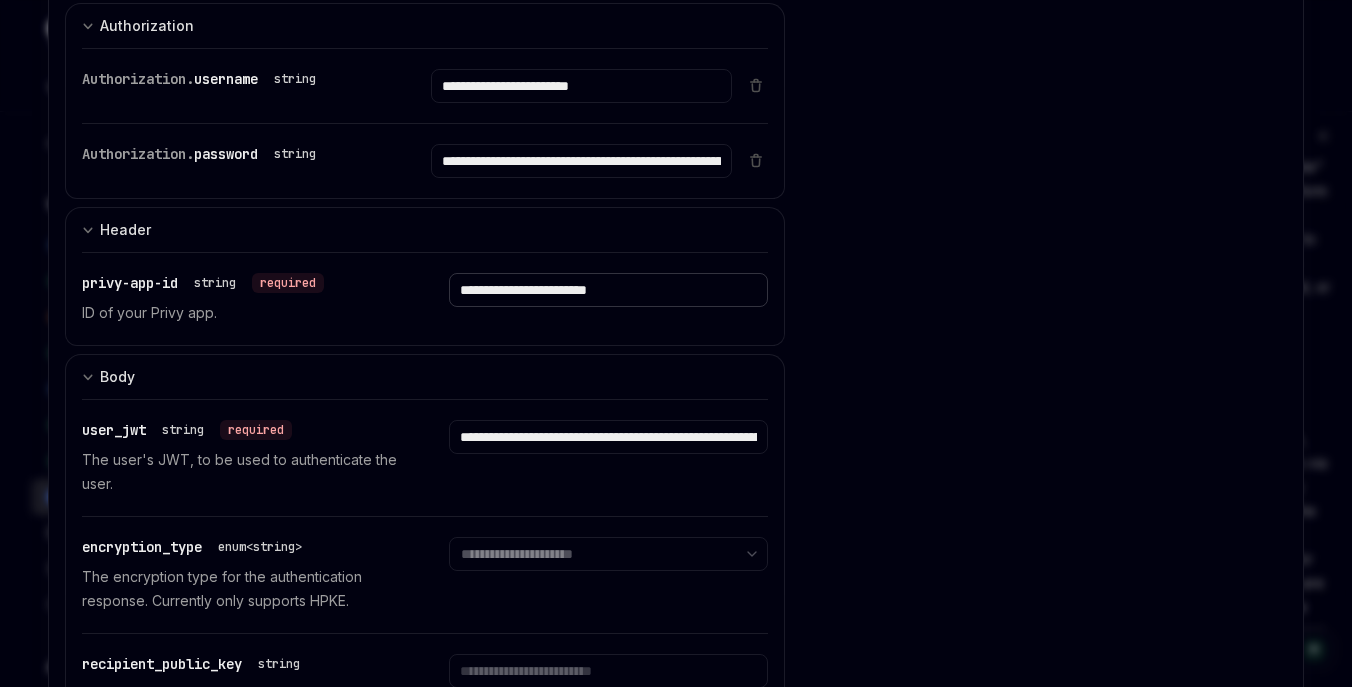 scroll, scrollTop: 0, scrollLeft: 0, axis: both 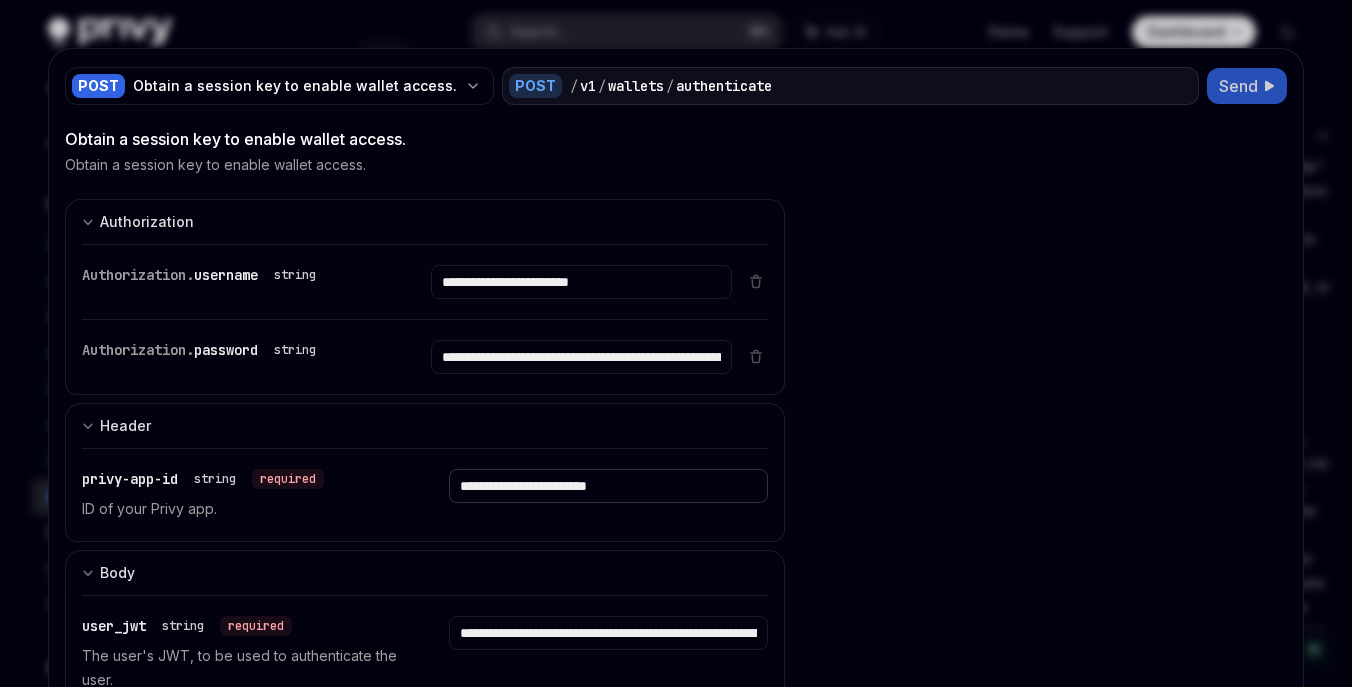 type on "**********" 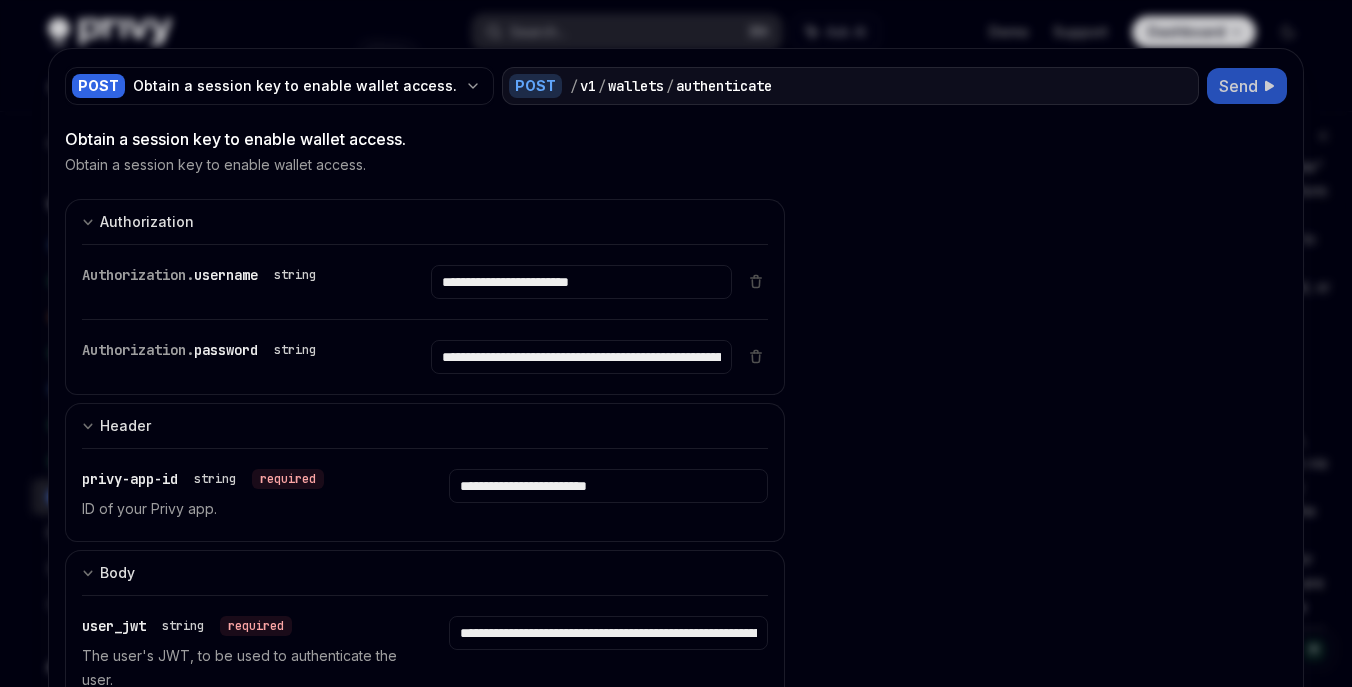 click on "Send" at bounding box center (1247, 86) 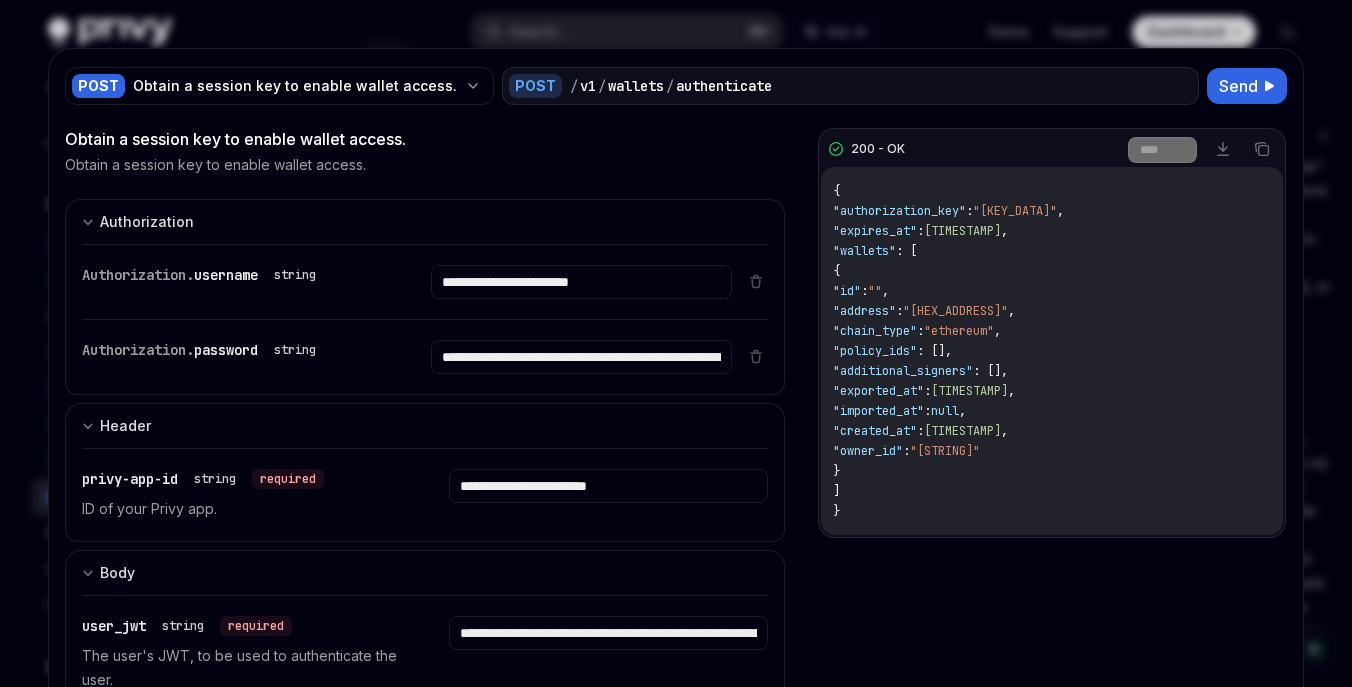 scroll, scrollTop: 0, scrollLeft: 0, axis: both 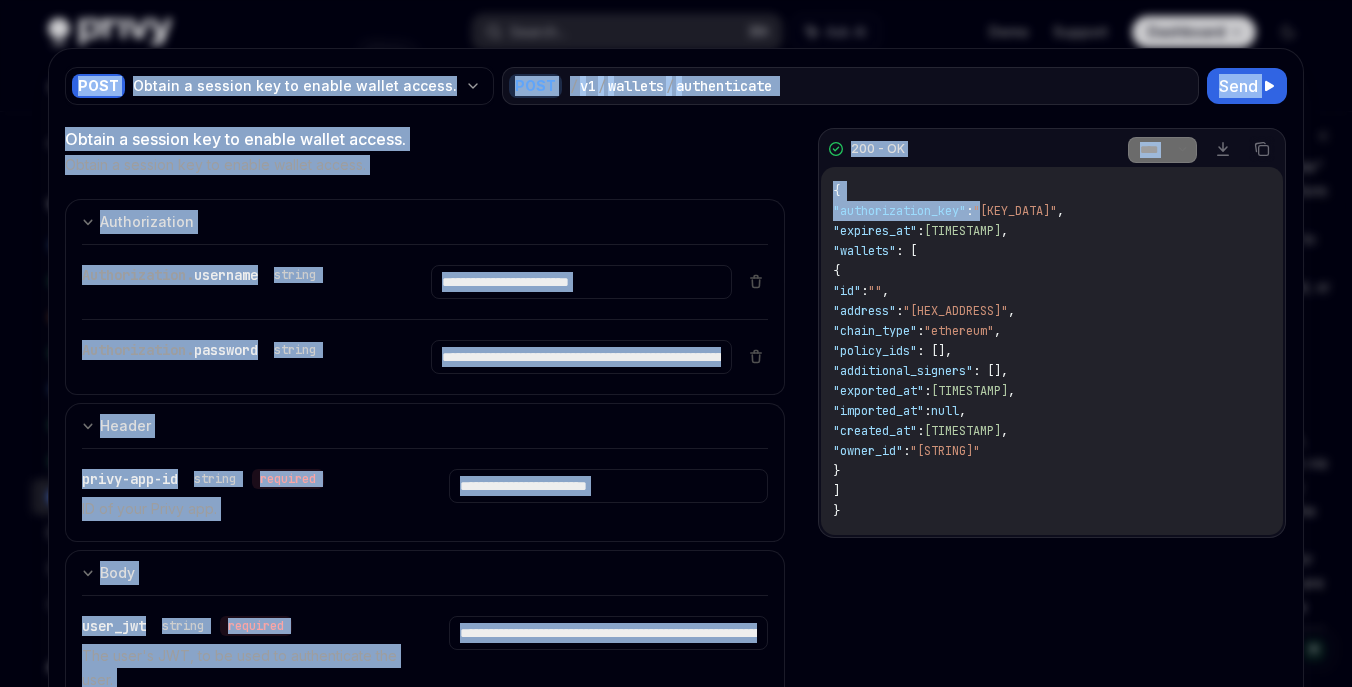 drag, startPoint x: 1008, startPoint y: 210, endPoint x: 1267, endPoint y: 209, distance: 259.00192 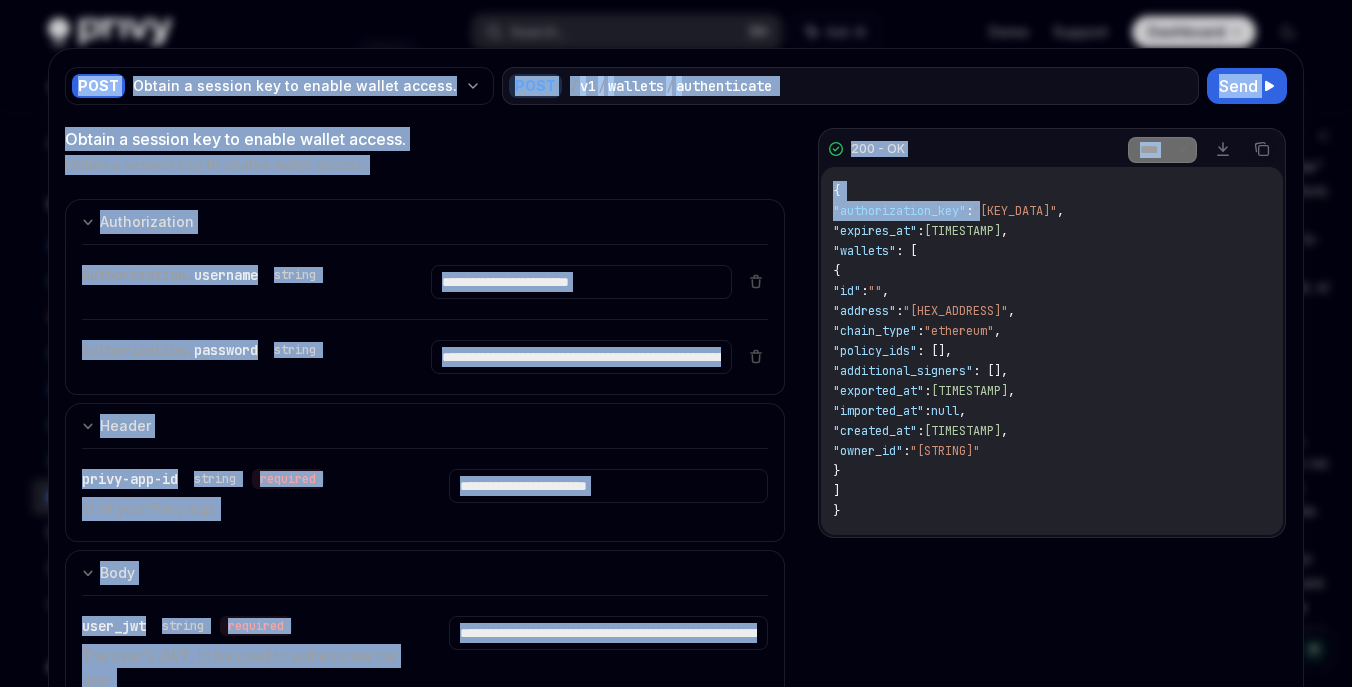 click on ""[KEY_DATA]"" at bounding box center (1015, 211) 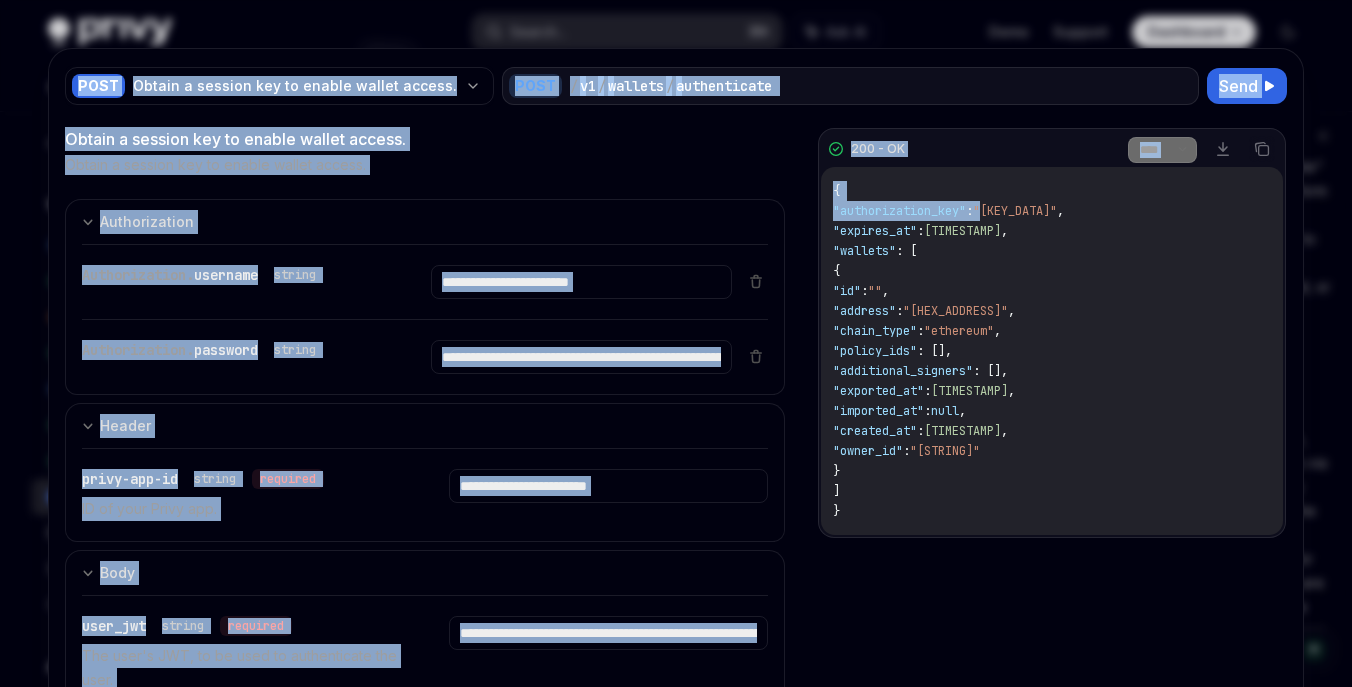 copy on "[BASE64_STRING]" 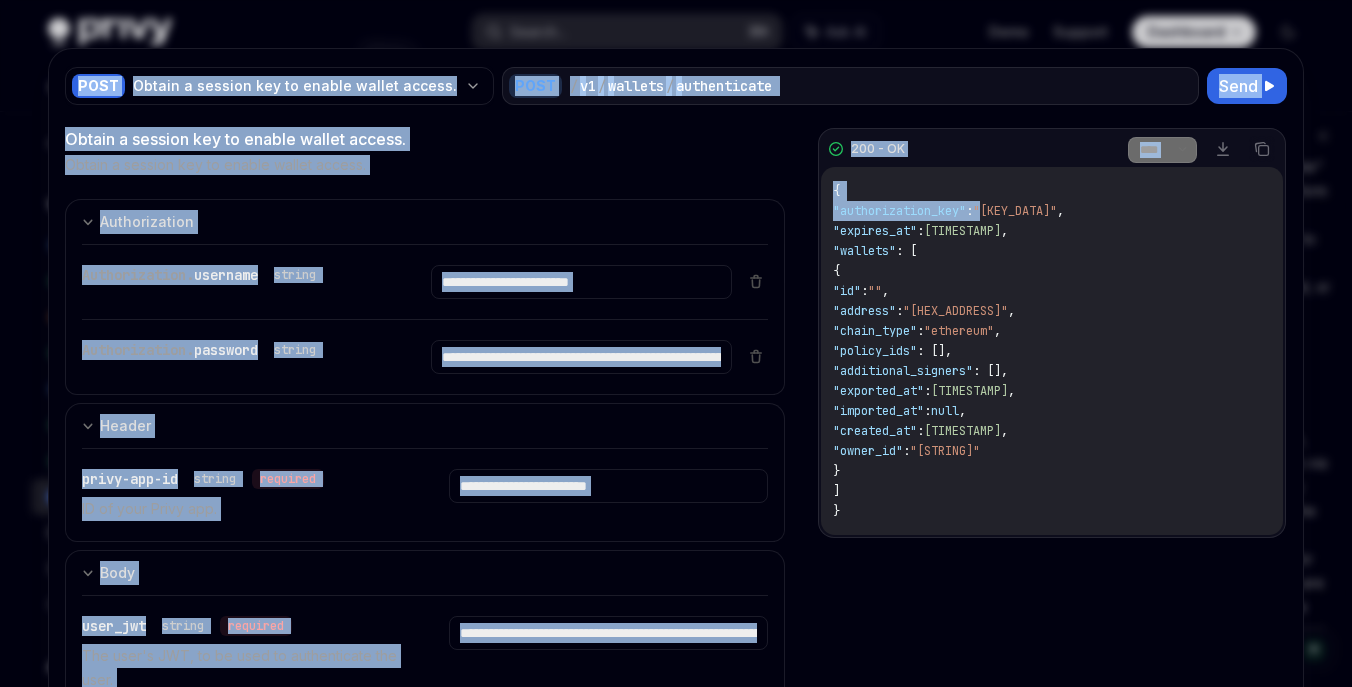 click at bounding box center [676, 343] 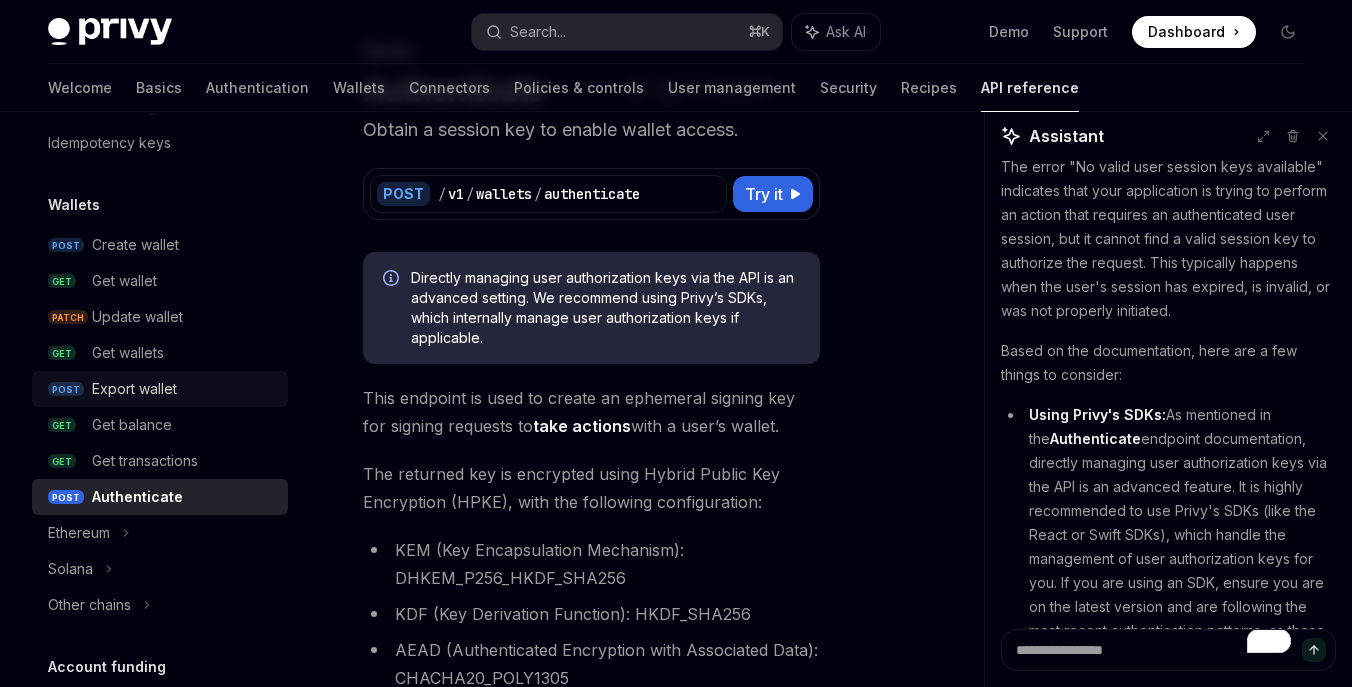 click on "Export wallet" at bounding box center (134, 389) 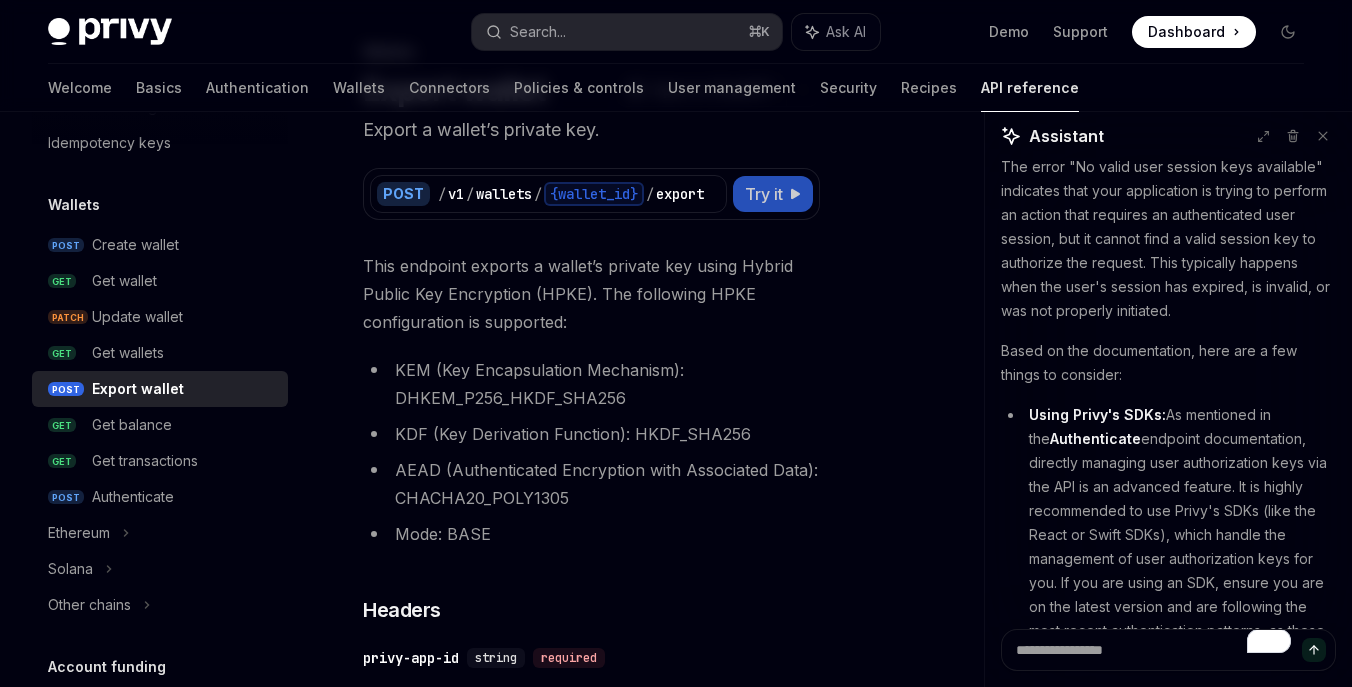 click on "Try it" at bounding box center (764, 194) 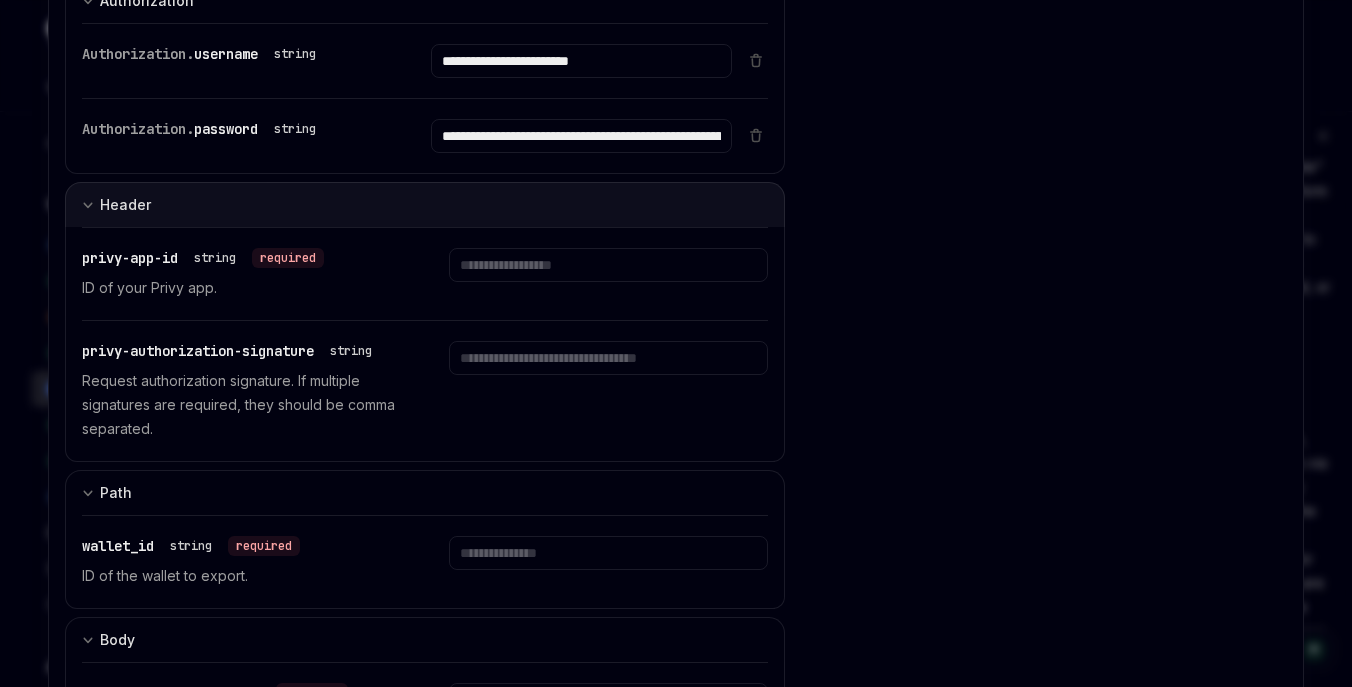 scroll, scrollTop: 226, scrollLeft: 0, axis: vertical 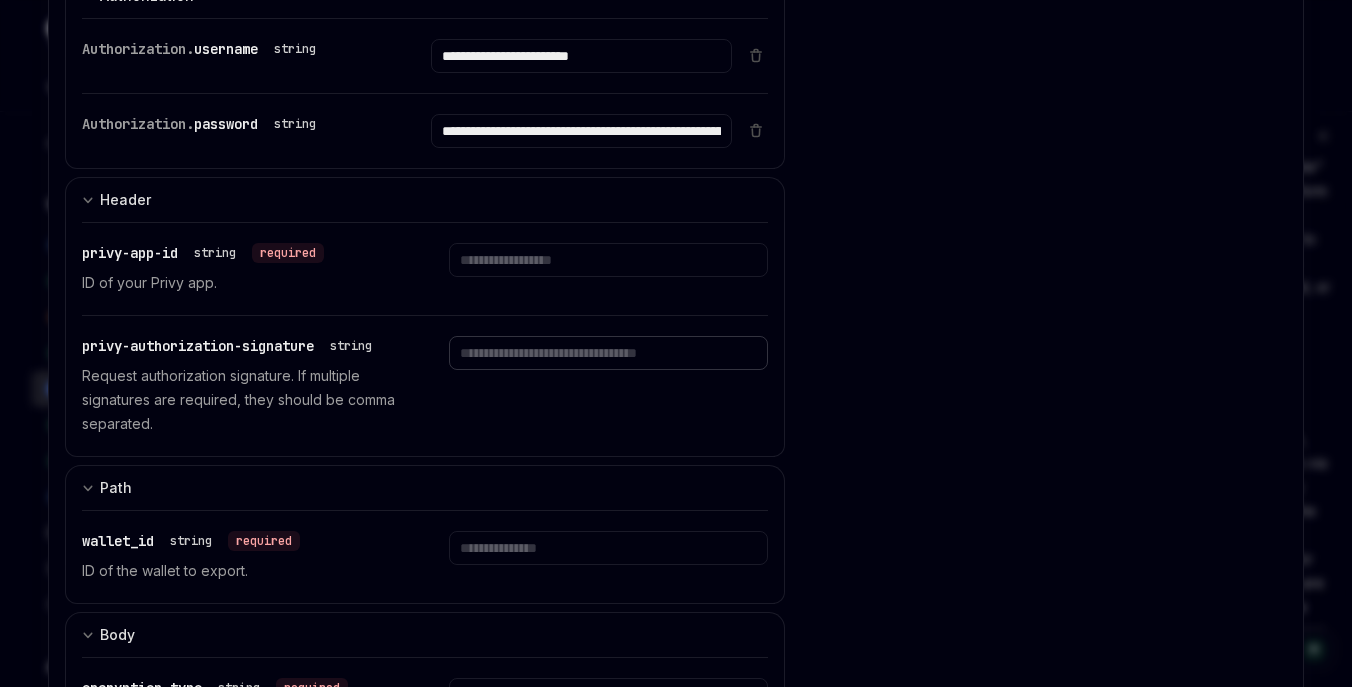 click at bounding box center (581, 56) 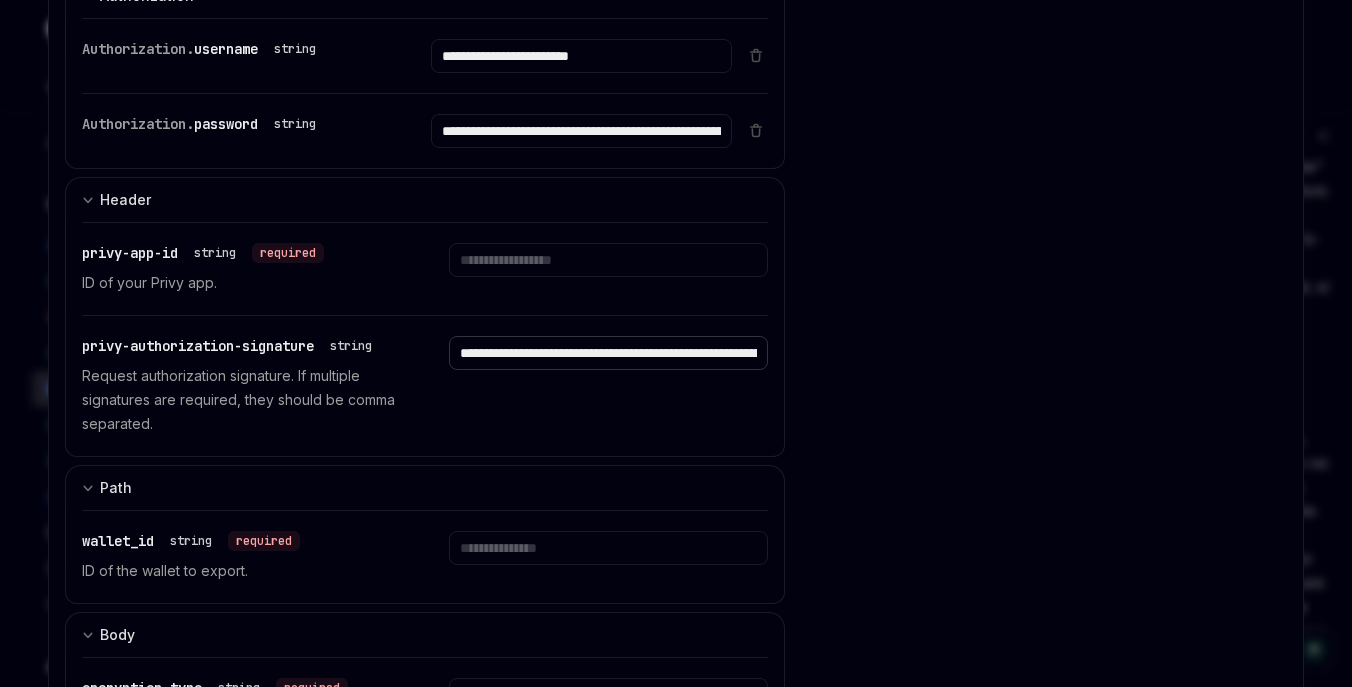 scroll, scrollTop: 0, scrollLeft: 1306, axis: horizontal 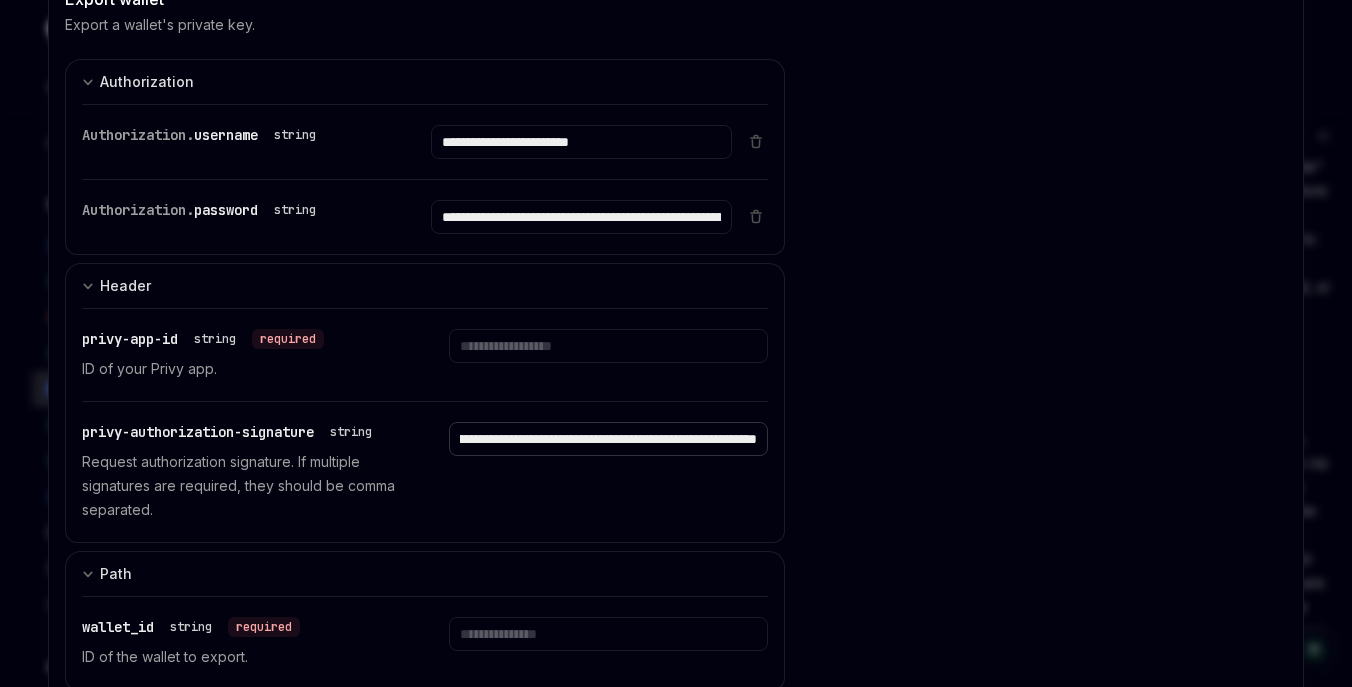 type on "**********" 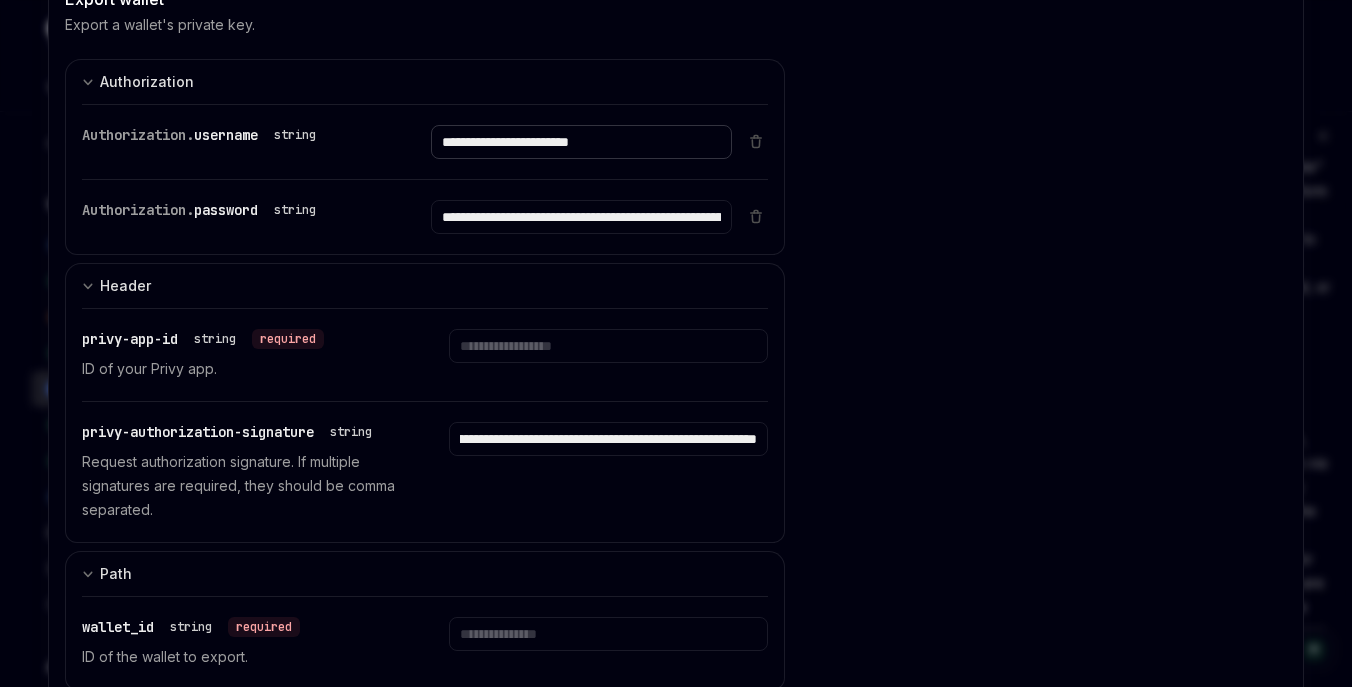 click on "**********" at bounding box center (581, 142) 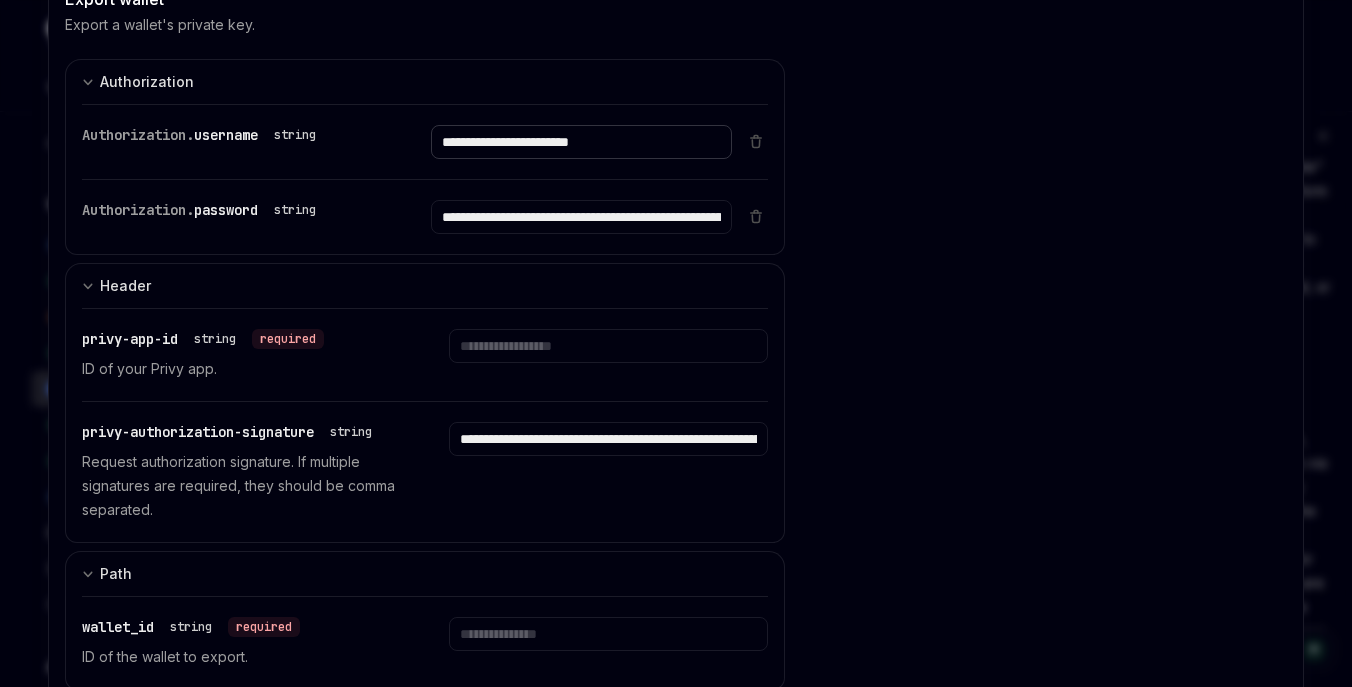 click on "**********" at bounding box center (581, 142) 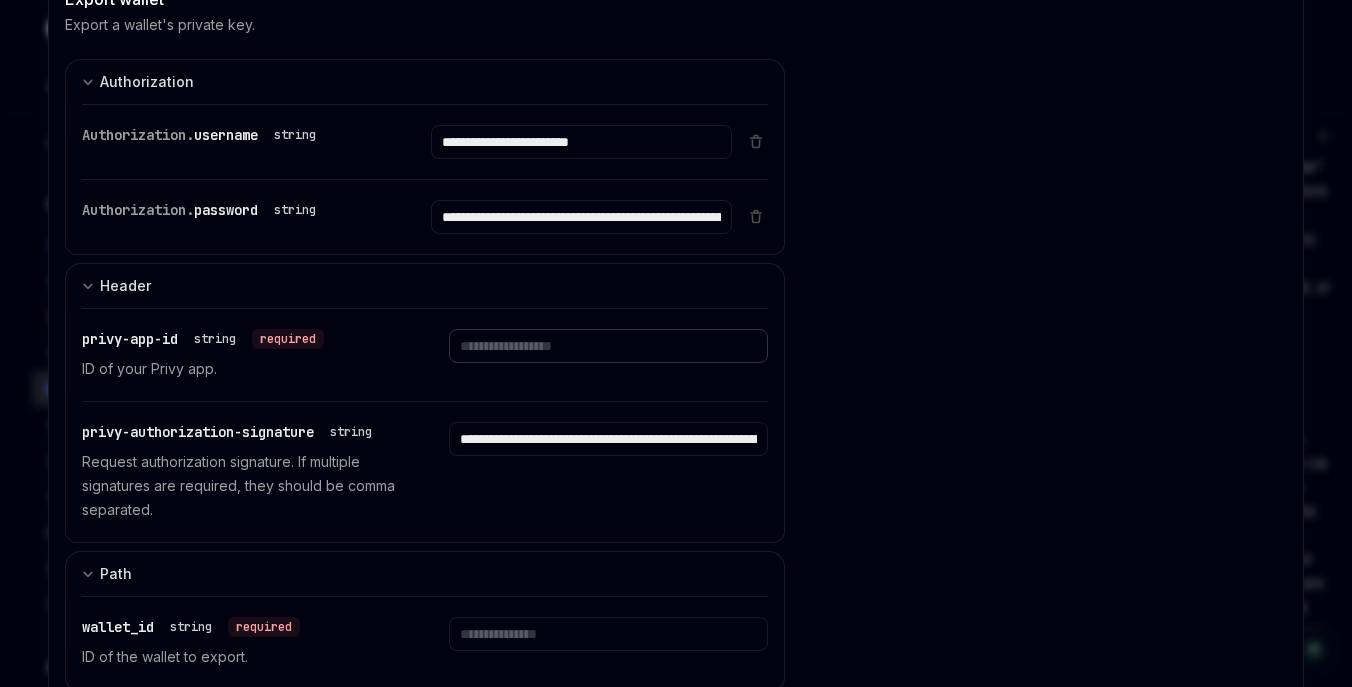 click at bounding box center [581, 142] 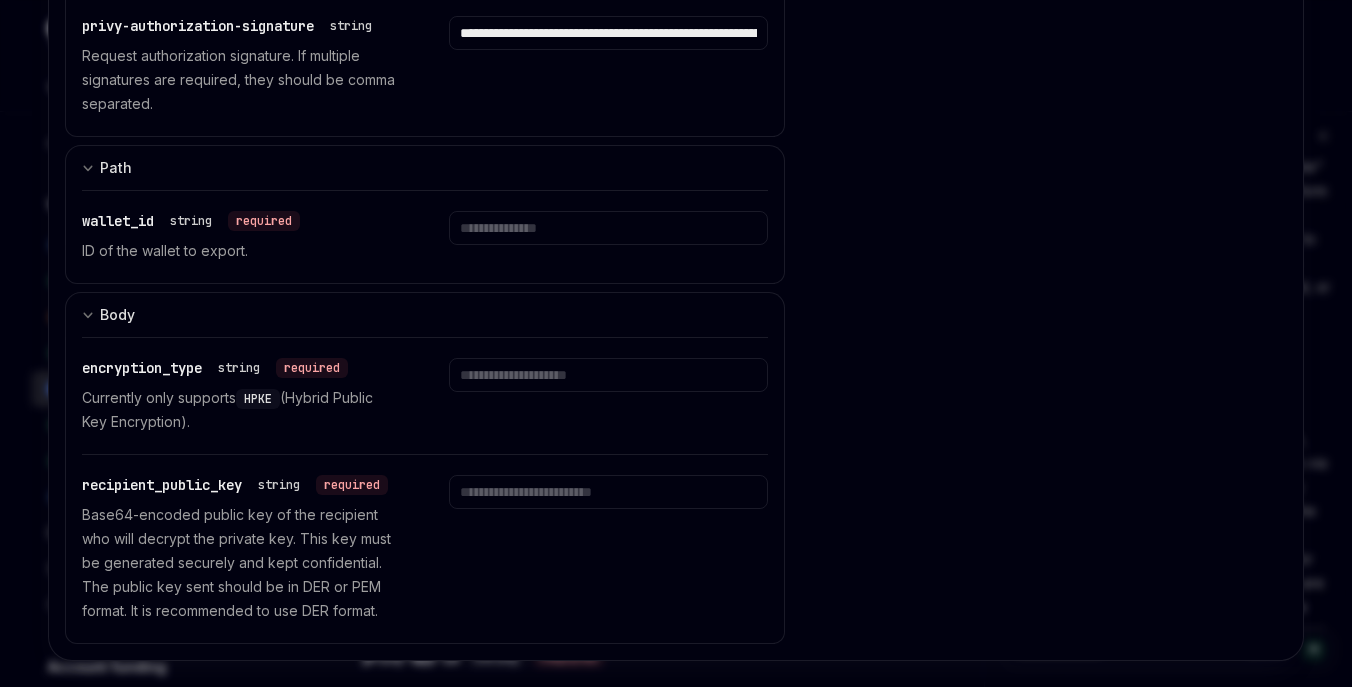 scroll, scrollTop: 568, scrollLeft: 0, axis: vertical 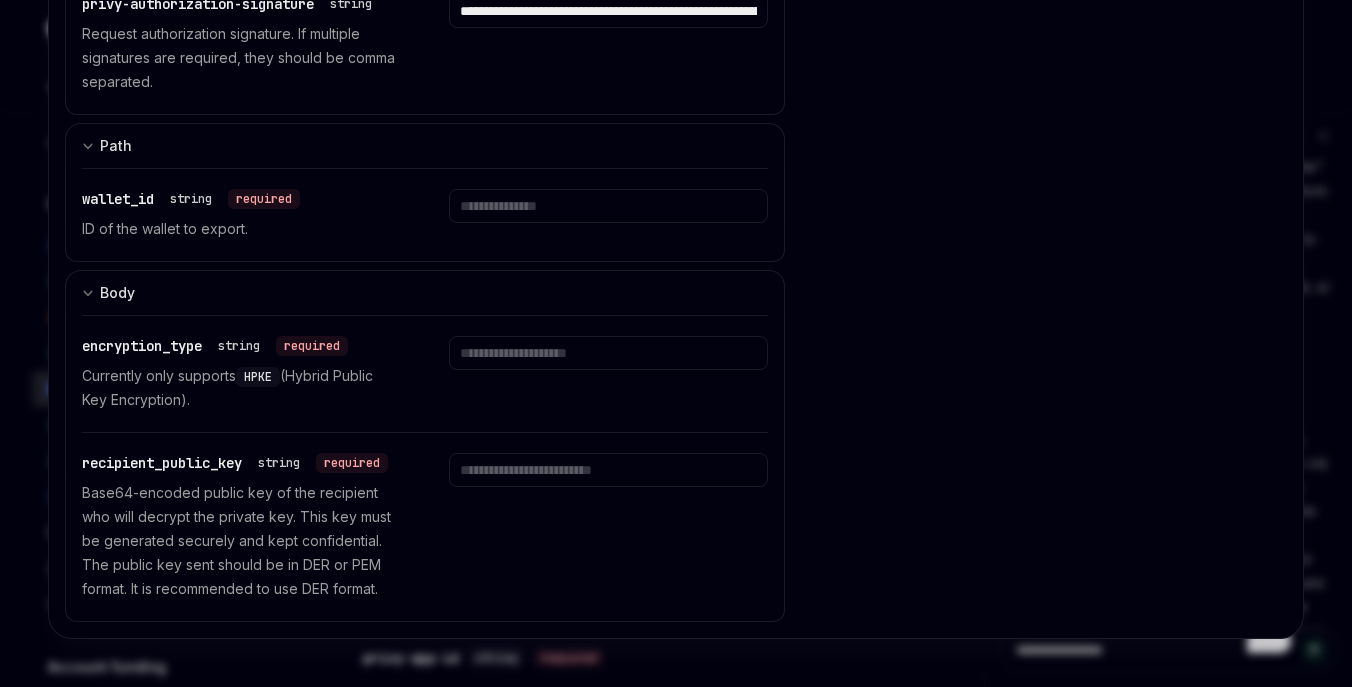 type on "**********" 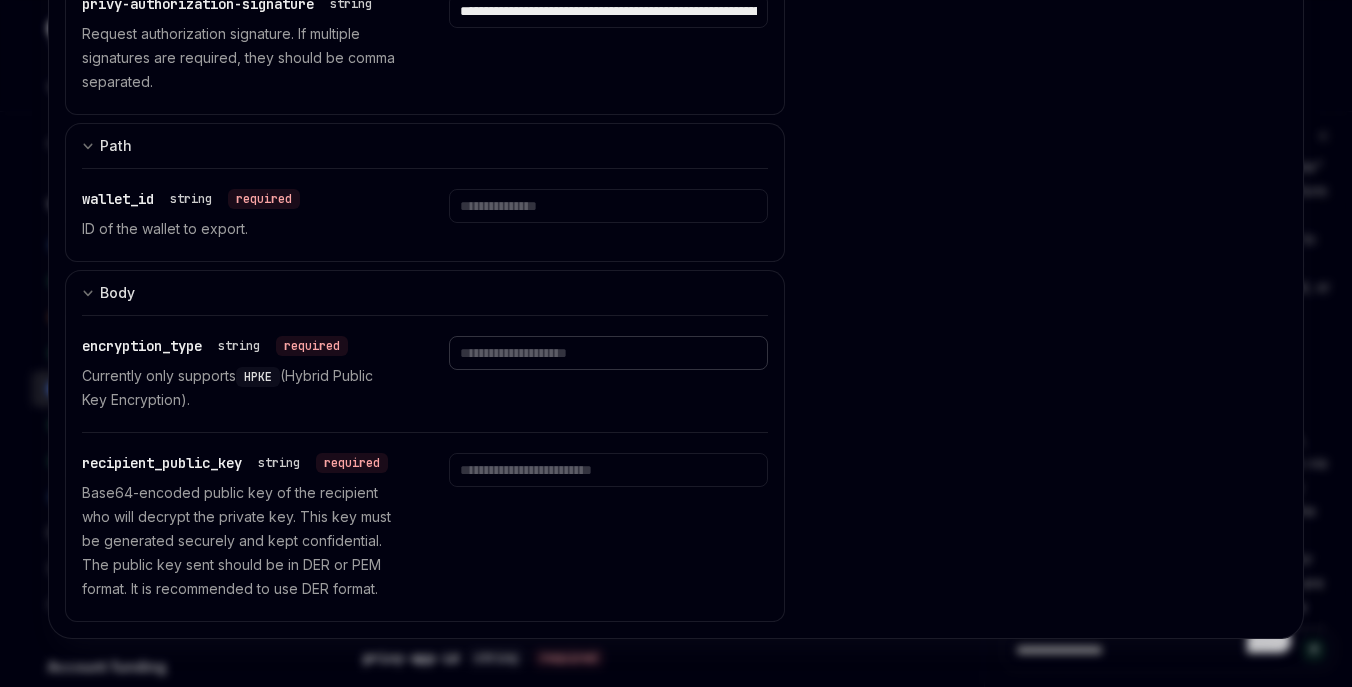 click at bounding box center [581, -286] 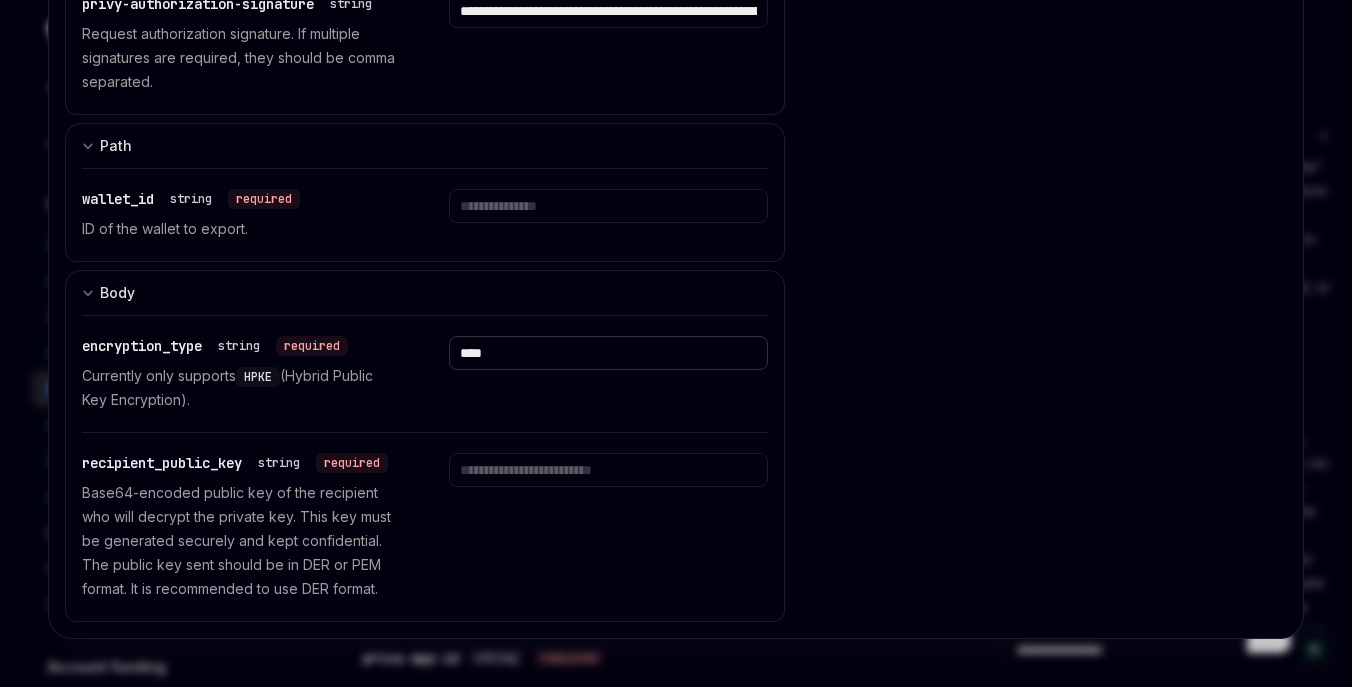 type on "****" 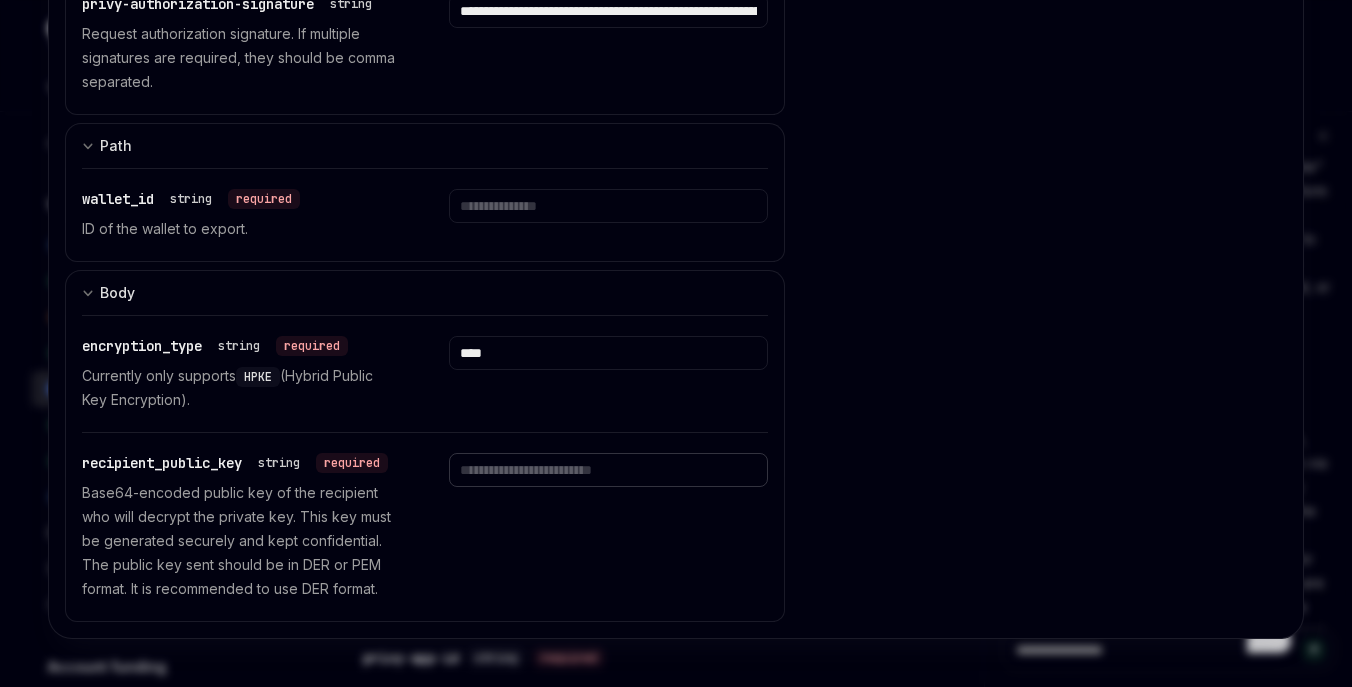 click at bounding box center (581, -286) 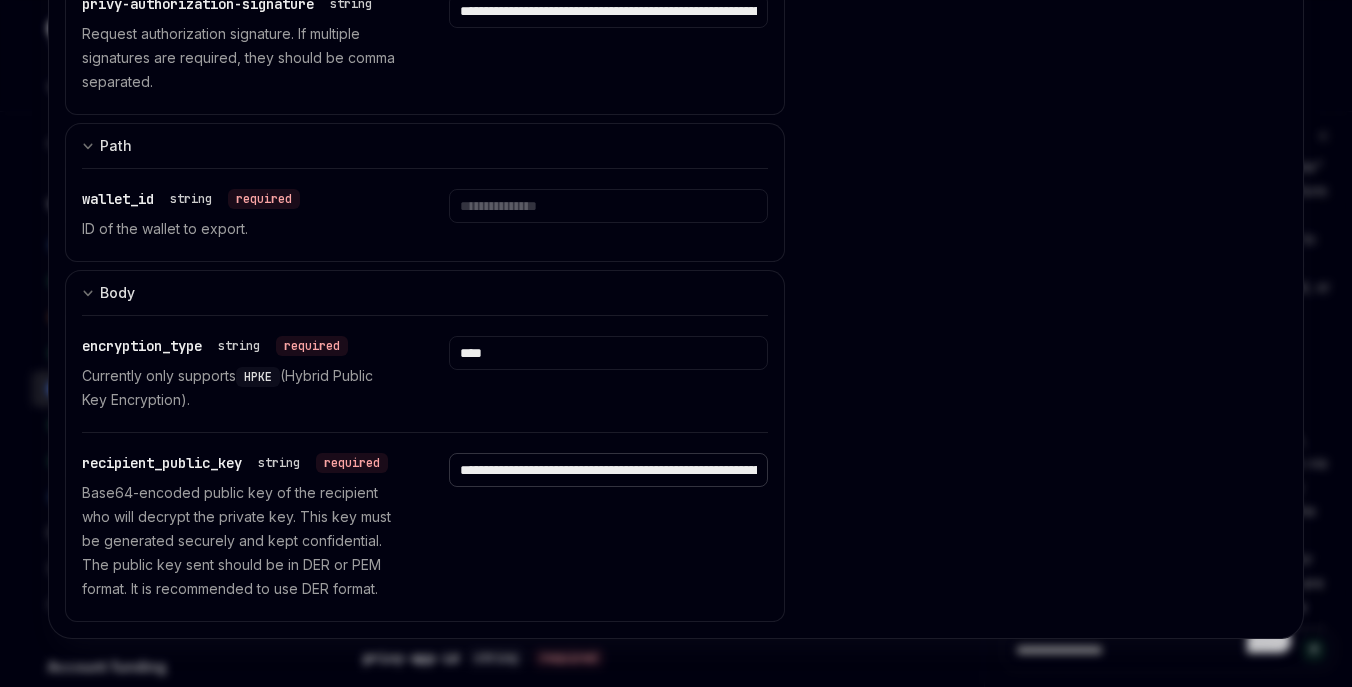scroll, scrollTop: 0, scrollLeft: 753, axis: horizontal 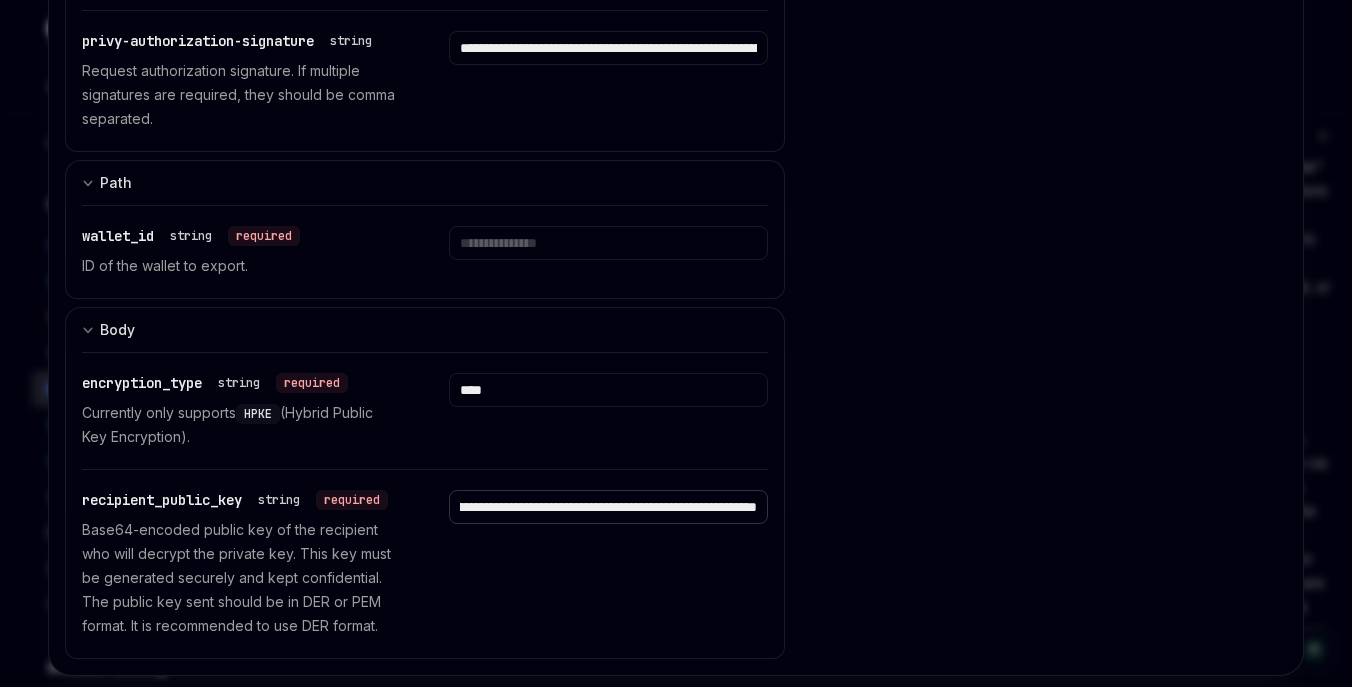 type on "**********" 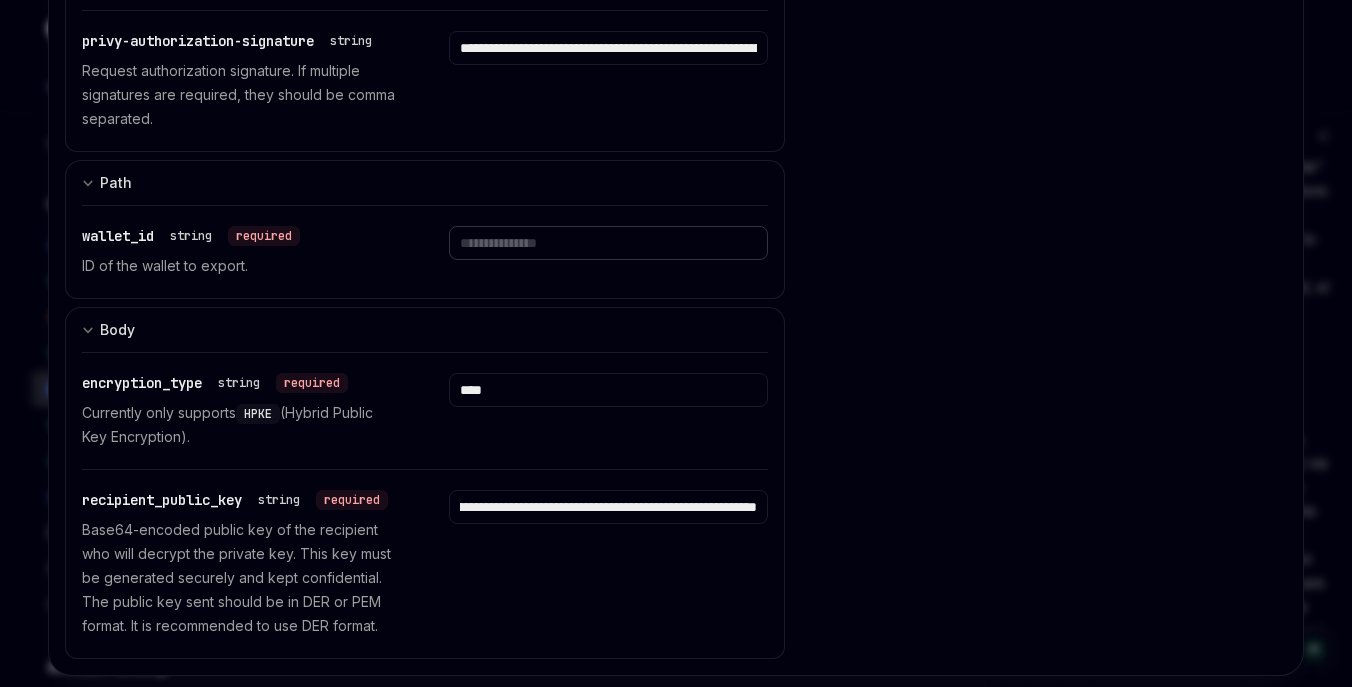 click at bounding box center [581, -249] 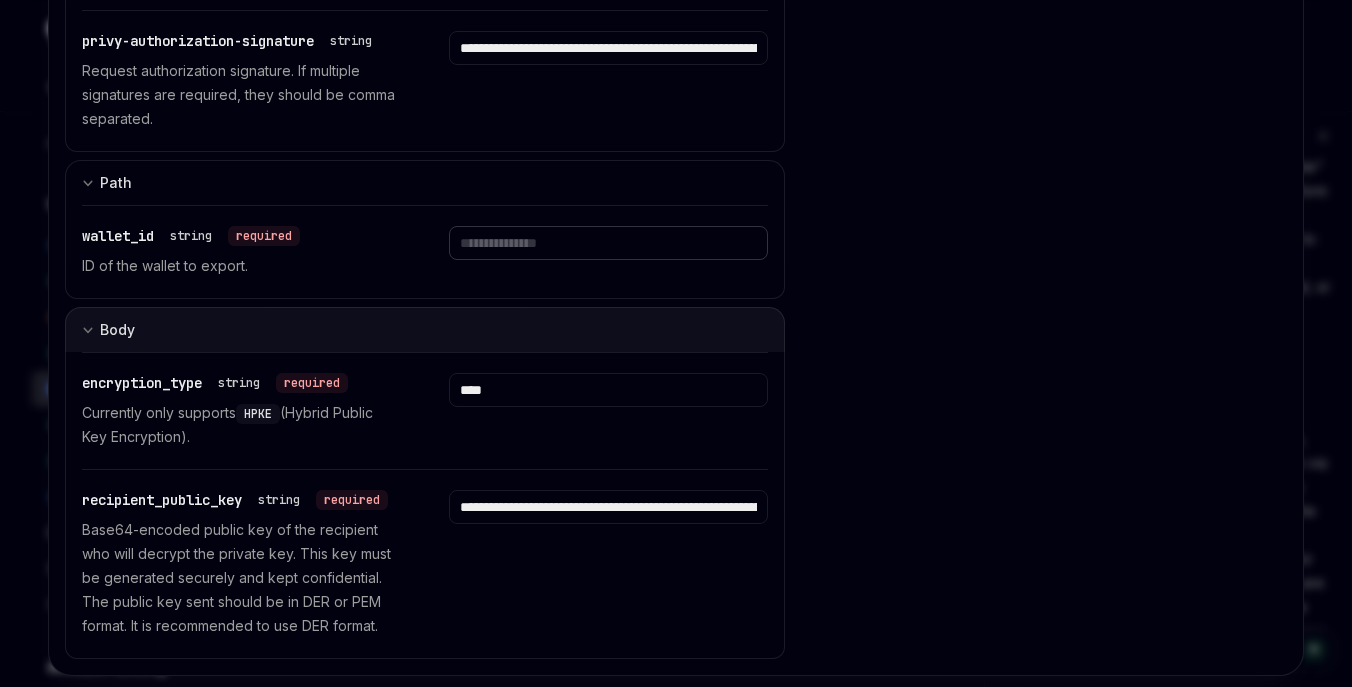 paste on "**********" 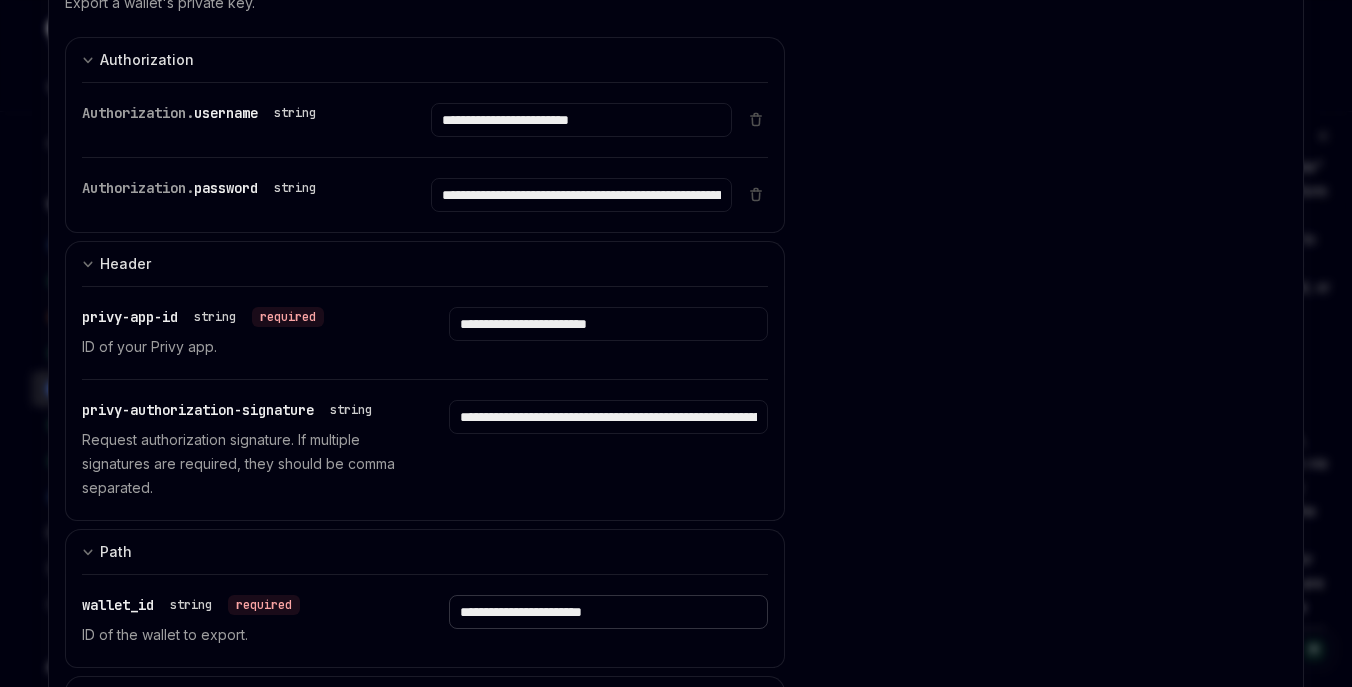 scroll, scrollTop: 0, scrollLeft: 0, axis: both 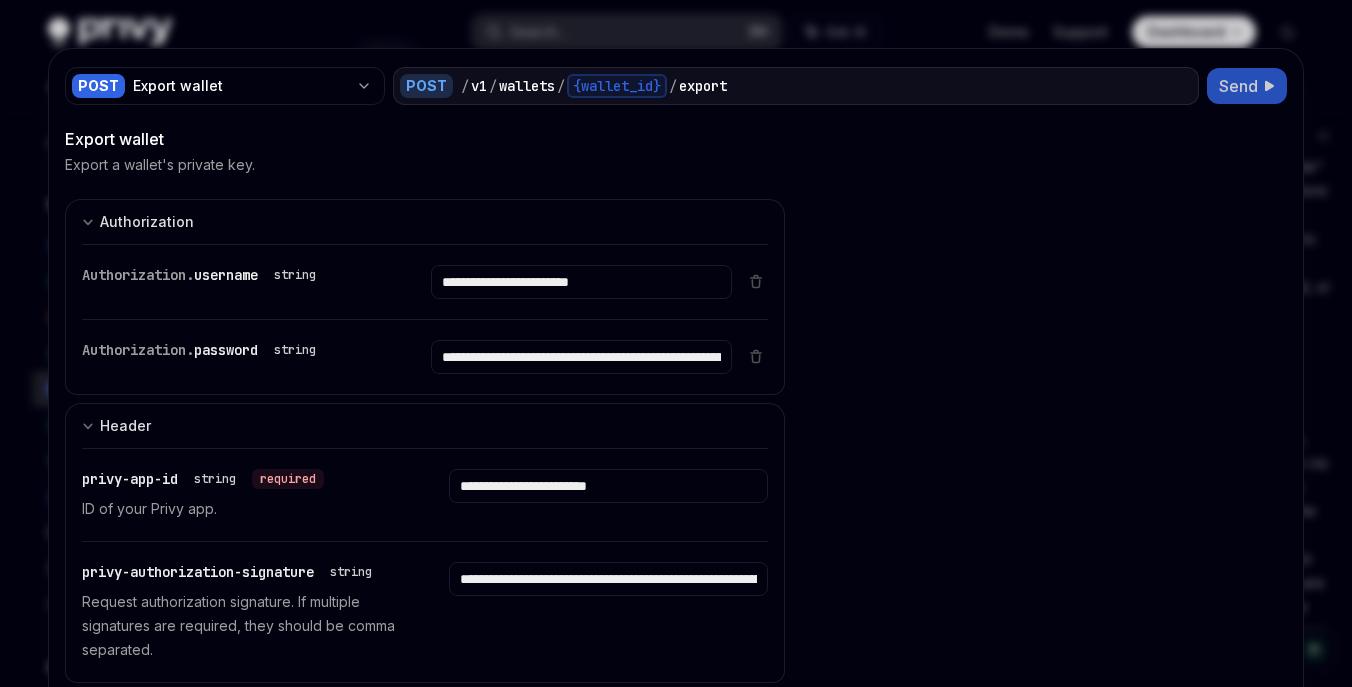 type on "**********" 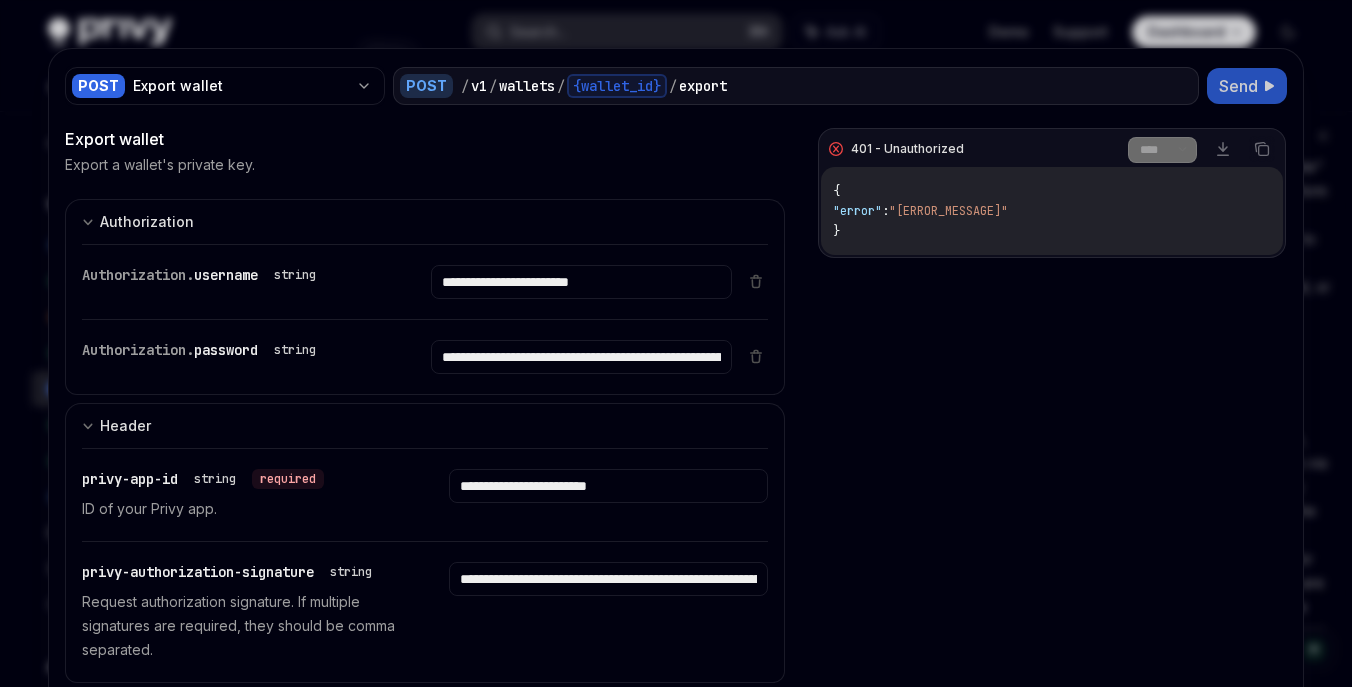 scroll, scrollTop: 0, scrollLeft: 1048, axis: horizontal 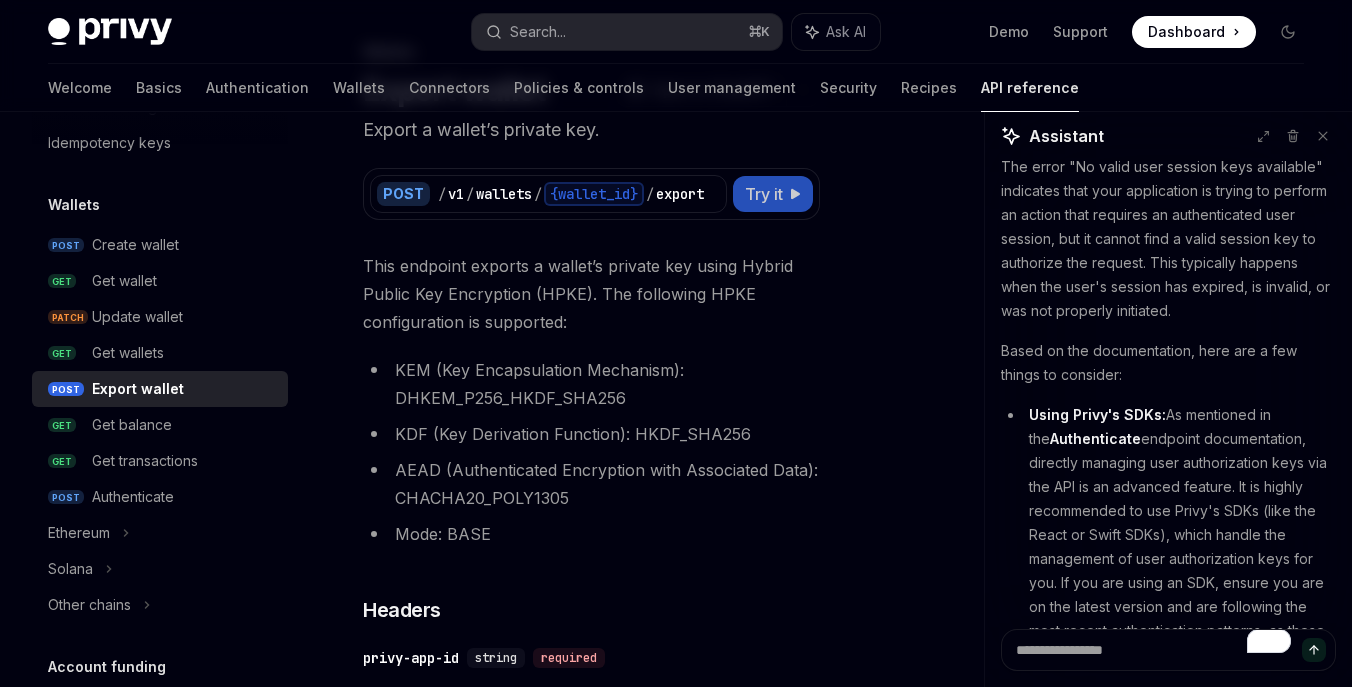 click on "Try it" at bounding box center (764, 194) 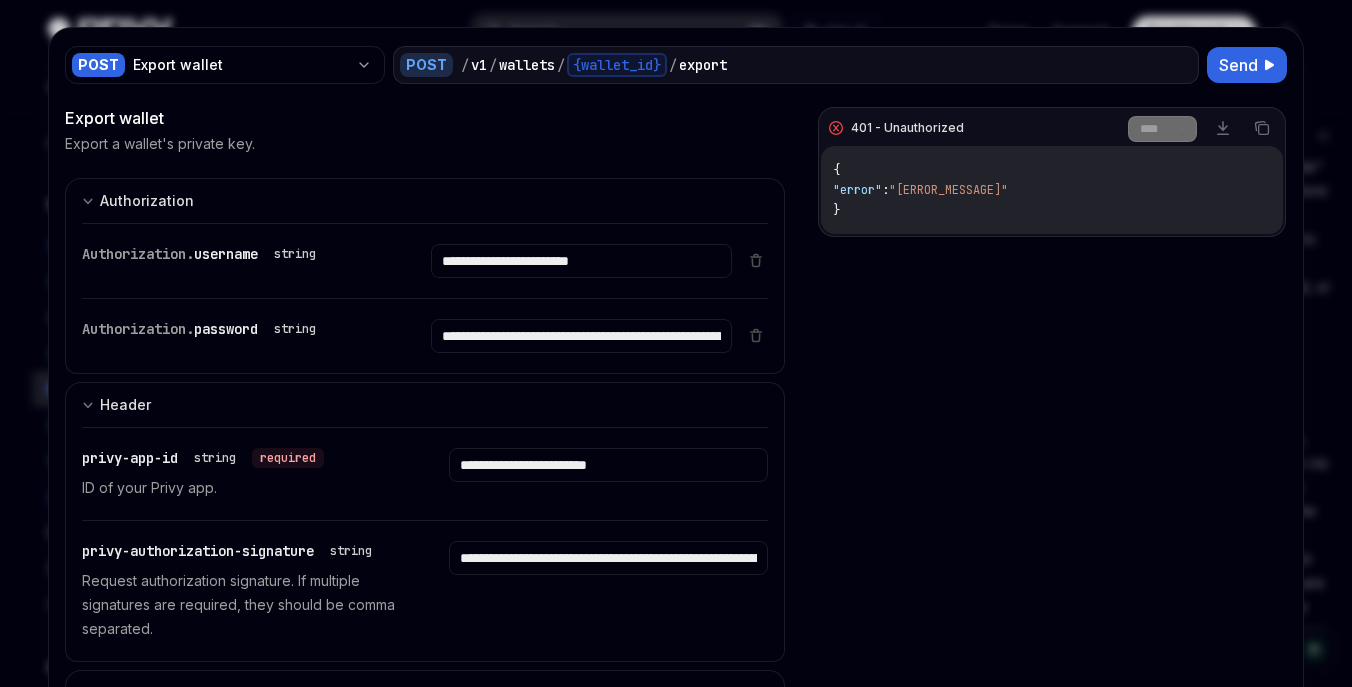 scroll, scrollTop: 568, scrollLeft: 0, axis: vertical 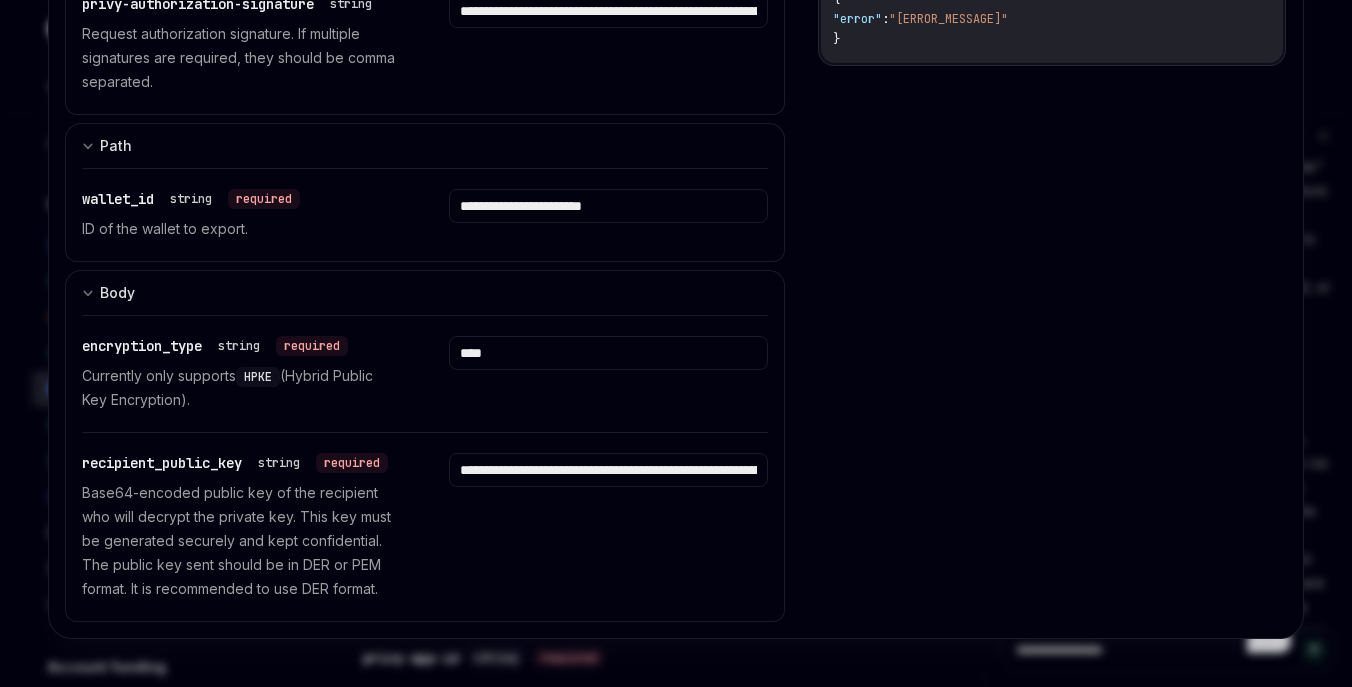 click at bounding box center [676, 343] 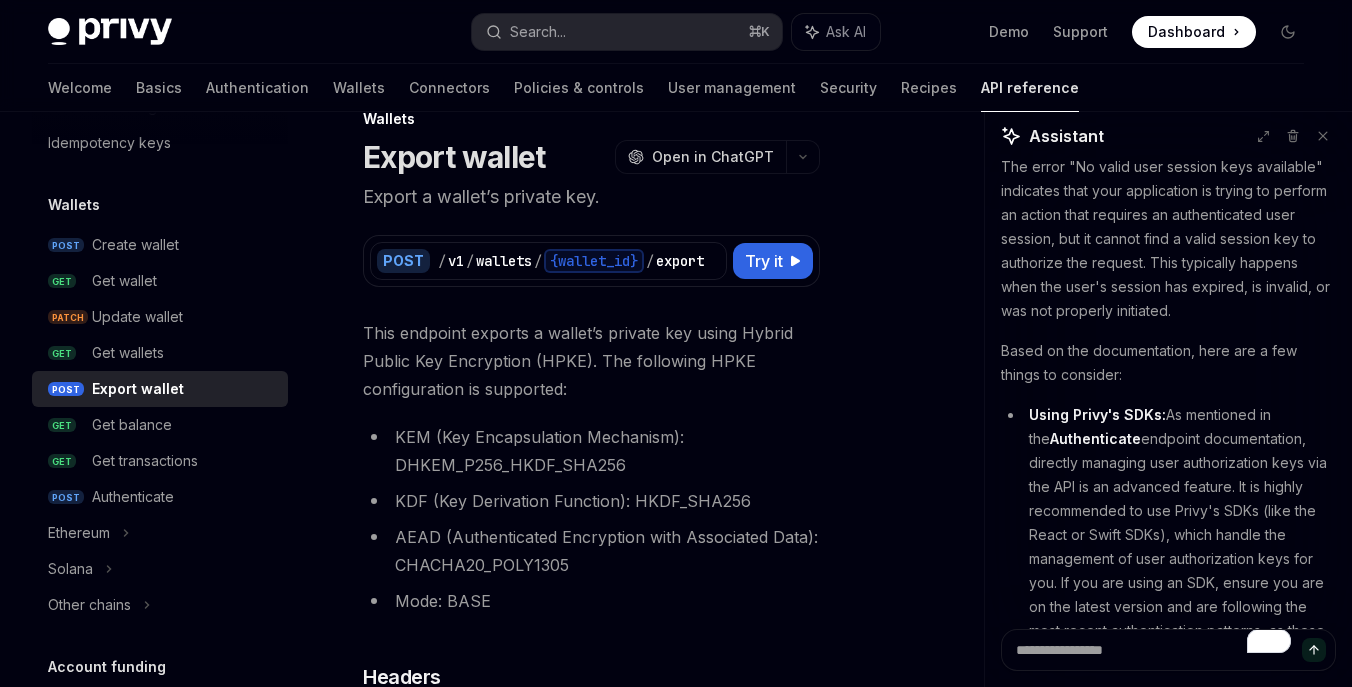 scroll, scrollTop: 0, scrollLeft: 0, axis: both 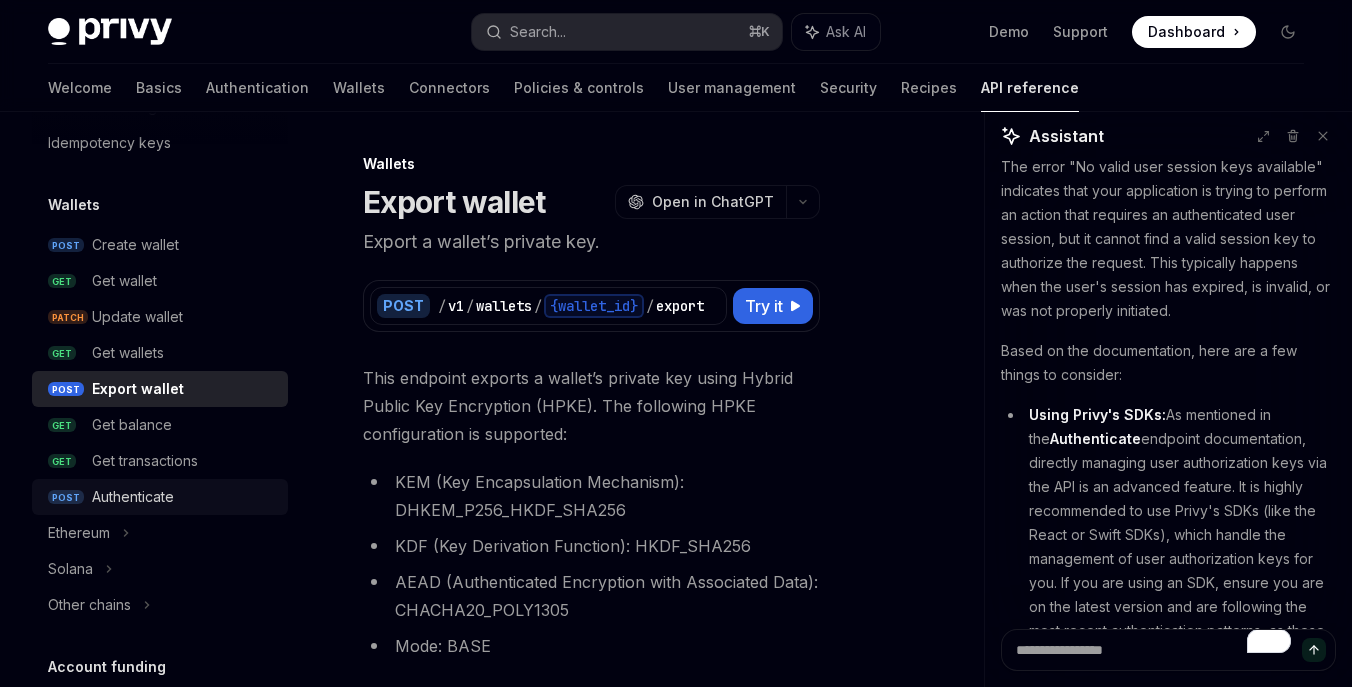 click on "Authenticate" at bounding box center [133, 497] 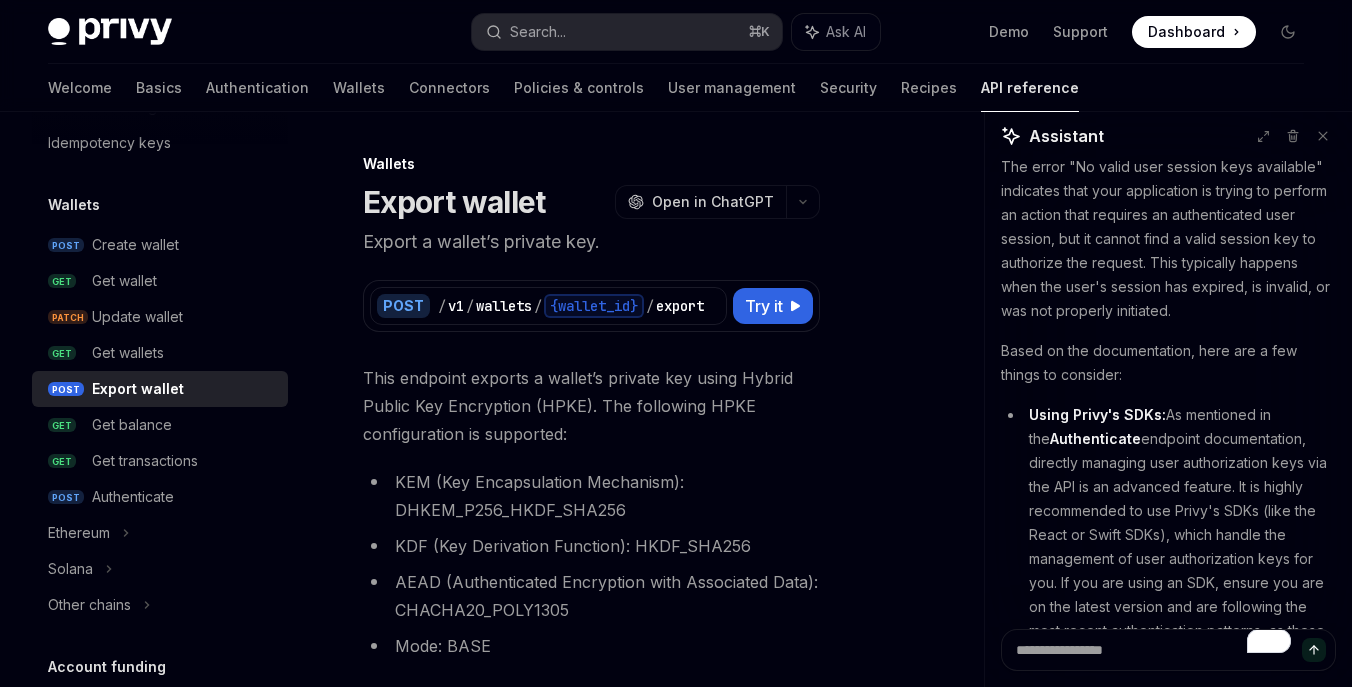 scroll, scrollTop: 24, scrollLeft: 0, axis: vertical 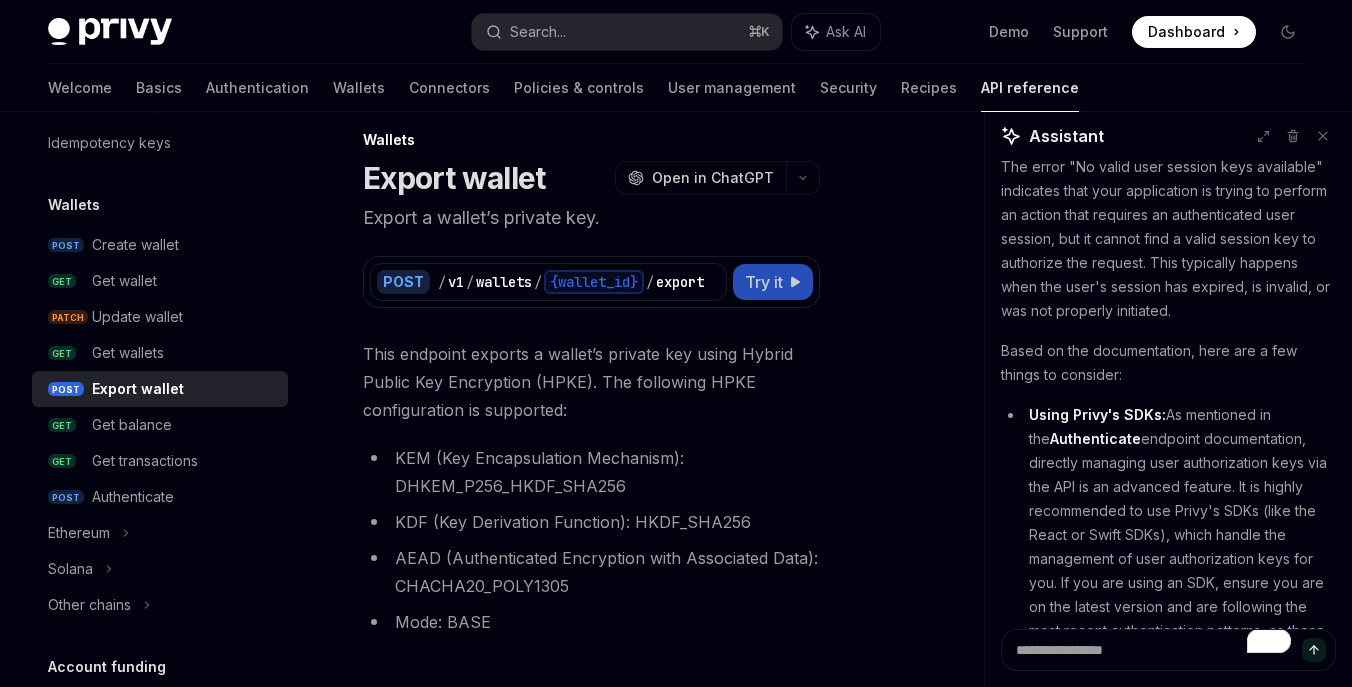 click on "Try it" at bounding box center (773, 282) 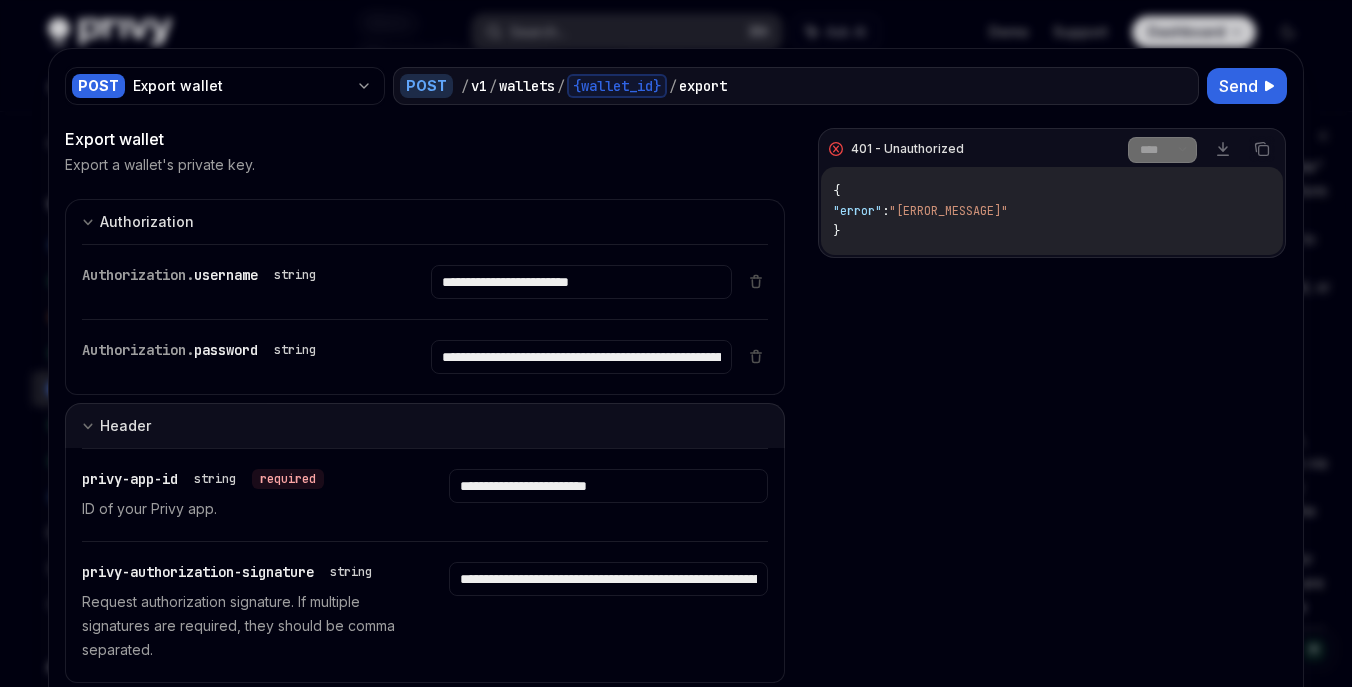 scroll, scrollTop: 159, scrollLeft: 0, axis: vertical 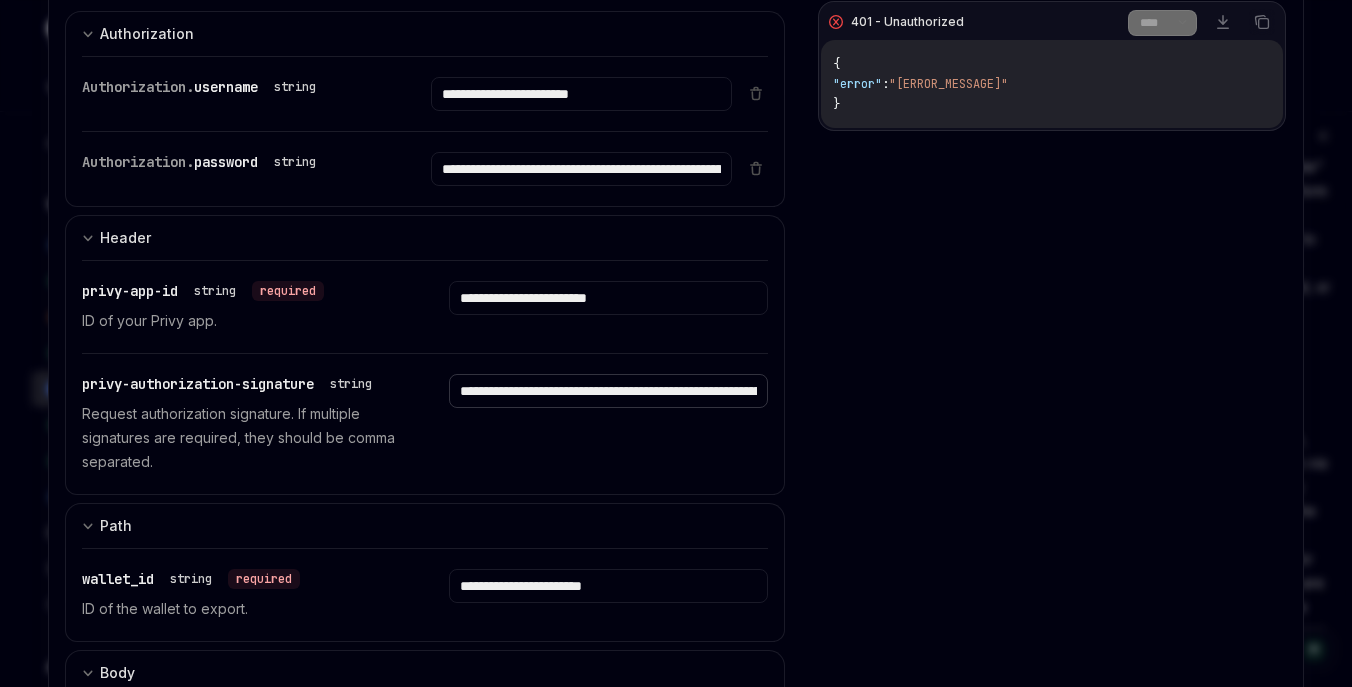 click on "**********" at bounding box center (581, 94) 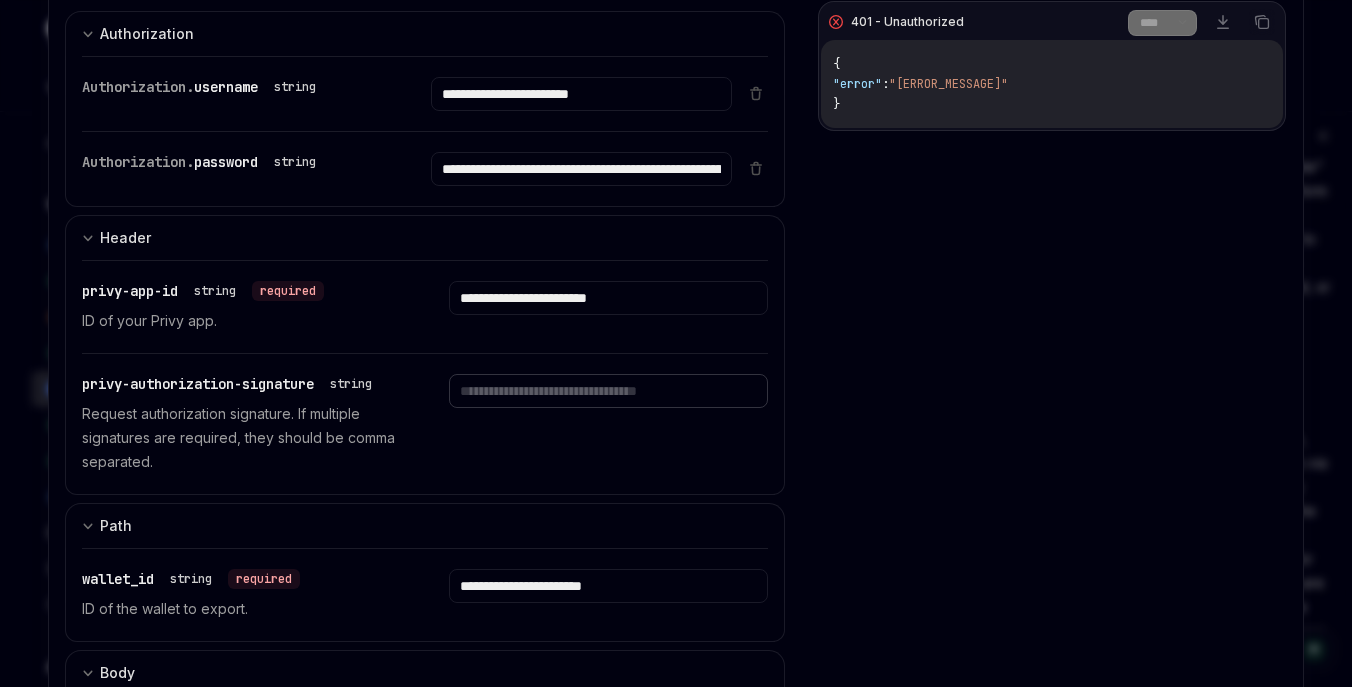 paste on "**********" 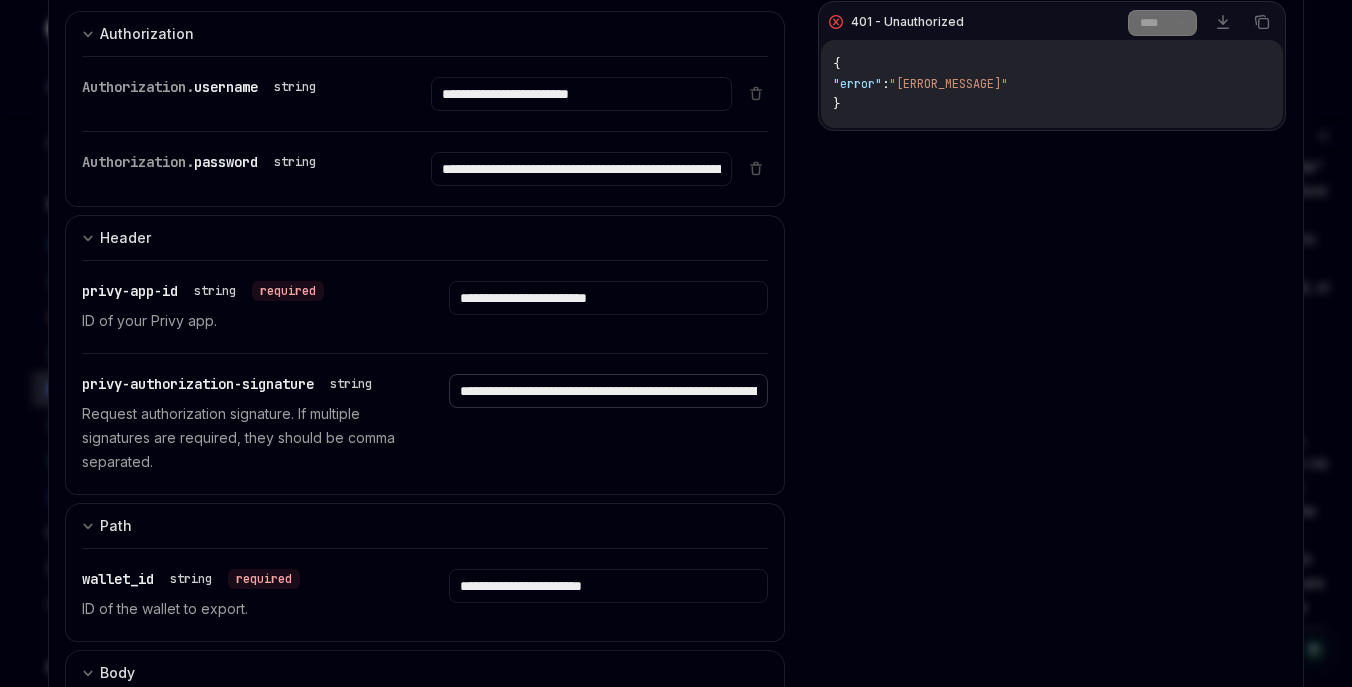 scroll, scrollTop: 0, scrollLeft: 331, axis: horizontal 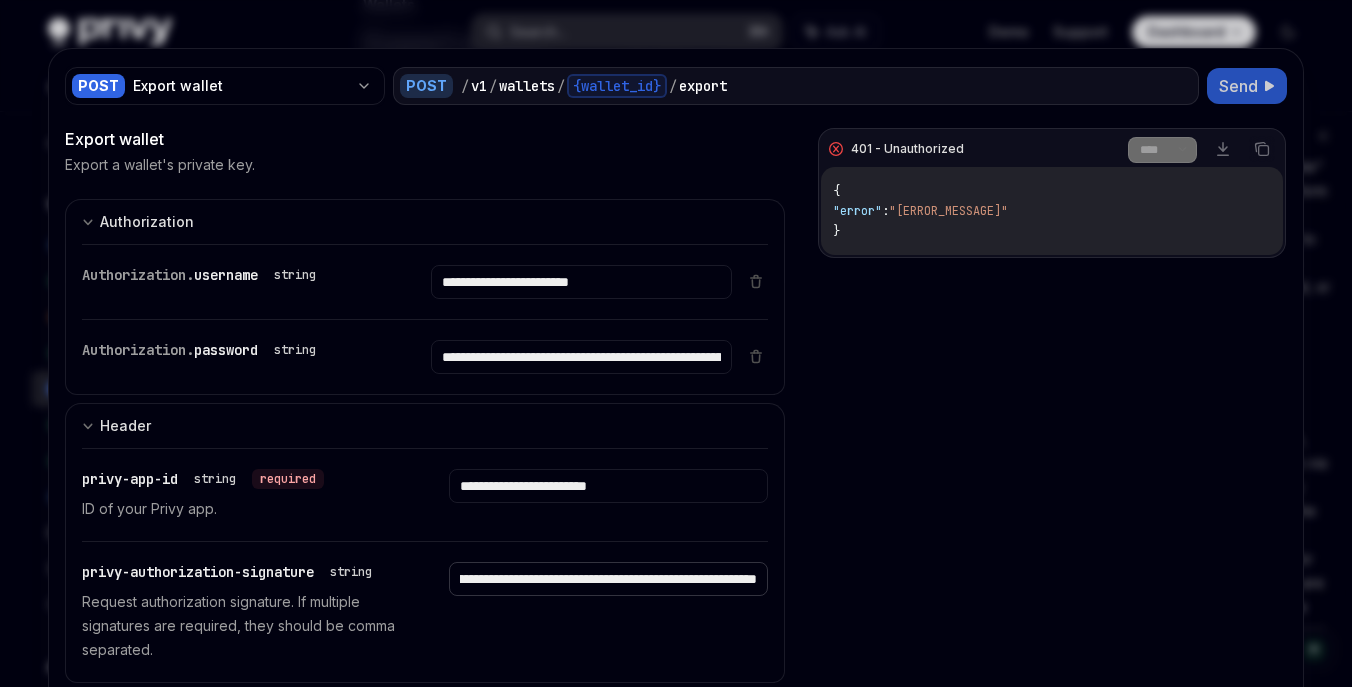type on "**********" 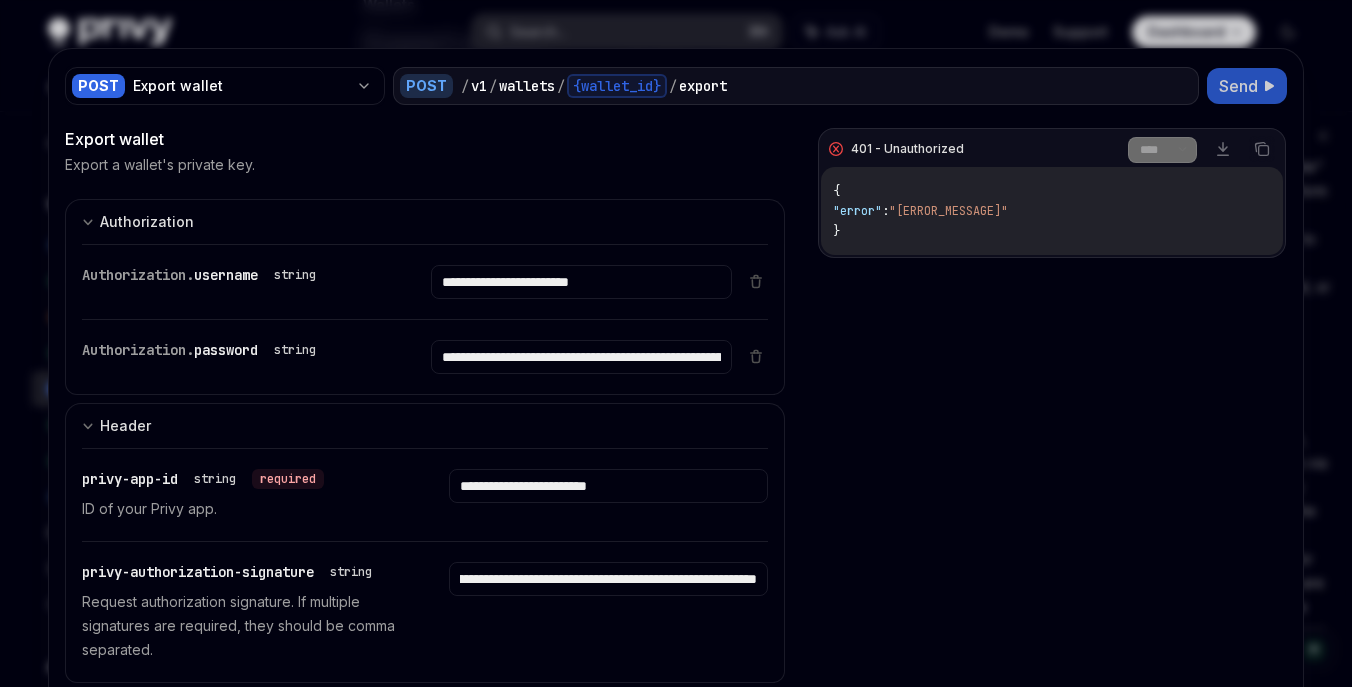 click on "Send" at bounding box center [1238, 86] 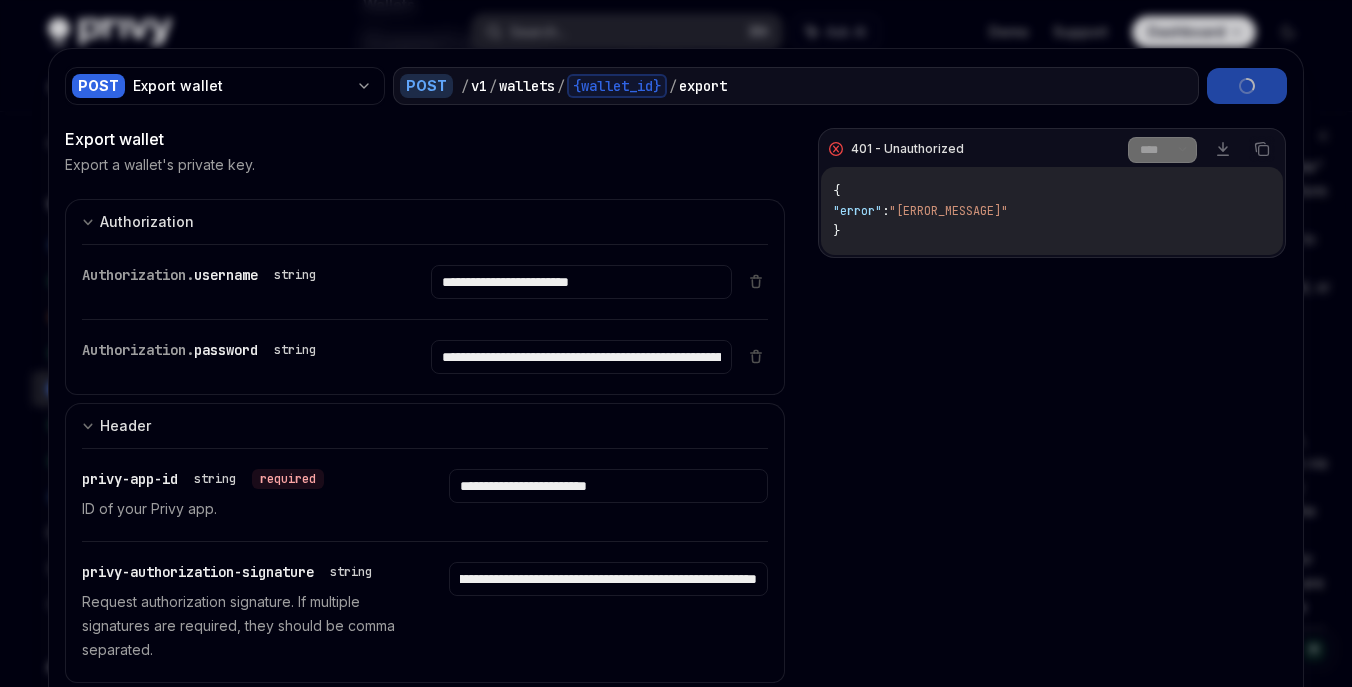 scroll, scrollTop: 0, scrollLeft: 0, axis: both 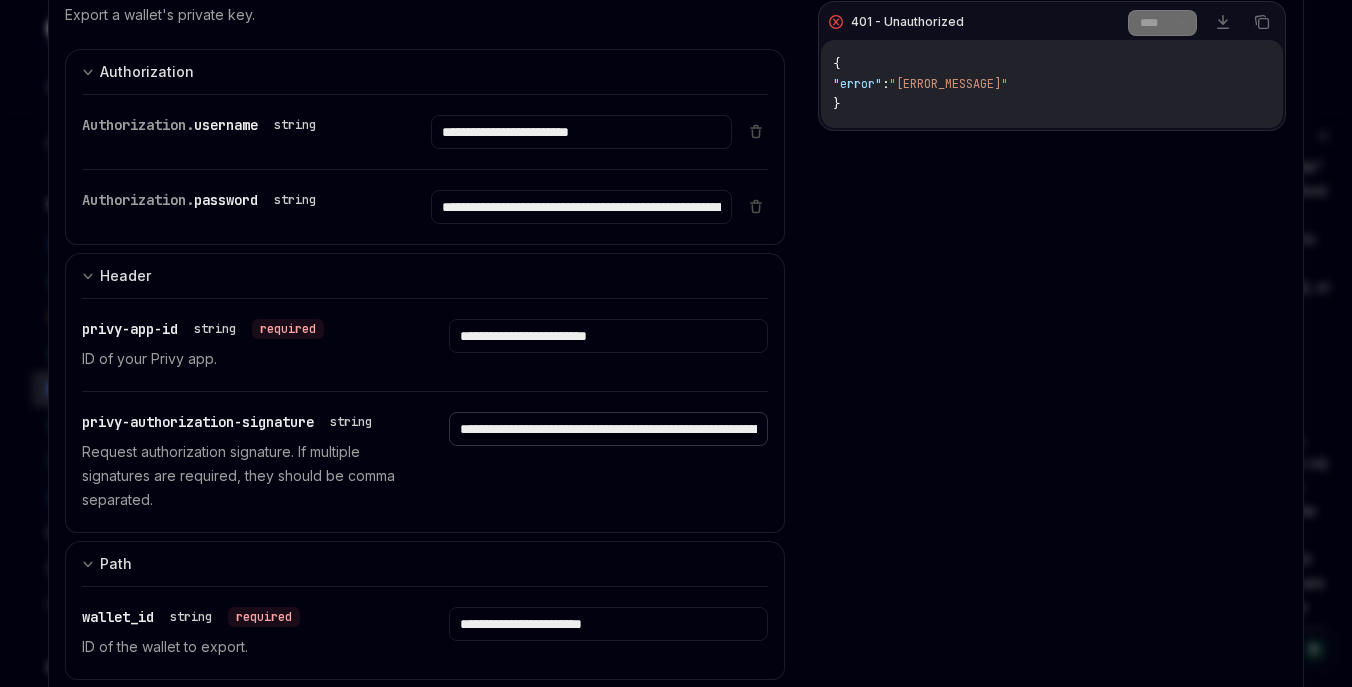 click on "**********" at bounding box center (581, 132) 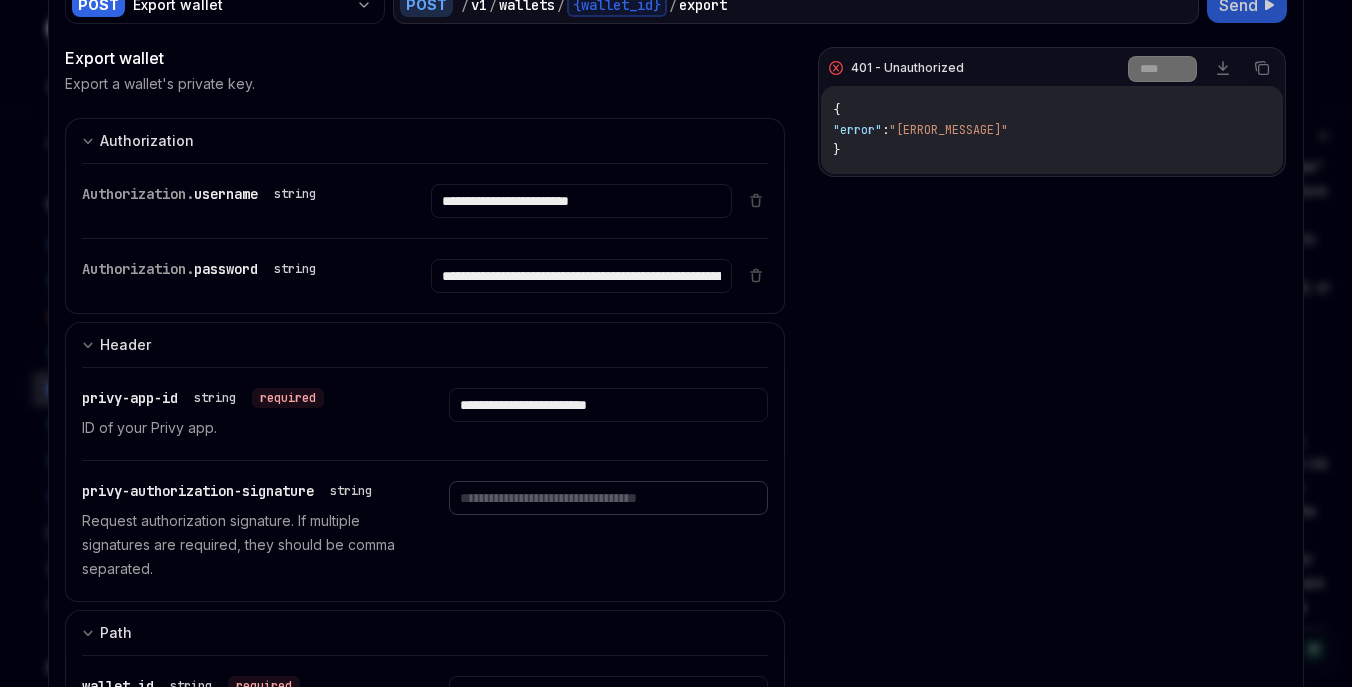 scroll, scrollTop: 0, scrollLeft: 0, axis: both 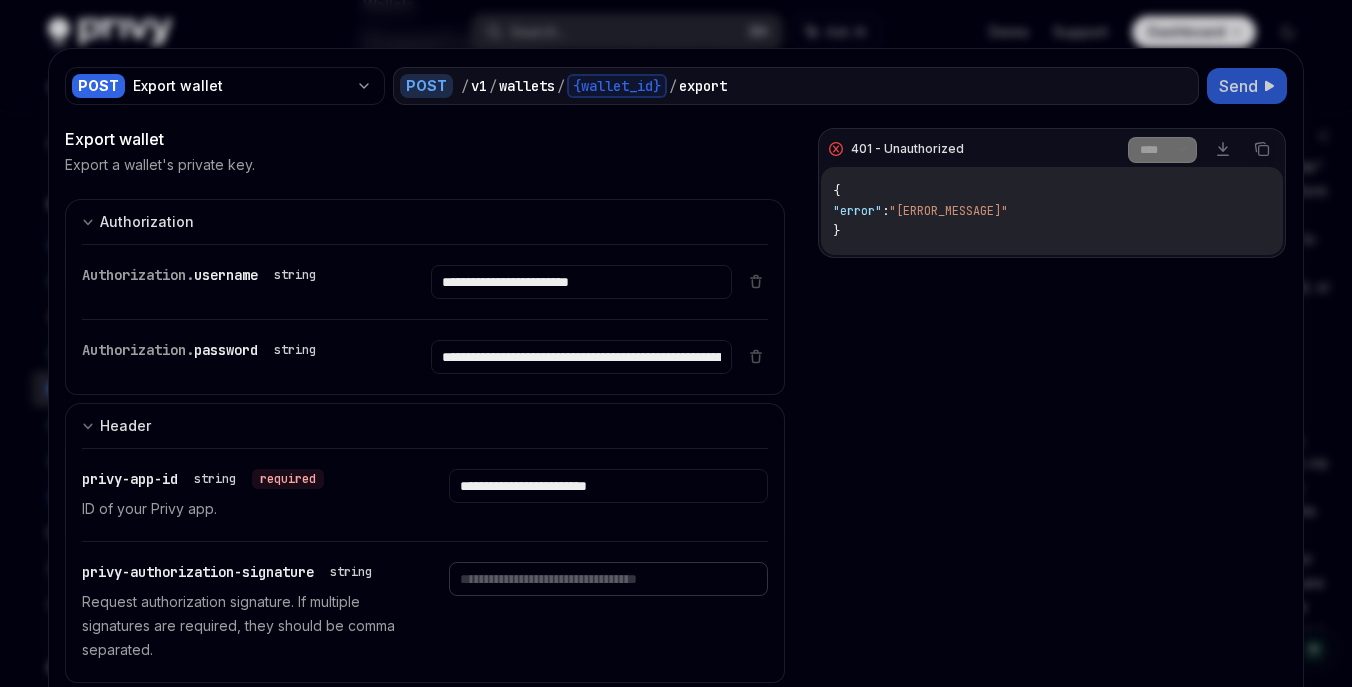 type 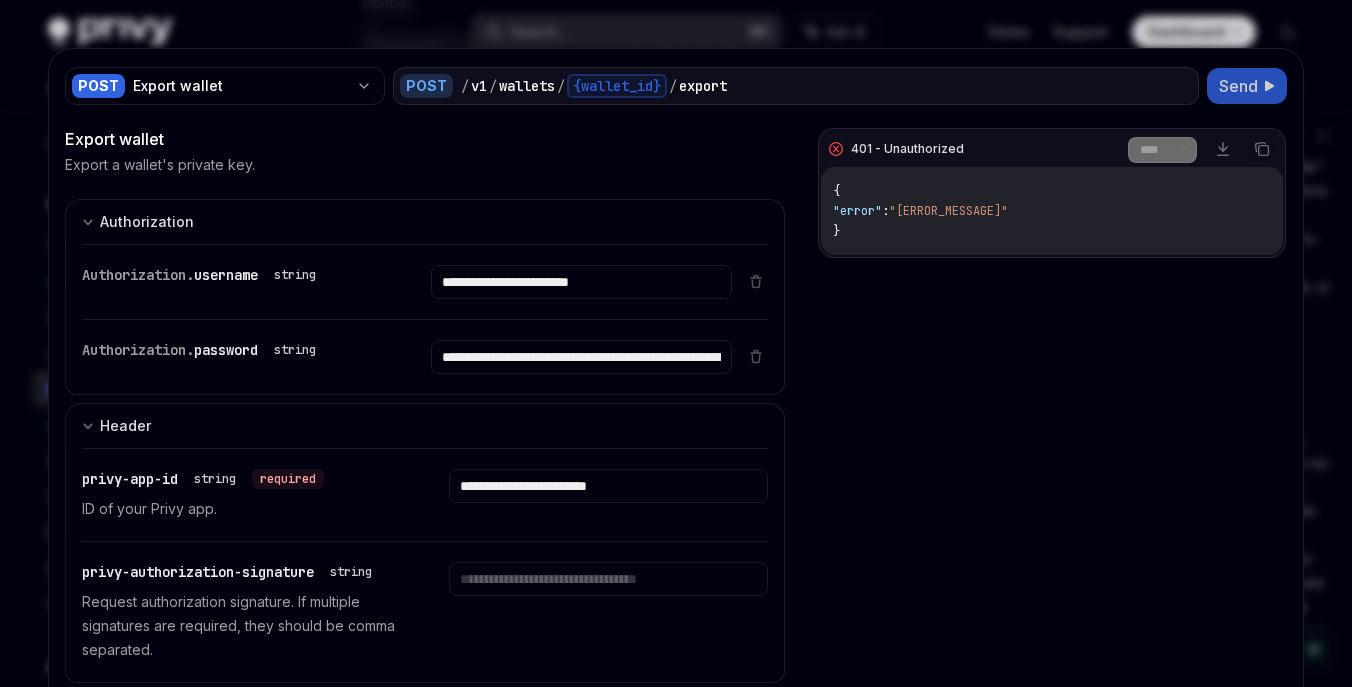 click on "Send" at bounding box center (1238, 86) 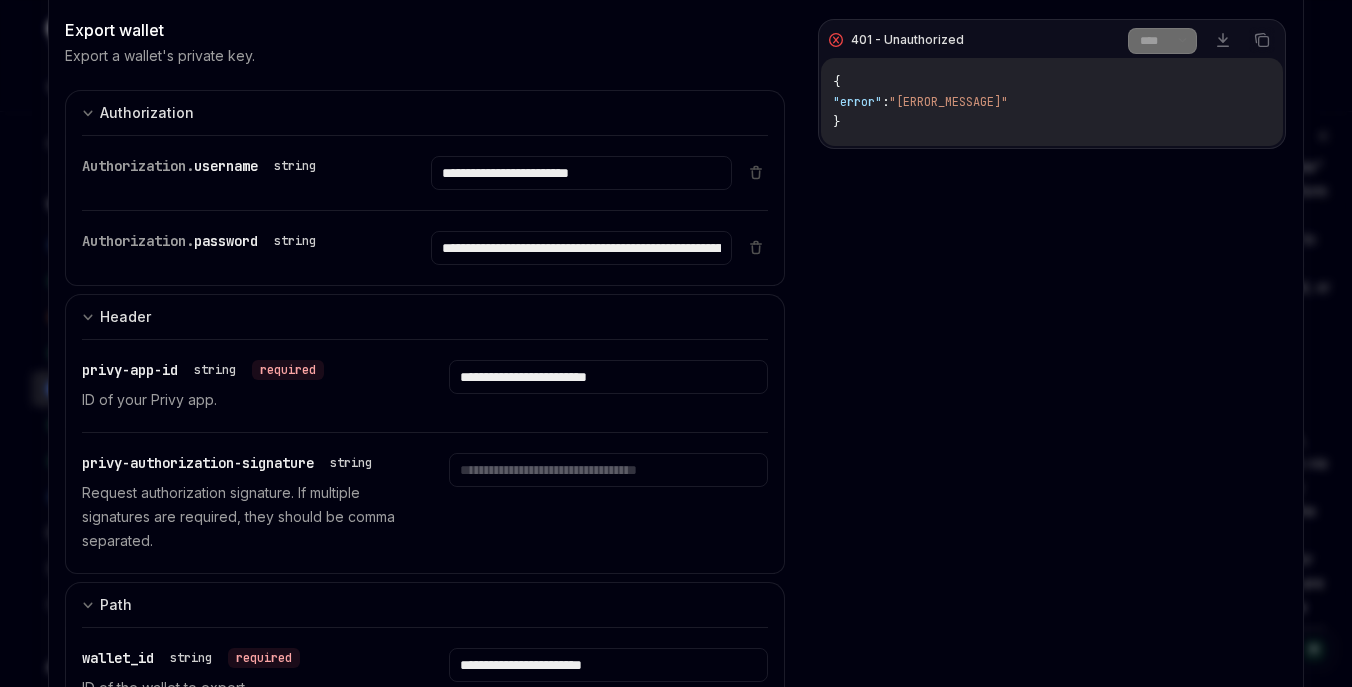 scroll, scrollTop: 0, scrollLeft: 0, axis: both 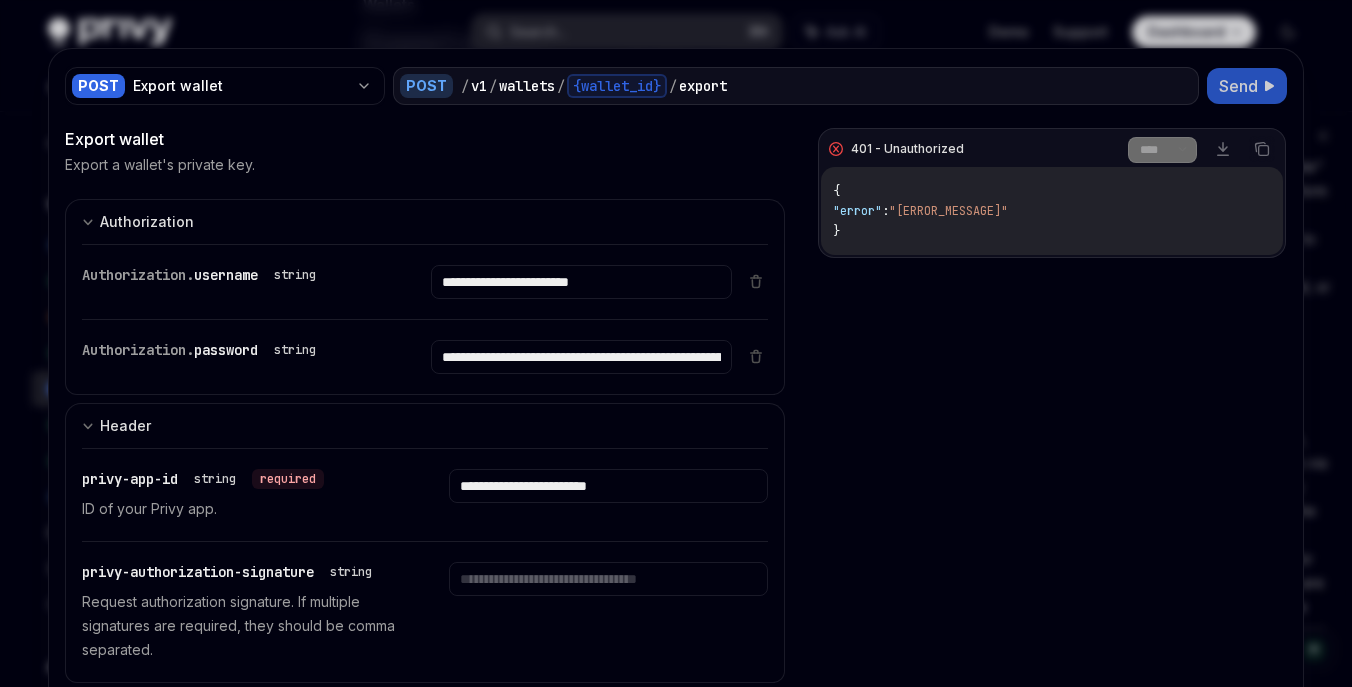 click on "Send" at bounding box center (1238, 86) 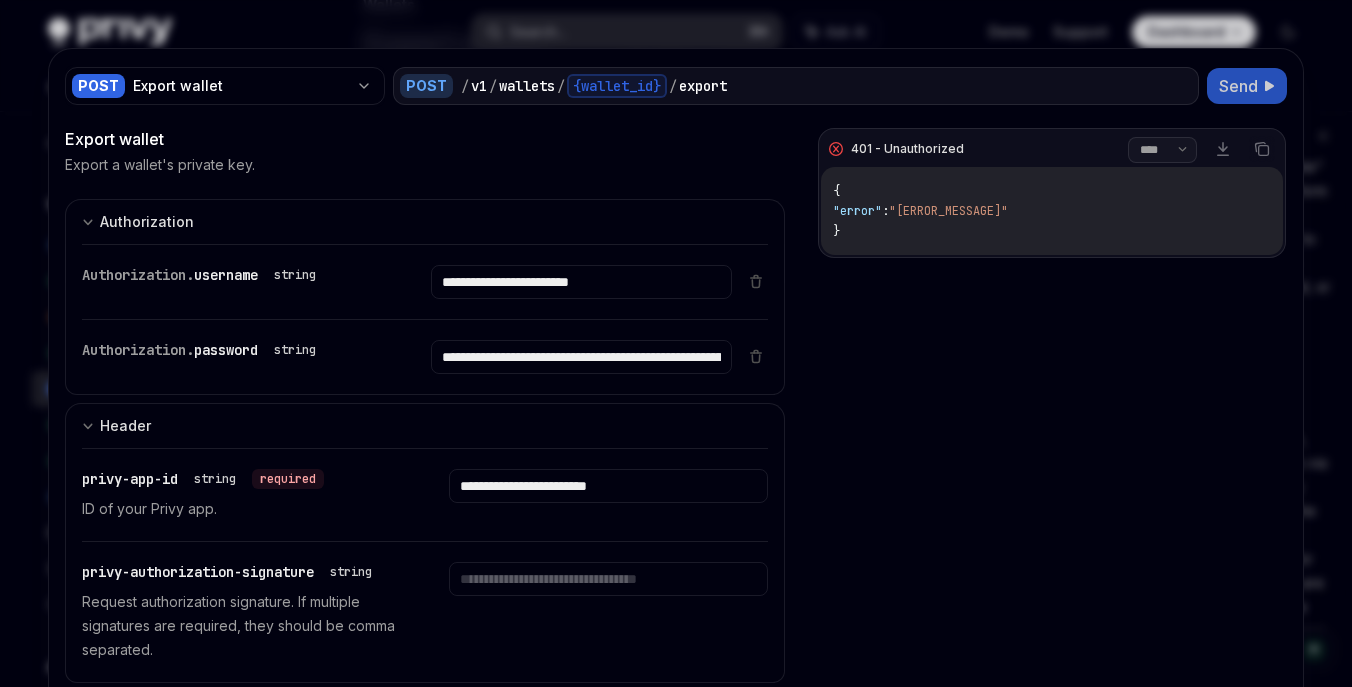 click on "**** *******" at bounding box center [1162, 150] 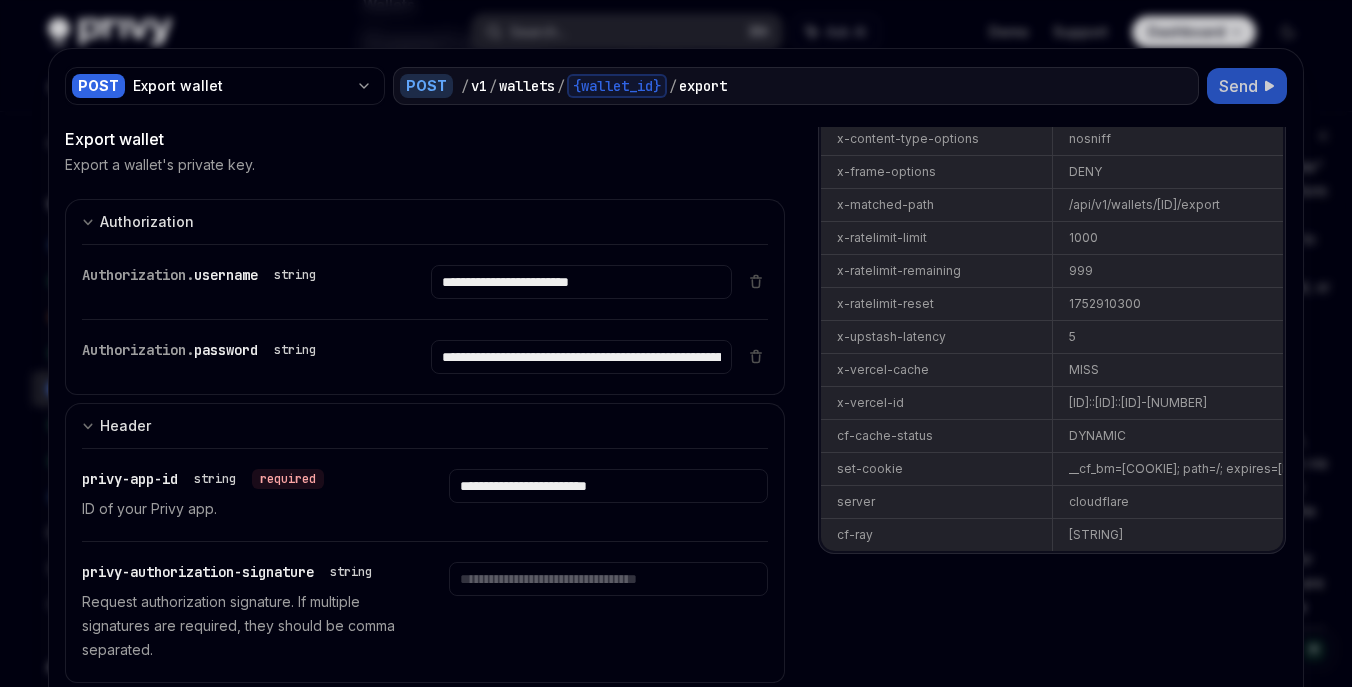 scroll, scrollTop: 342, scrollLeft: 0, axis: vertical 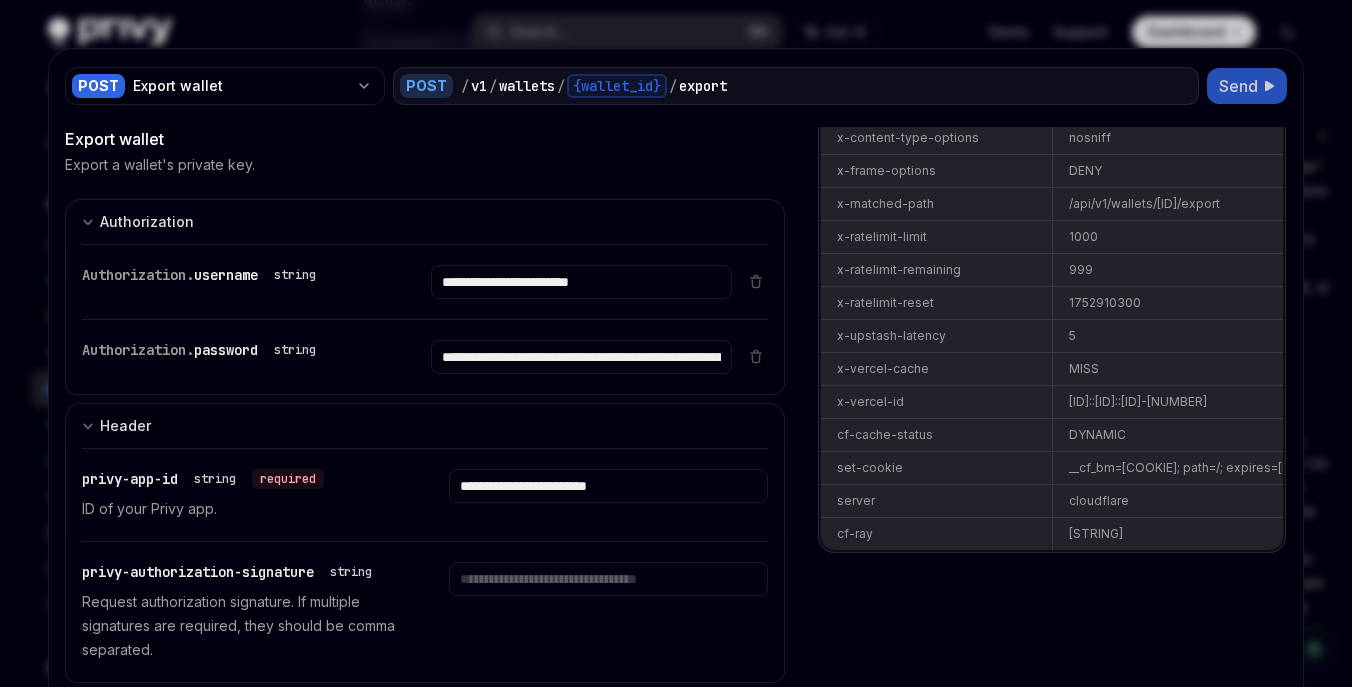 click on "Send" at bounding box center (1247, 86) 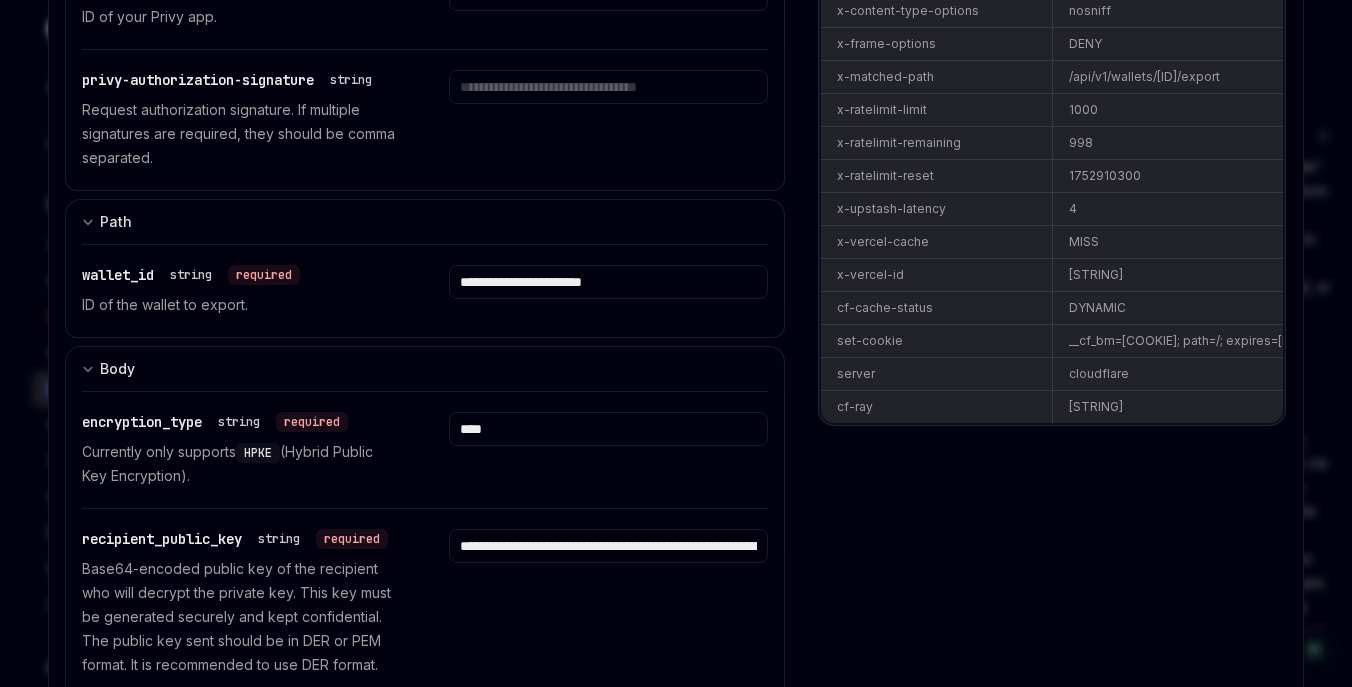 scroll, scrollTop: 493, scrollLeft: 0, axis: vertical 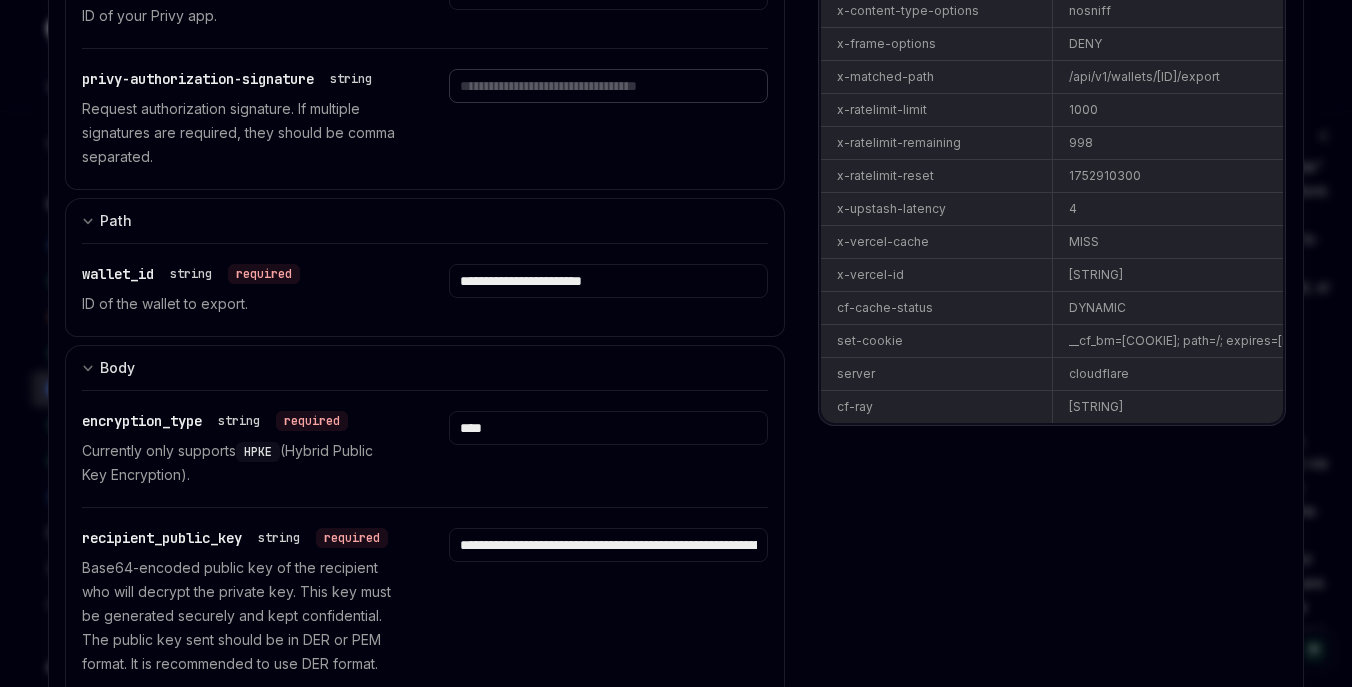 click at bounding box center [581, -211] 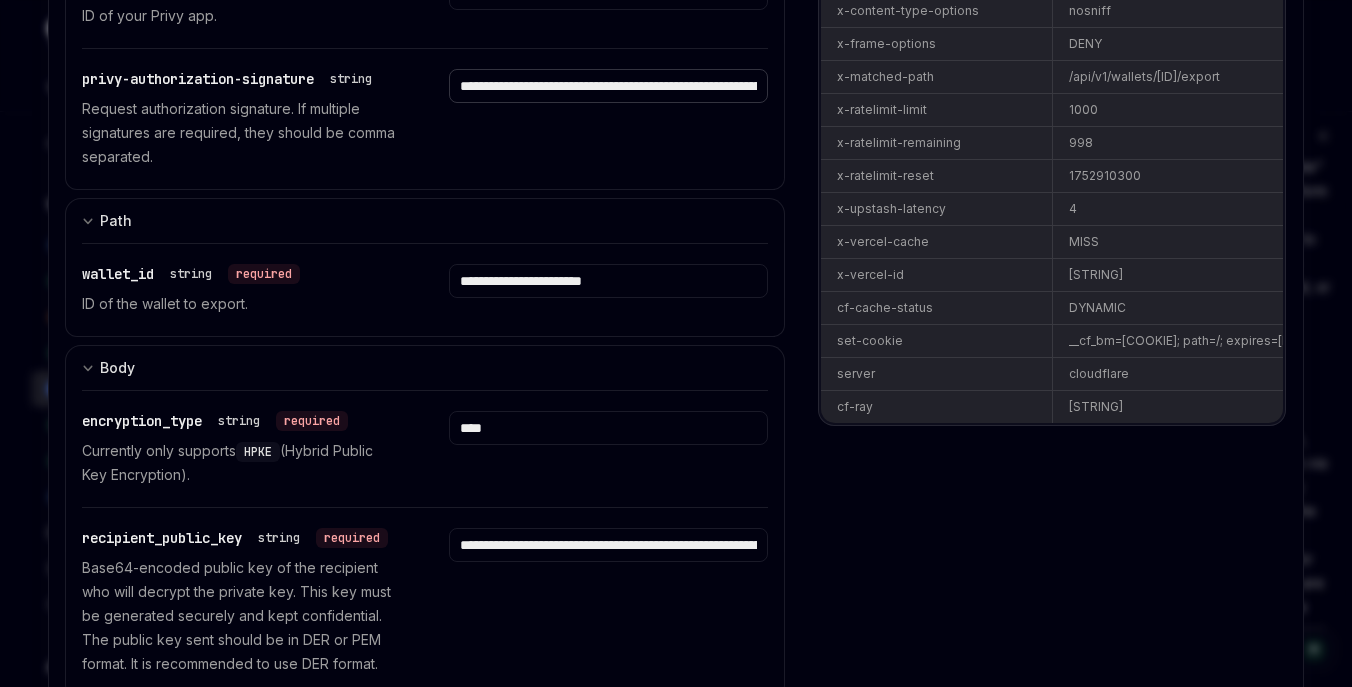 scroll, scrollTop: 0, scrollLeft: 1105, axis: horizontal 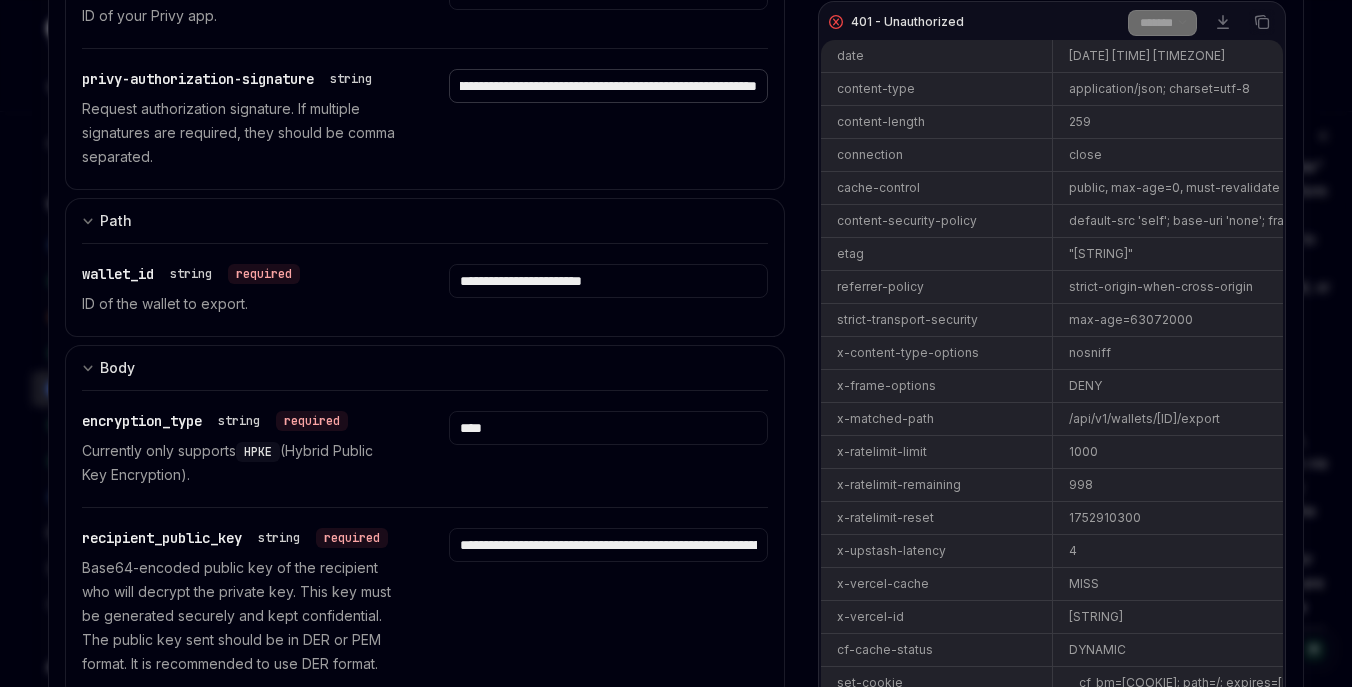 type on "**********" 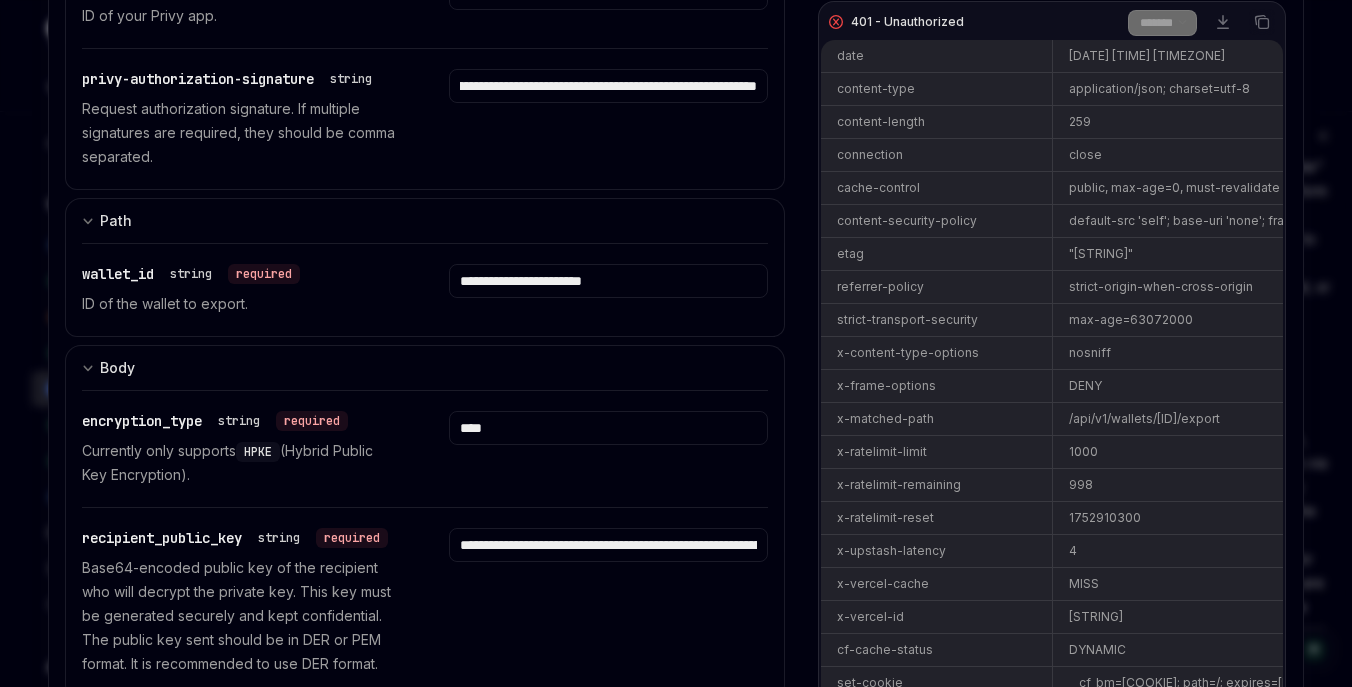 click on "**********" at bounding box center (425, 119) 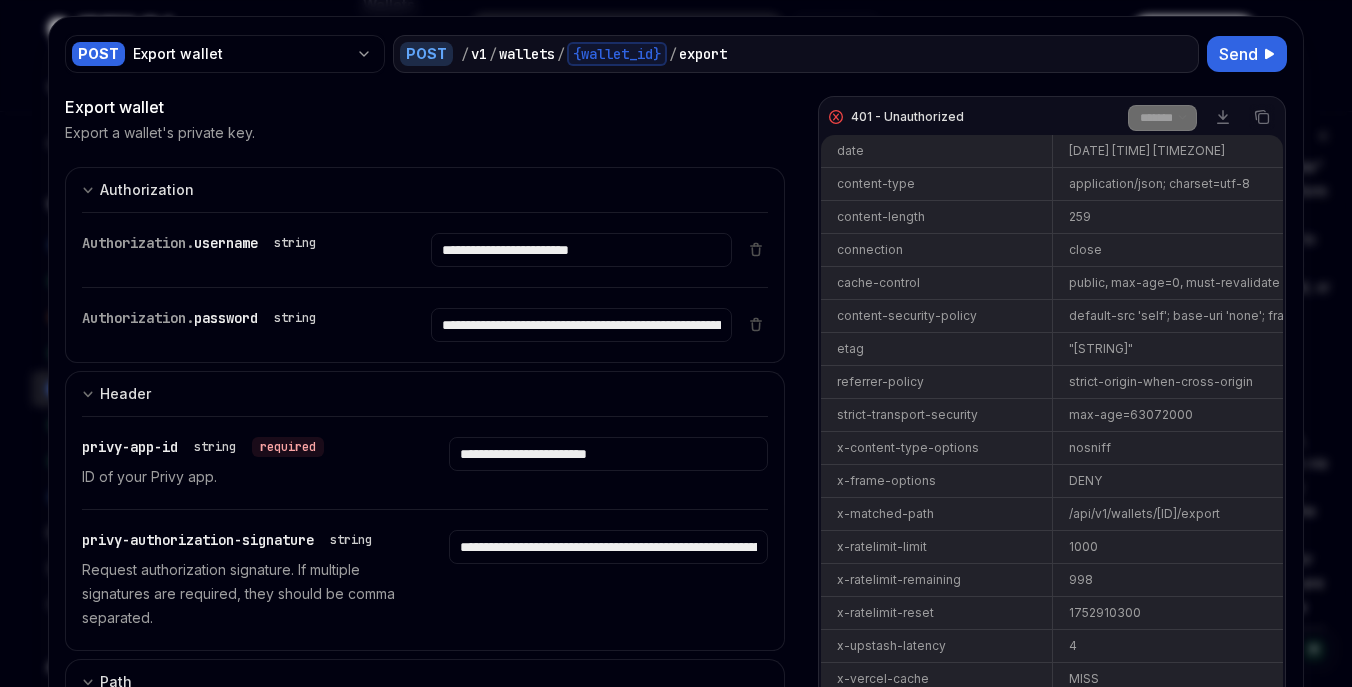 scroll, scrollTop: 0, scrollLeft: 0, axis: both 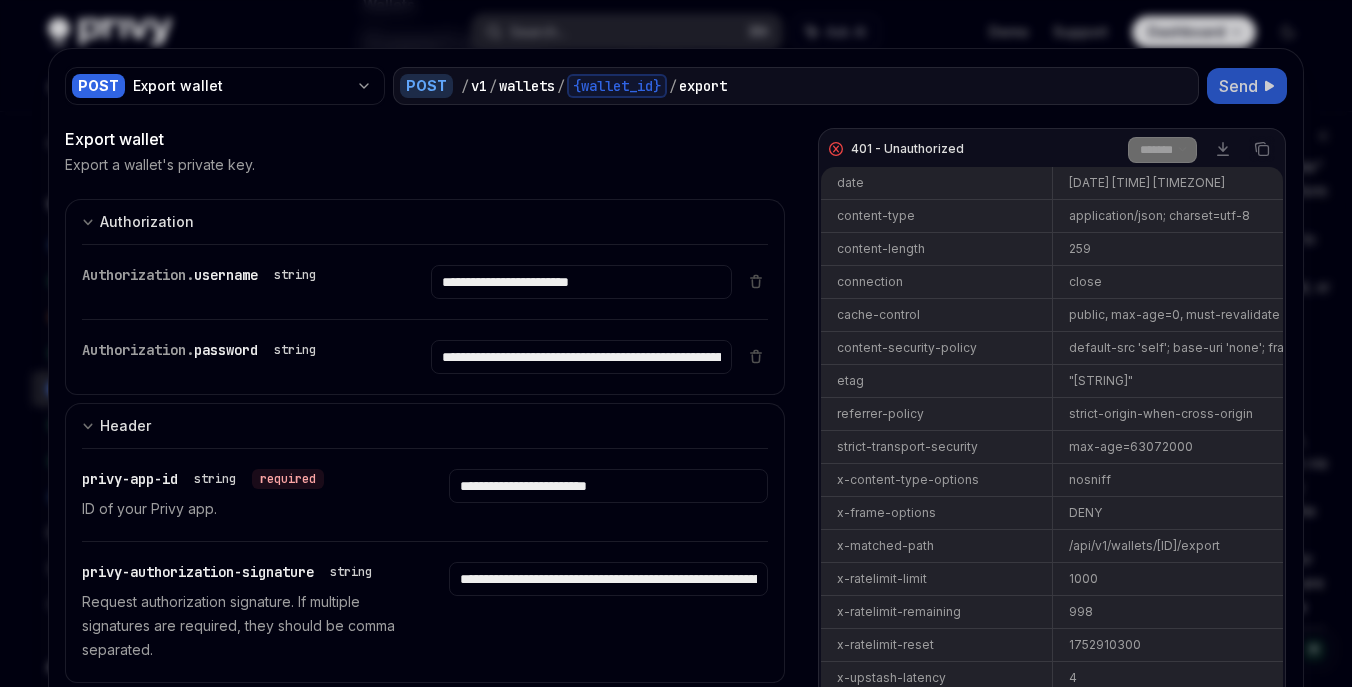 click on "Send" at bounding box center [1238, 86] 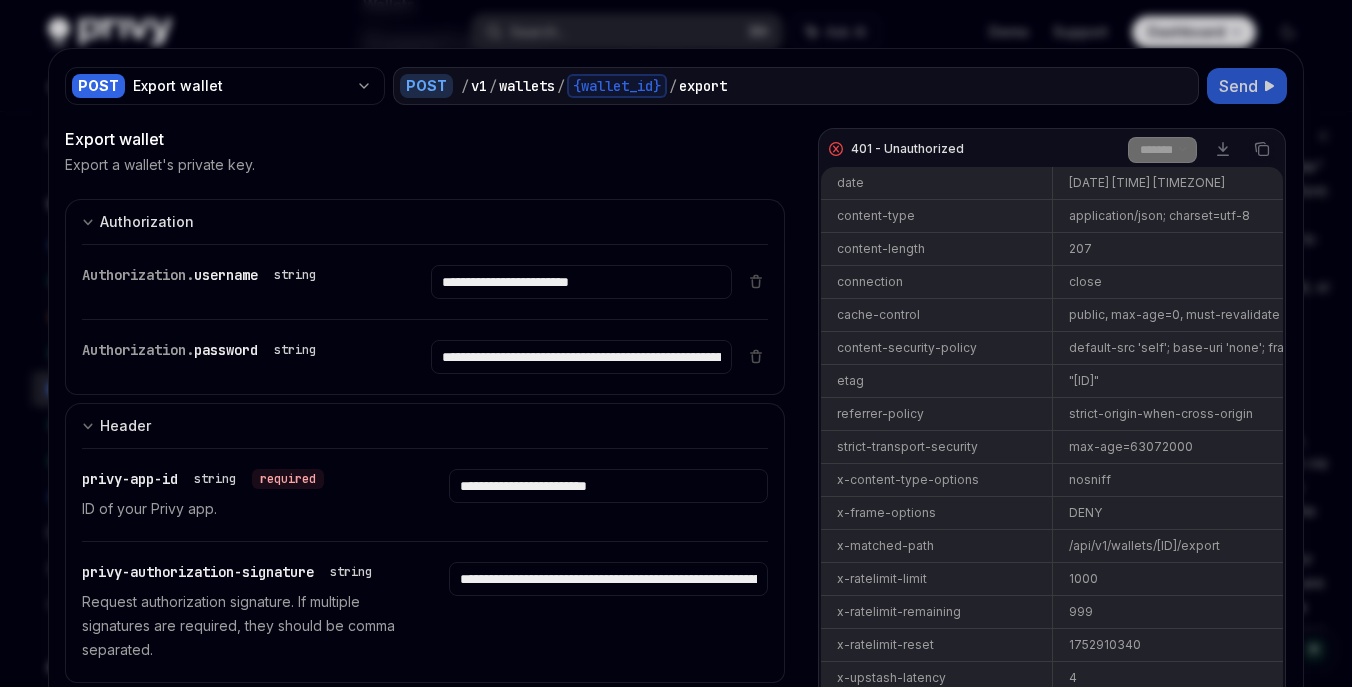 click 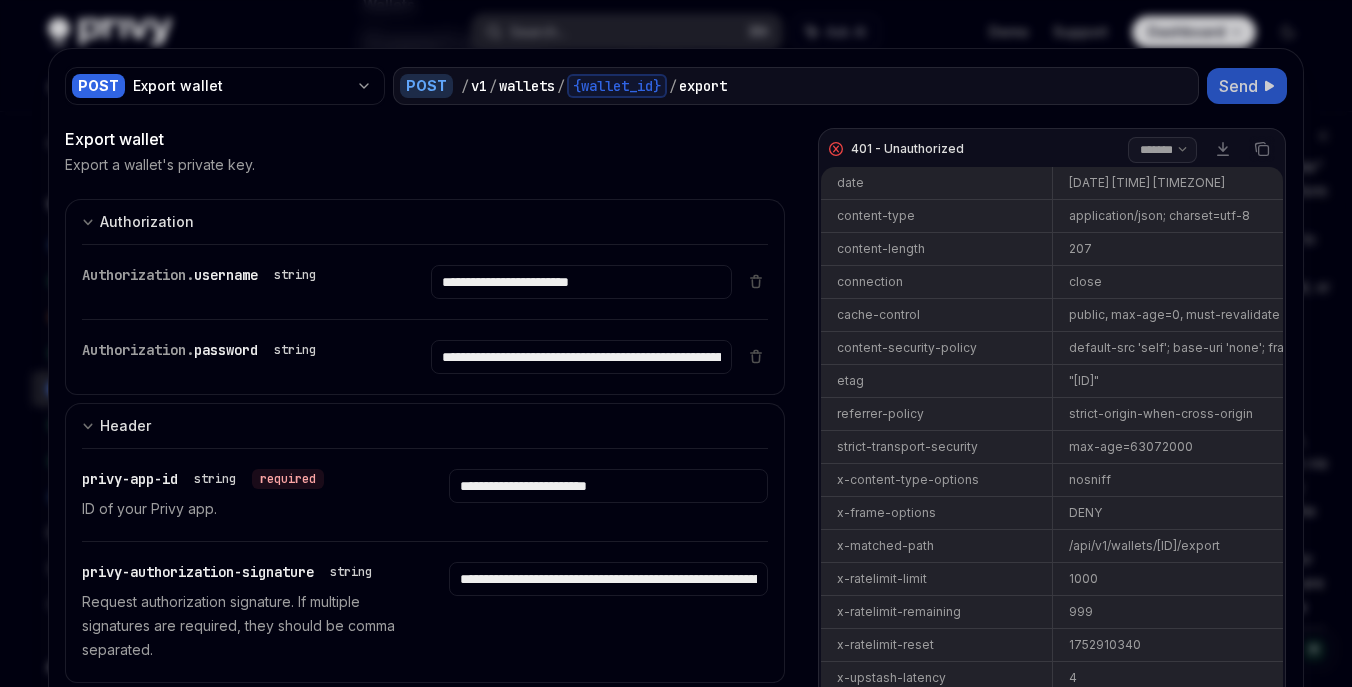 click on "**** *******" at bounding box center (1162, 150) 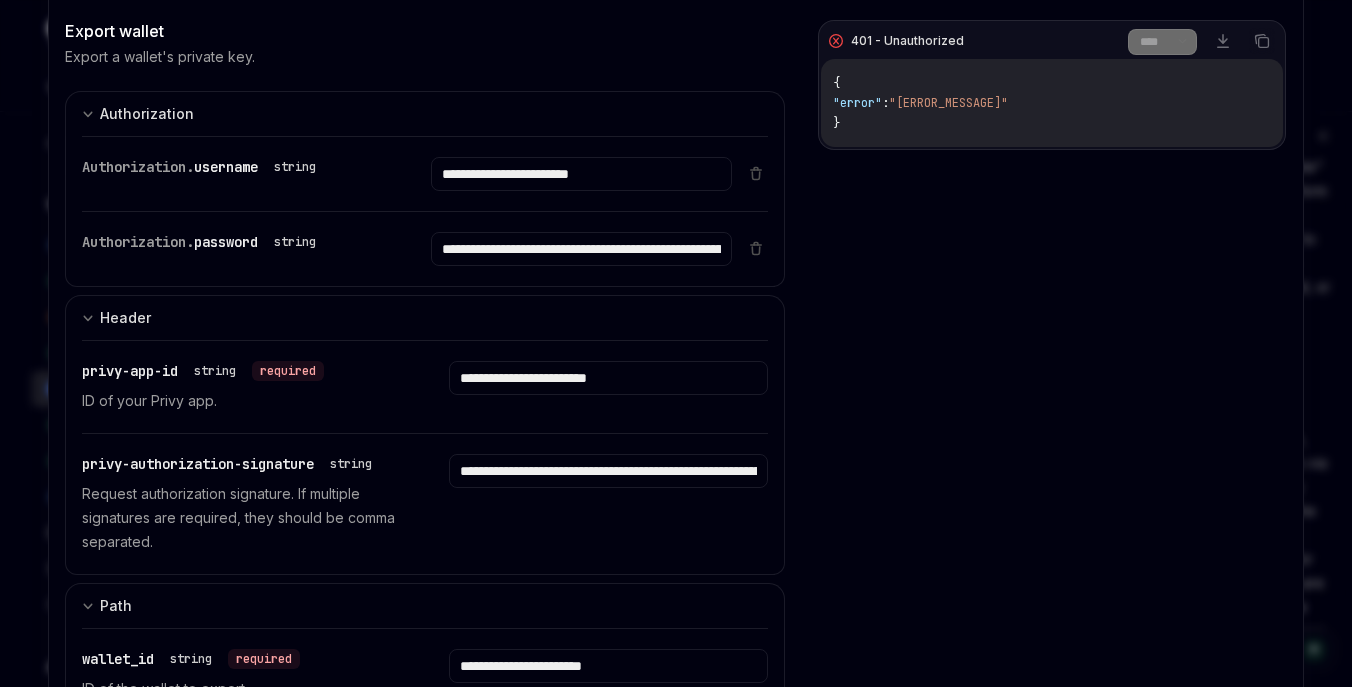 scroll, scrollTop: 159, scrollLeft: 0, axis: vertical 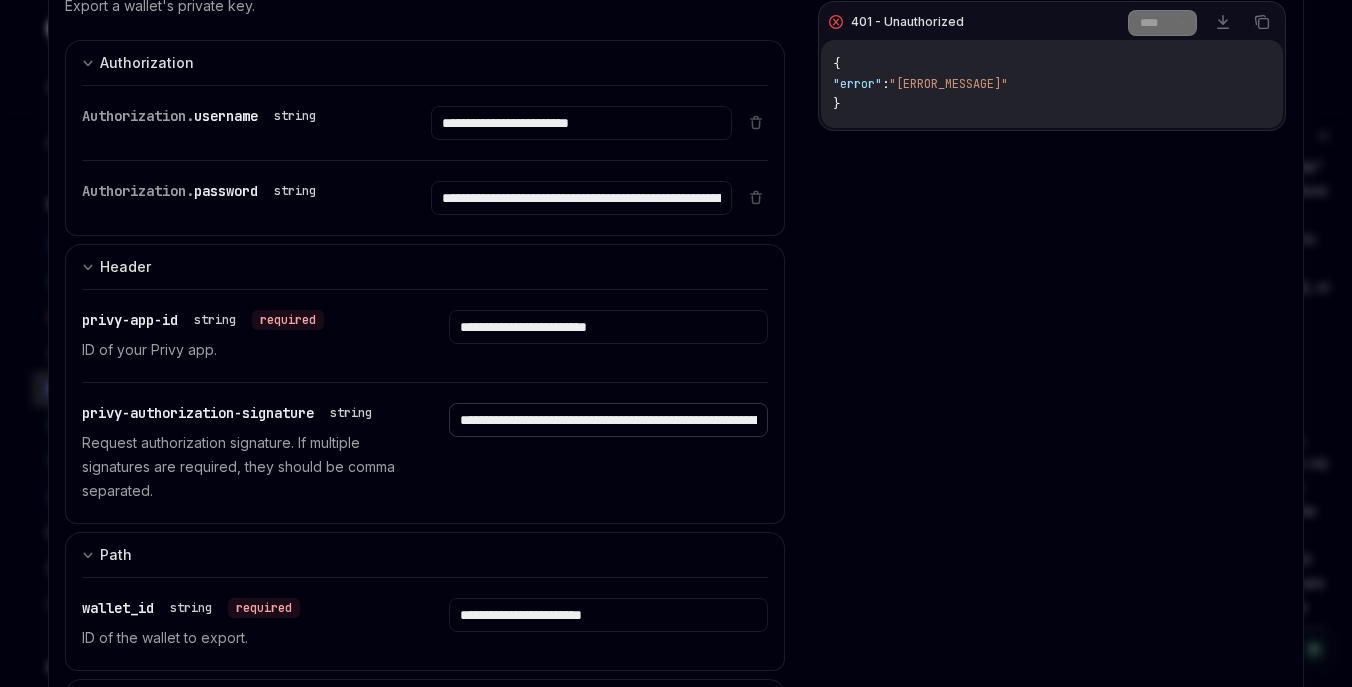 click on "**********" at bounding box center [581, 123] 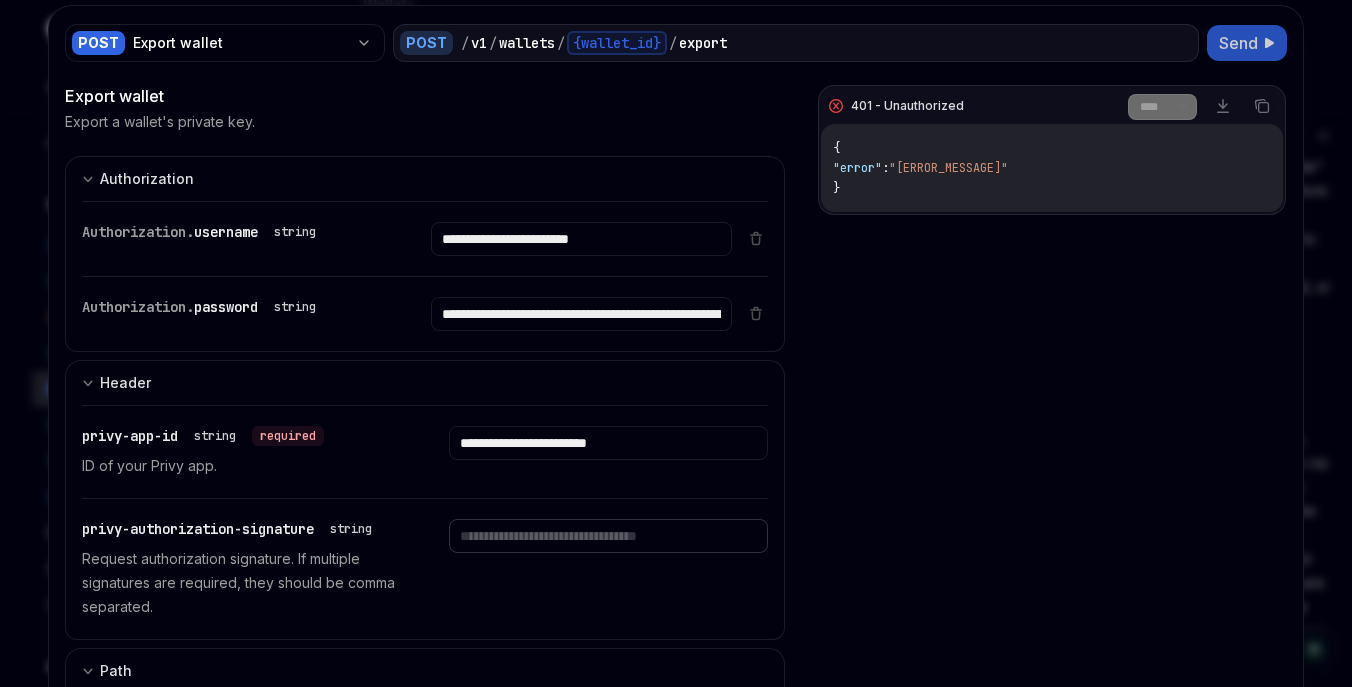 scroll, scrollTop: 35, scrollLeft: 0, axis: vertical 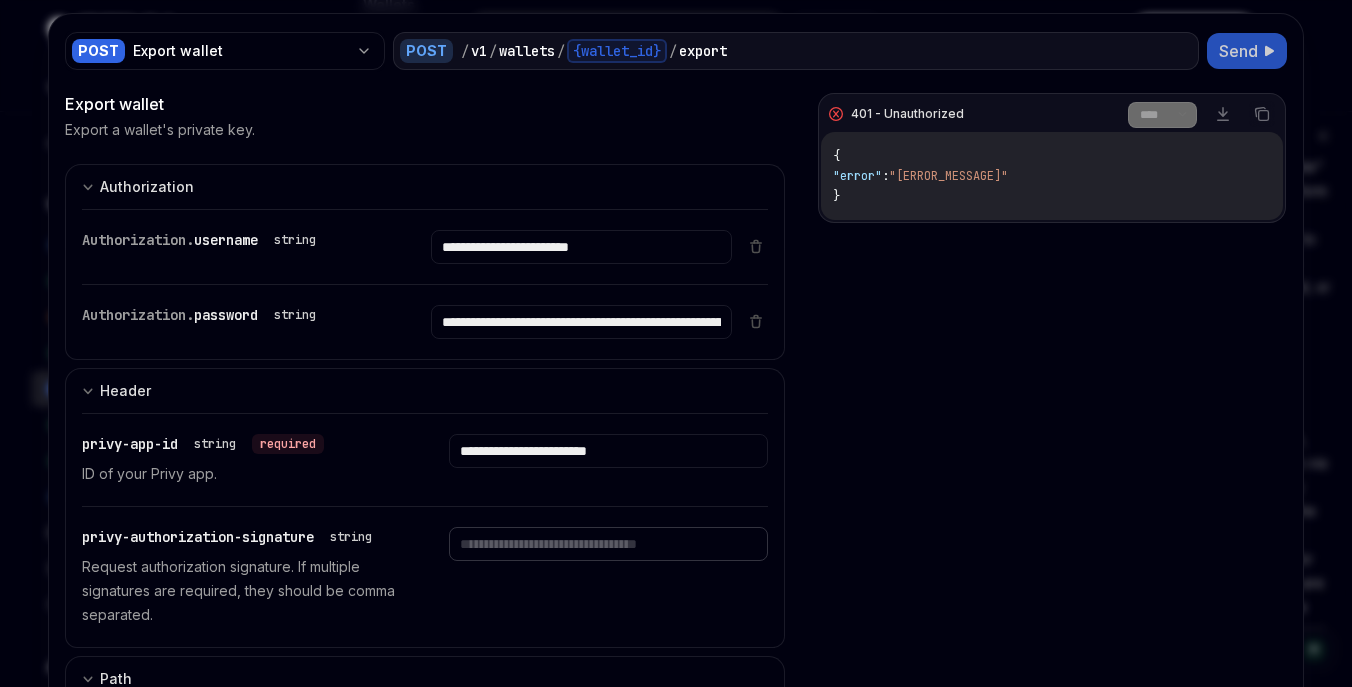 type 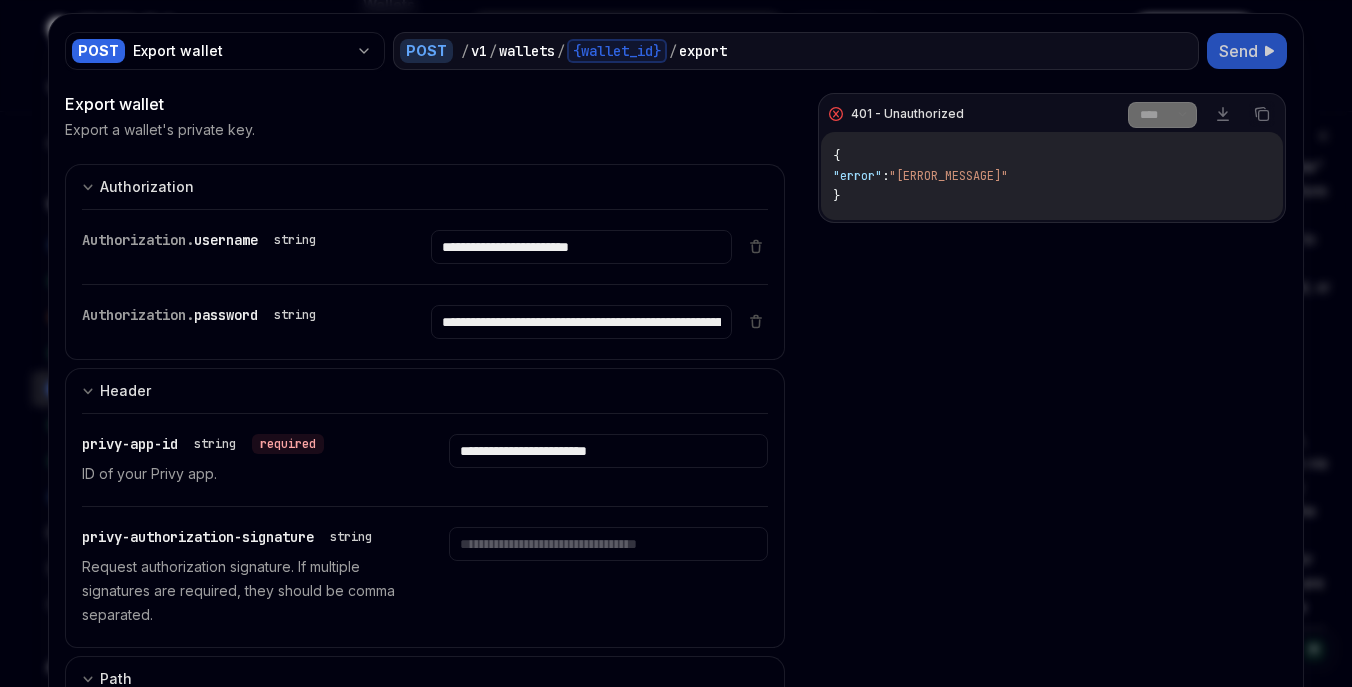 click on "Send" at bounding box center (1238, 51) 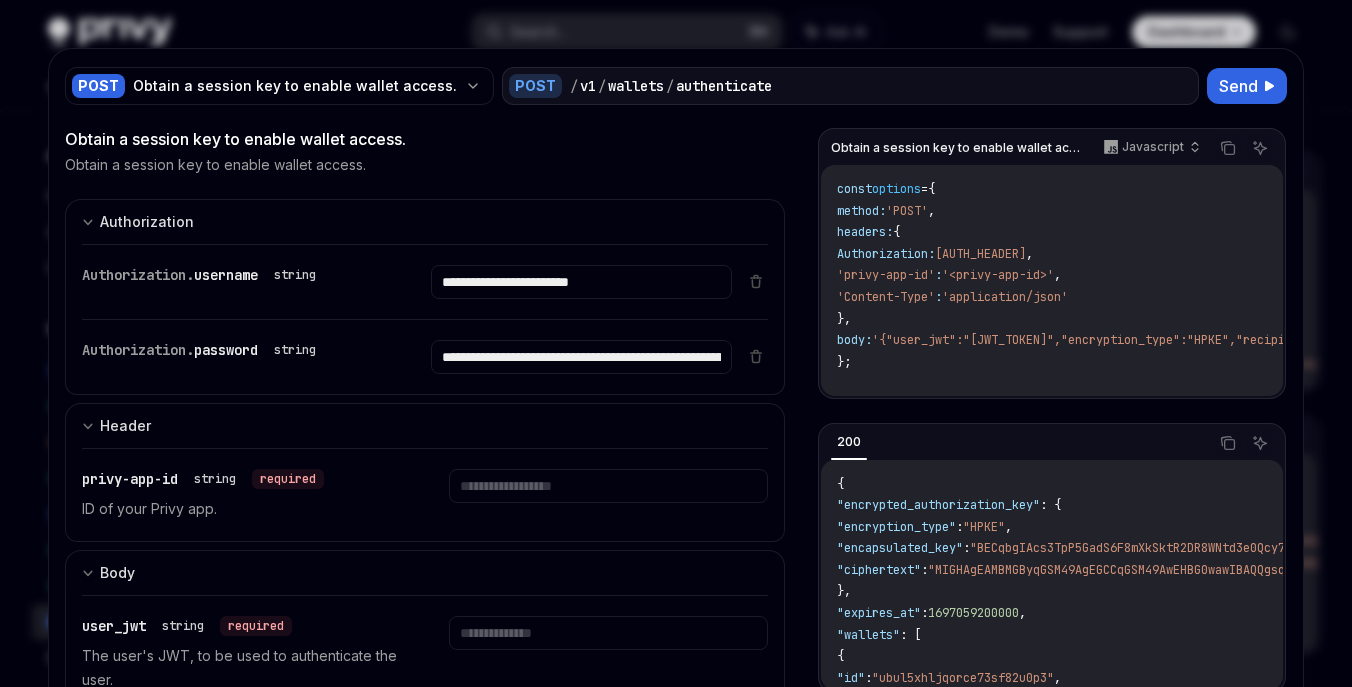 scroll, scrollTop: 0, scrollLeft: 0, axis: both 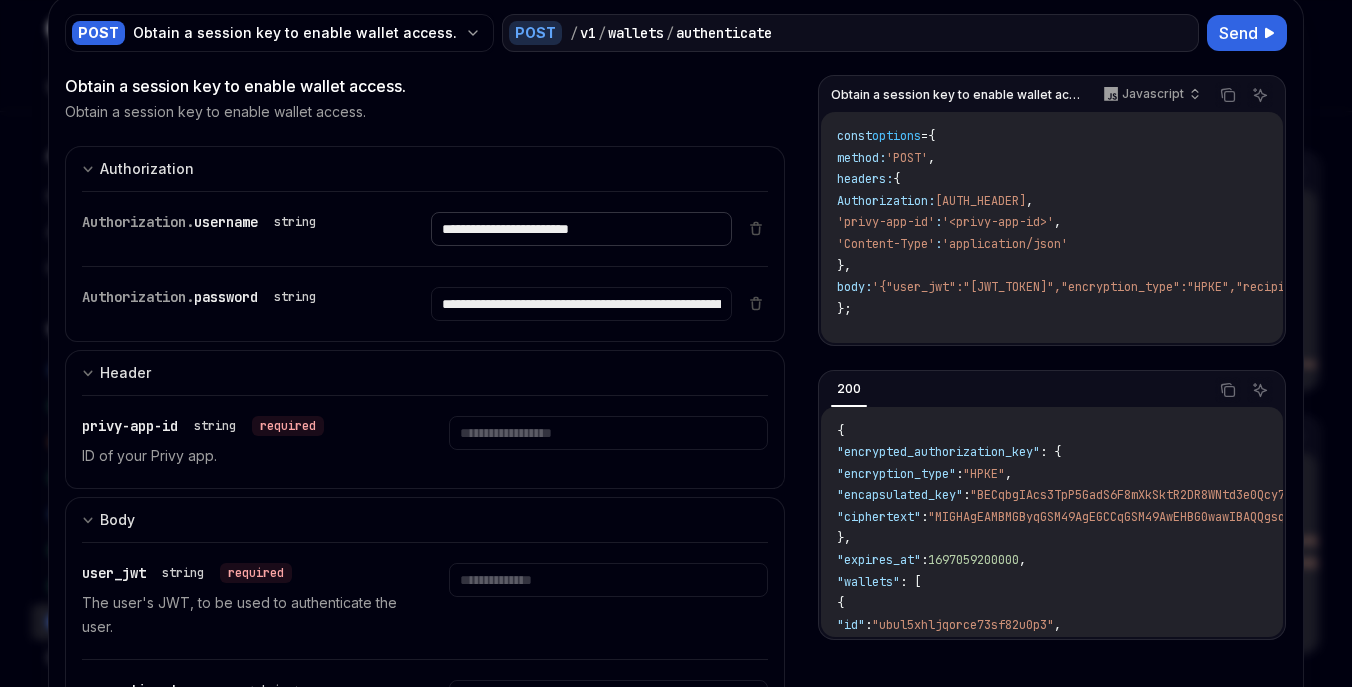 click on "**********" at bounding box center (581, 229) 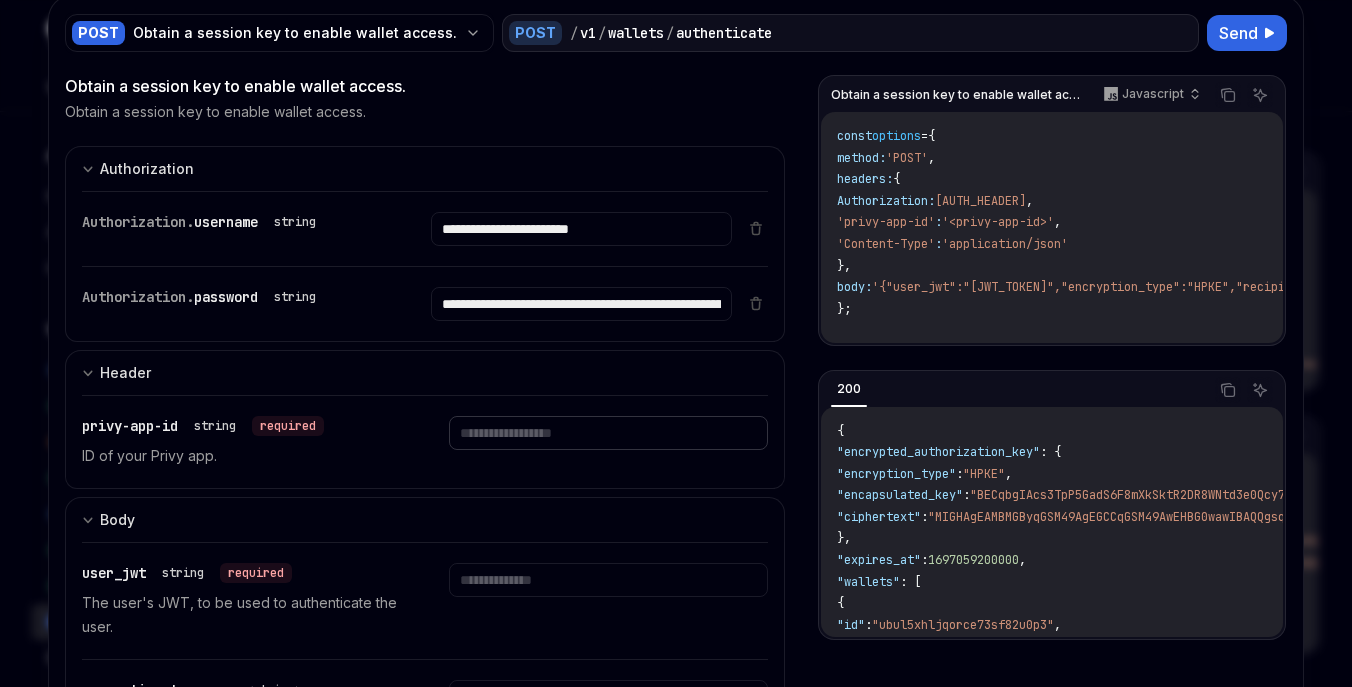 click at bounding box center [581, 229] 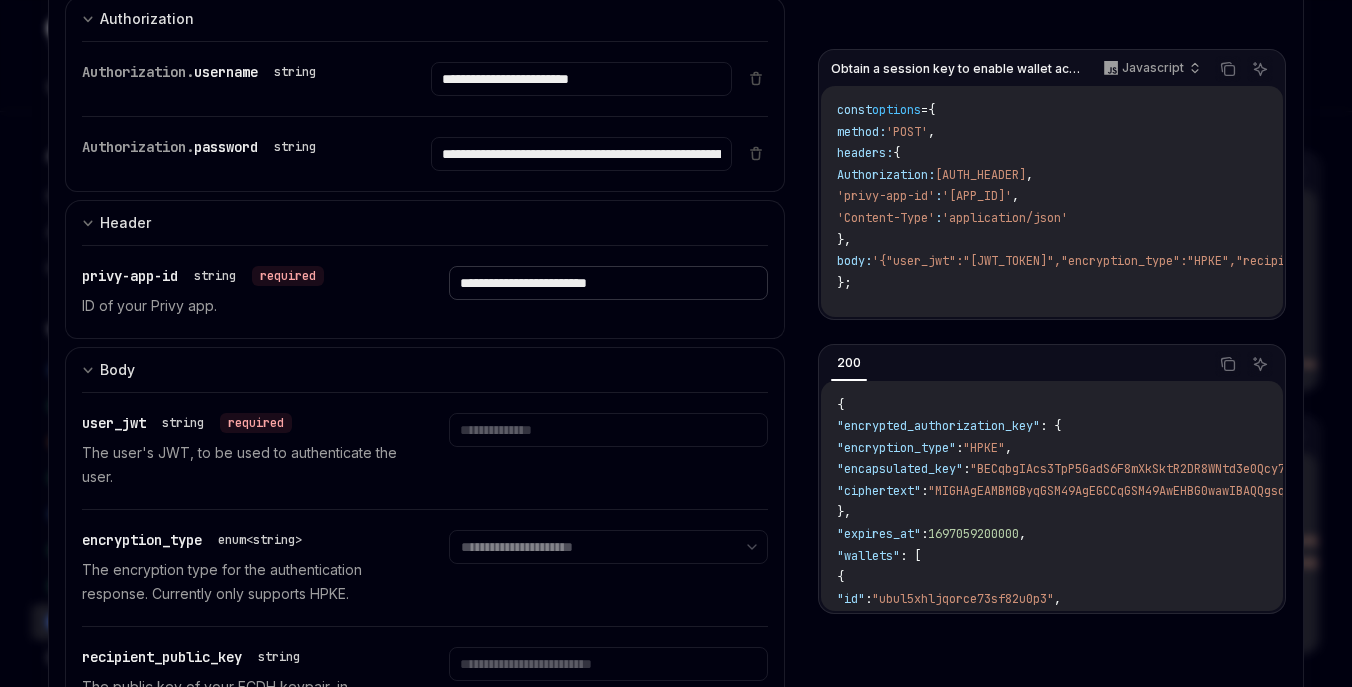 scroll, scrollTop: 211, scrollLeft: 0, axis: vertical 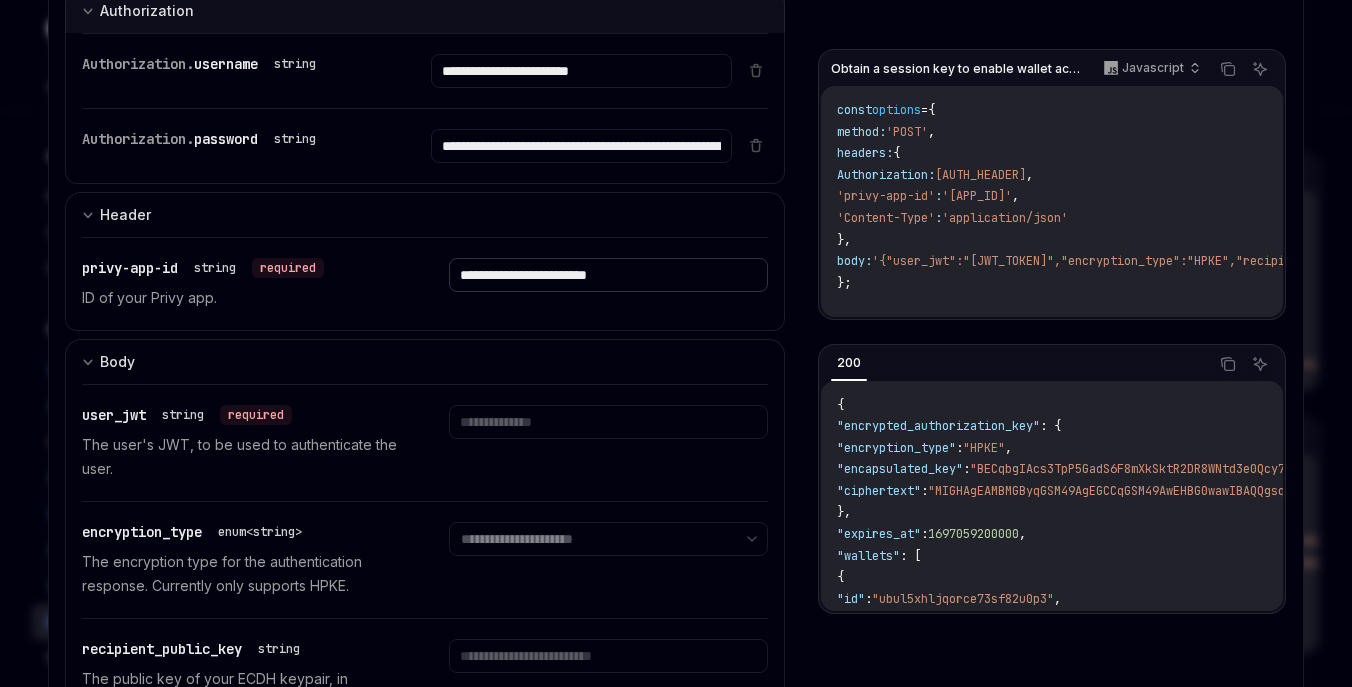 type on "**********" 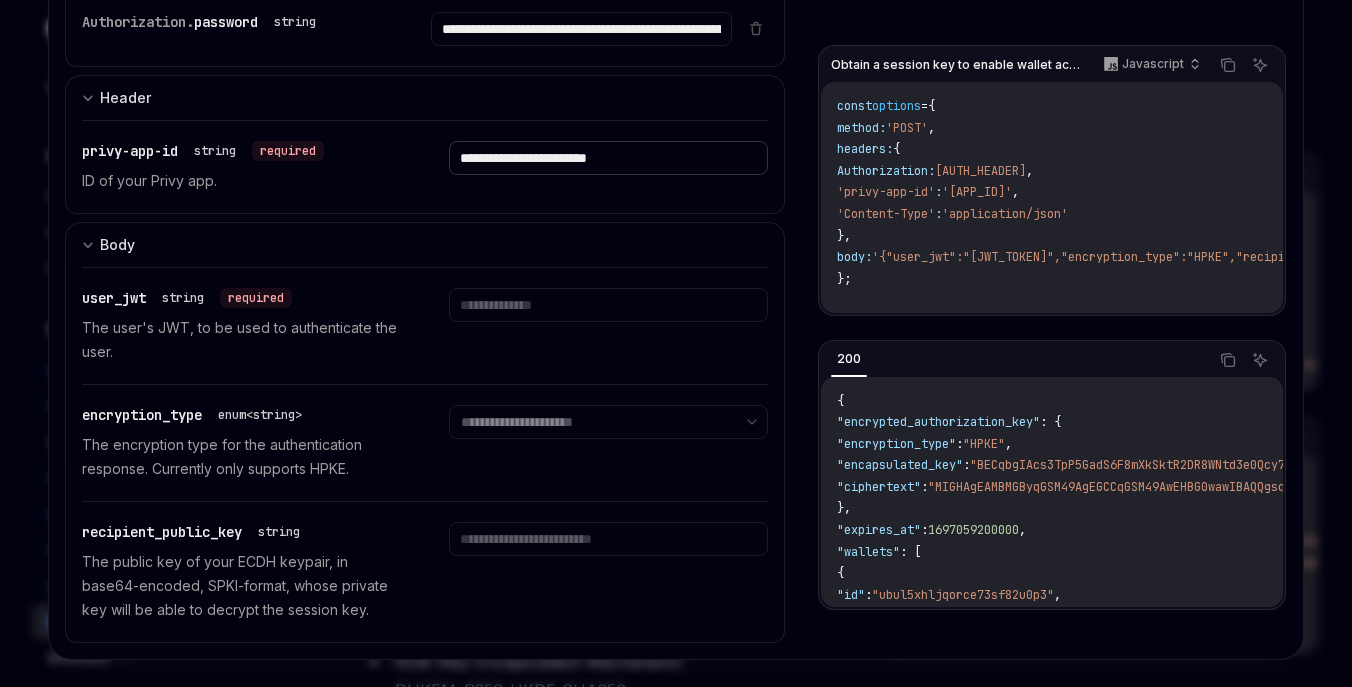 scroll, scrollTop: 349, scrollLeft: 0, axis: vertical 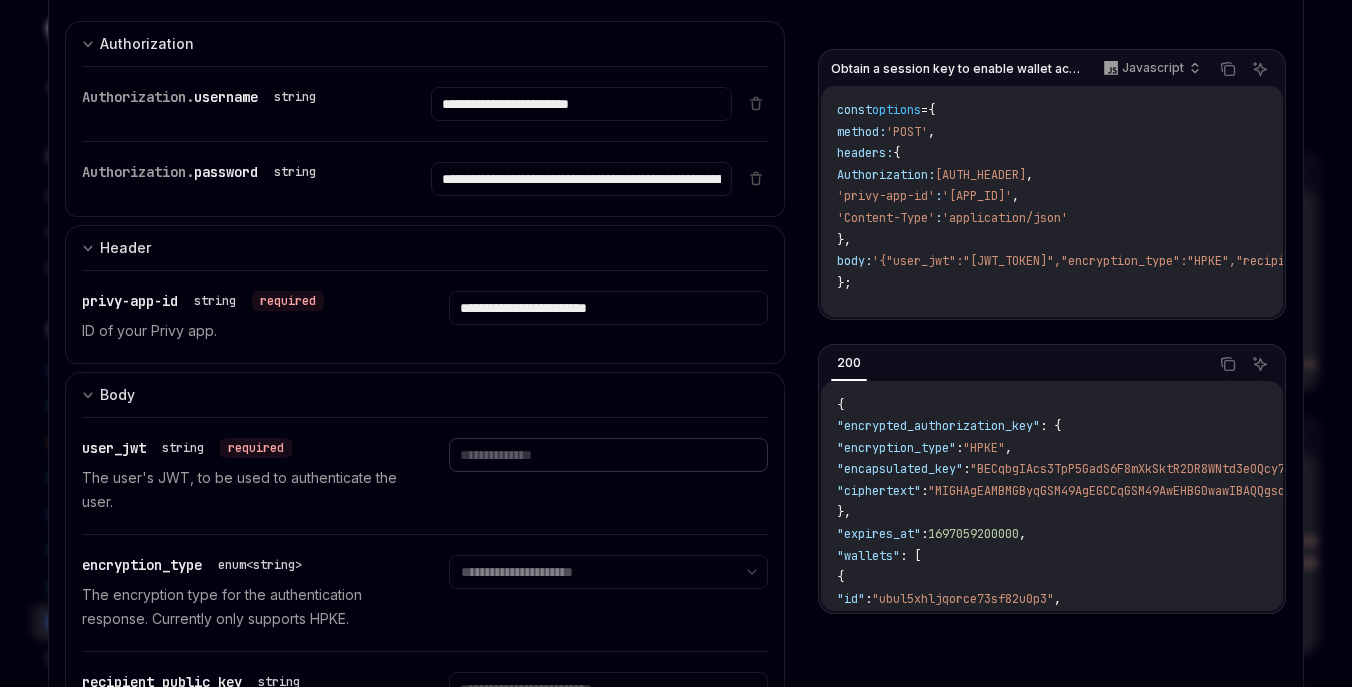 click at bounding box center [581, 104] 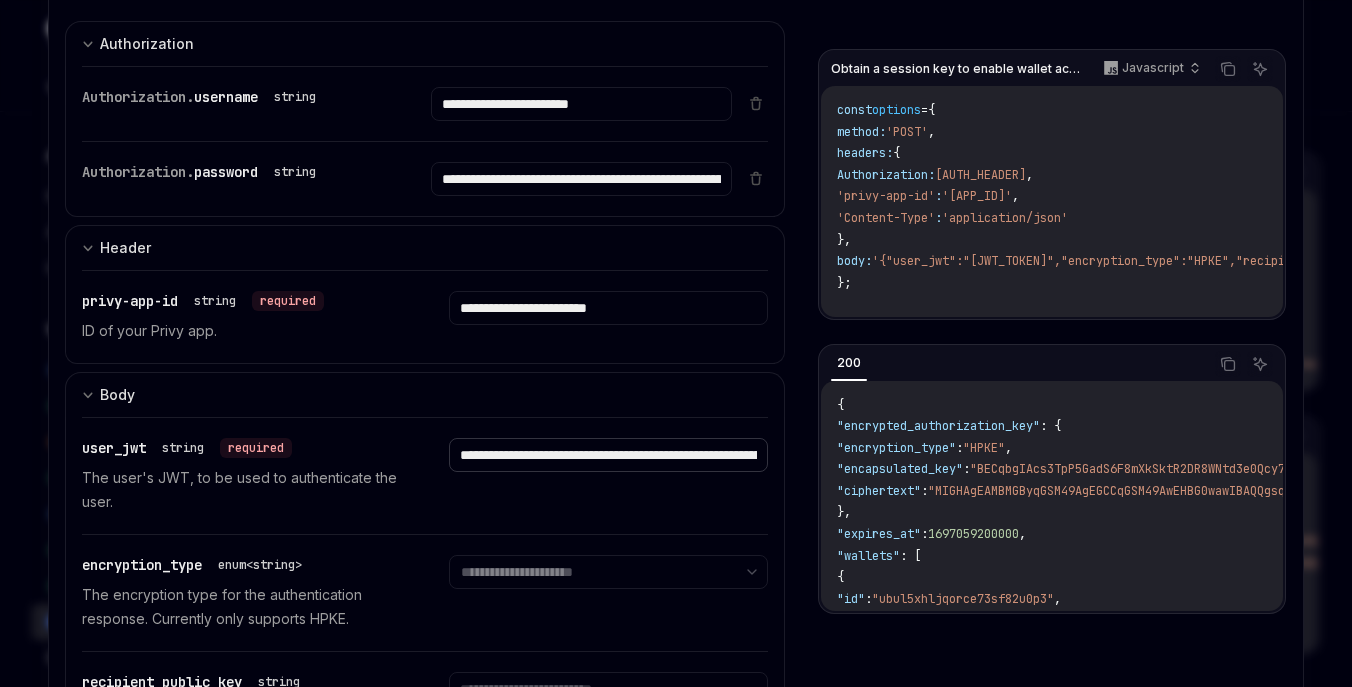 scroll, scrollTop: 0, scrollLeft: 3084, axis: horizontal 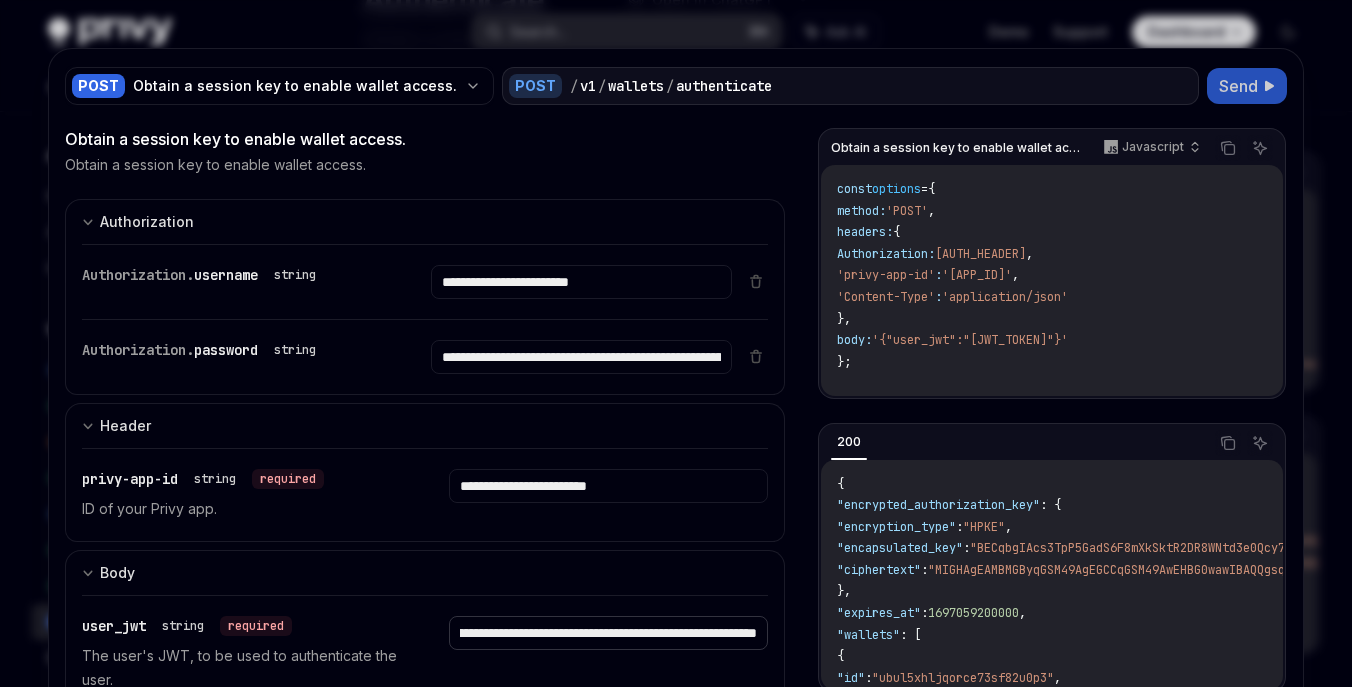 type on "**********" 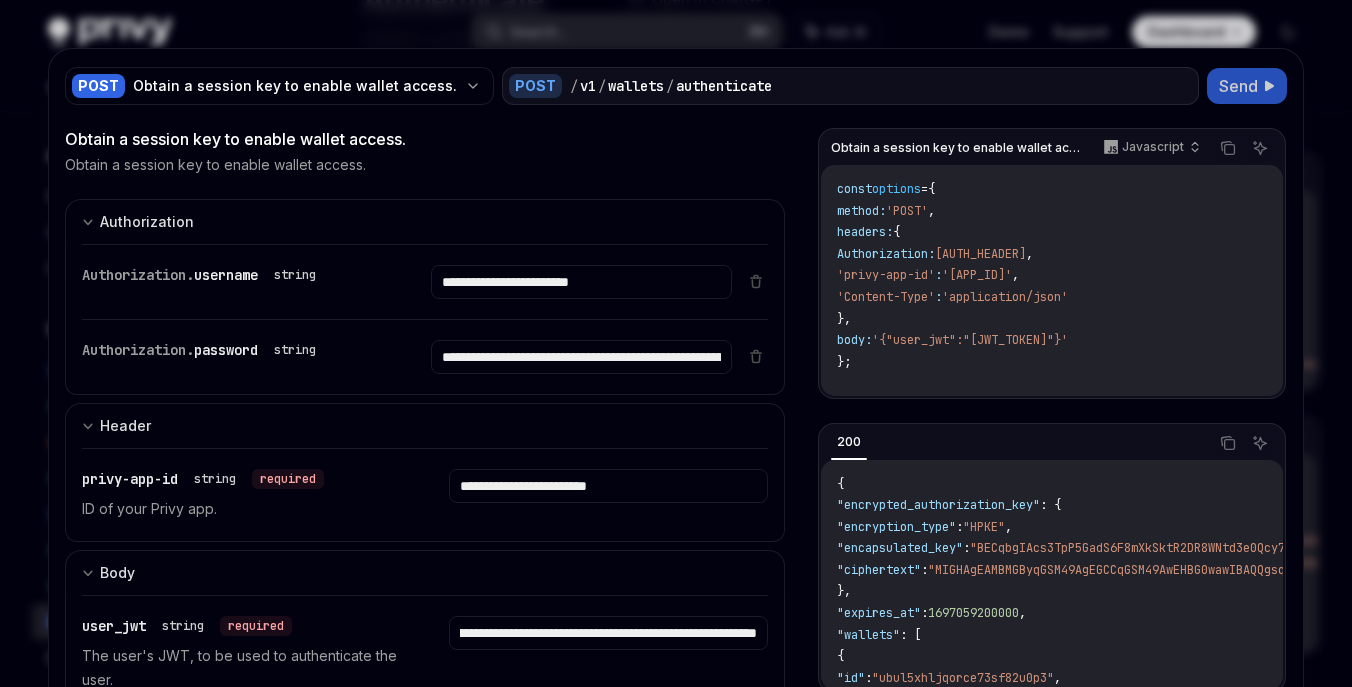 click on "Send" at bounding box center [1238, 86] 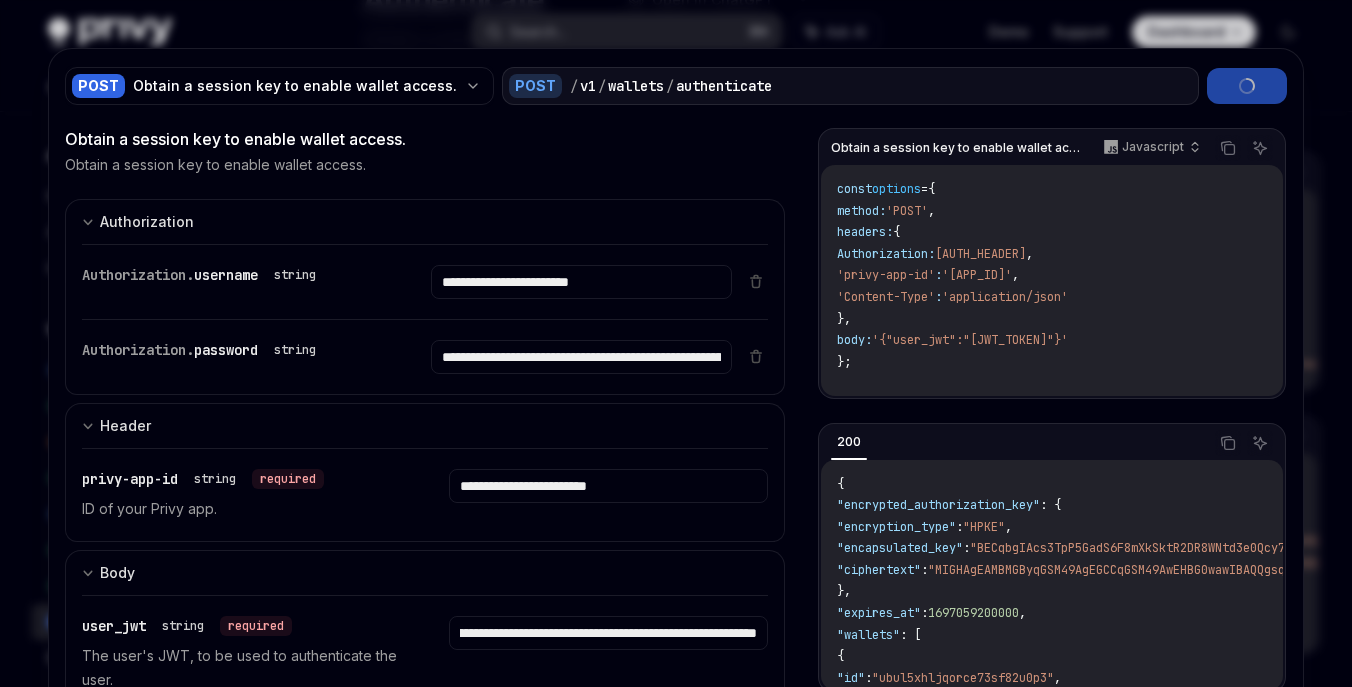 scroll, scrollTop: 0, scrollLeft: 0, axis: both 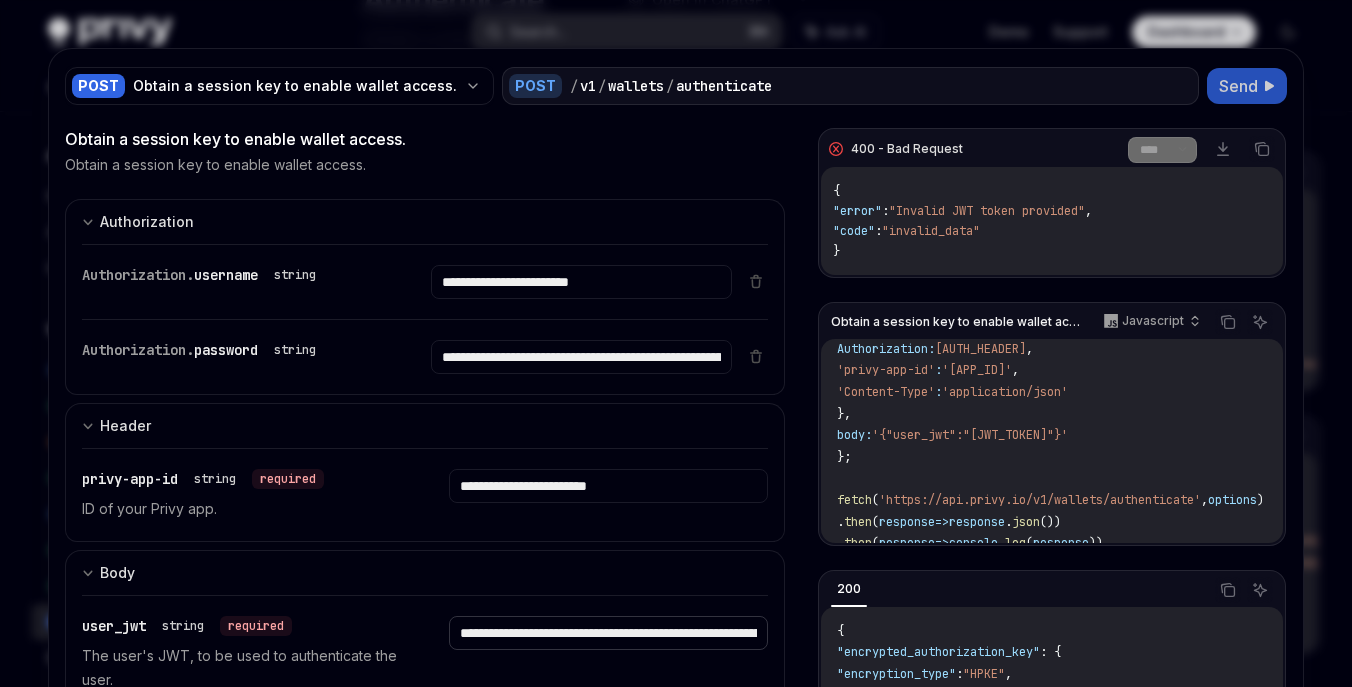 click on "**********" at bounding box center (581, 282) 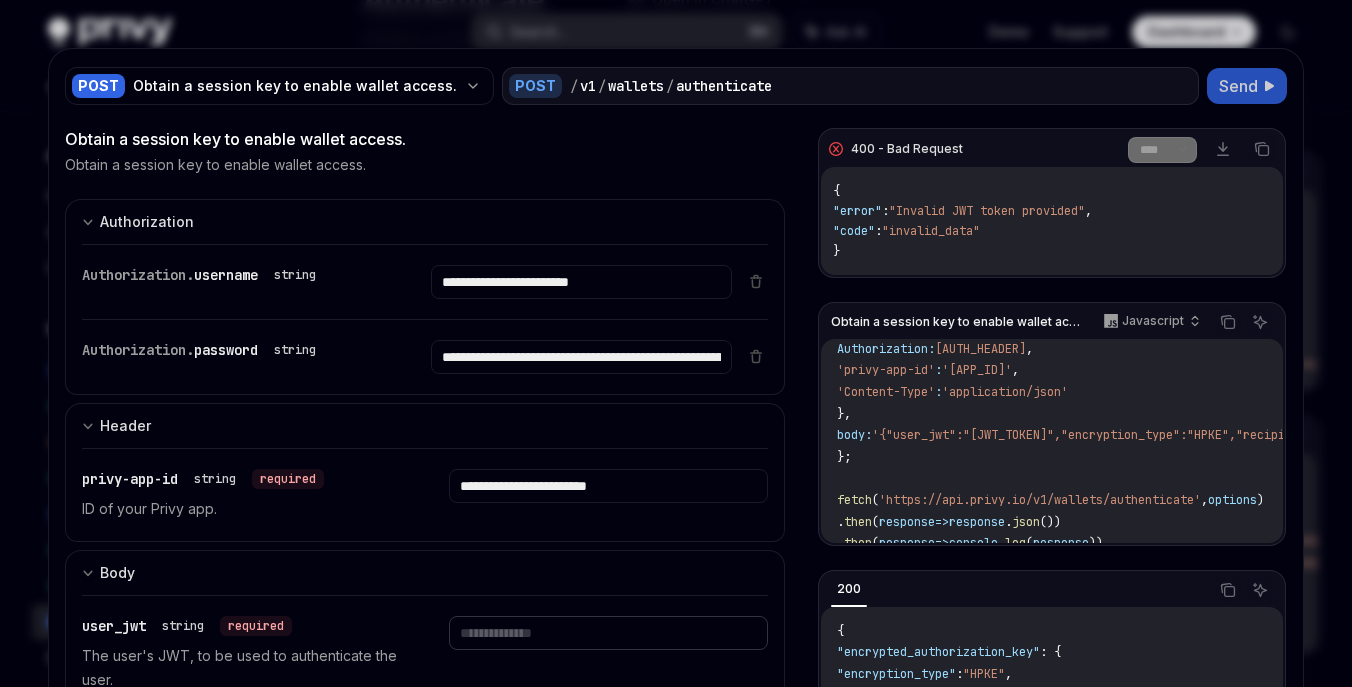 paste on "**********" 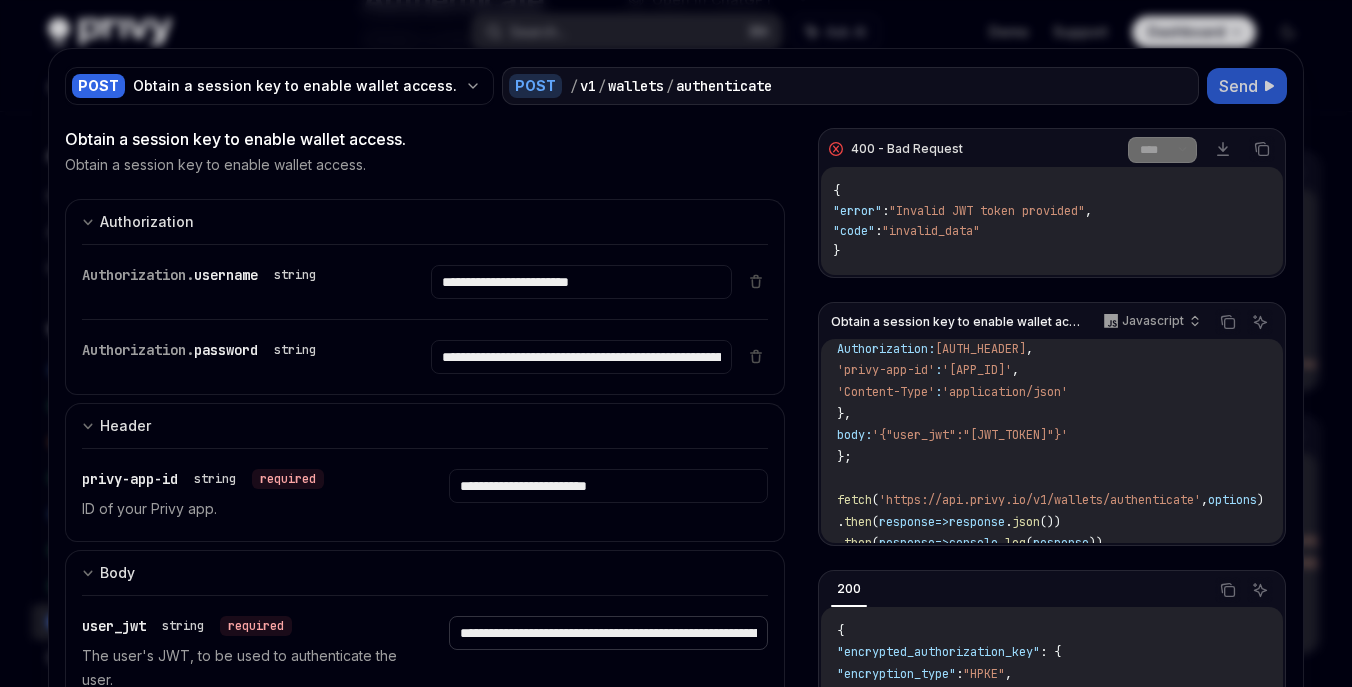 scroll, scrollTop: 0, scrollLeft: 3082, axis: horizontal 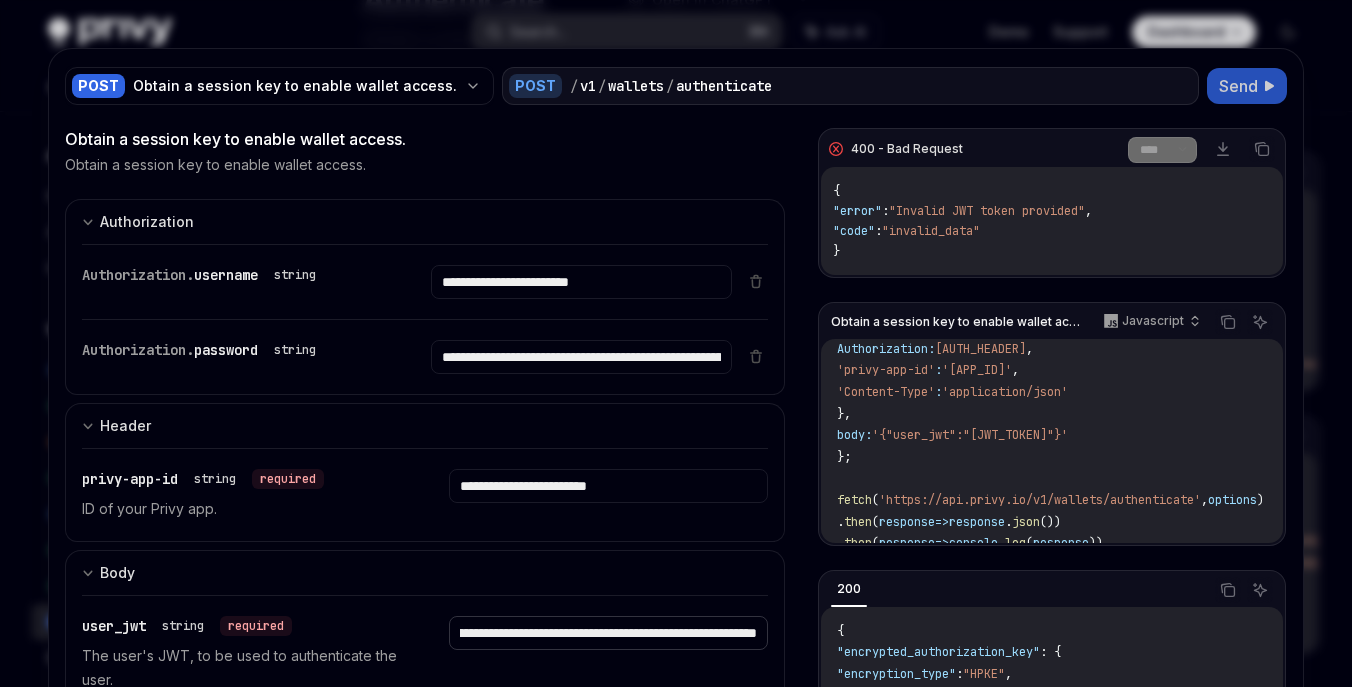 type on "**********" 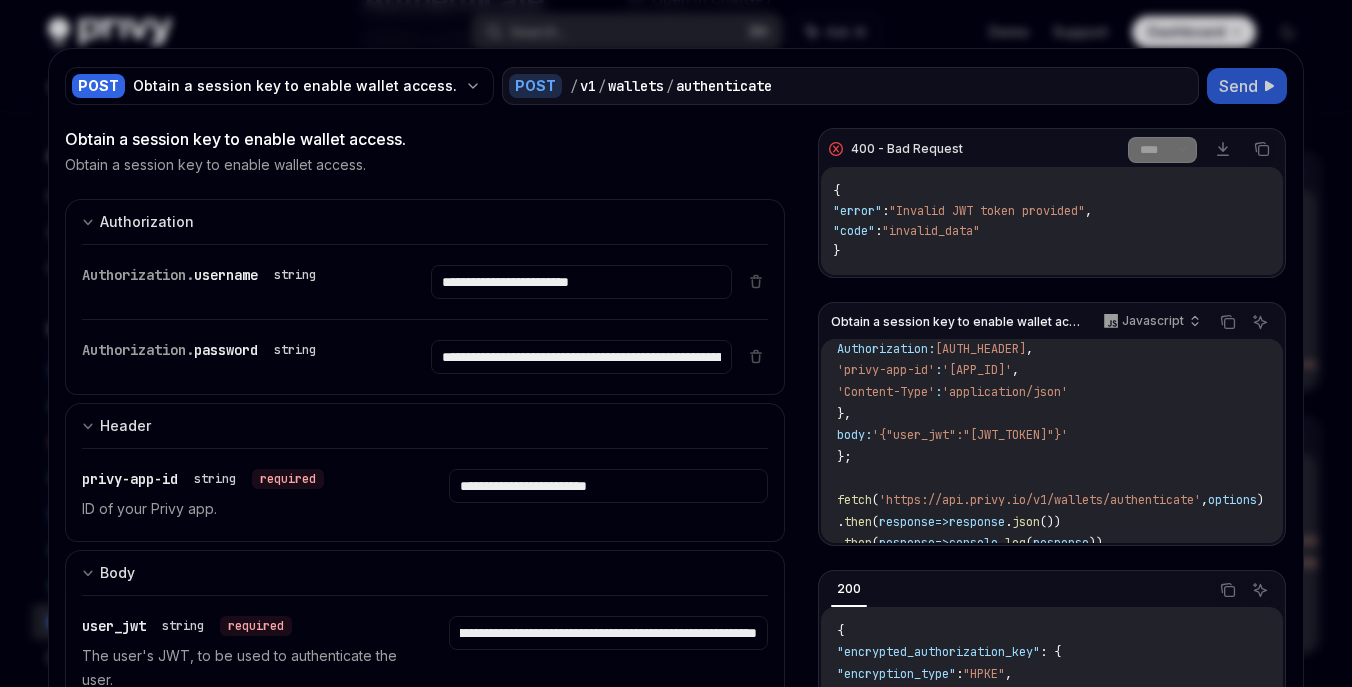 click on "Send" at bounding box center (1238, 86) 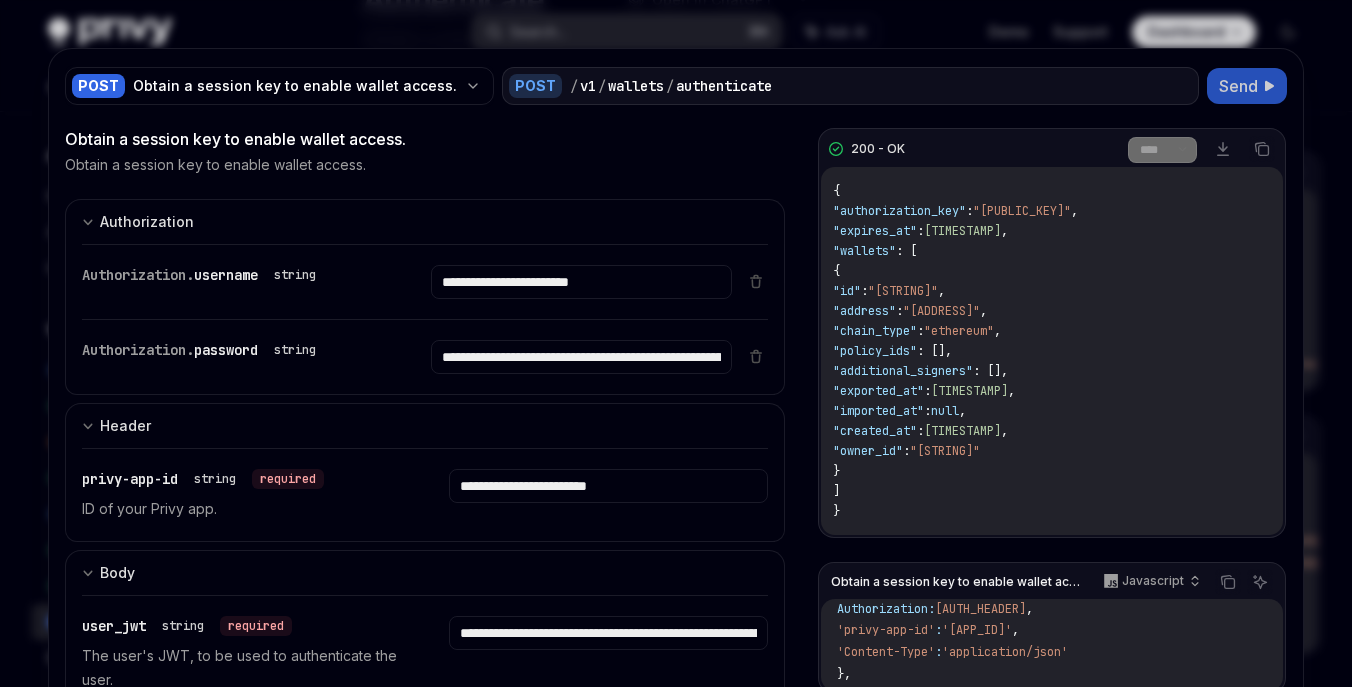 scroll, scrollTop: 45, scrollLeft: 0, axis: vertical 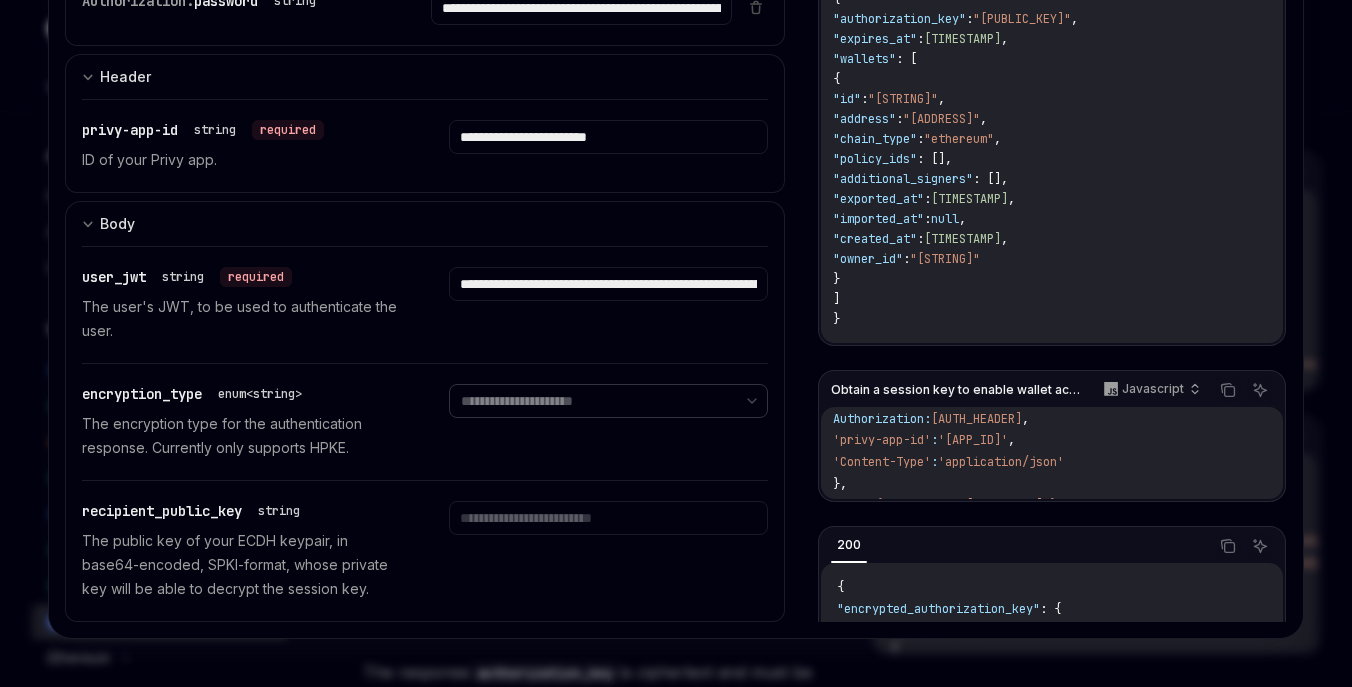 click on "**********" at bounding box center [608, 401] 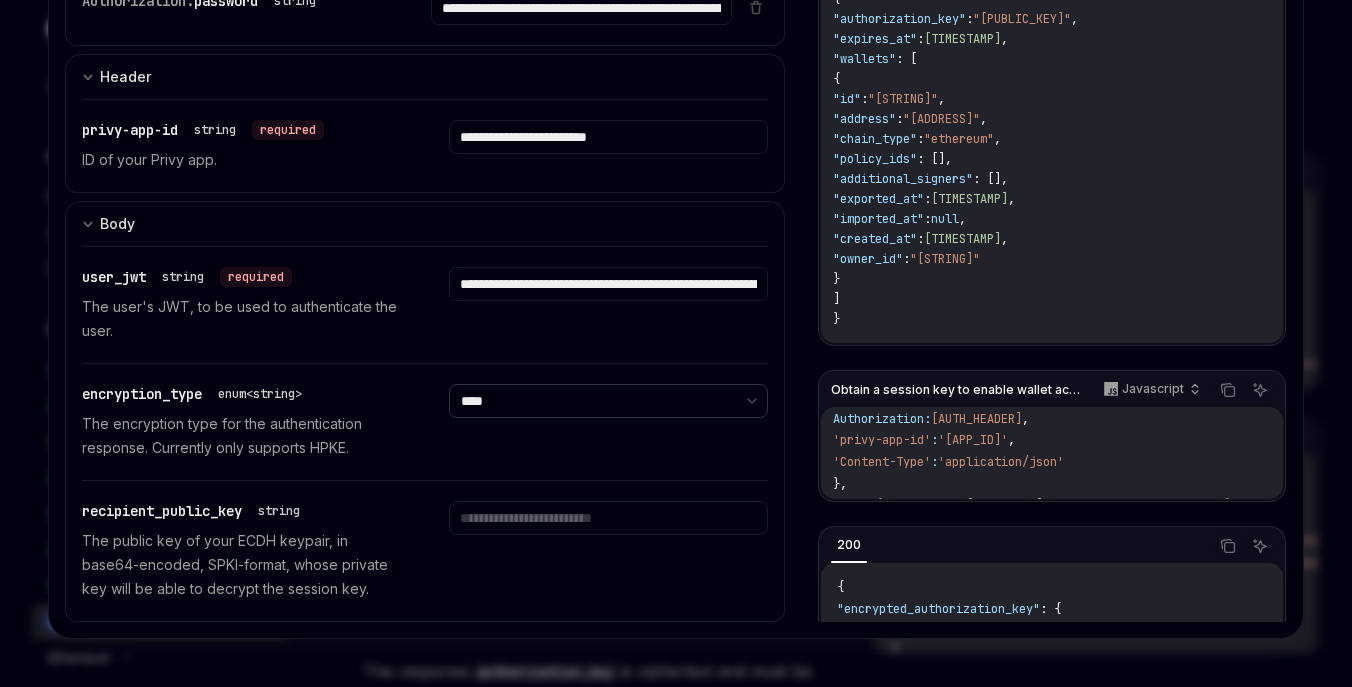 scroll, scrollTop: 188, scrollLeft: 0, axis: vertical 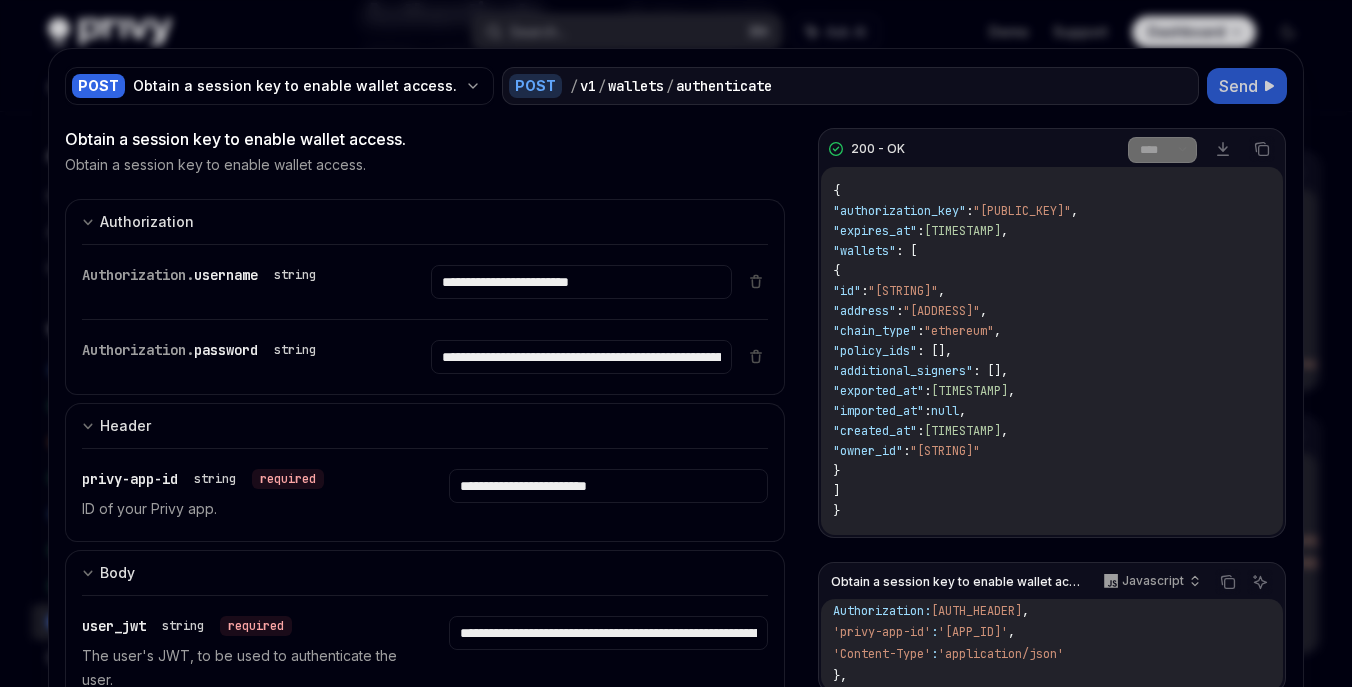 click on ""MIGHAgEAMBMGByqGSM49AgEGCCqGSM49AwEHBG0wawIBAQQgWJWDYaeNGqfiDHZXMX/+oe3a2sQ5GdkD3Ko2m+UGpOOhRANCAAR9BJVHc4eKFScdwYEfLZSadeWWVRWM4MweW8D1BLPBgG+YxaAaY8ObaFcWJgC8mZQQ0I49MwF5MXOP/amuuh86"" at bounding box center (1022, 211) 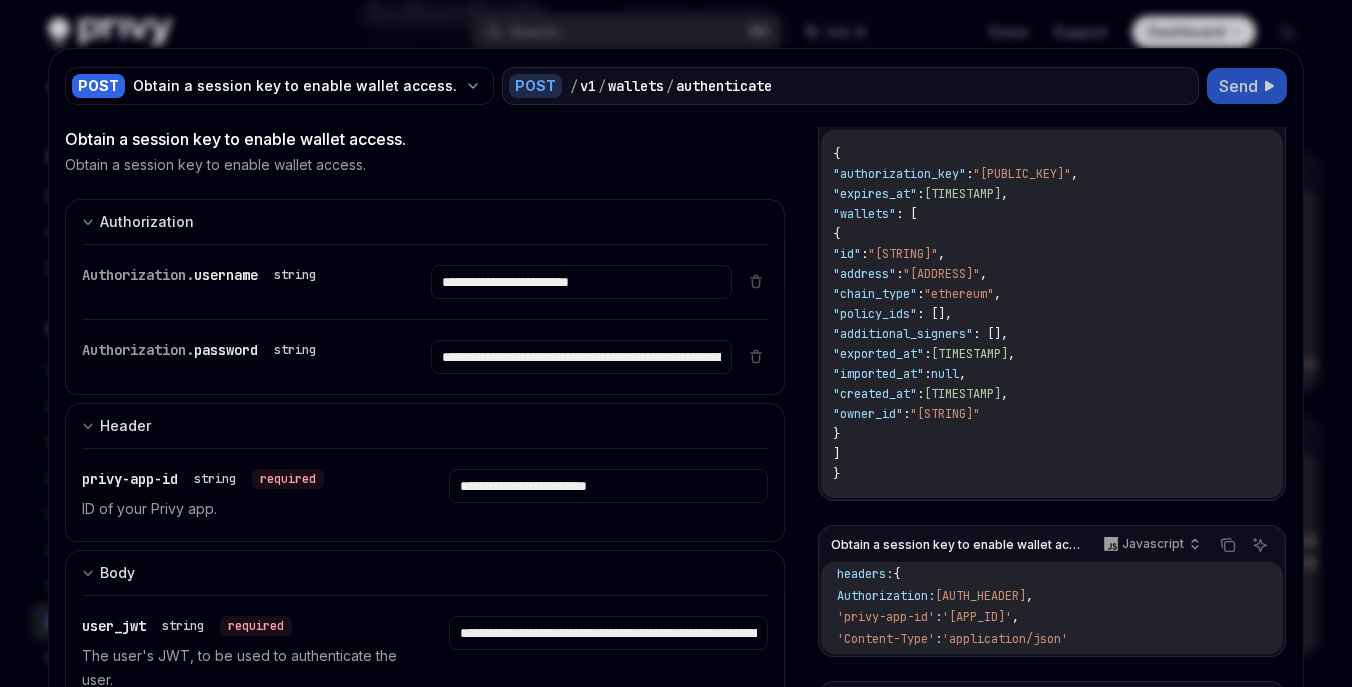 scroll, scrollTop: 54, scrollLeft: 0, axis: vertical 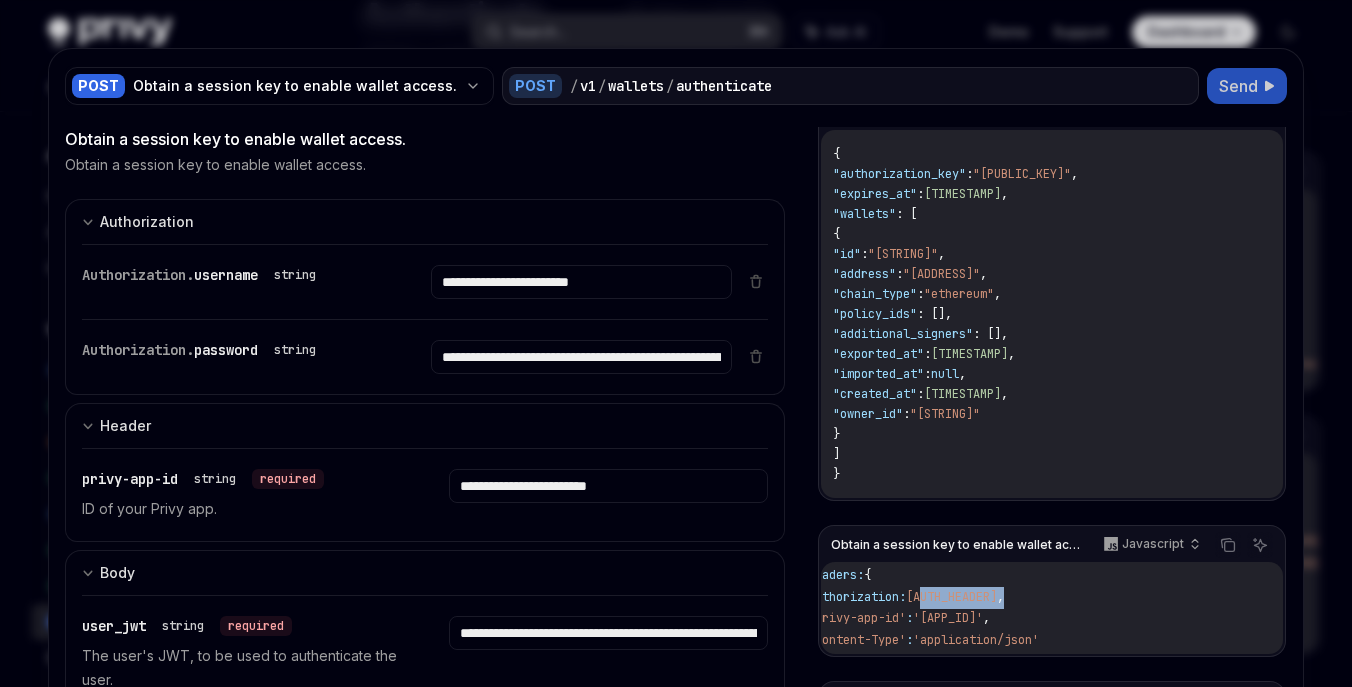 drag, startPoint x: 980, startPoint y: 595, endPoint x: 1222, endPoint y: 601, distance: 242.07437 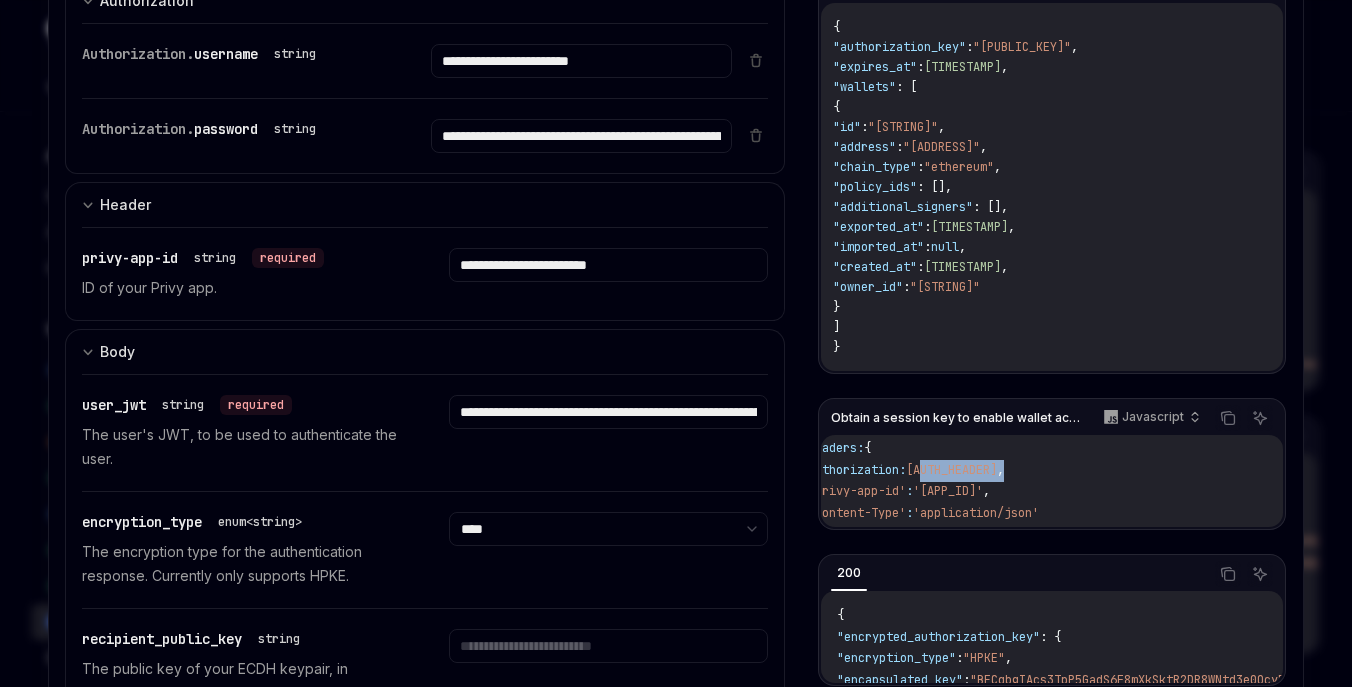 scroll, scrollTop: 0, scrollLeft: 0, axis: both 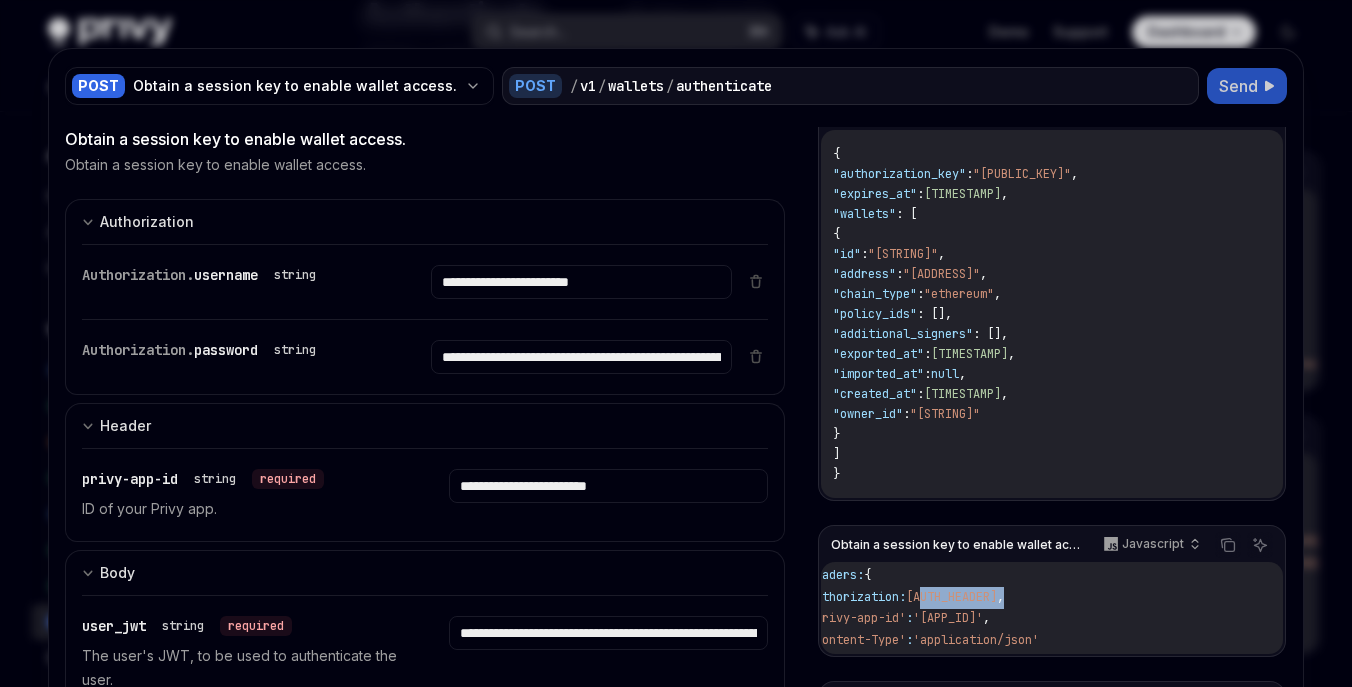 click at bounding box center [676, 343] 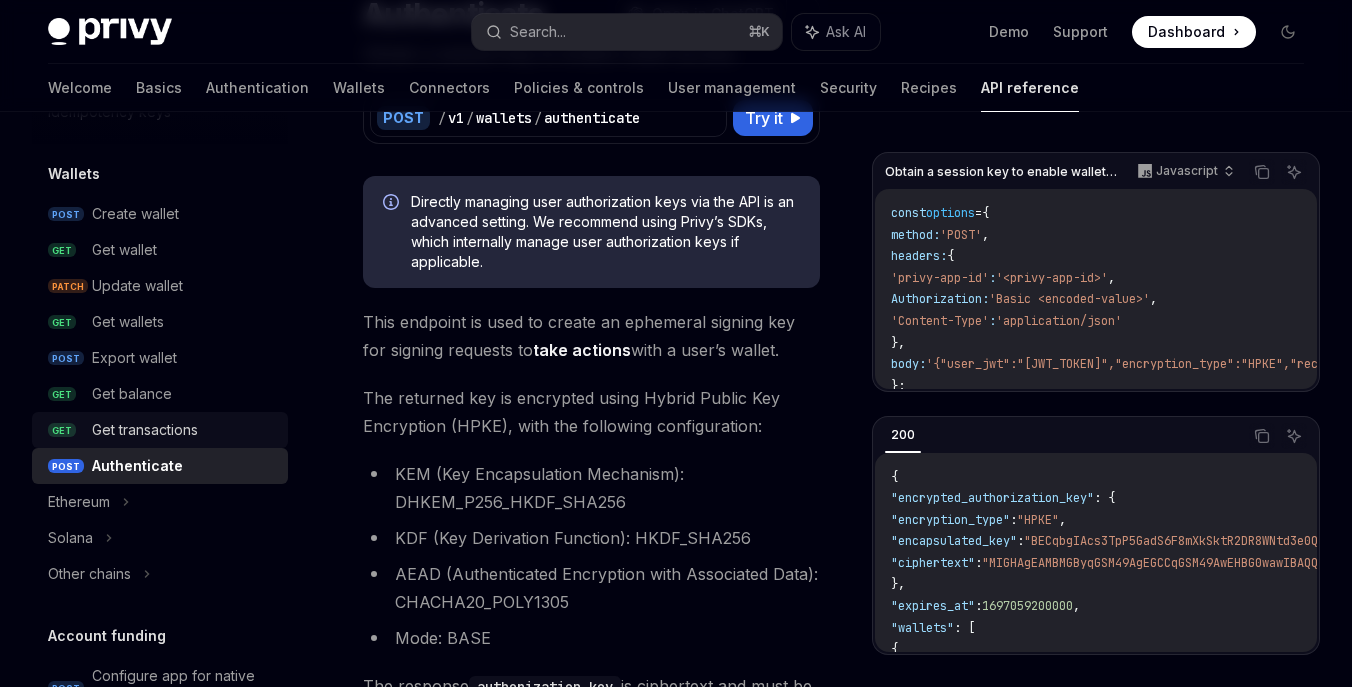 scroll, scrollTop: 162, scrollLeft: 0, axis: vertical 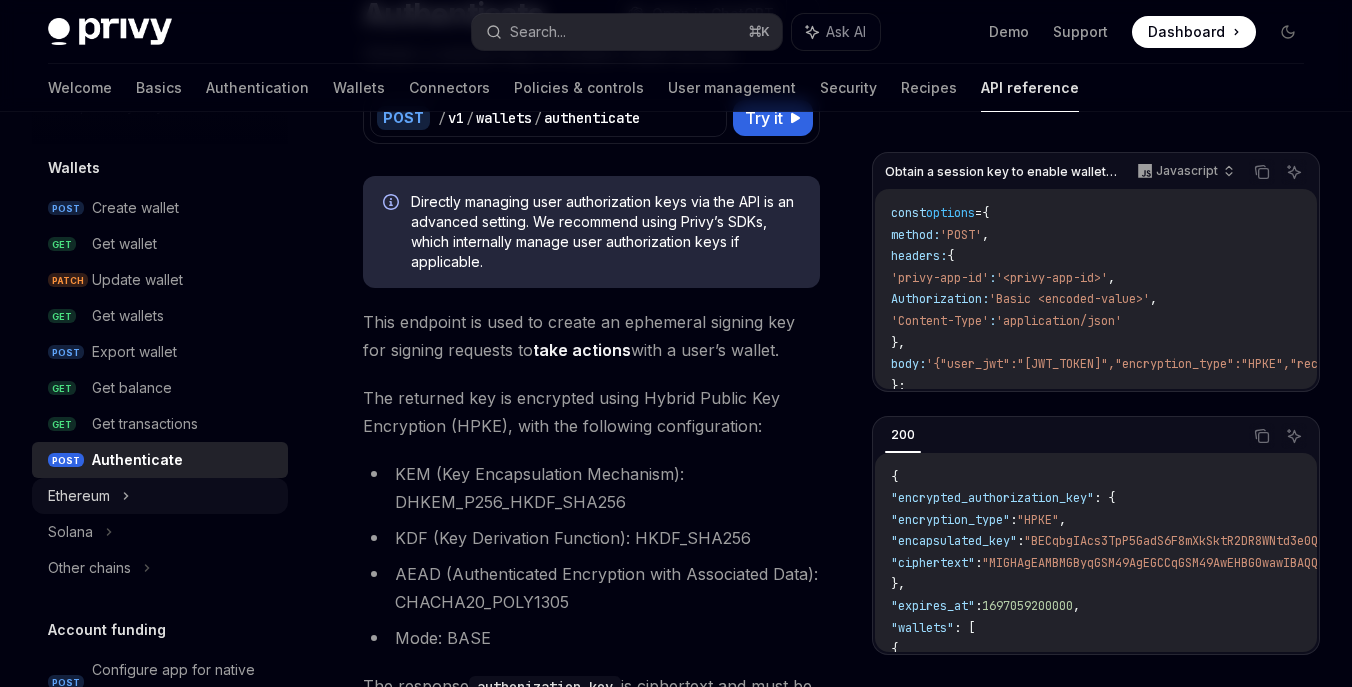 click 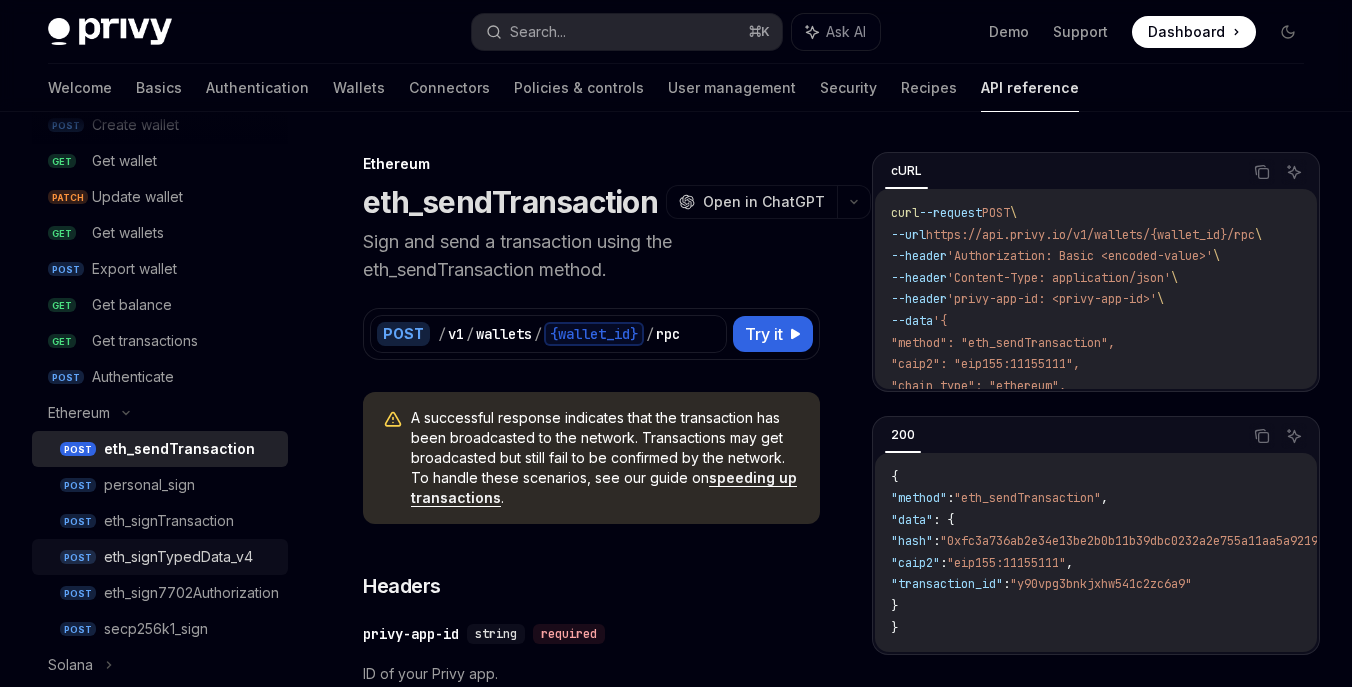 scroll, scrollTop: 235, scrollLeft: 0, axis: vertical 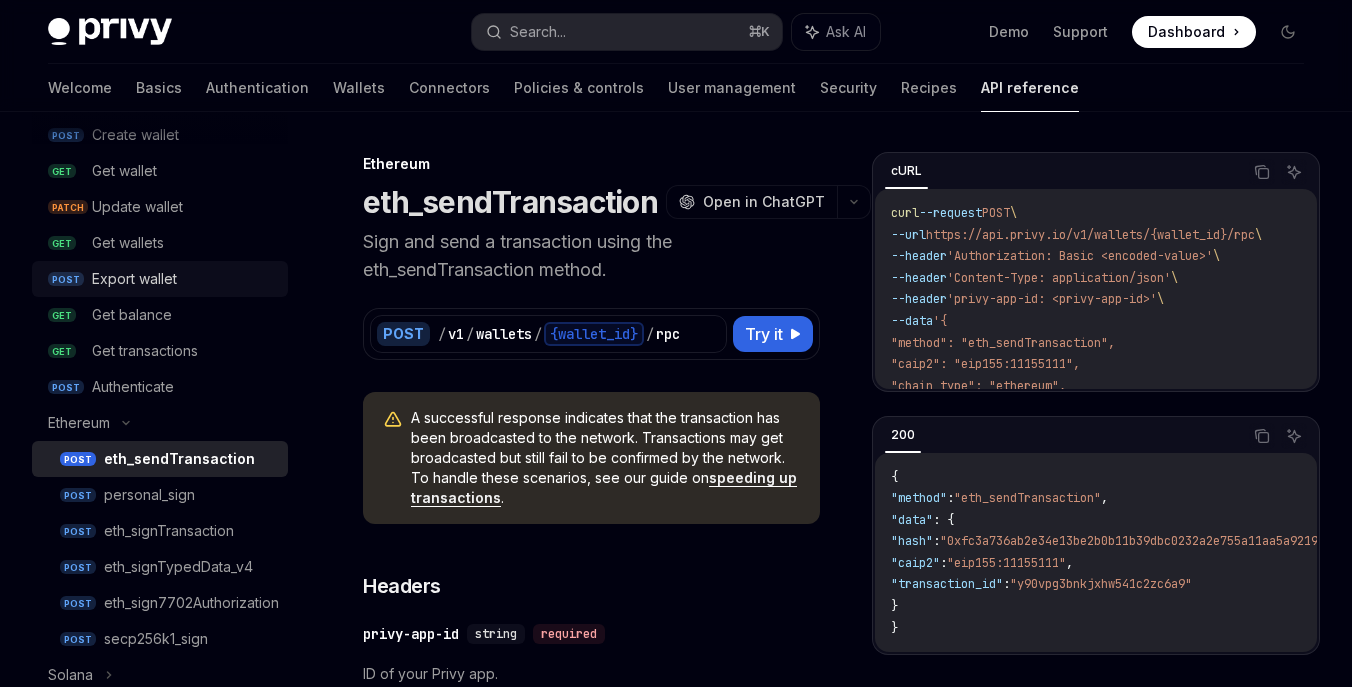 click on "Export wallet" at bounding box center [134, 279] 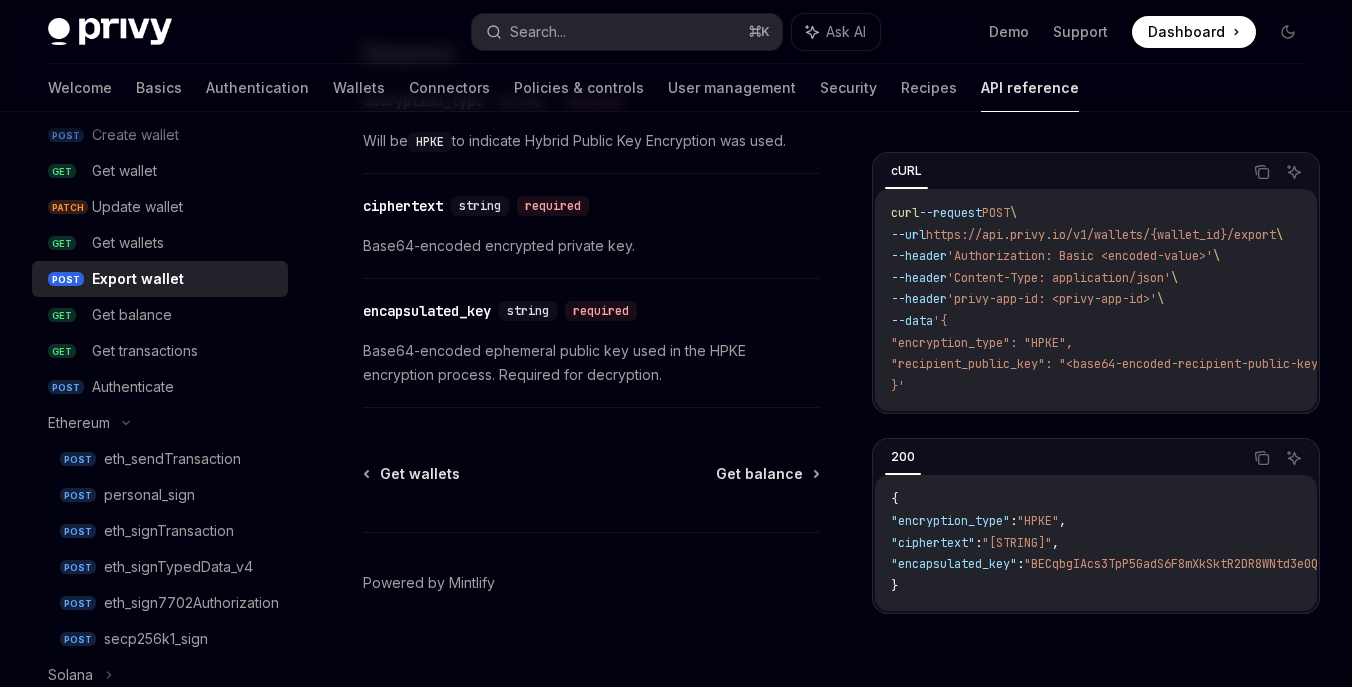 scroll, scrollTop: 1542, scrollLeft: 0, axis: vertical 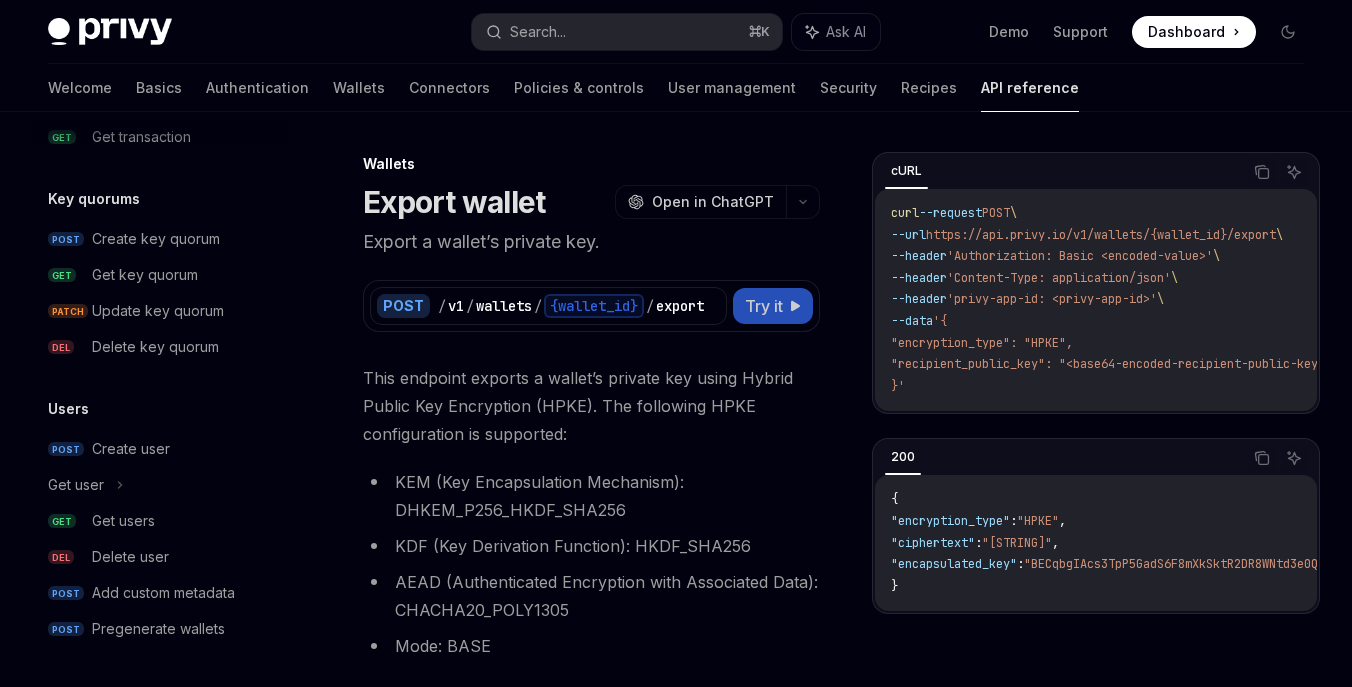 click on "Try it" at bounding box center (764, 306) 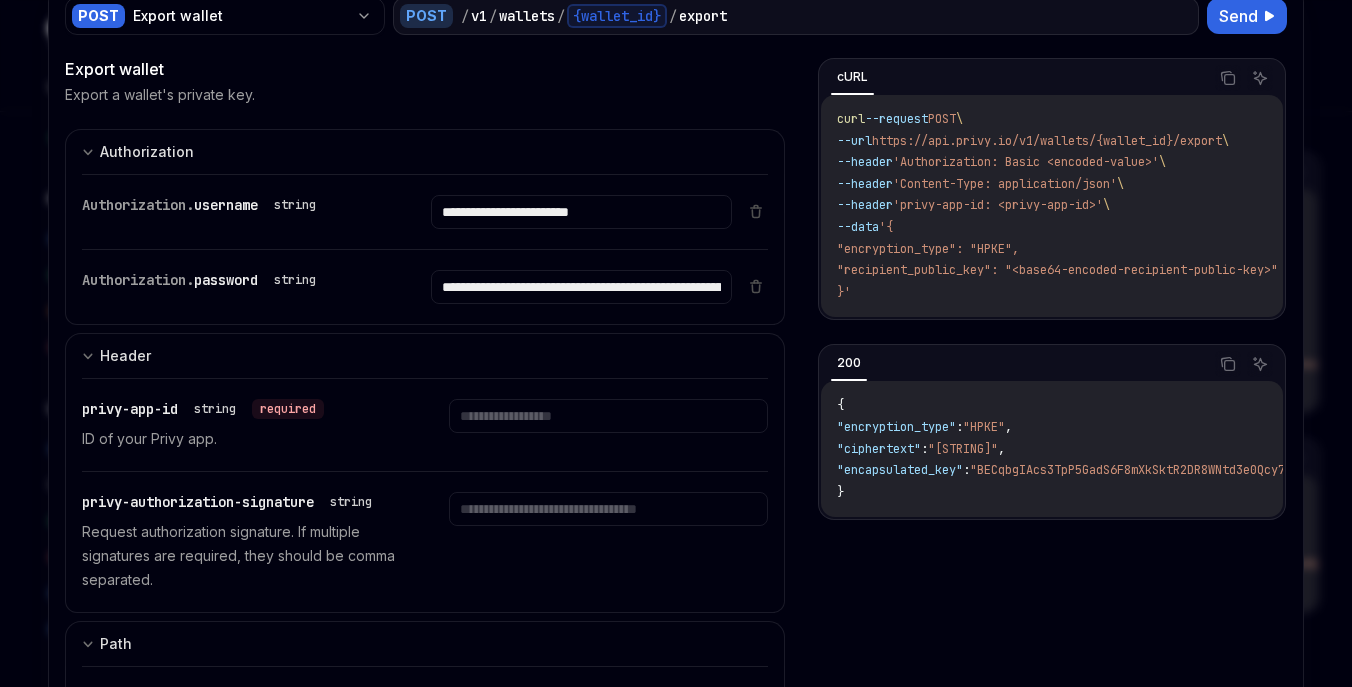 scroll, scrollTop: 0, scrollLeft: 0, axis: both 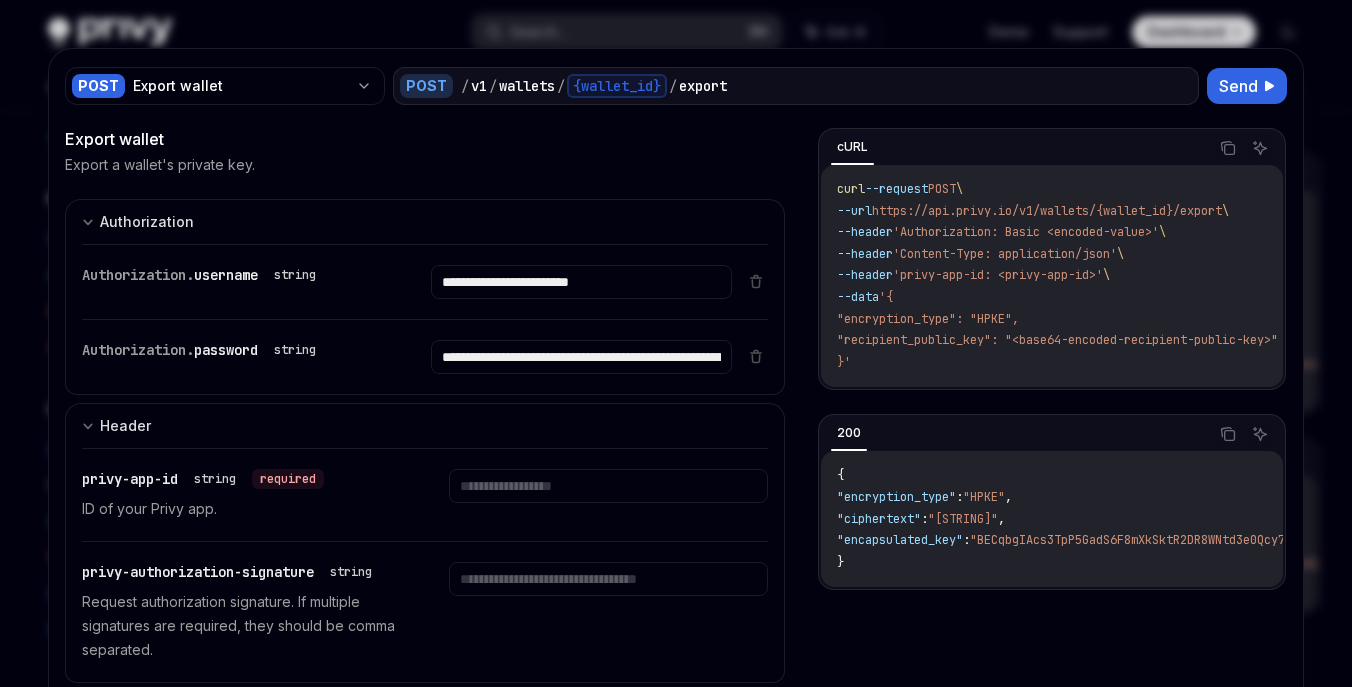 click at bounding box center [676, 343] 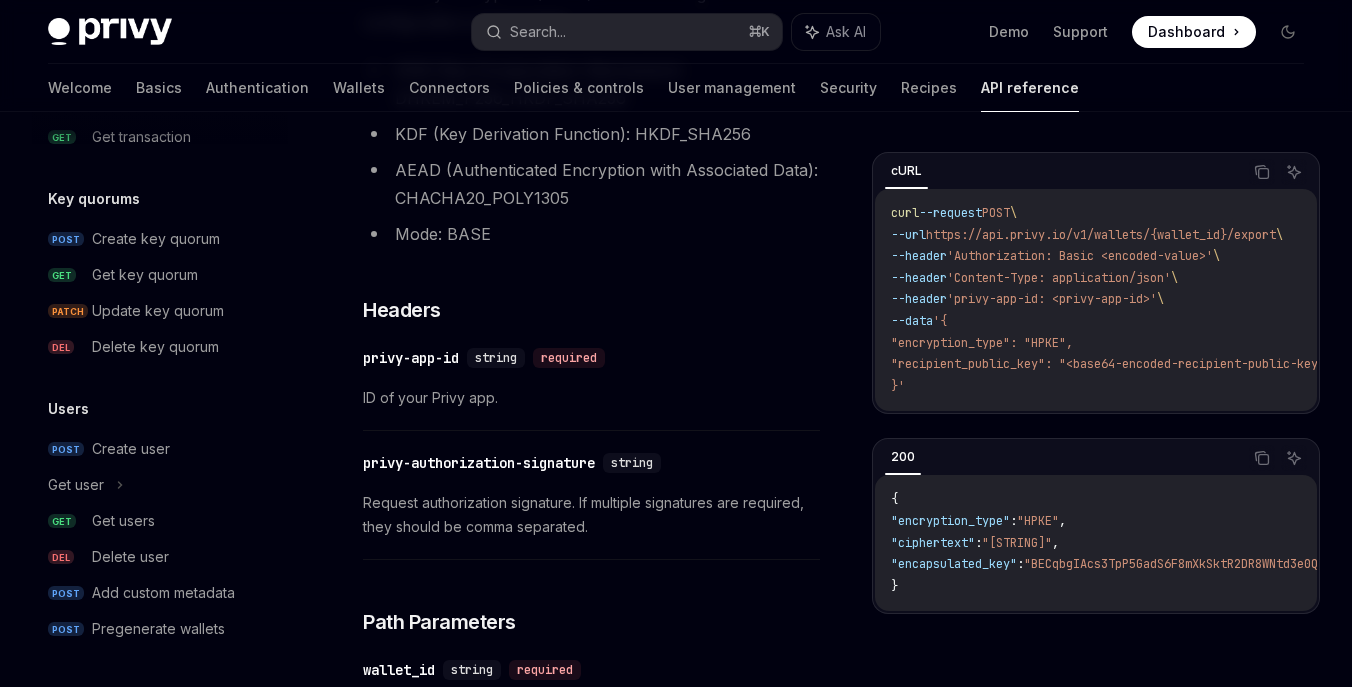 scroll, scrollTop: 413, scrollLeft: 0, axis: vertical 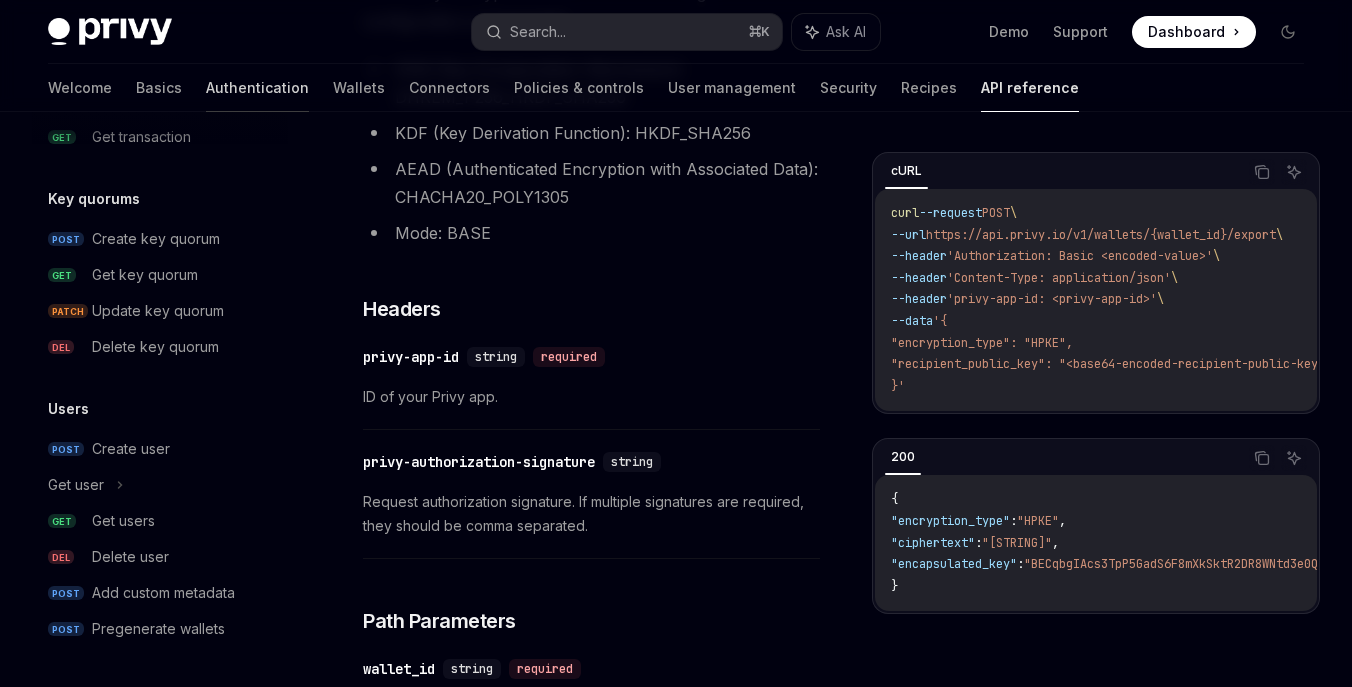 click on "Authentication" at bounding box center [257, 88] 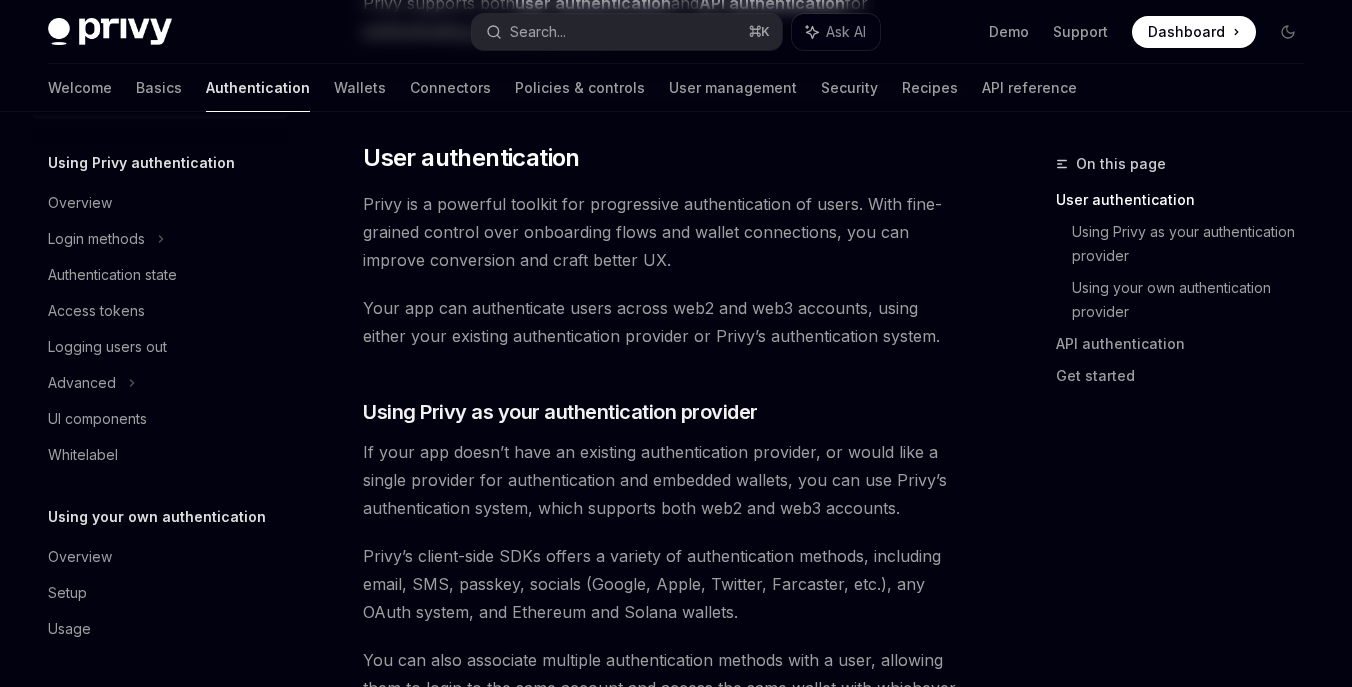 scroll, scrollTop: 0, scrollLeft: 0, axis: both 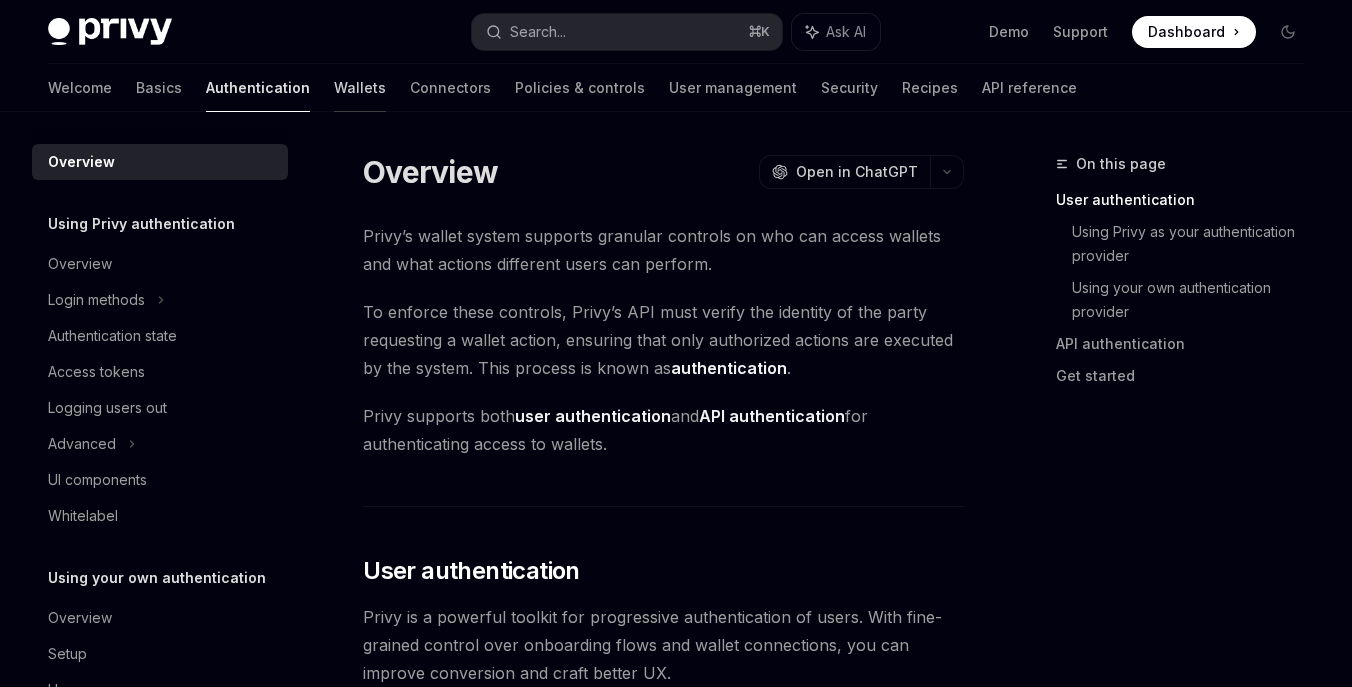 click on "Wallets" at bounding box center (360, 88) 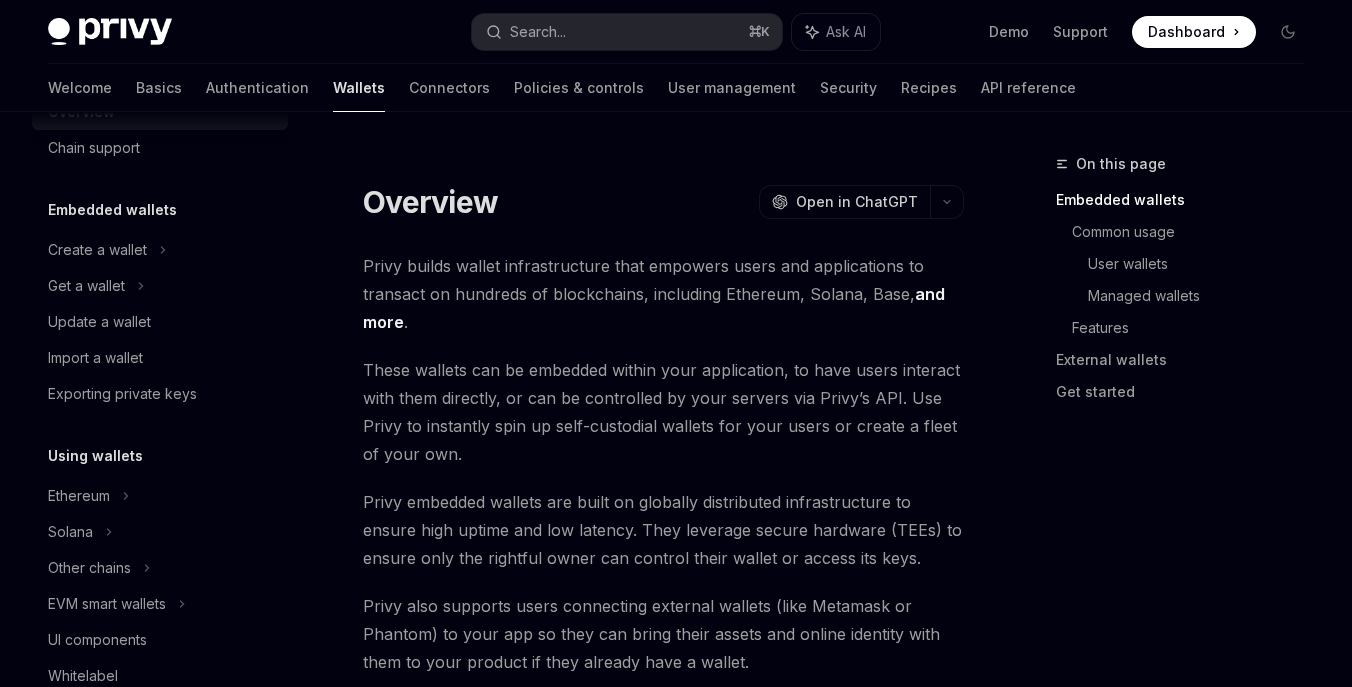 scroll, scrollTop: 72, scrollLeft: 0, axis: vertical 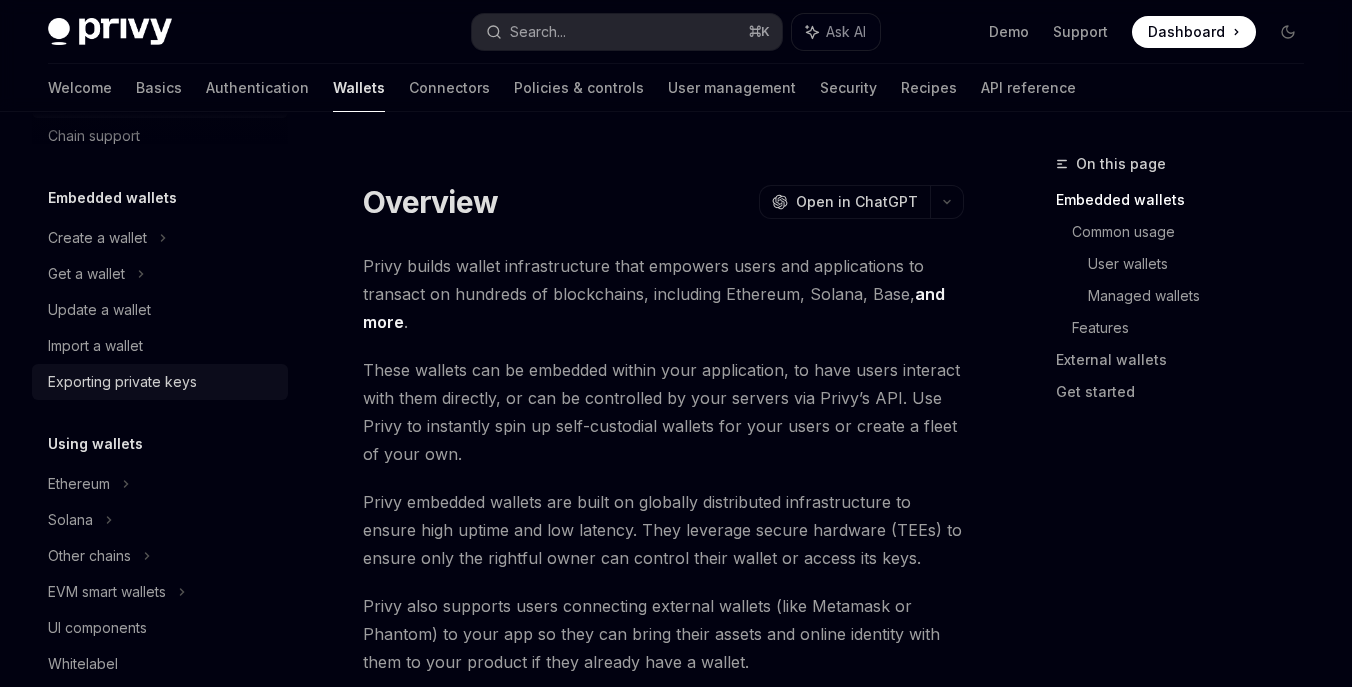click on "Exporting private keys" at bounding box center (122, 382) 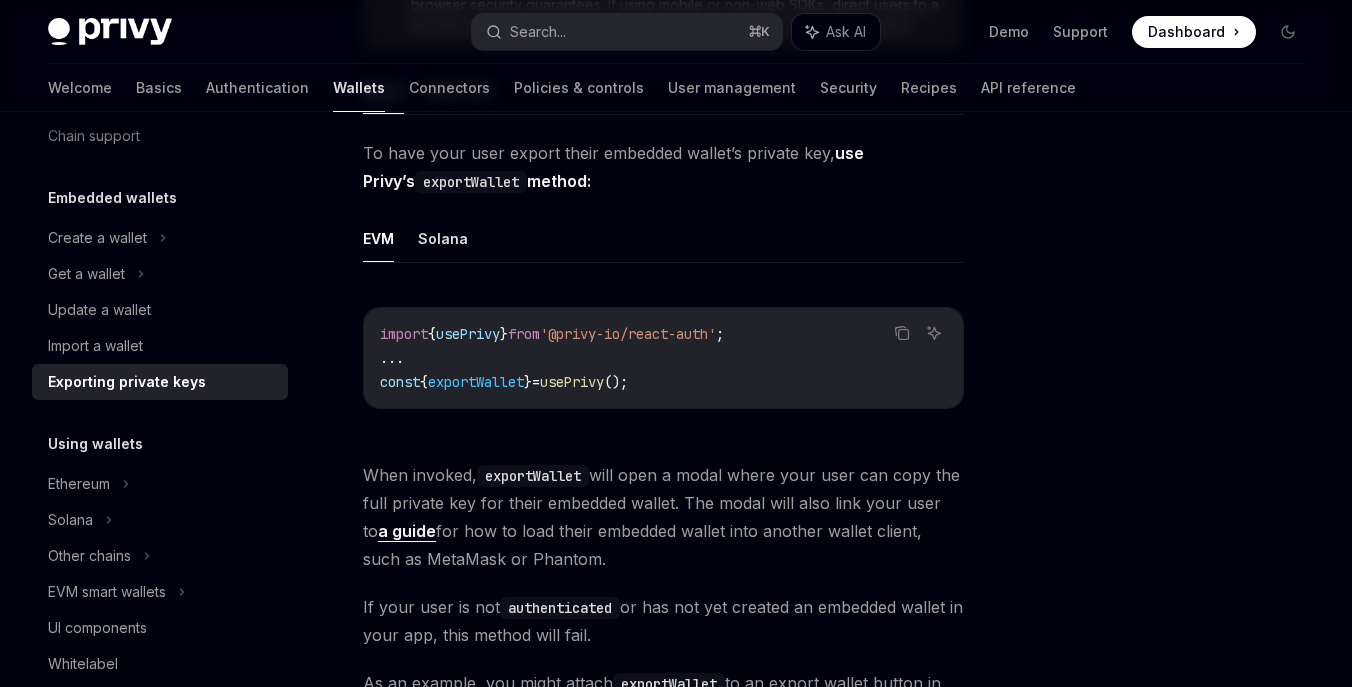 scroll, scrollTop: 383, scrollLeft: 0, axis: vertical 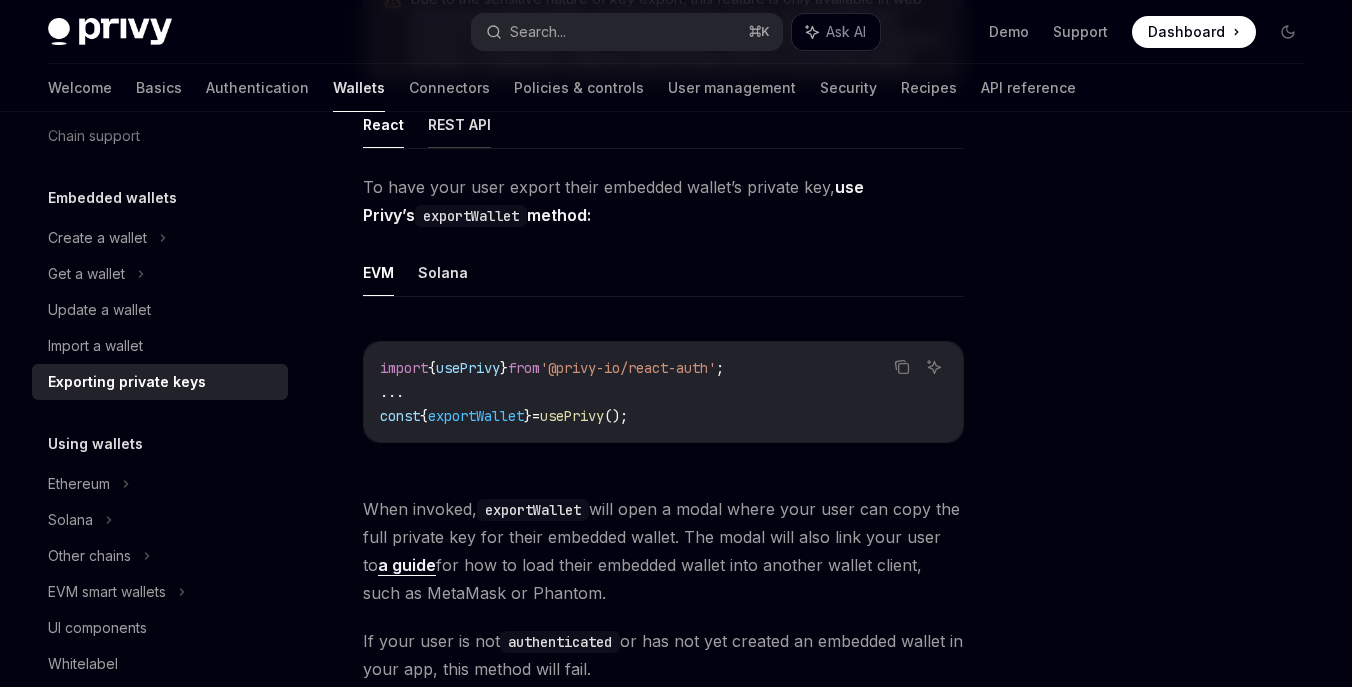 click on "REST API" at bounding box center [459, 124] 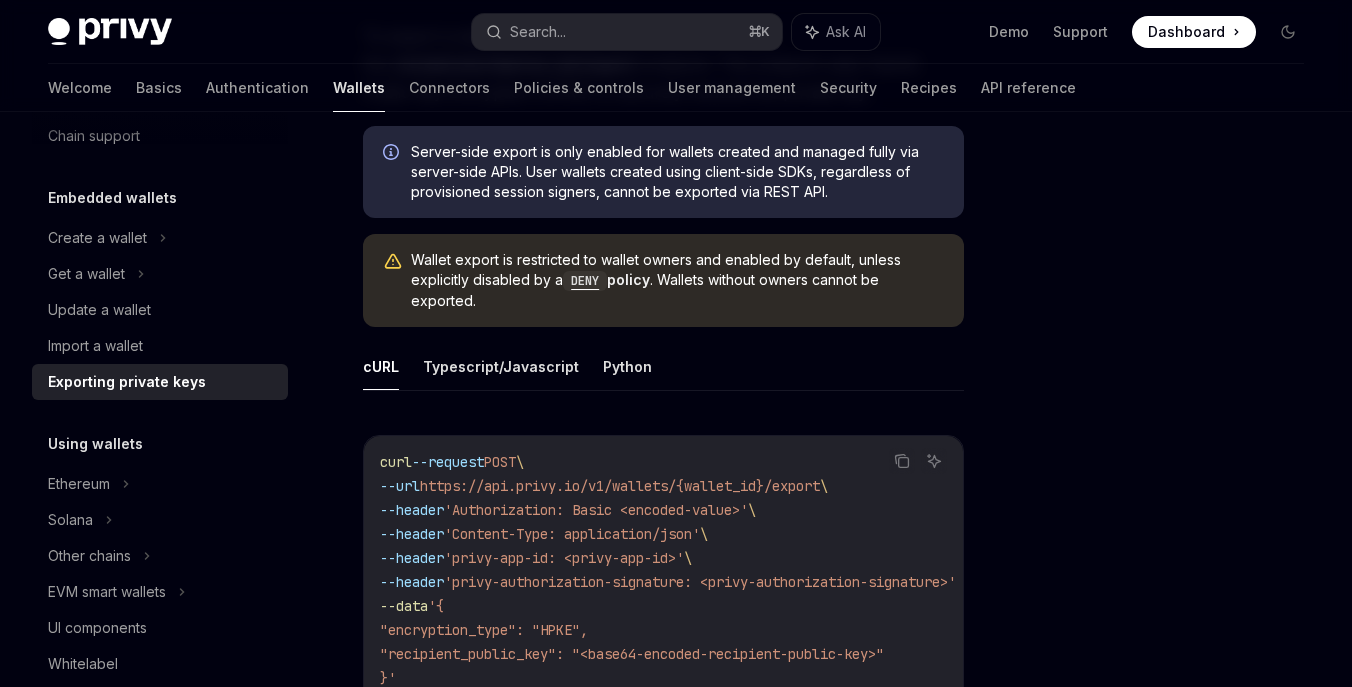 scroll, scrollTop: 510, scrollLeft: 0, axis: vertical 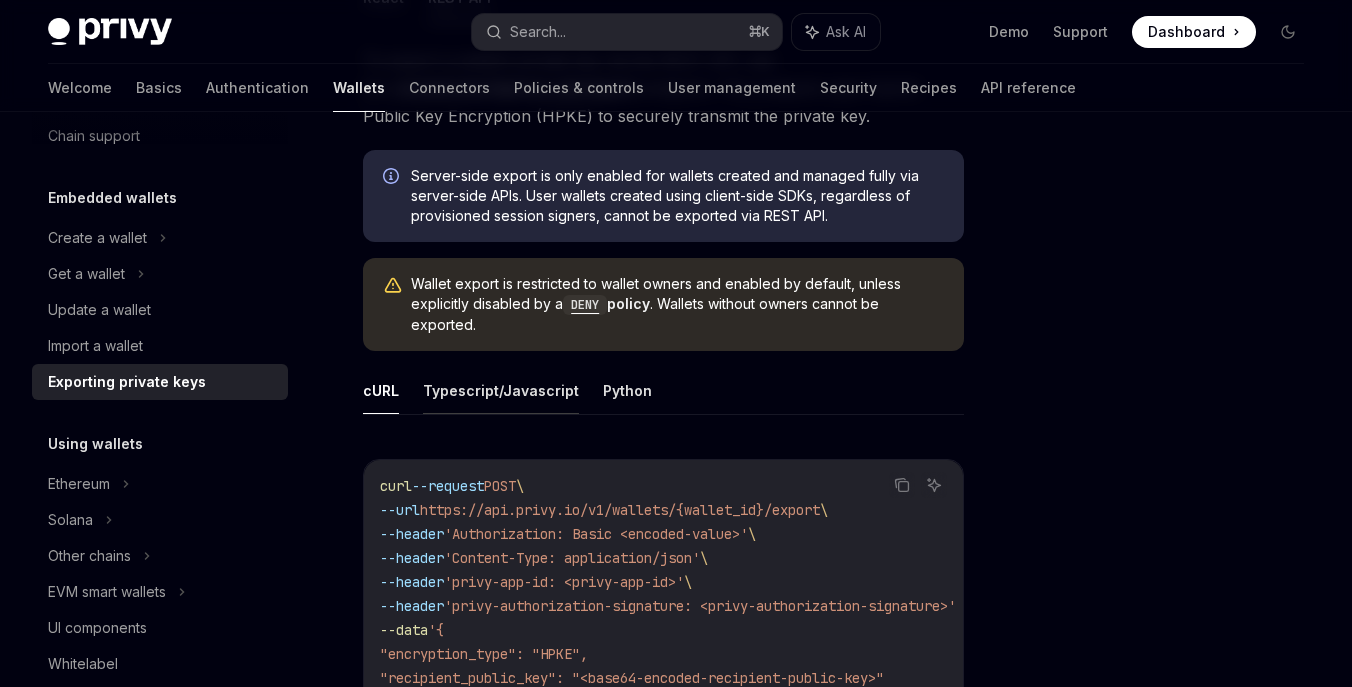 click on "Typescript/Javascript" at bounding box center [501, 390] 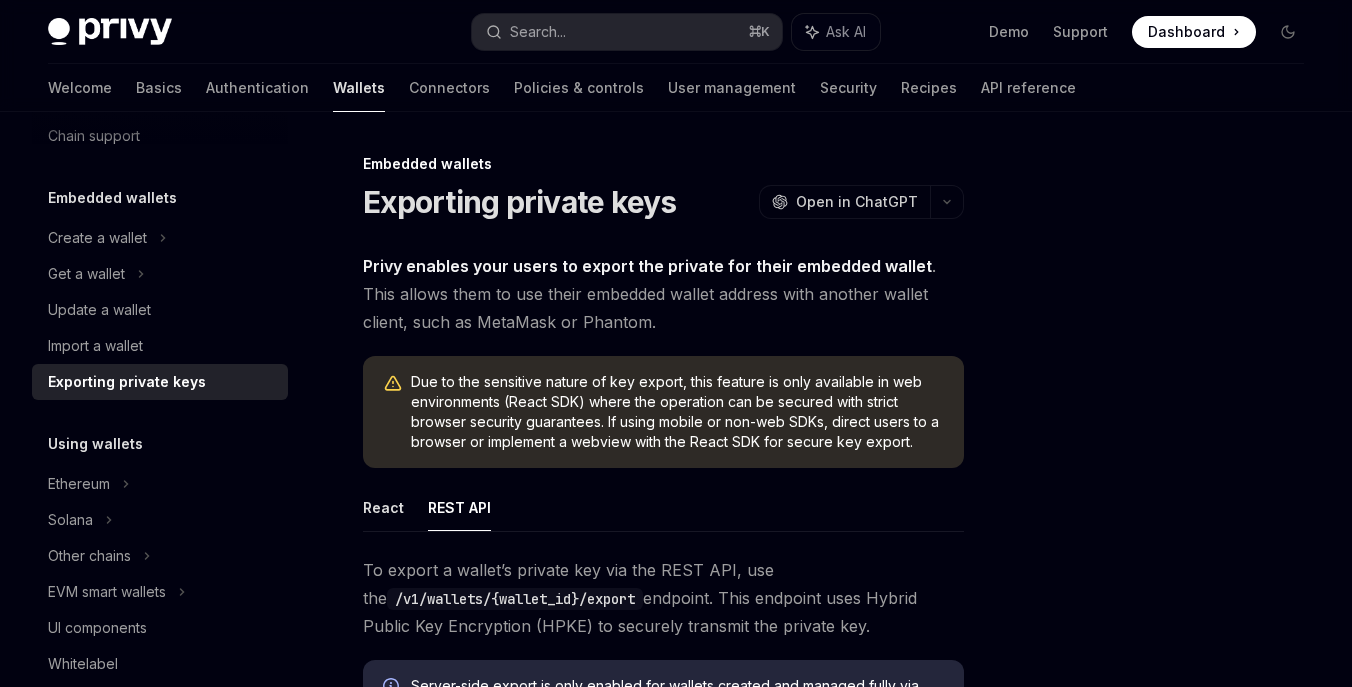 scroll, scrollTop: 30, scrollLeft: 0, axis: vertical 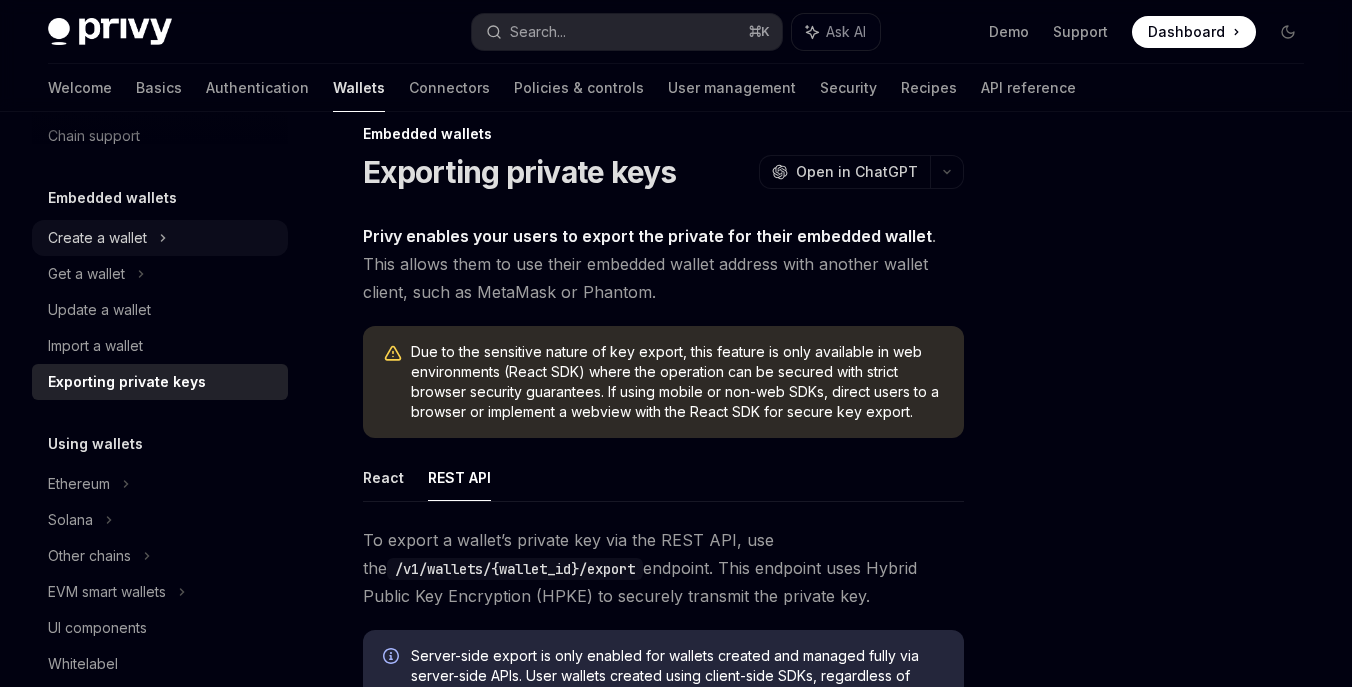 click on "Create a wallet" at bounding box center [97, 238] 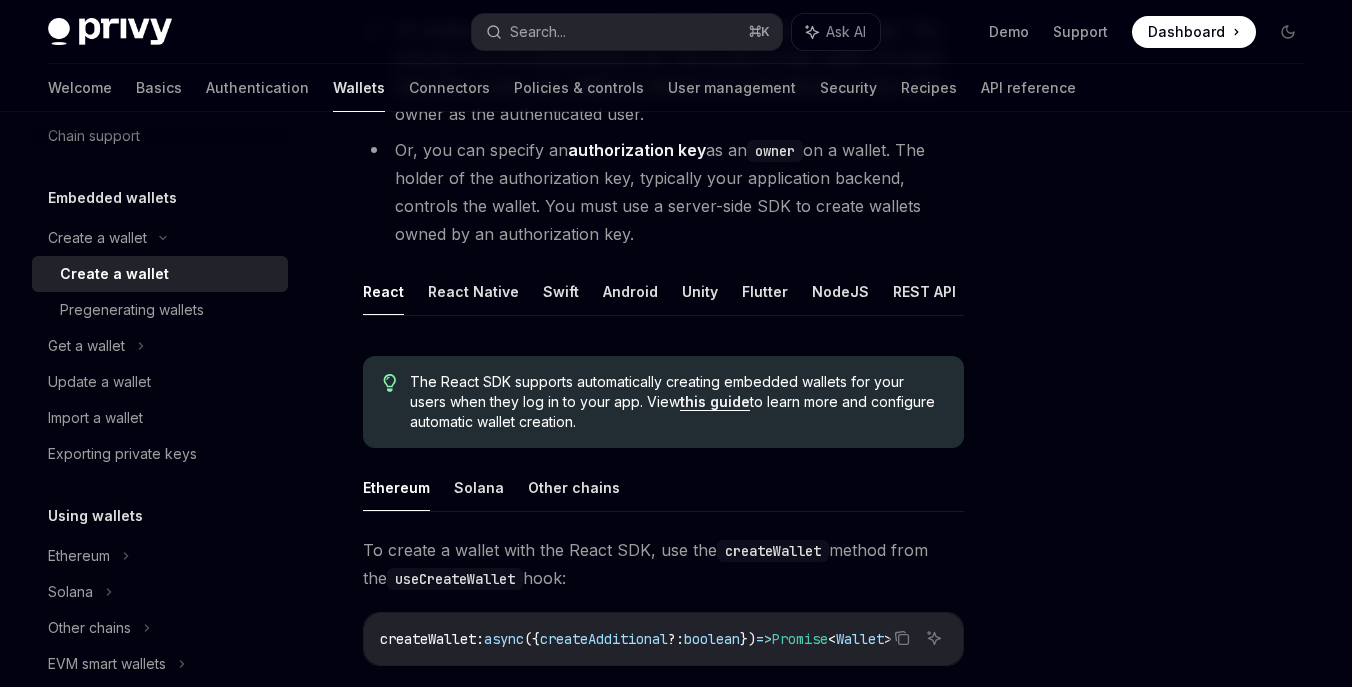 scroll, scrollTop: 315, scrollLeft: 0, axis: vertical 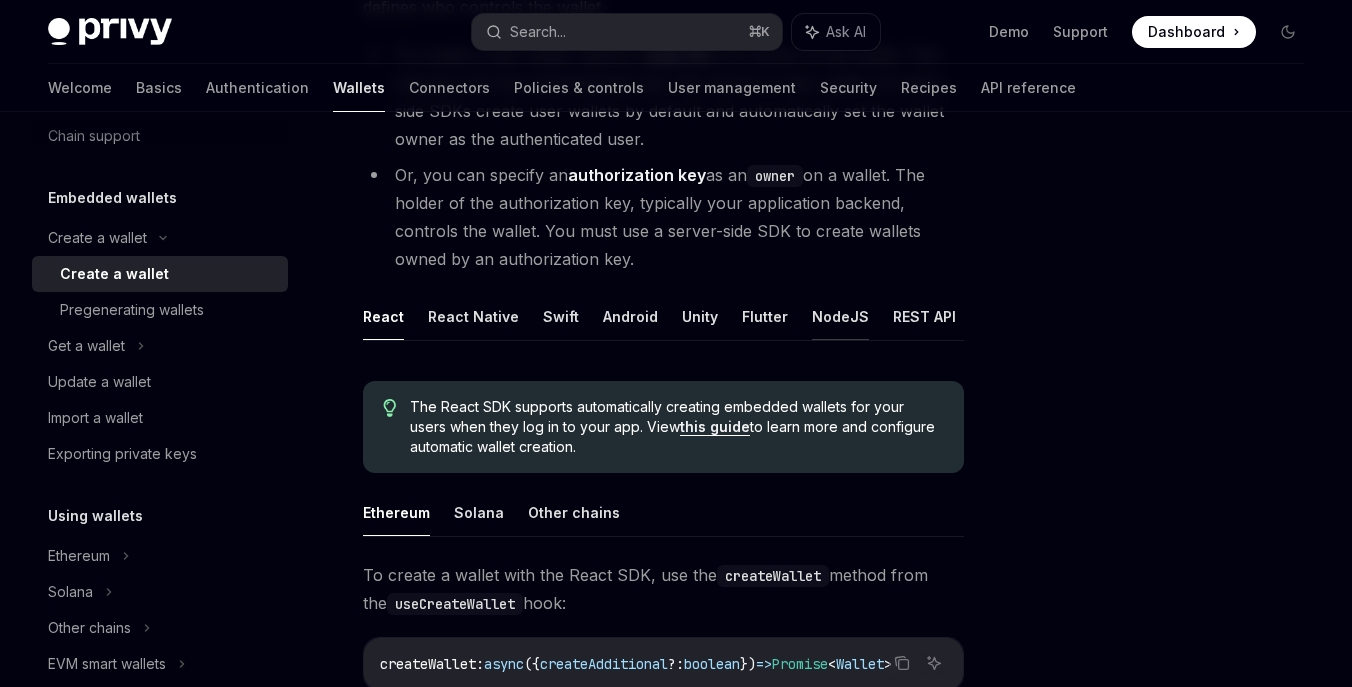 click on "NodeJS" at bounding box center (840, 316) 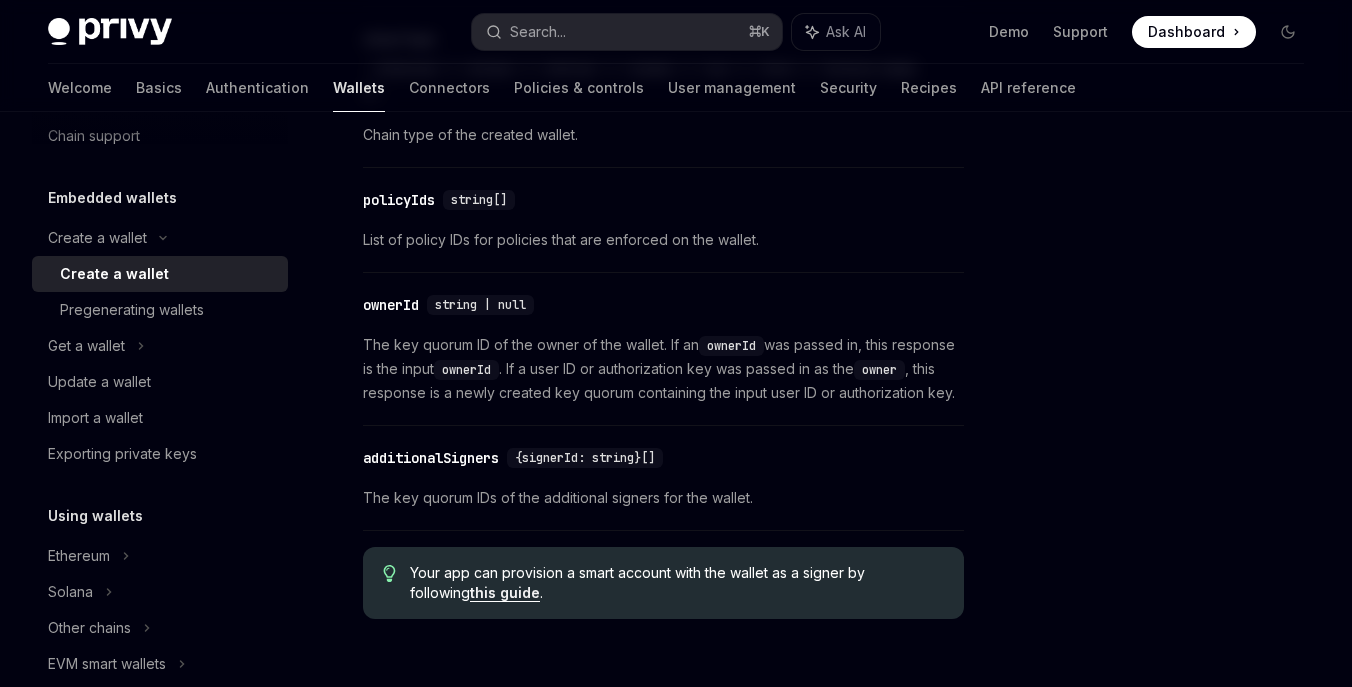 scroll, scrollTop: 2460, scrollLeft: 0, axis: vertical 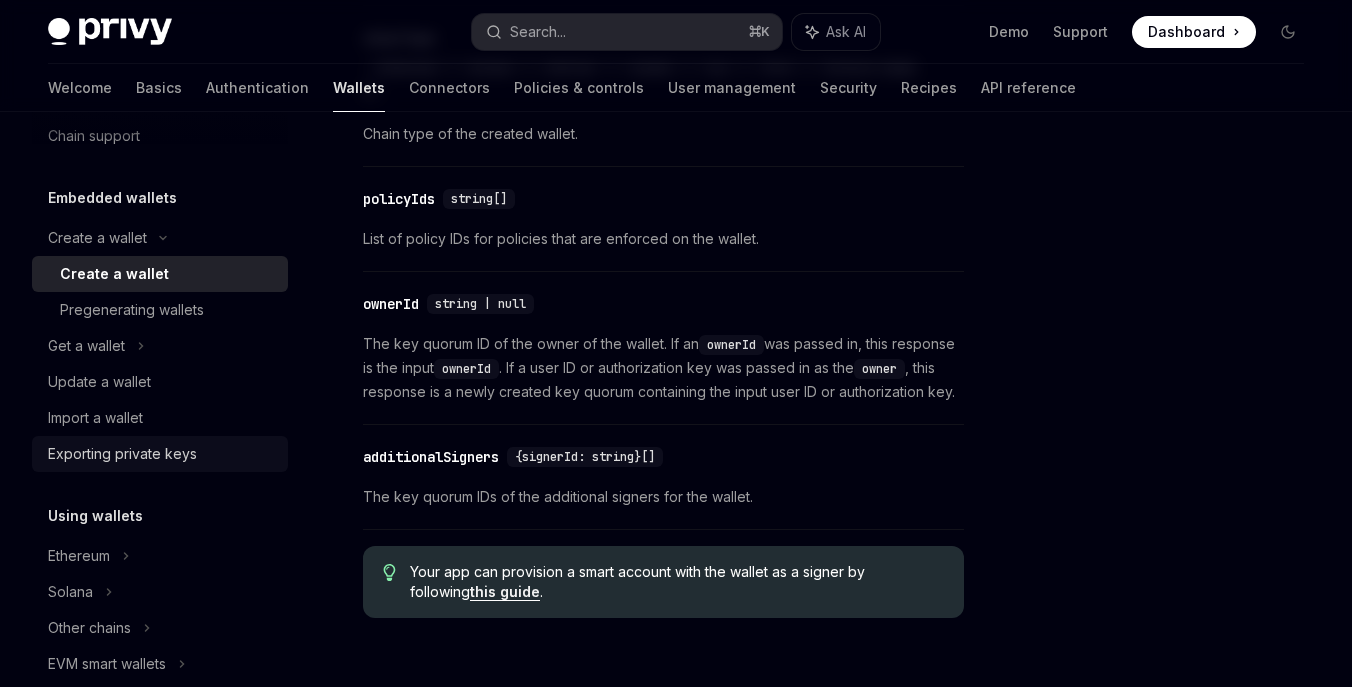 click on "Exporting private keys" at bounding box center [122, 454] 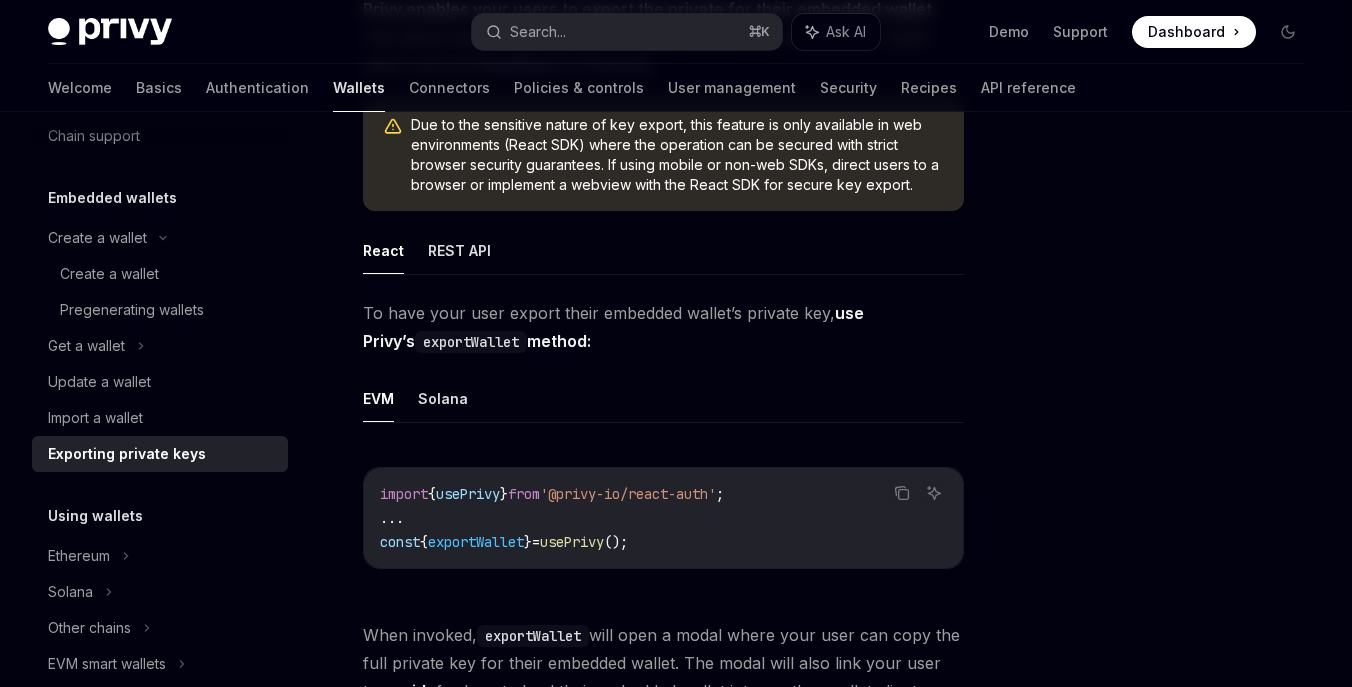 scroll, scrollTop: 284, scrollLeft: 0, axis: vertical 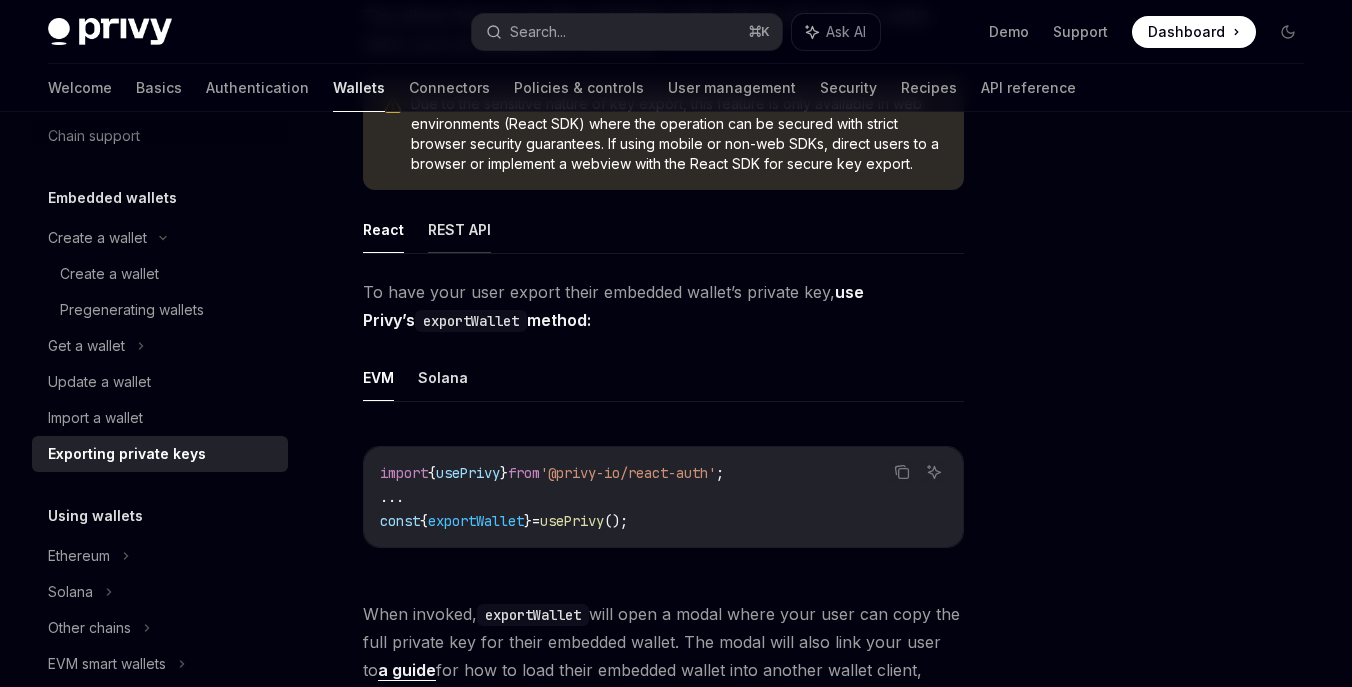click on "REST API" at bounding box center (459, 229) 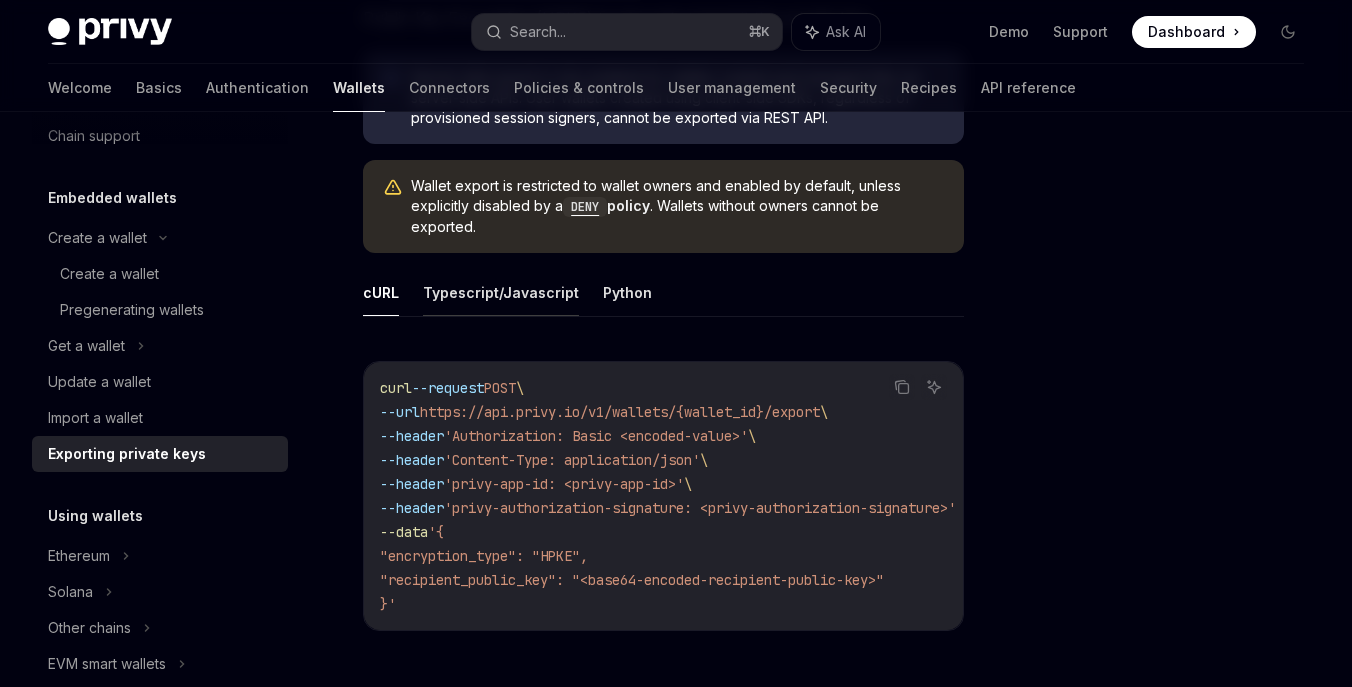 click on "Typescript/Javascript" at bounding box center [501, 292] 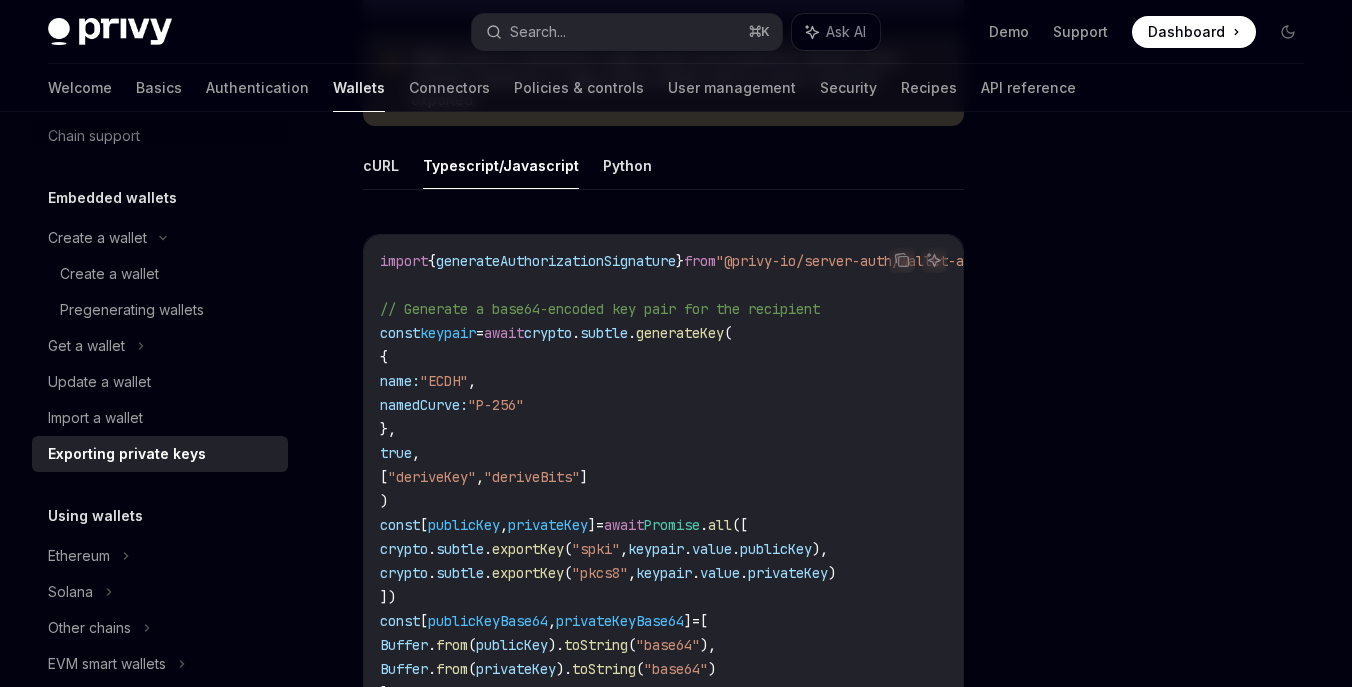 scroll, scrollTop: 744, scrollLeft: 0, axis: vertical 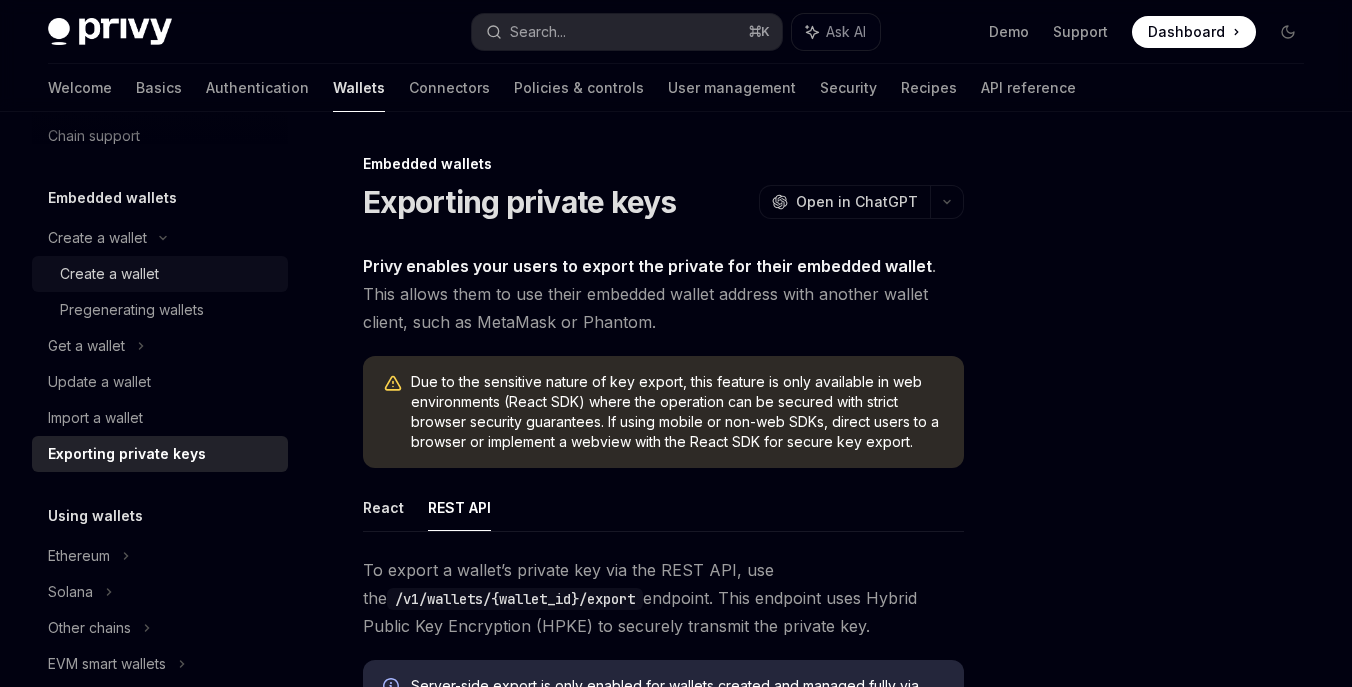 click on "Create a wallet" at bounding box center (109, 274) 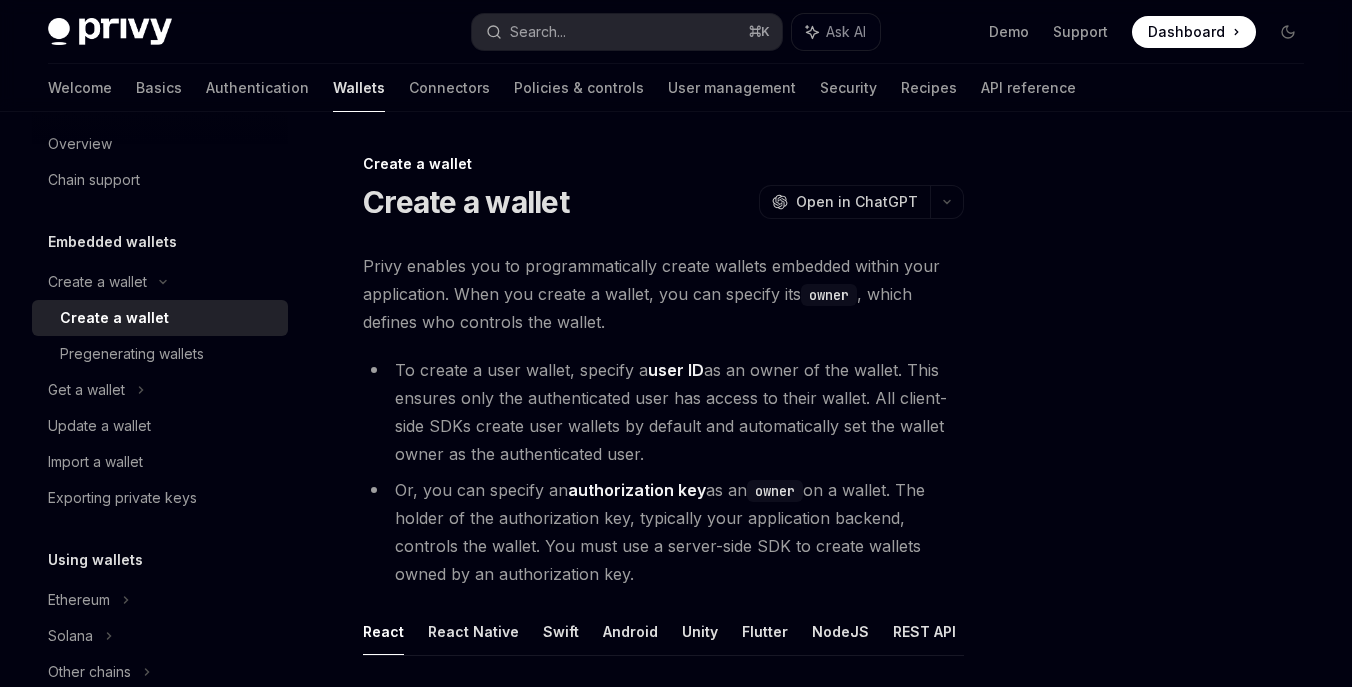 scroll, scrollTop: 0, scrollLeft: 0, axis: both 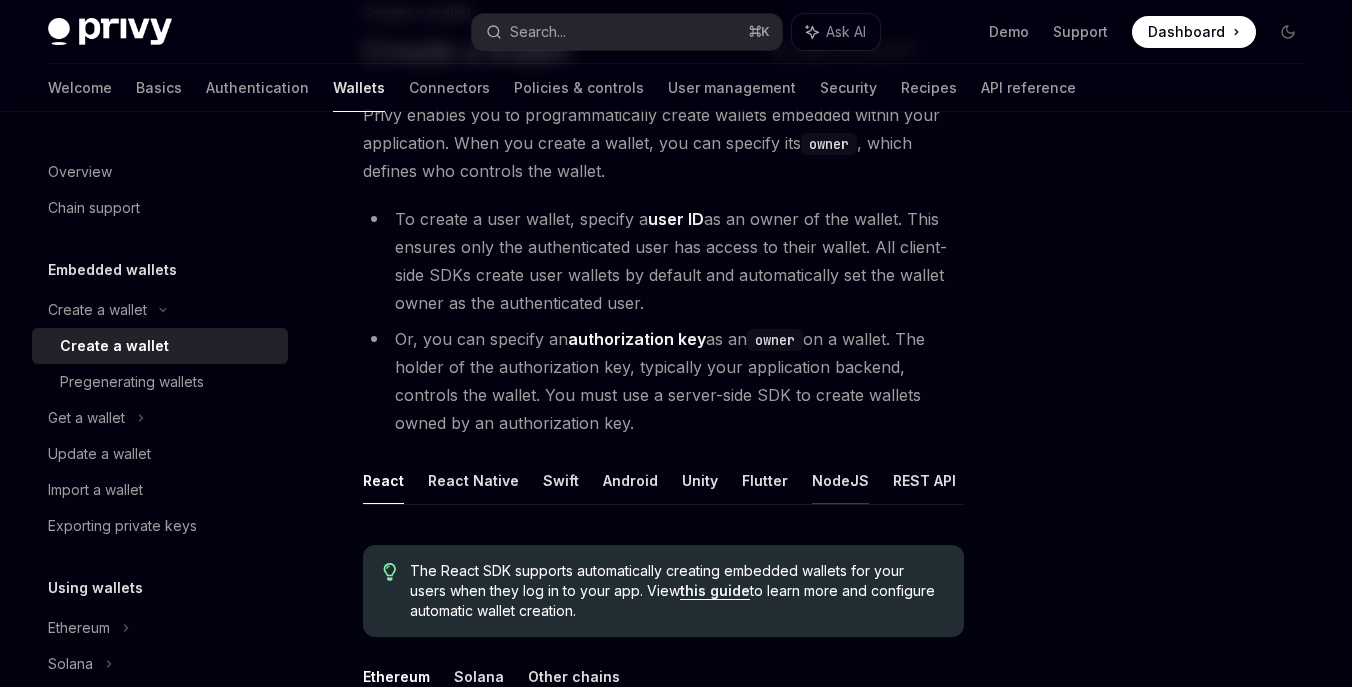 click on "NodeJS" at bounding box center (840, 480) 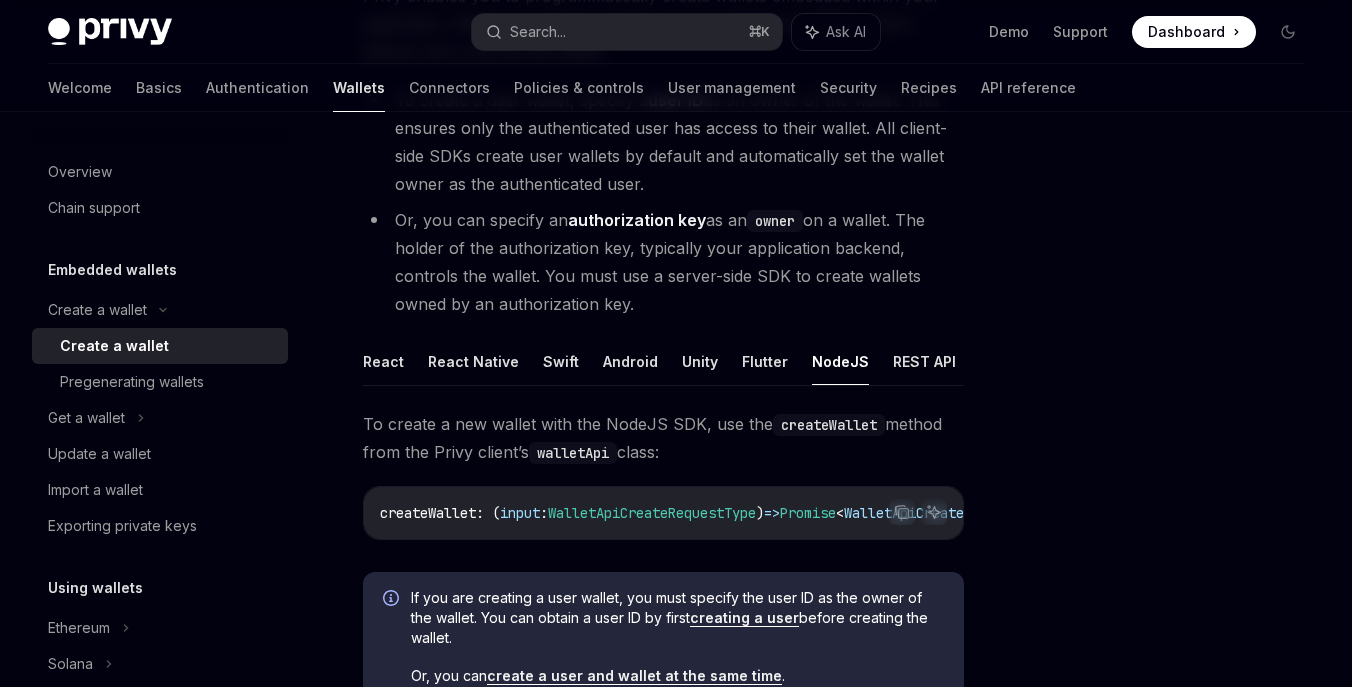scroll, scrollTop: 265, scrollLeft: 0, axis: vertical 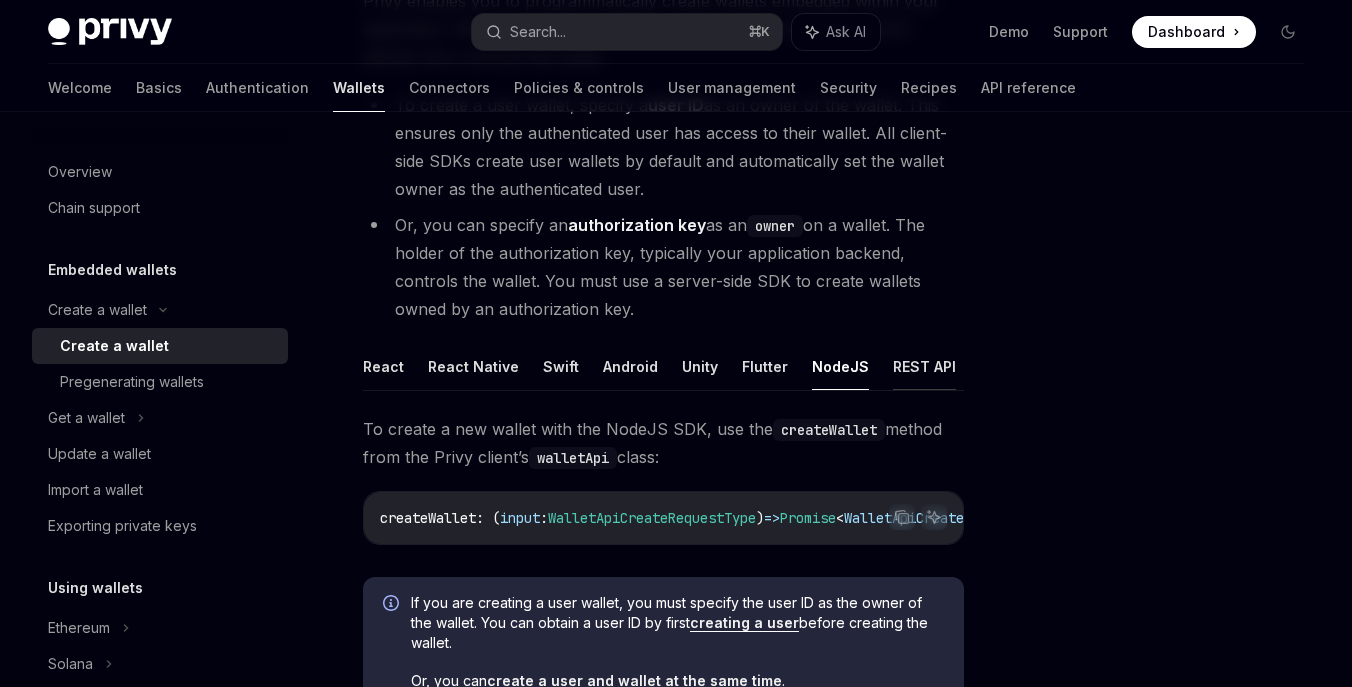 click on "REST API" at bounding box center (924, 366) 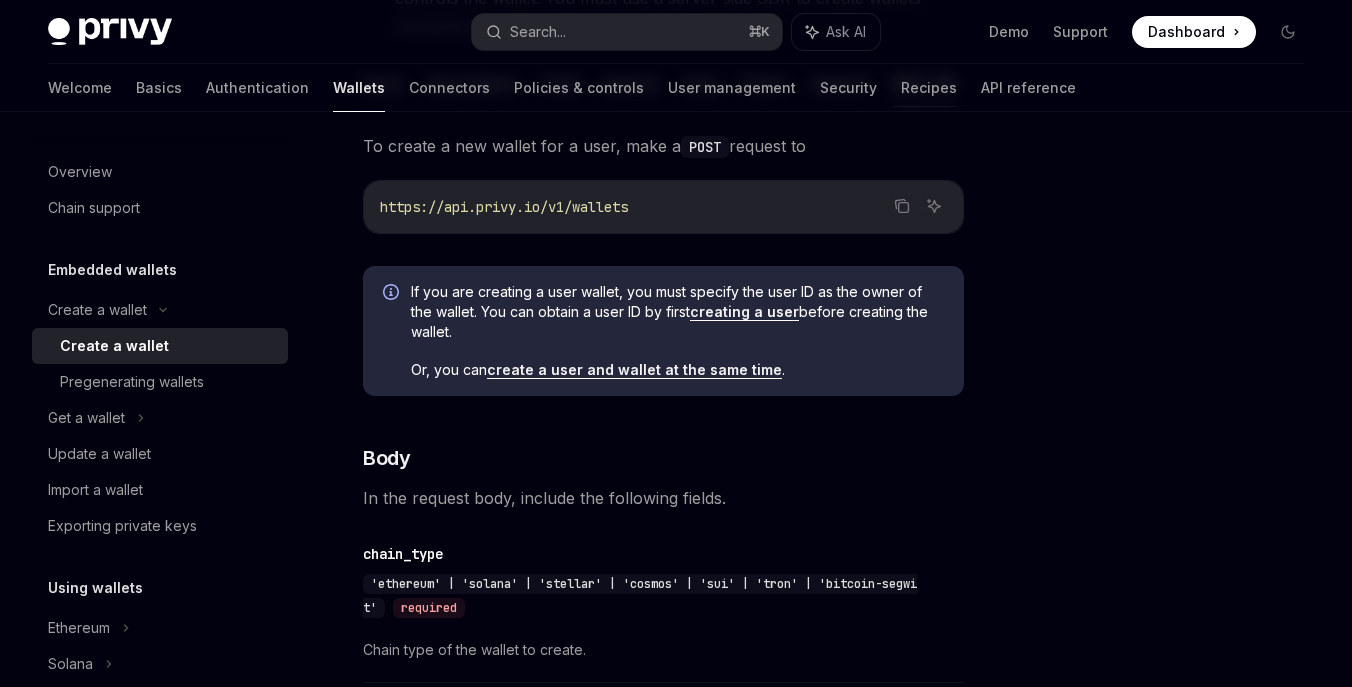 scroll, scrollTop: 546, scrollLeft: 0, axis: vertical 